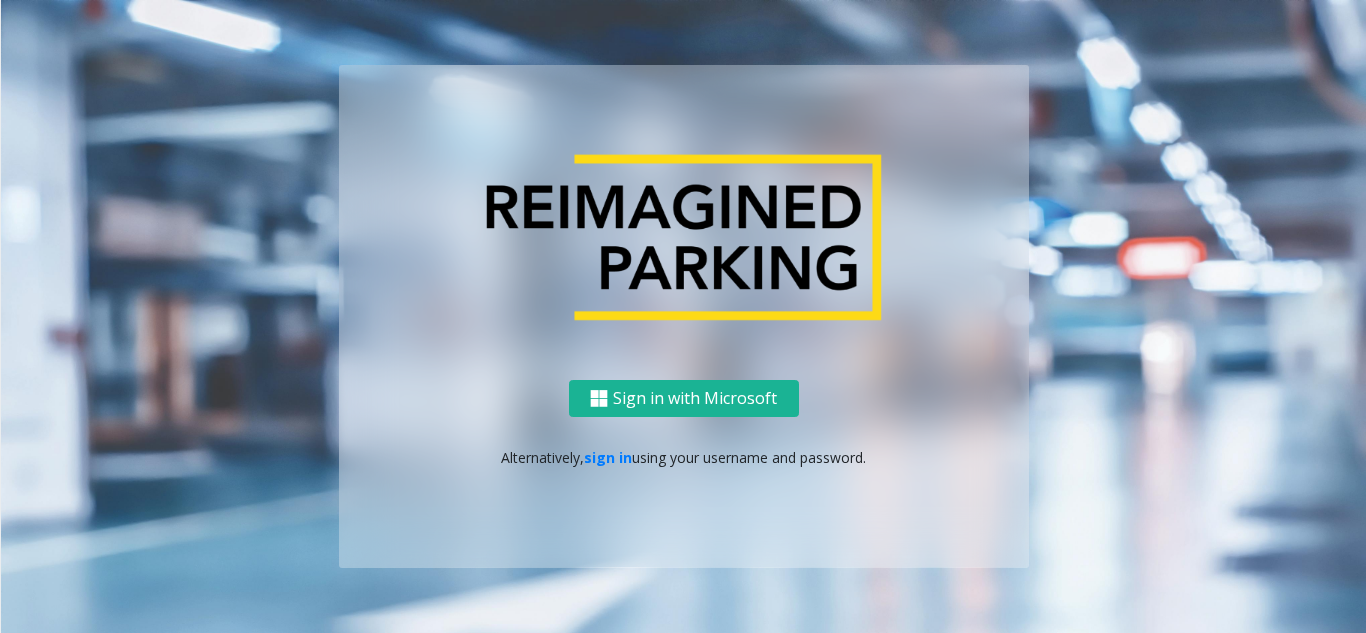 scroll, scrollTop: 0, scrollLeft: 0, axis: both 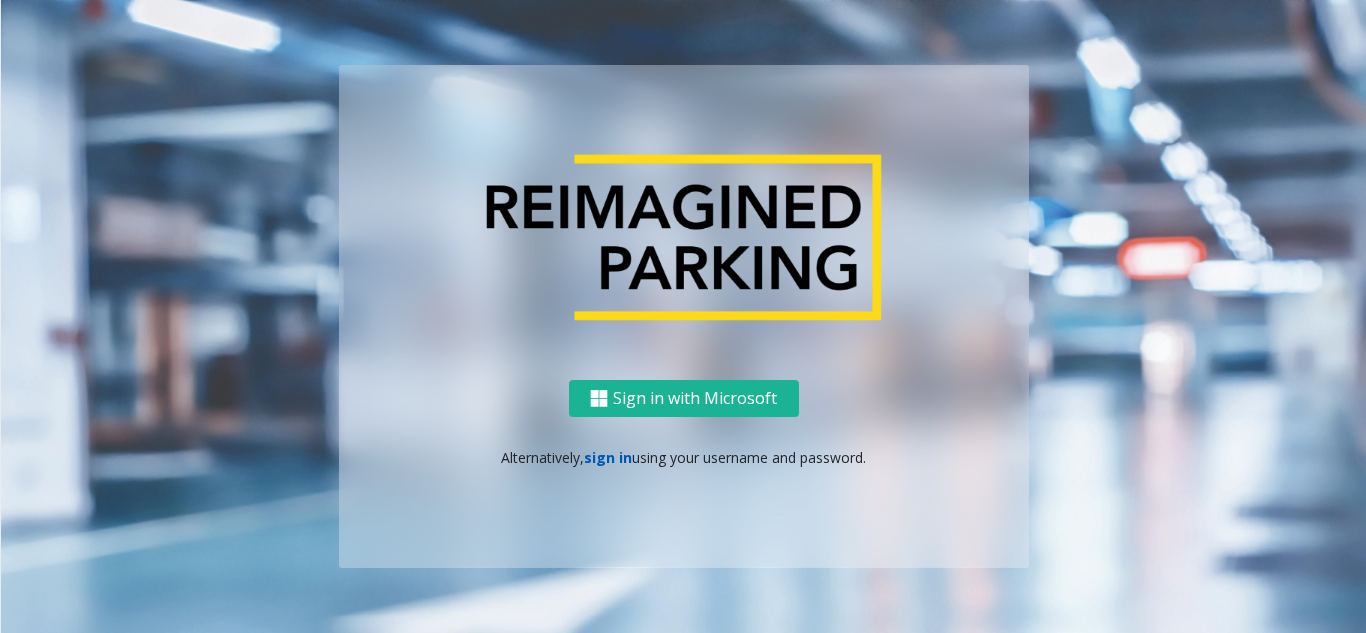 click on "sign in" 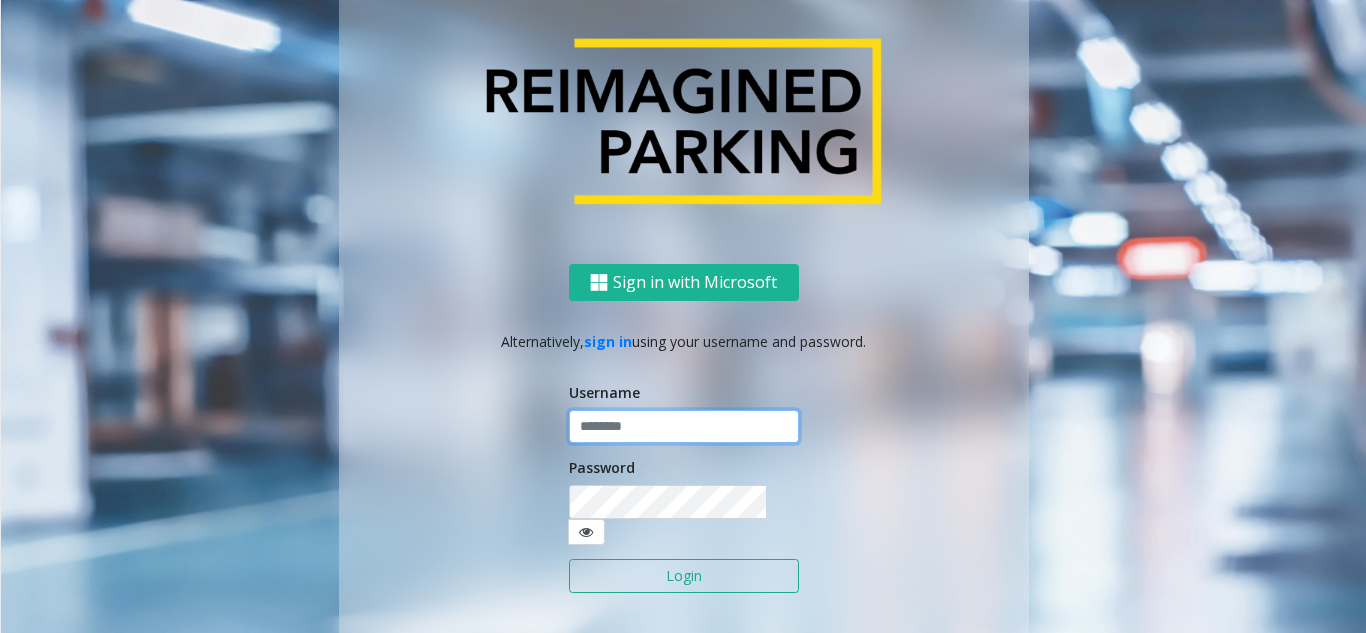 click 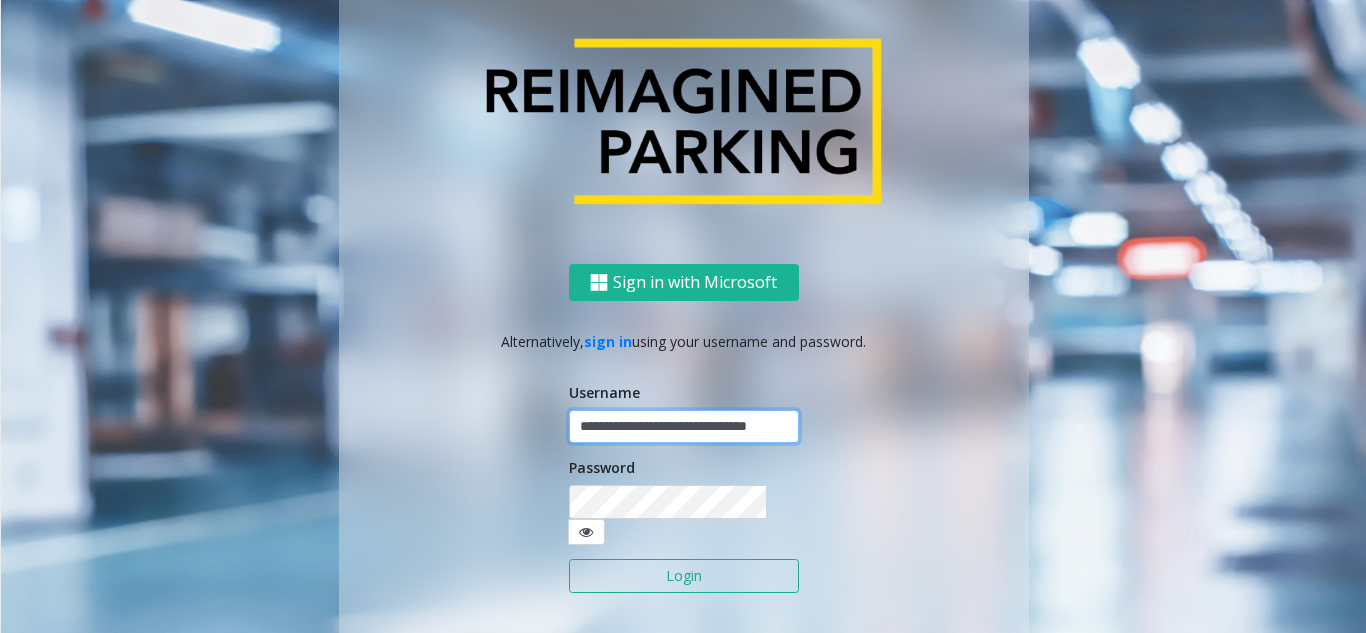scroll, scrollTop: 0, scrollLeft: 33, axis: horizontal 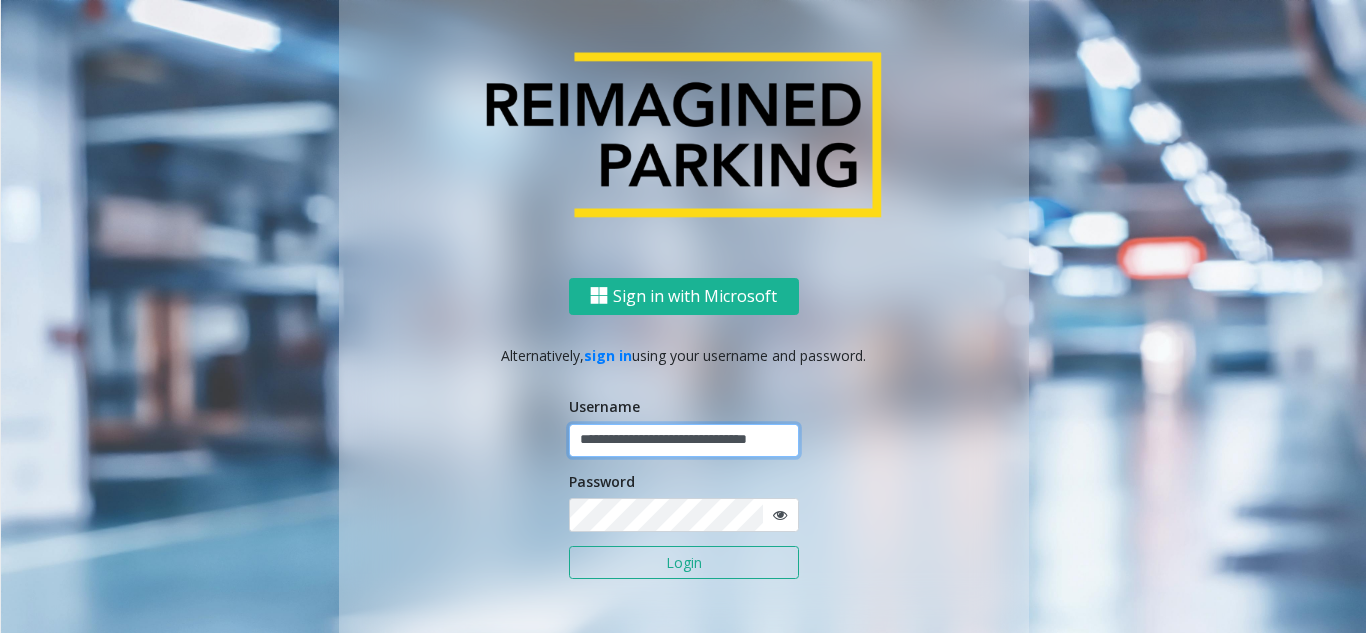type on "**********" 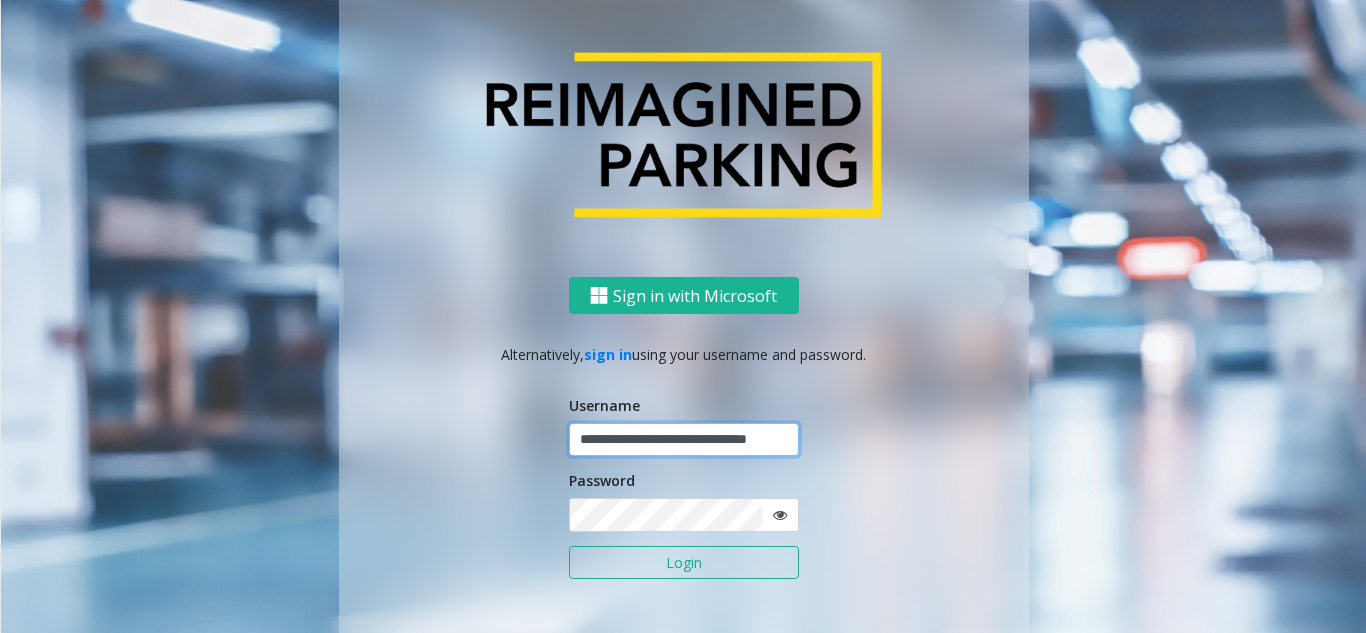 scroll, scrollTop: 0, scrollLeft: 0, axis: both 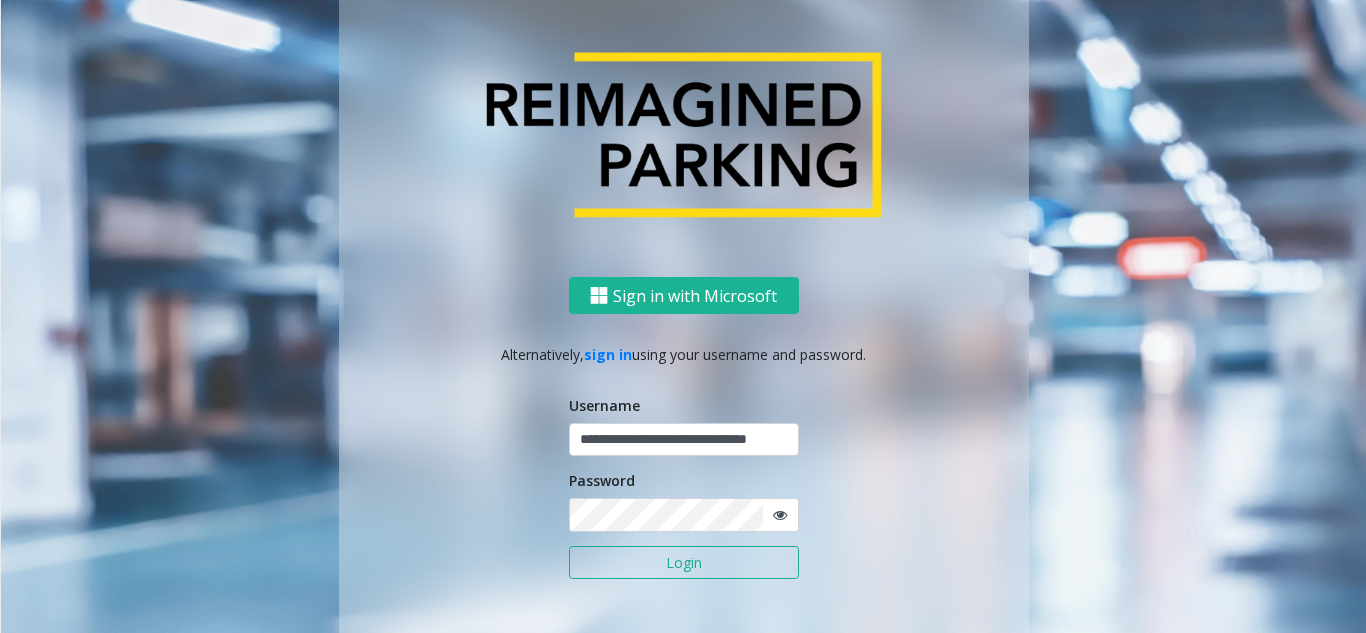 click on "**********" 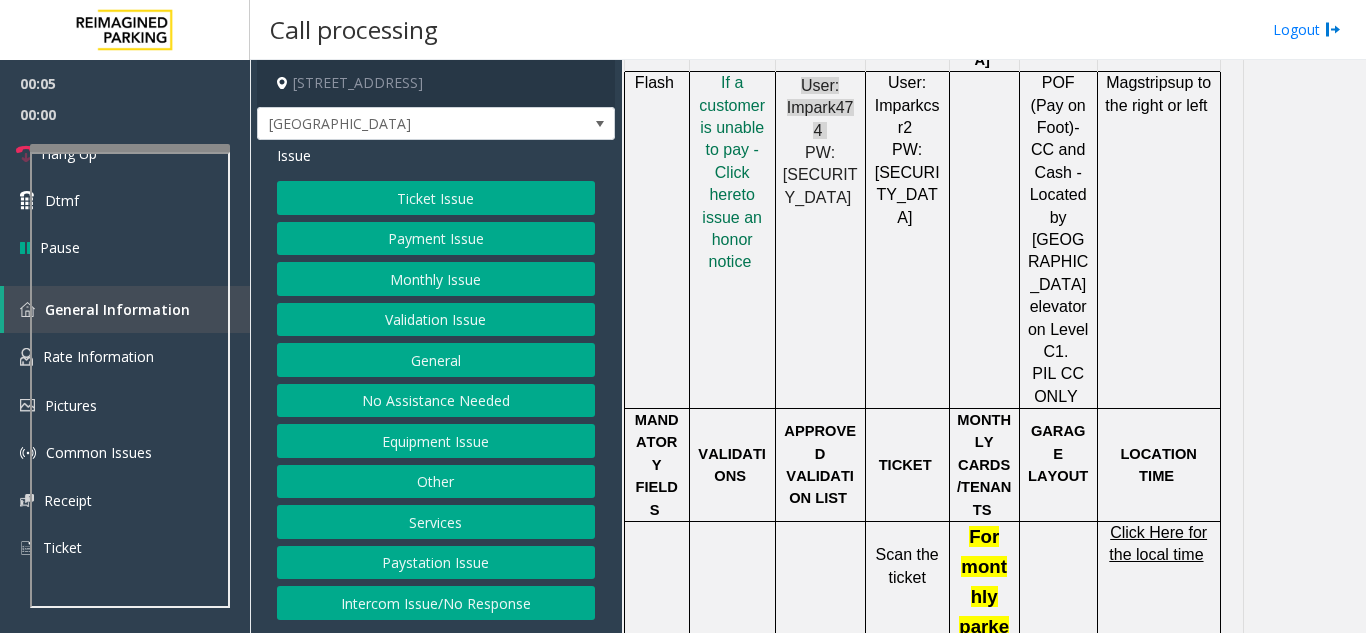 scroll, scrollTop: 900, scrollLeft: 0, axis: vertical 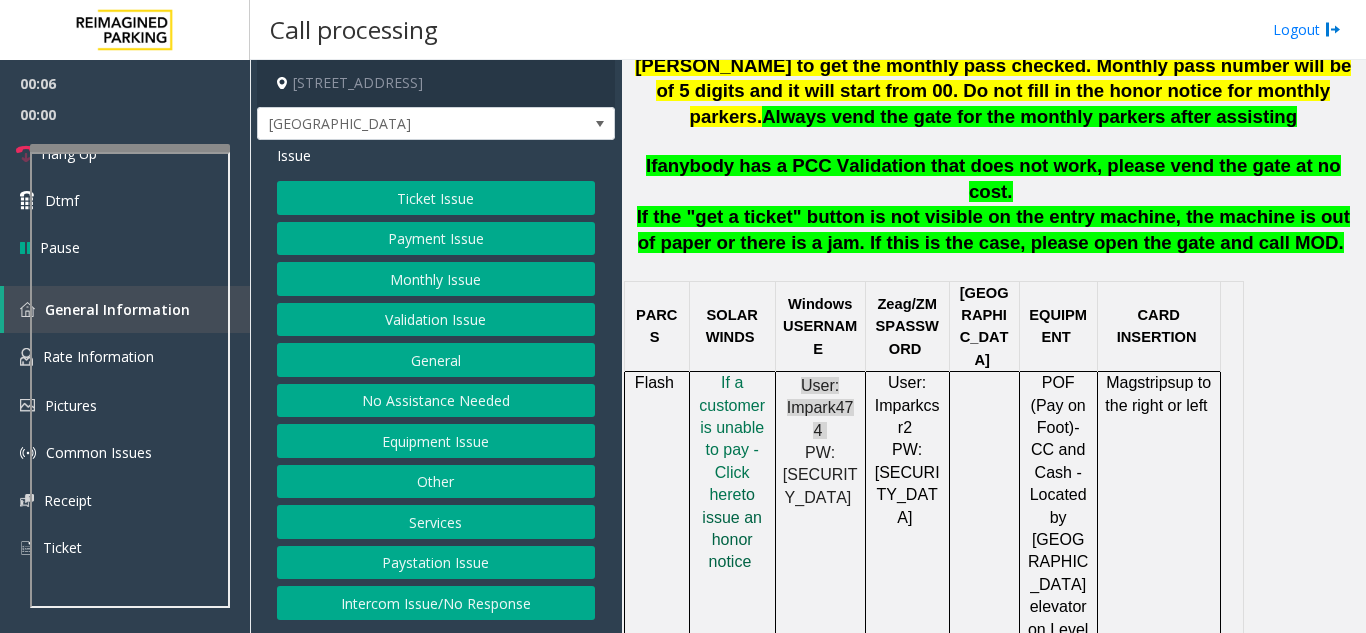 click on "to issue an honor notice" 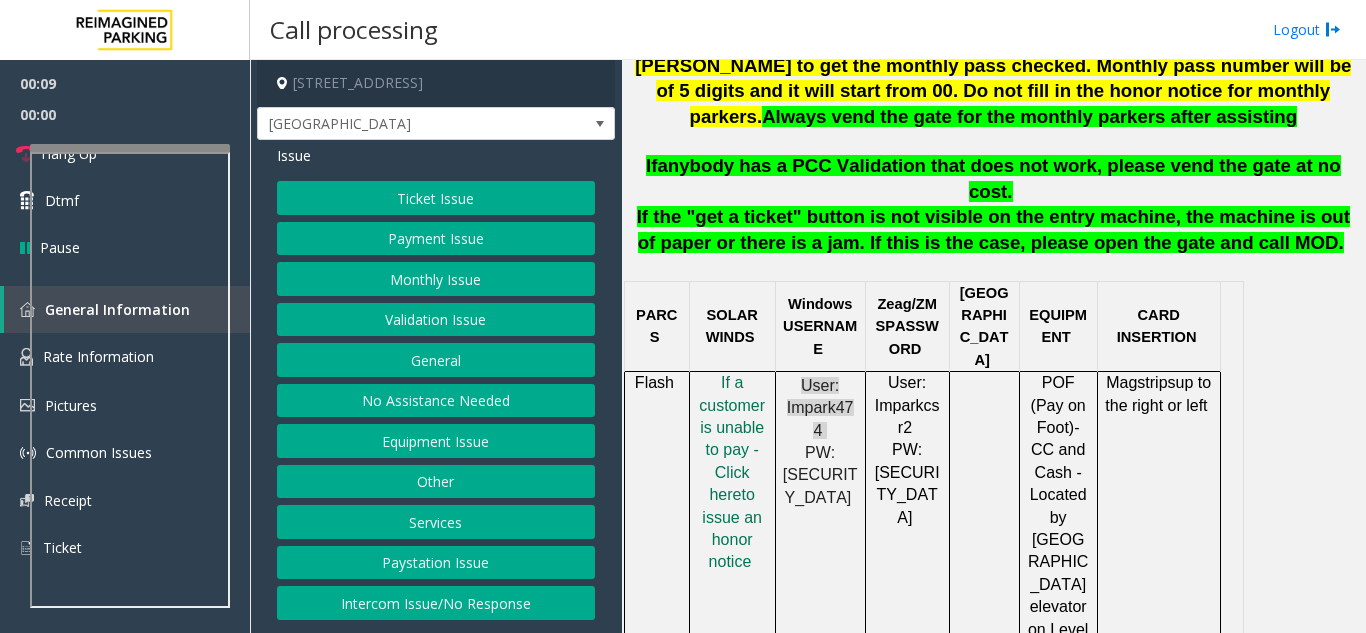 click on "Intercom Issue/No Response" 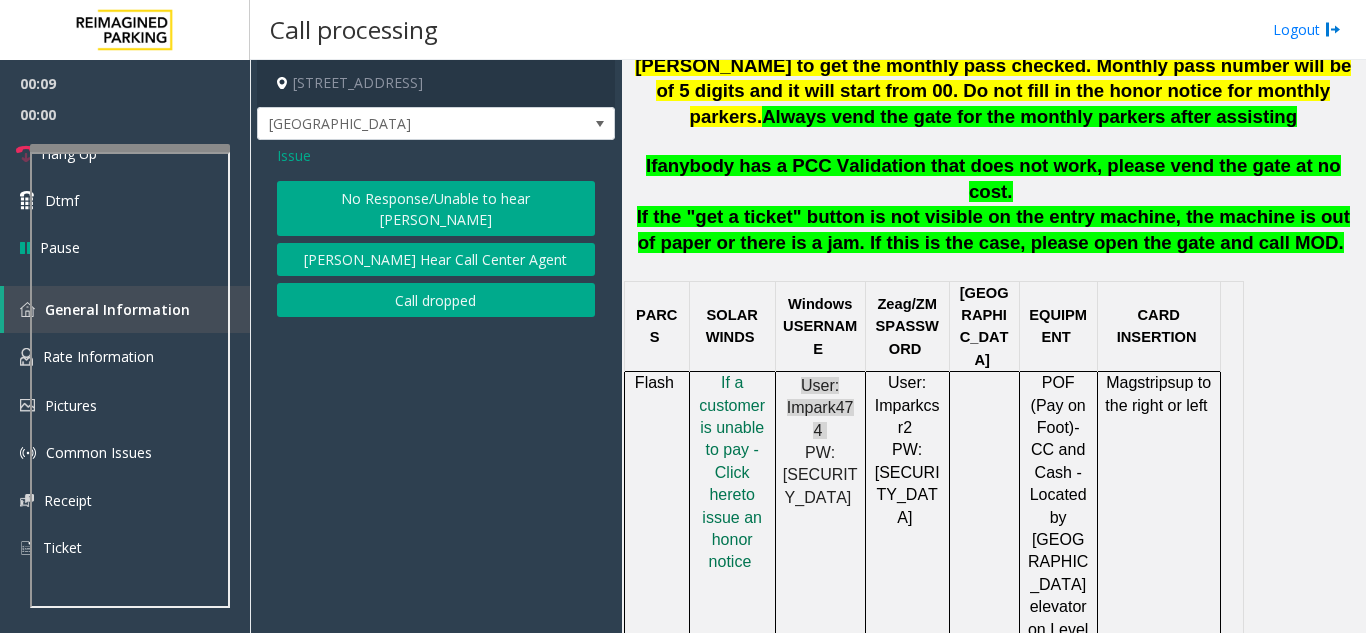 click on "No Response/Unable to hear [PERSON_NAME]" 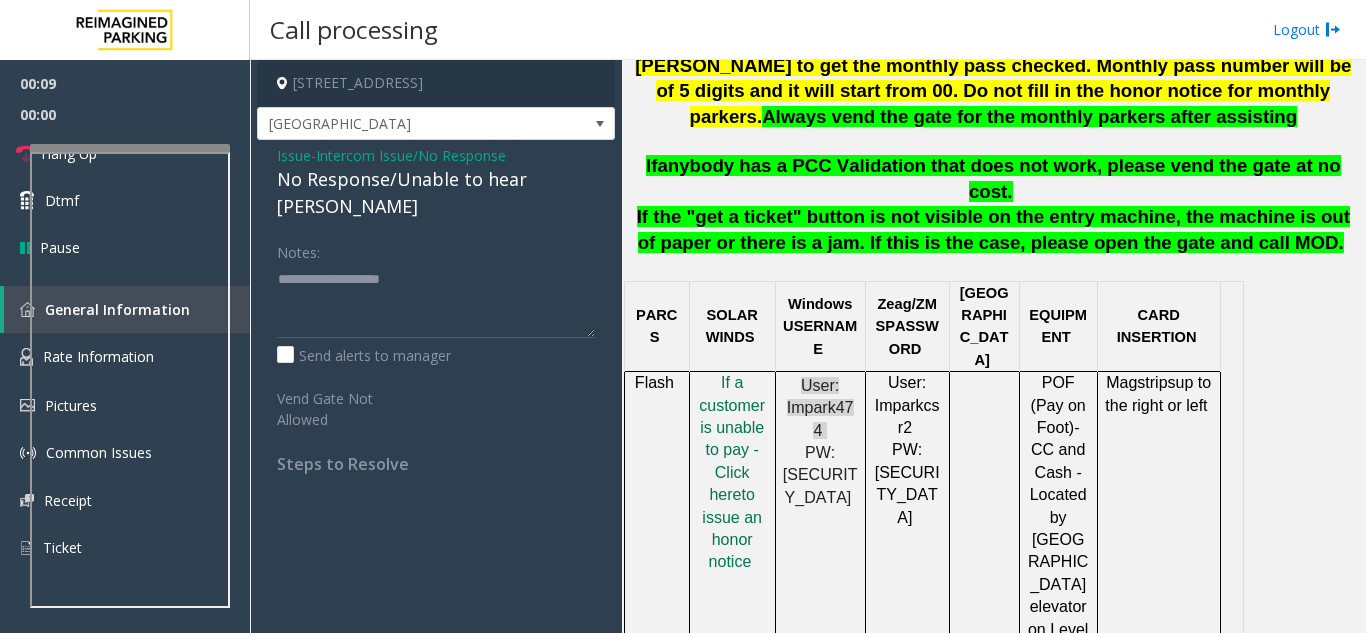 click on "Issue  -  Intercom Issue/No Response No Response/Unable to hear [PERSON_NAME] Notes:                      Send alerts to manager  Vend Gate Not Allowed  Steps to Resolve" 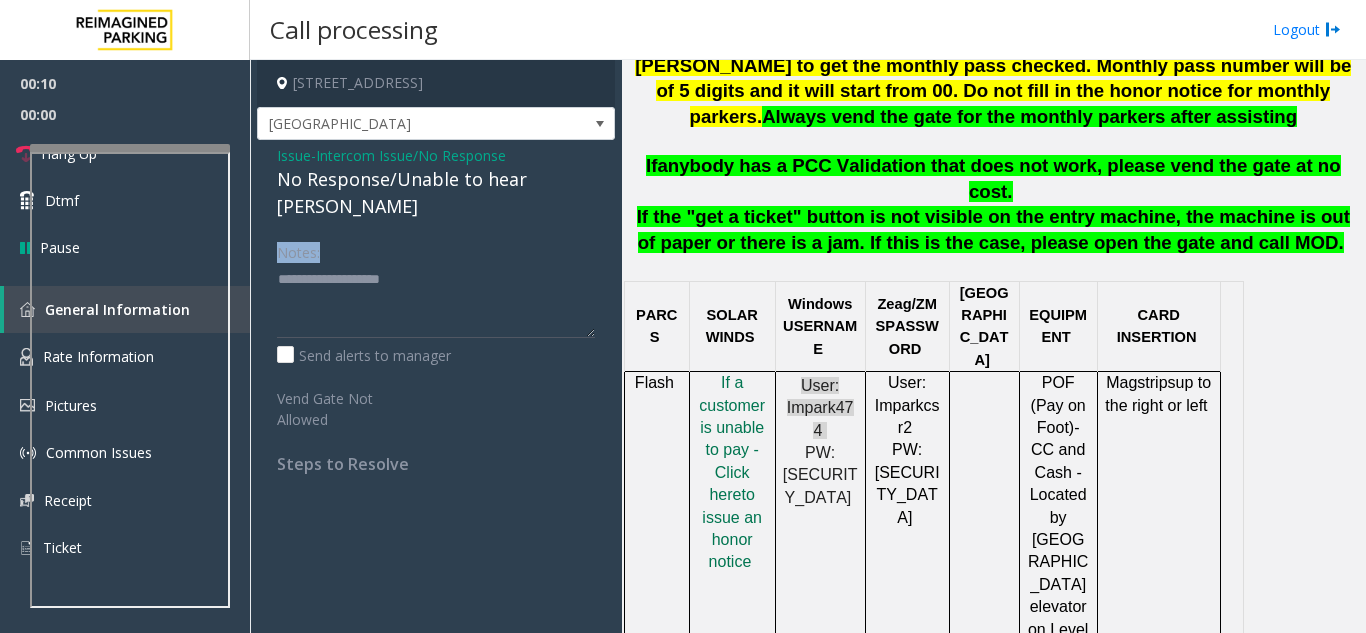 click on "Issue  -  Intercom Issue/No Response No Response/Unable to hear [PERSON_NAME] Notes:                      Send alerts to manager  Vend Gate Not Allowed  Steps to Resolve" 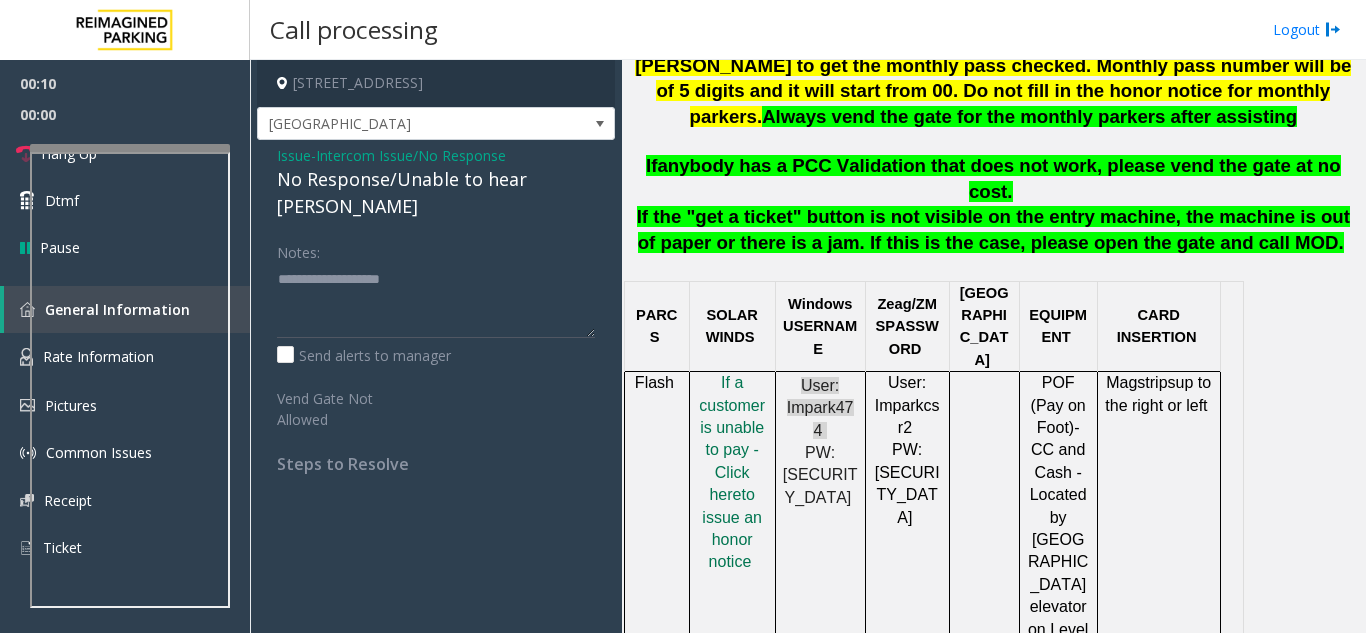 click on "Issue  -  Intercom Issue/No Response No Response/Unable to hear [PERSON_NAME] Notes:                      Send alerts to manager  Vend Gate Not Allowed  Steps to Resolve" 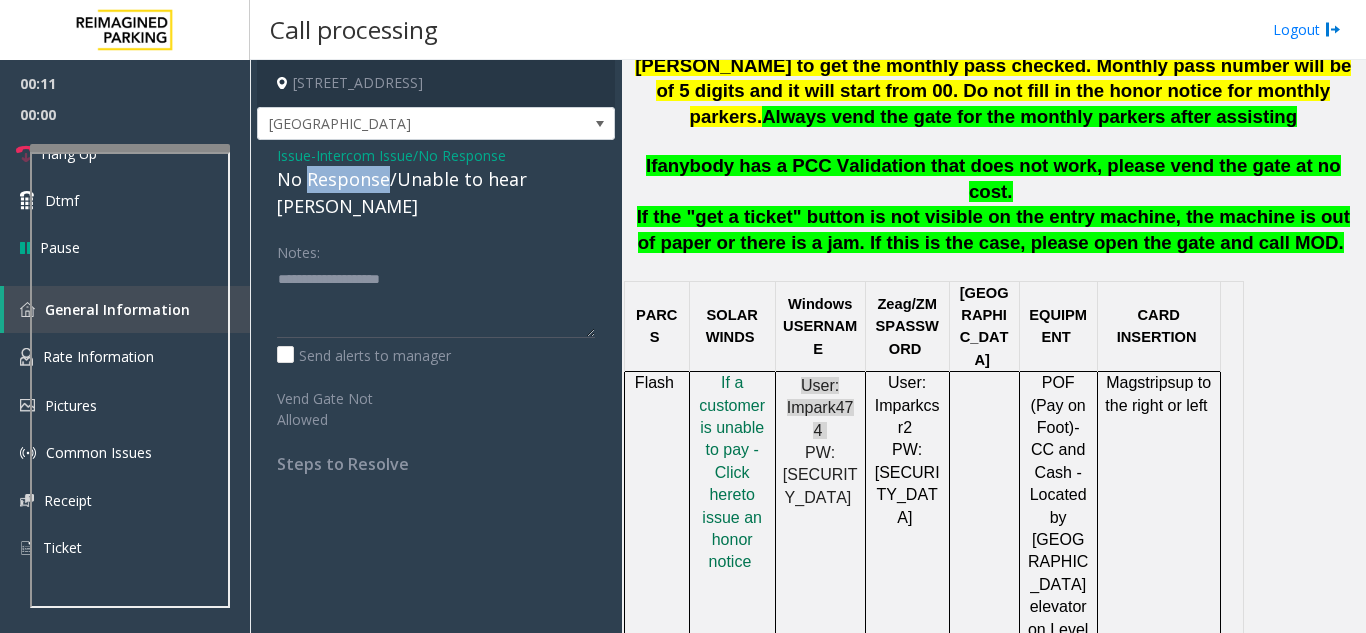 click on "No Response/Unable to hear [PERSON_NAME]" 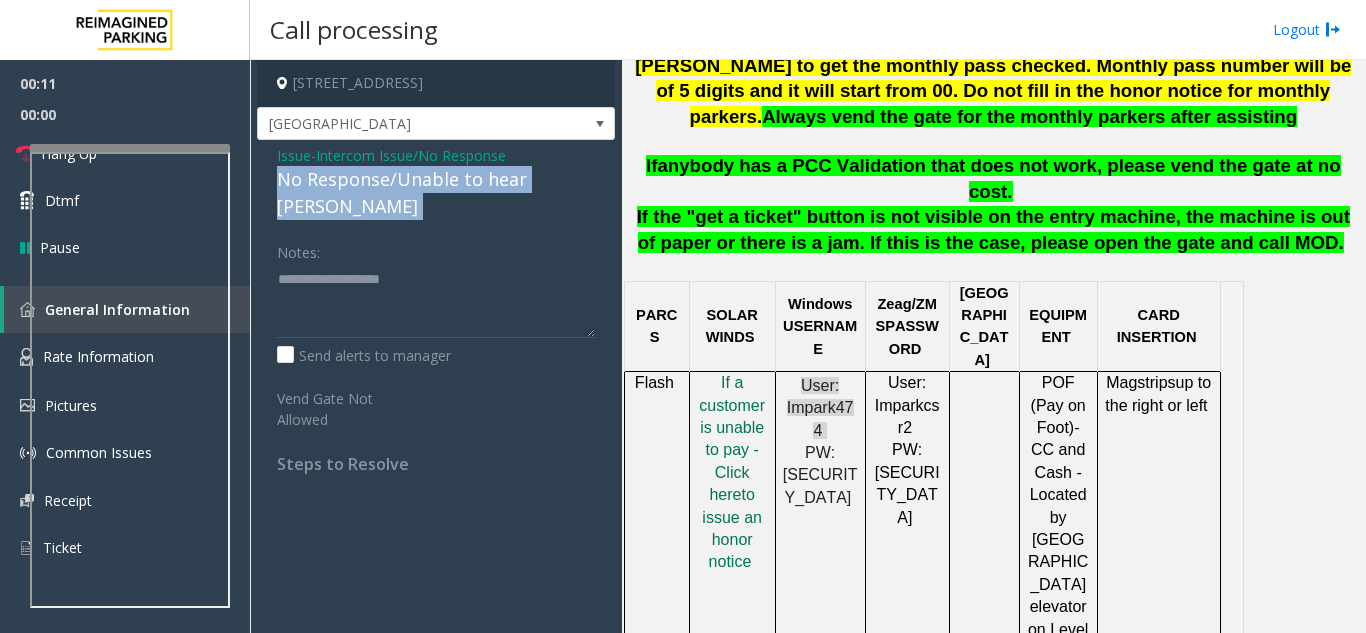 click on "No Response/Unable to hear [PERSON_NAME]" 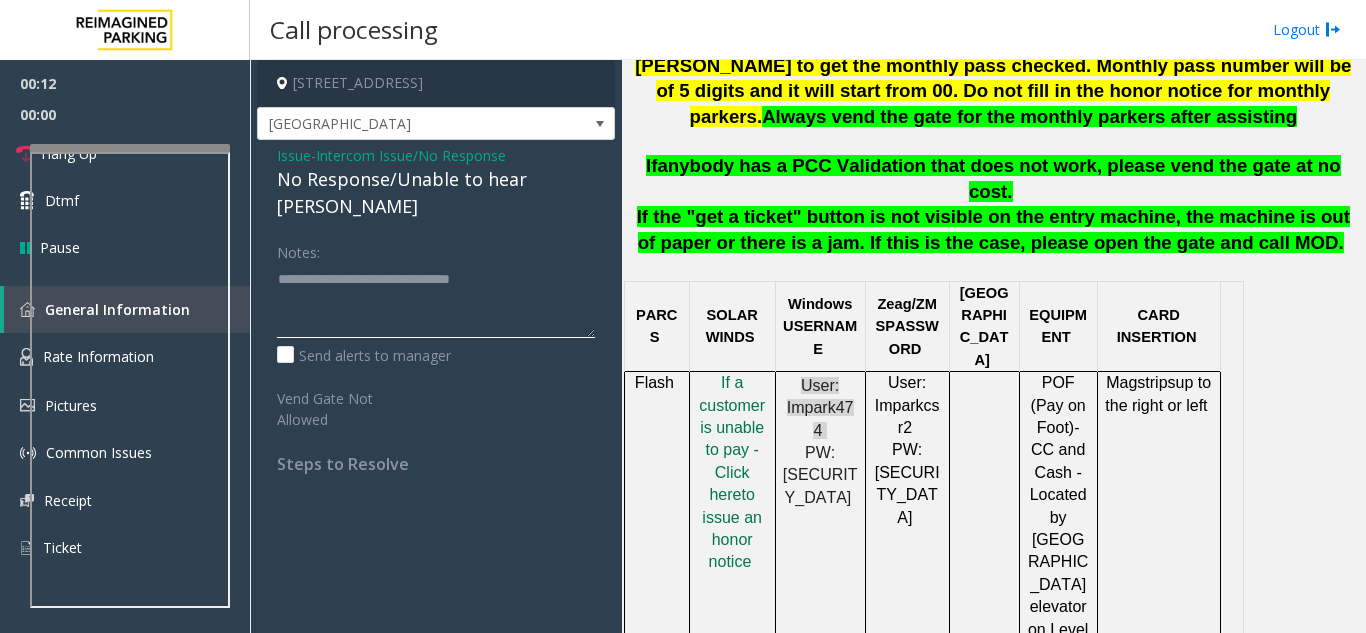type on "**********" 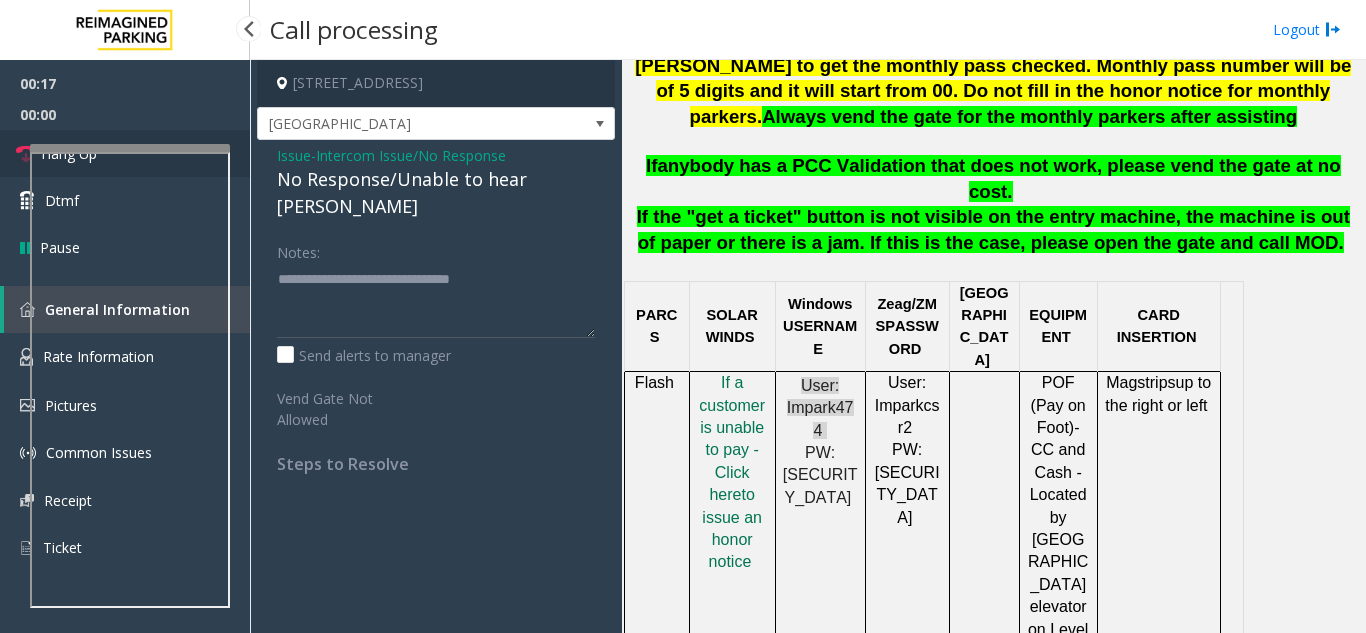 click on "Hang Up" at bounding box center [125, 153] 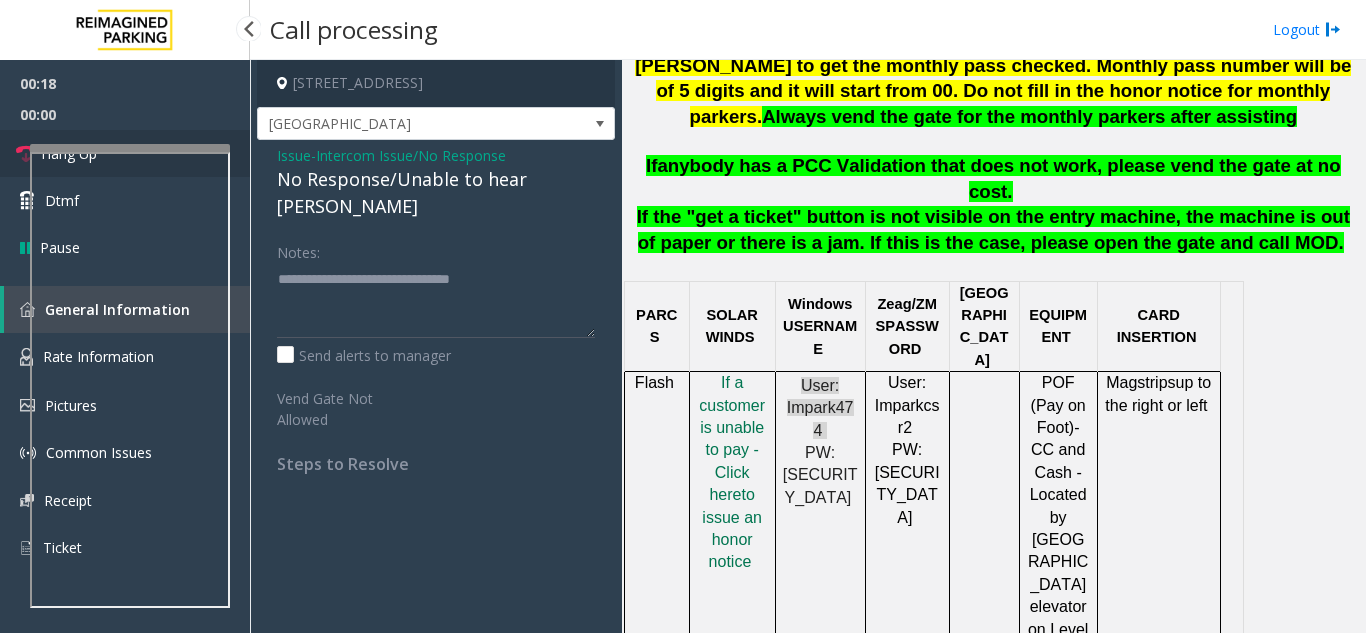 click on "Hang Up" at bounding box center [125, 153] 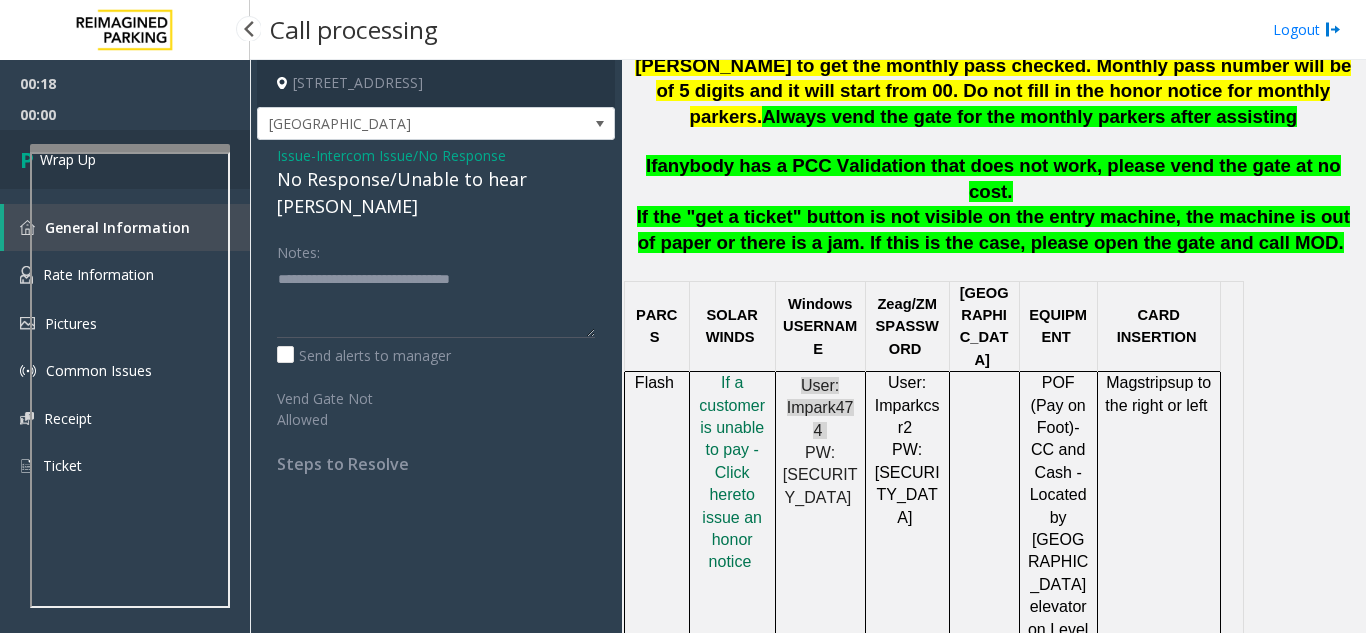 click on "Wrap Up" at bounding box center (125, 159) 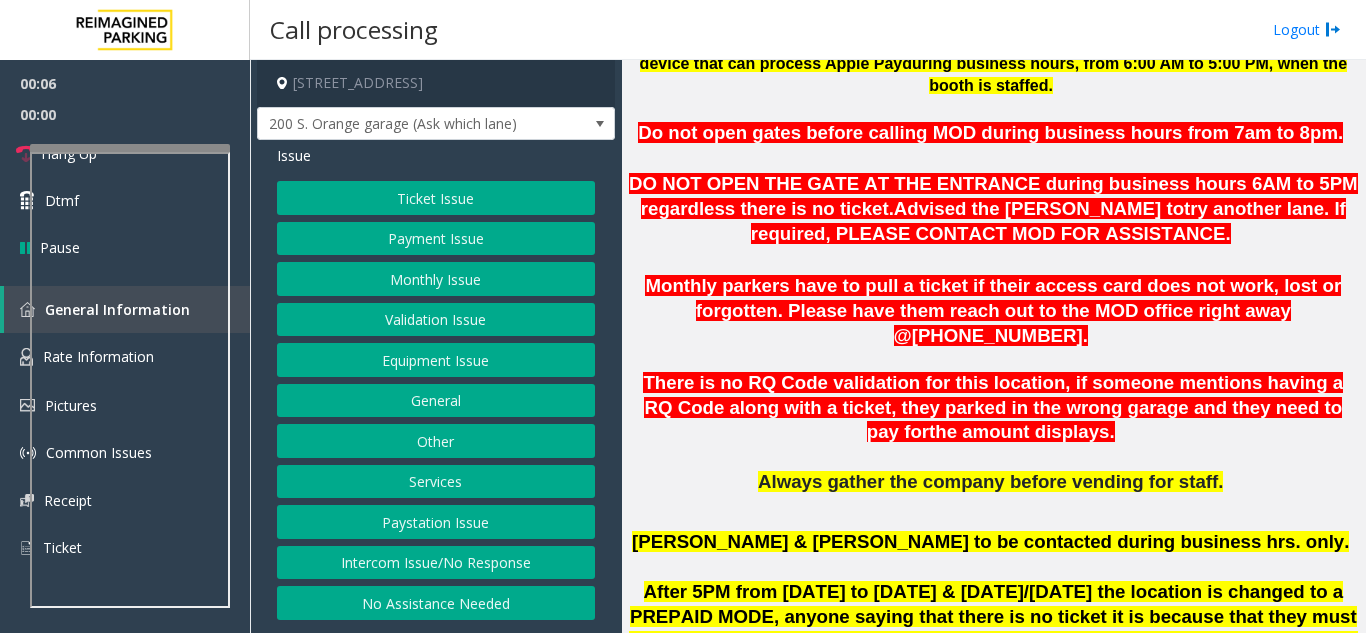 scroll, scrollTop: 700, scrollLeft: 0, axis: vertical 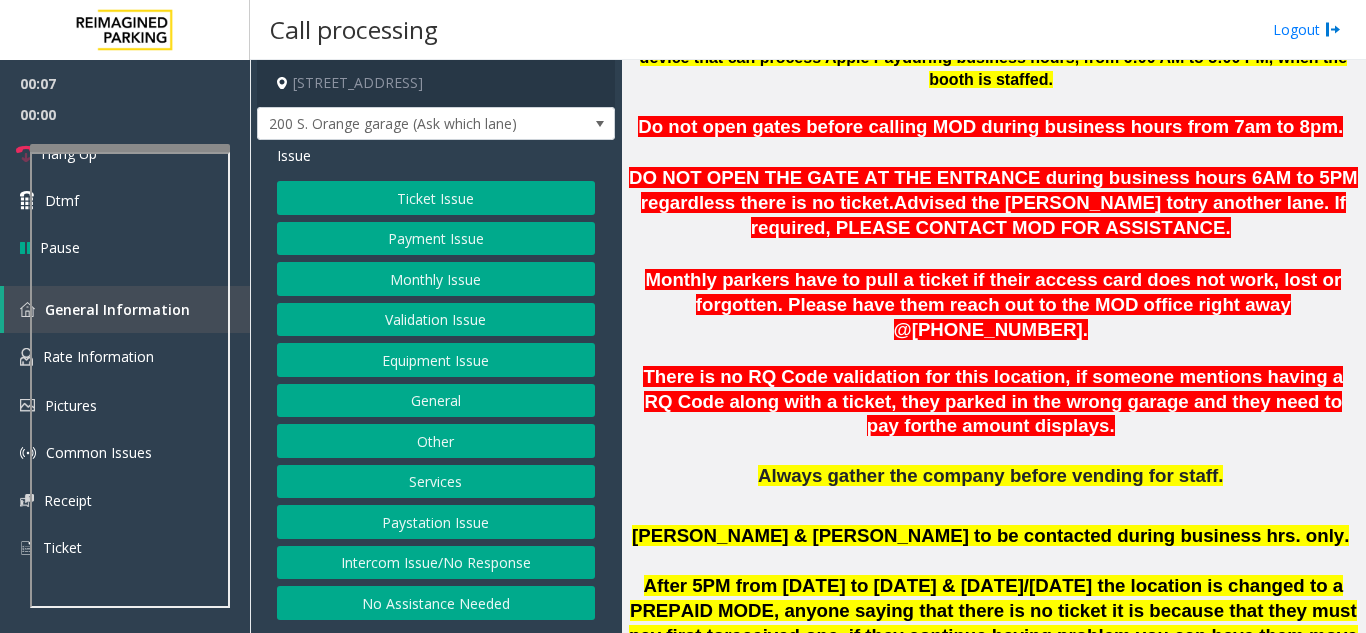 click on "Monthly parkers have to pull a ticket if their access card does not work, lost or forgotten. Please have them reach out to the MOD office right away @[PHONE_NUMBER]." 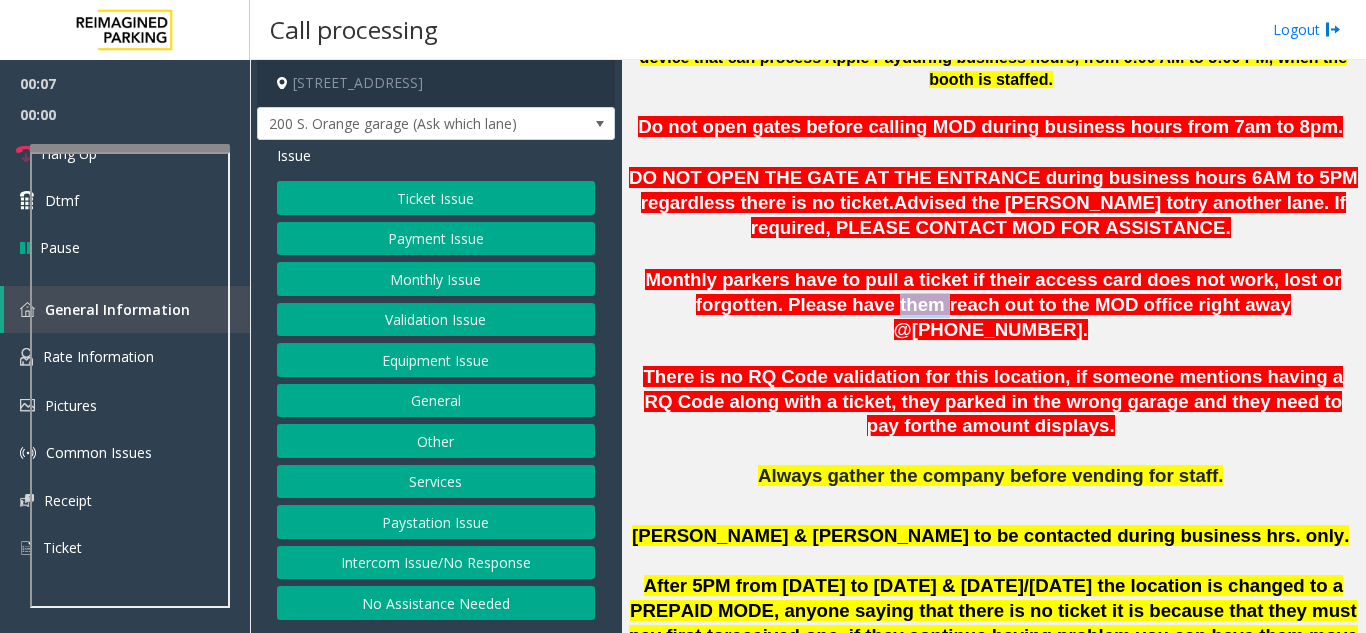 click on "Monthly parkers have to pull a ticket if their access card does not work, lost or forgotten. Please have them reach out to the MOD office right away @[PHONE_NUMBER]." 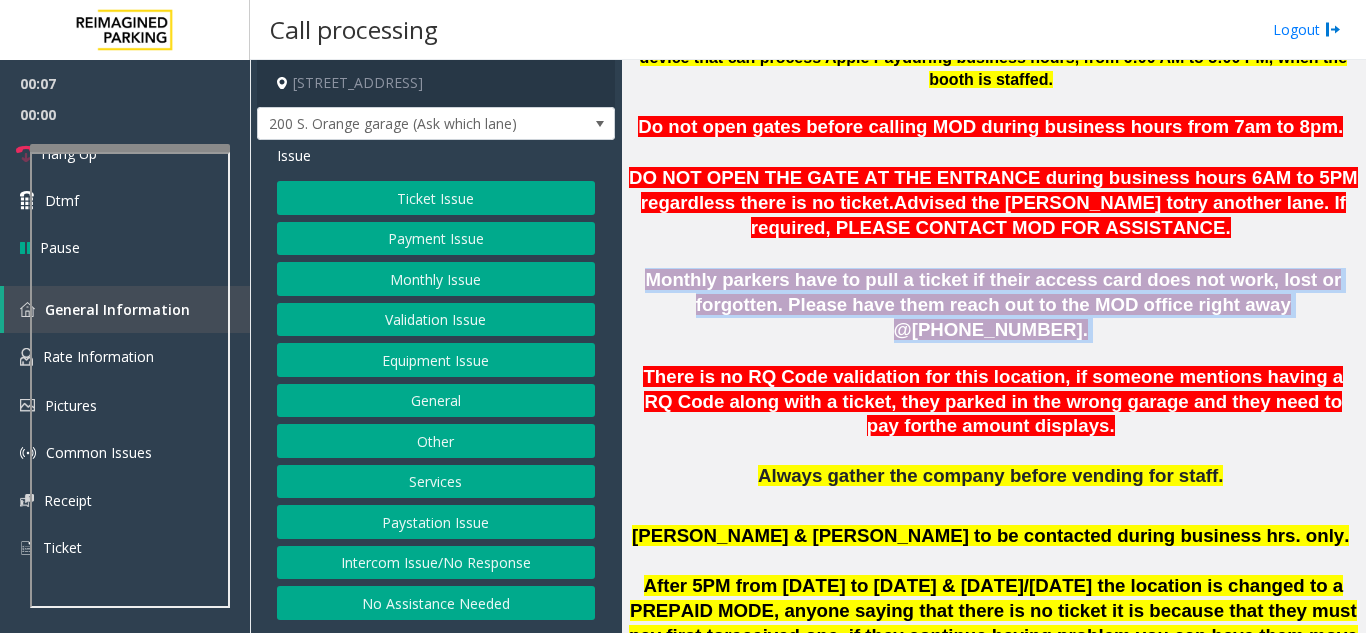 click on "Monthly parkers have to pull a ticket if their access card does not work, lost or forgotten. Please have them reach out to the MOD office right away @[PHONE_NUMBER]." 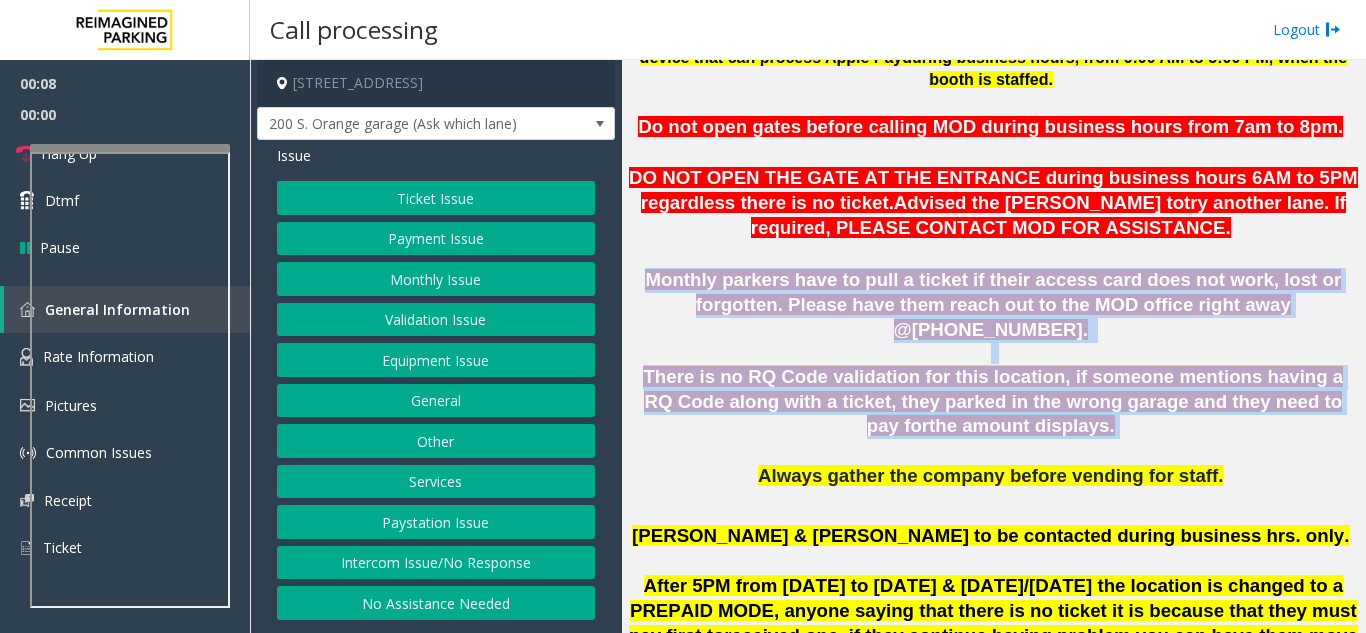 drag, startPoint x: 788, startPoint y: 303, endPoint x: 932, endPoint y: 375, distance: 160.99689 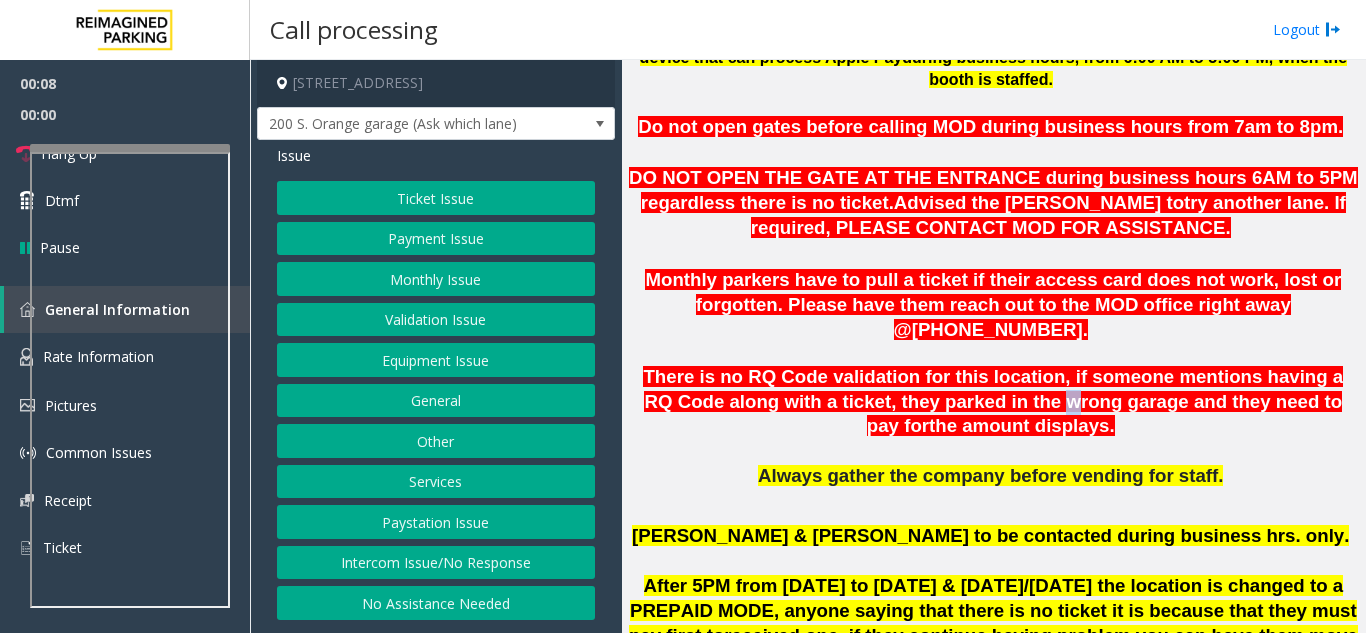 click on "There is no RQ Code validation for this location, if someone mentions having a RQ Code along with a ticket, they parked in the wrong garage and they need to pay for" 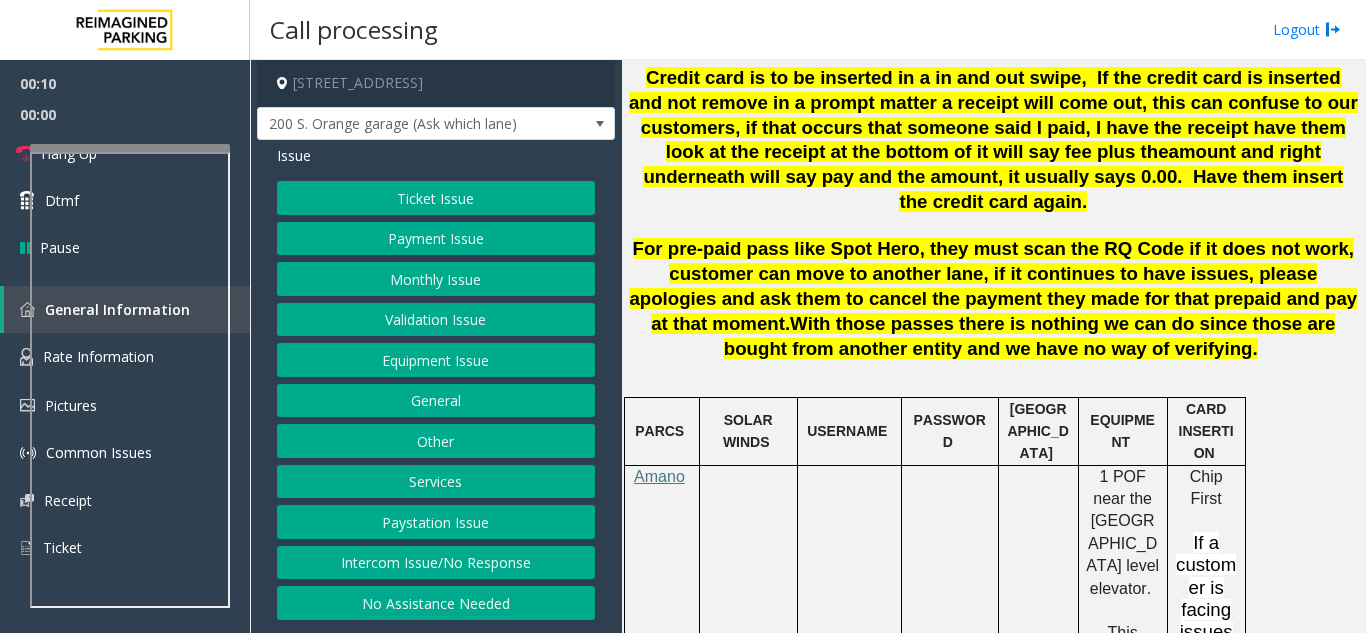 scroll, scrollTop: 1300, scrollLeft: 0, axis: vertical 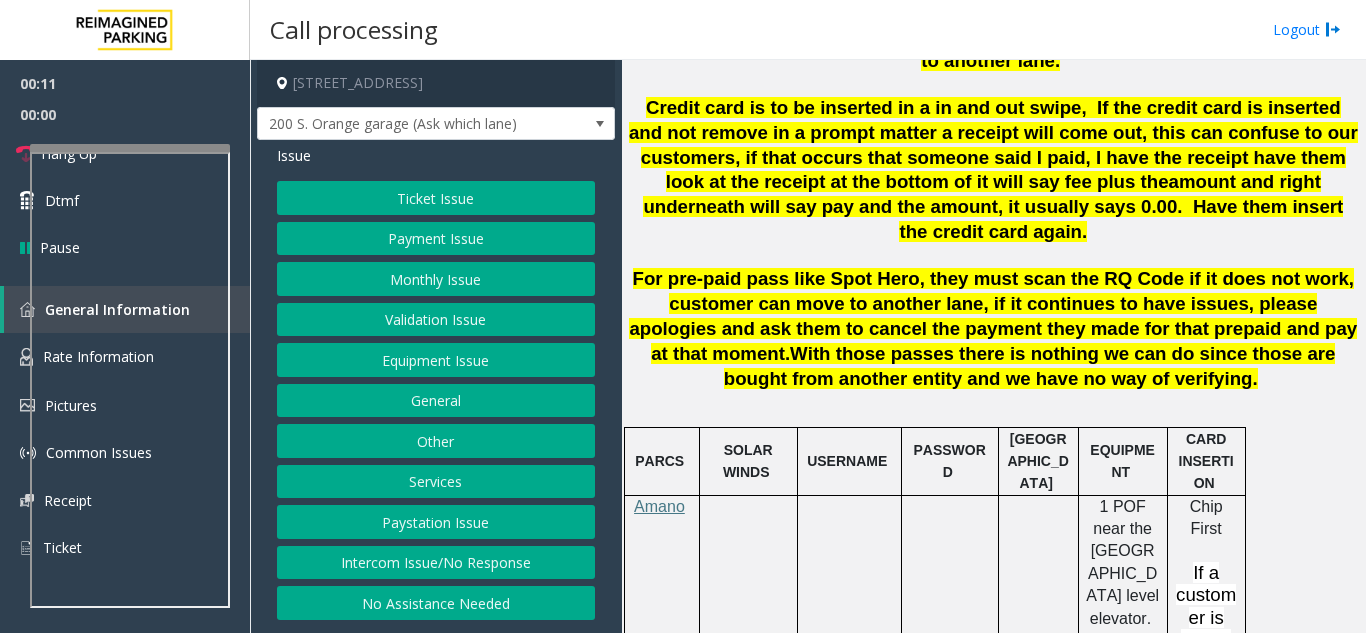 click on "SOLAR WINDS" 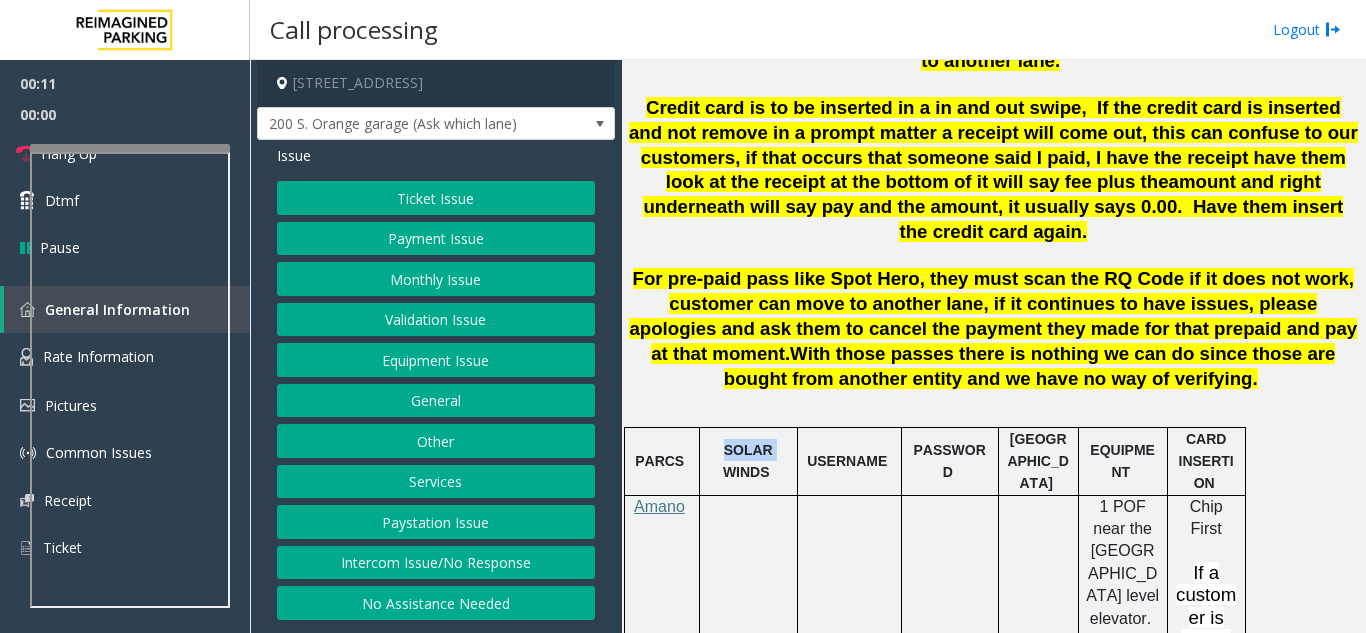 click on "SOLAR WINDS" 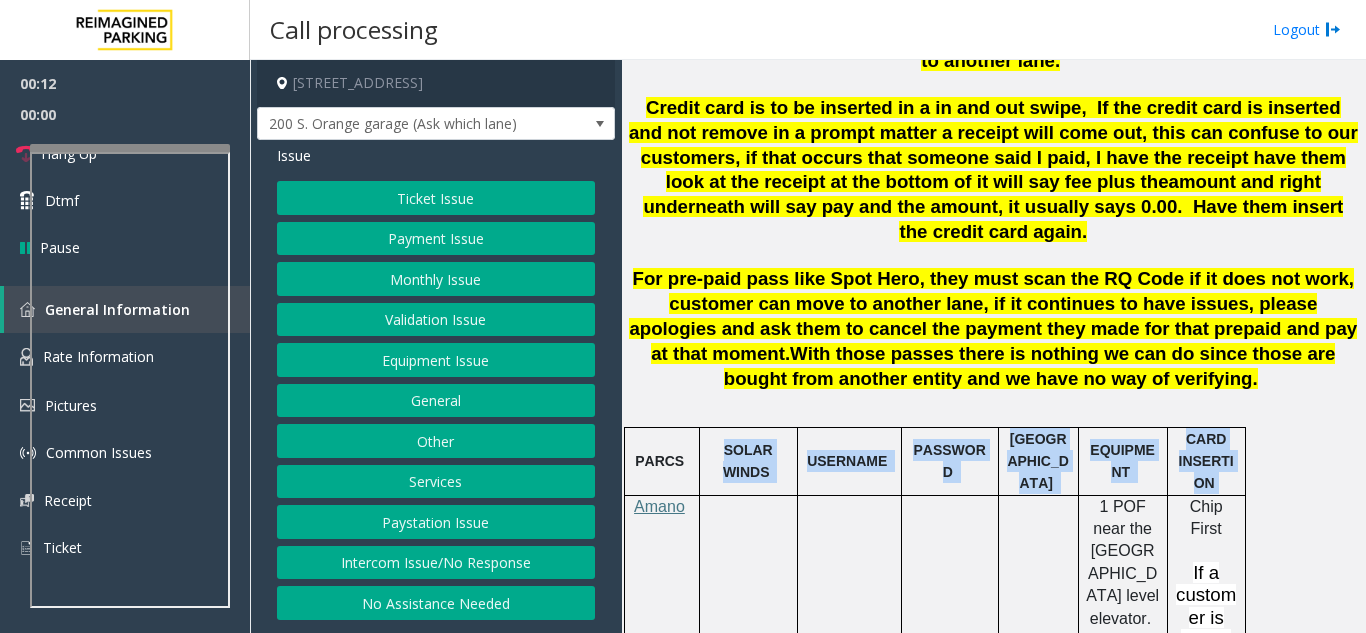 drag, startPoint x: 731, startPoint y: 375, endPoint x: 1204, endPoint y: 387, distance: 473.1522 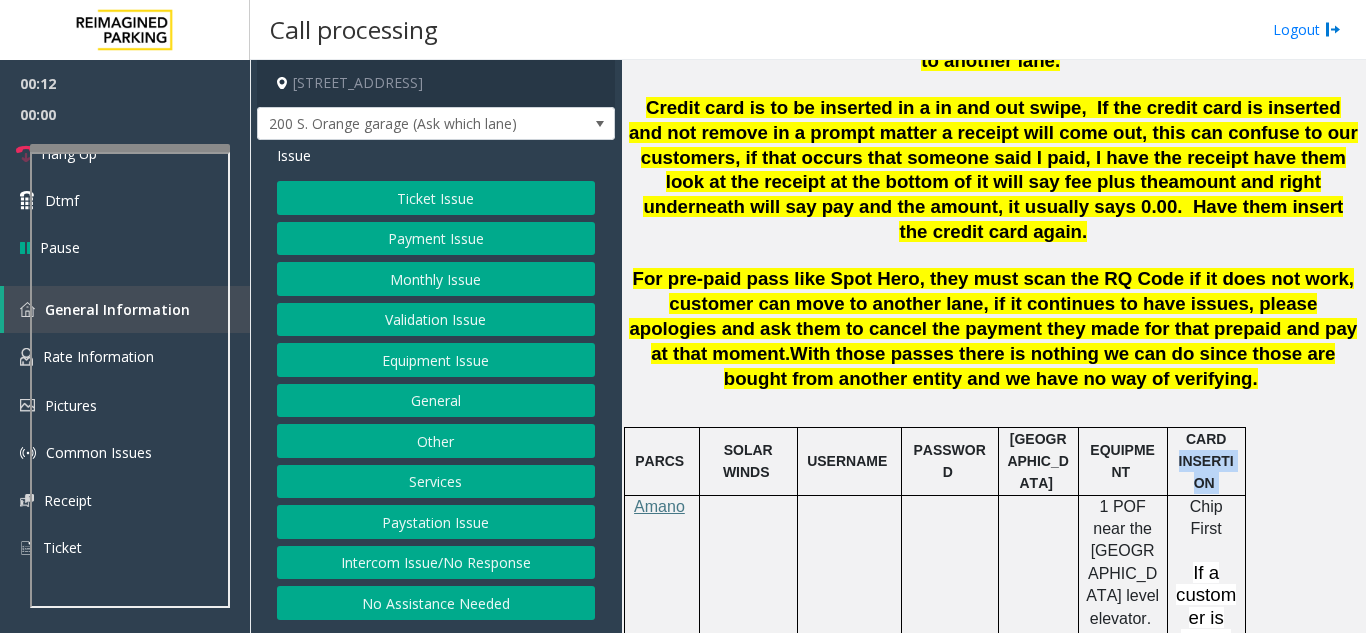 click on "CARD INSERTION" 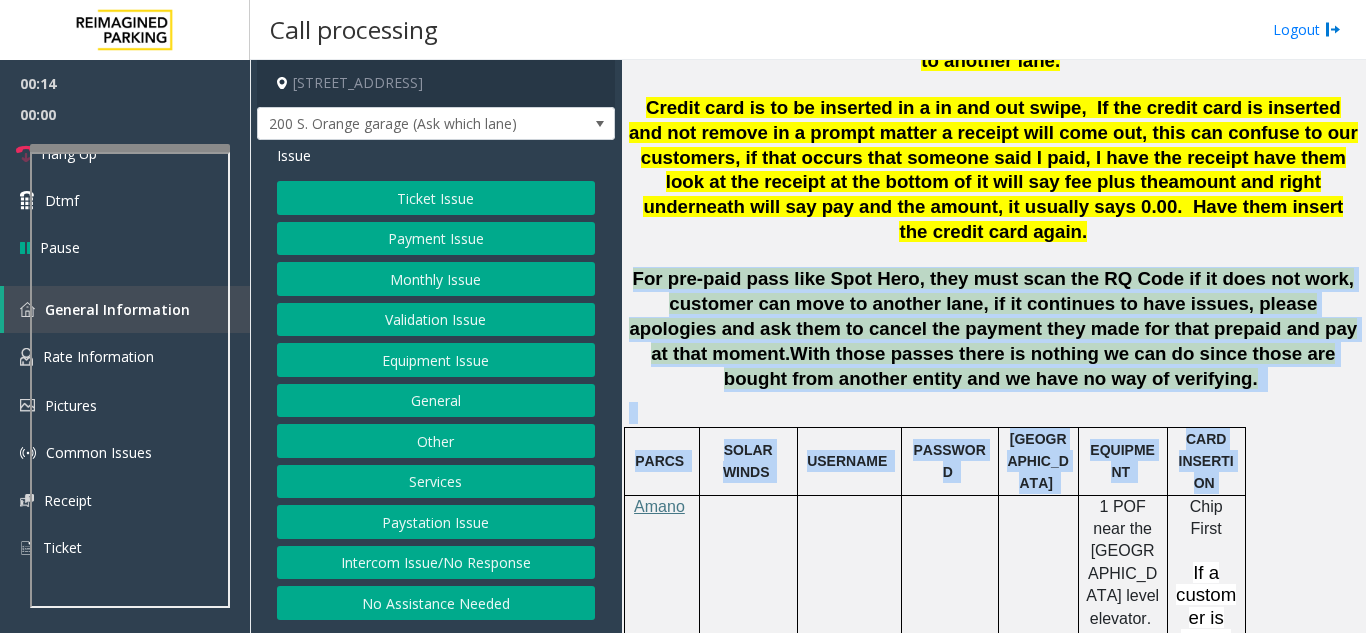 drag, startPoint x: 1204, startPoint y: 387, endPoint x: 635, endPoint y: 200, distance: 598.94073 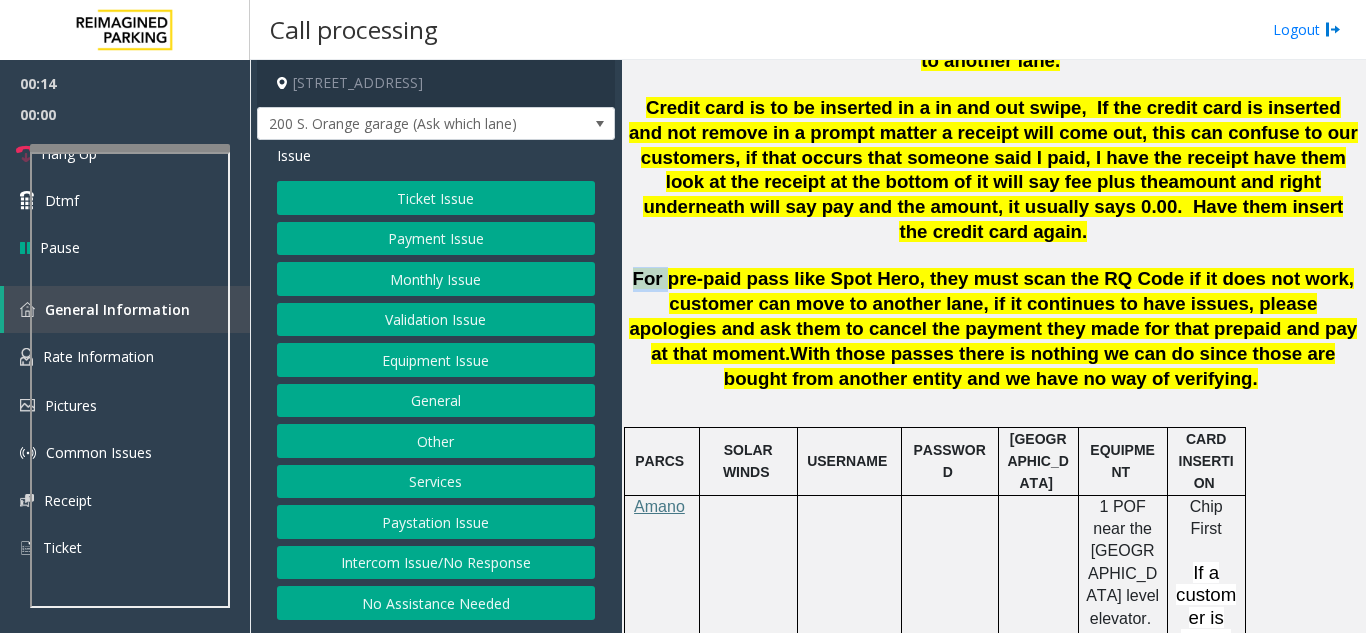click on "For pre-paid pass like Spot Hero, they must scan the RQ Code if it does not work, customer can move to another lane, if it continues to have issues, please apologies and ask them to cancel the payment they made for that prepaid and pay at that moment" 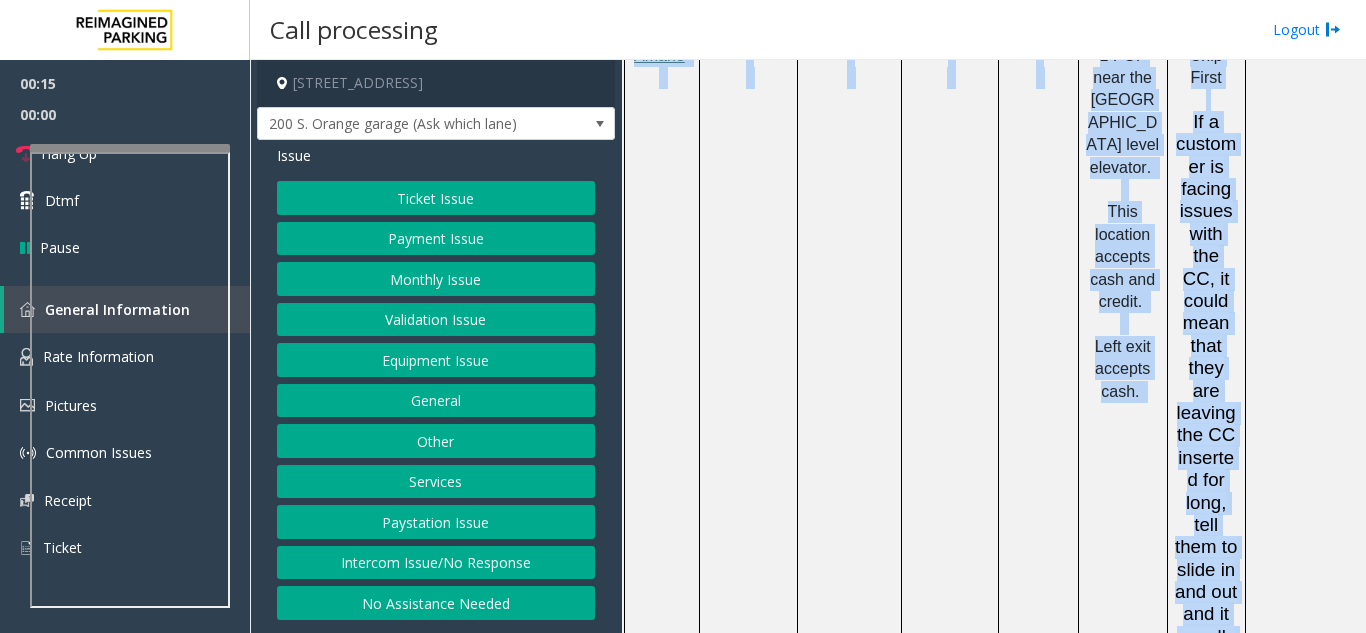 scroll, scrollTop: 2431, scrollLeft: 0, axis: vertical 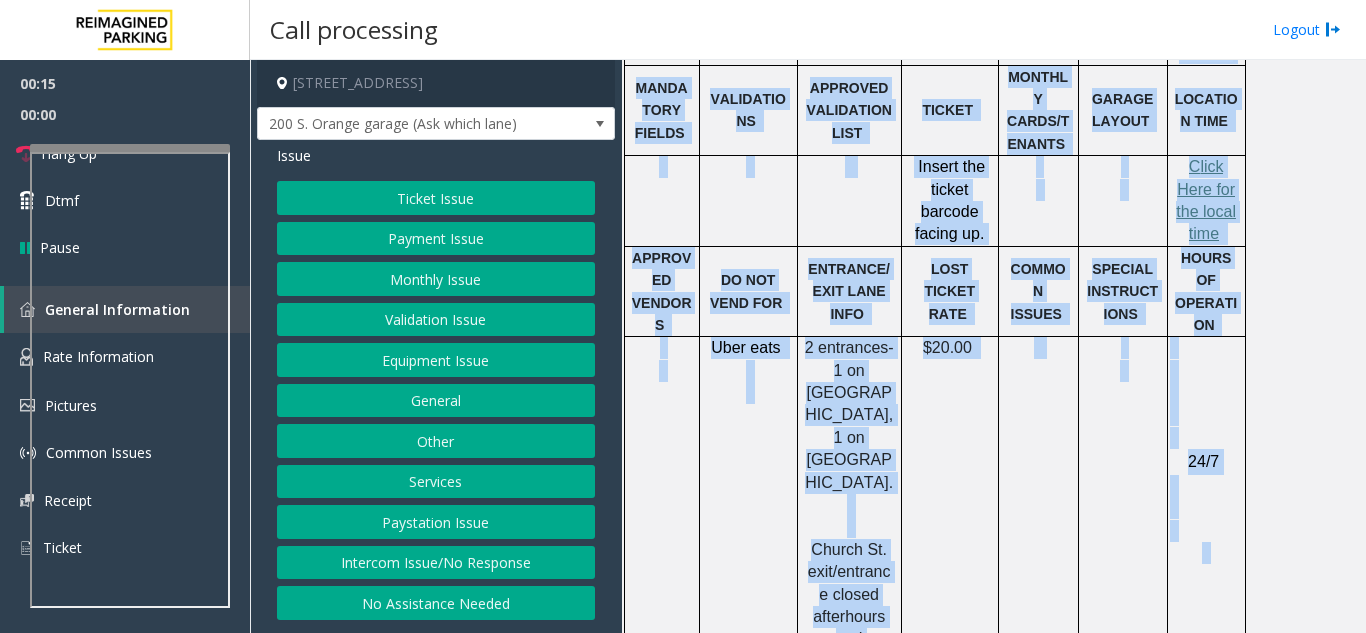 drag, startPoint x: 635, startPoint y: 200, endPoint x: 1365, endPoint y: 680, distance: 873.6704 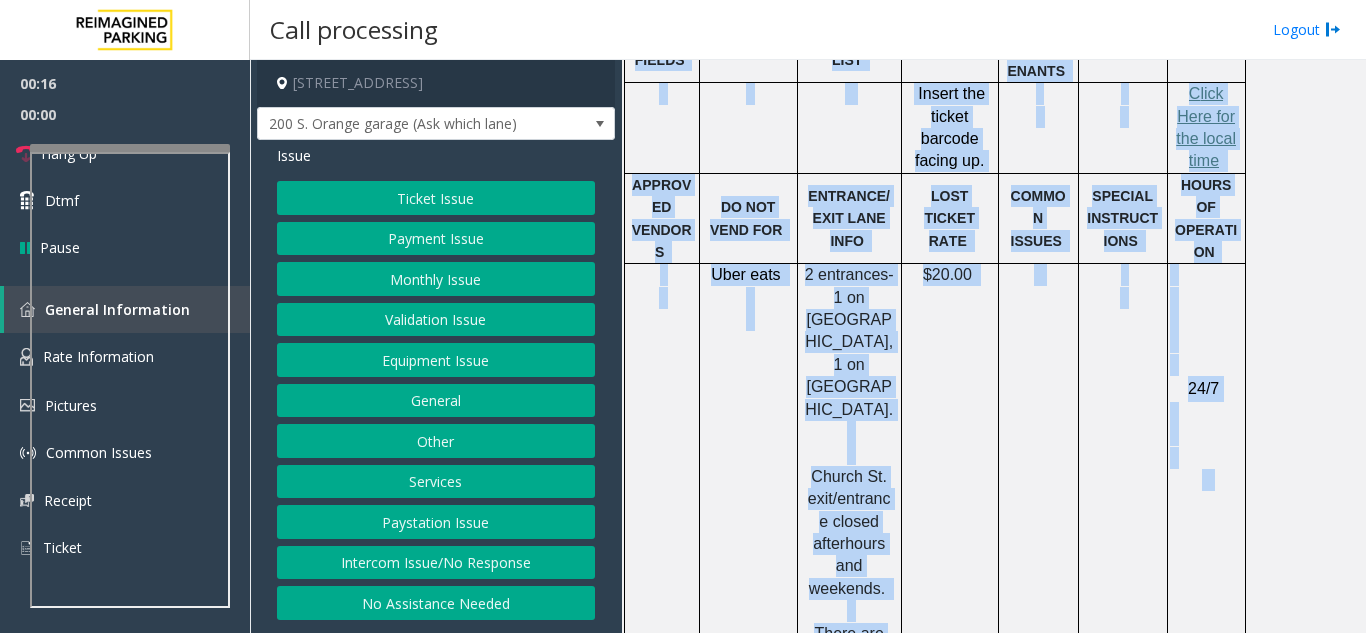 click on "2 entrances- 1 on [GEOGRAPHIC_DATA], 1 on [GEOGRAPHIC_DATA]." 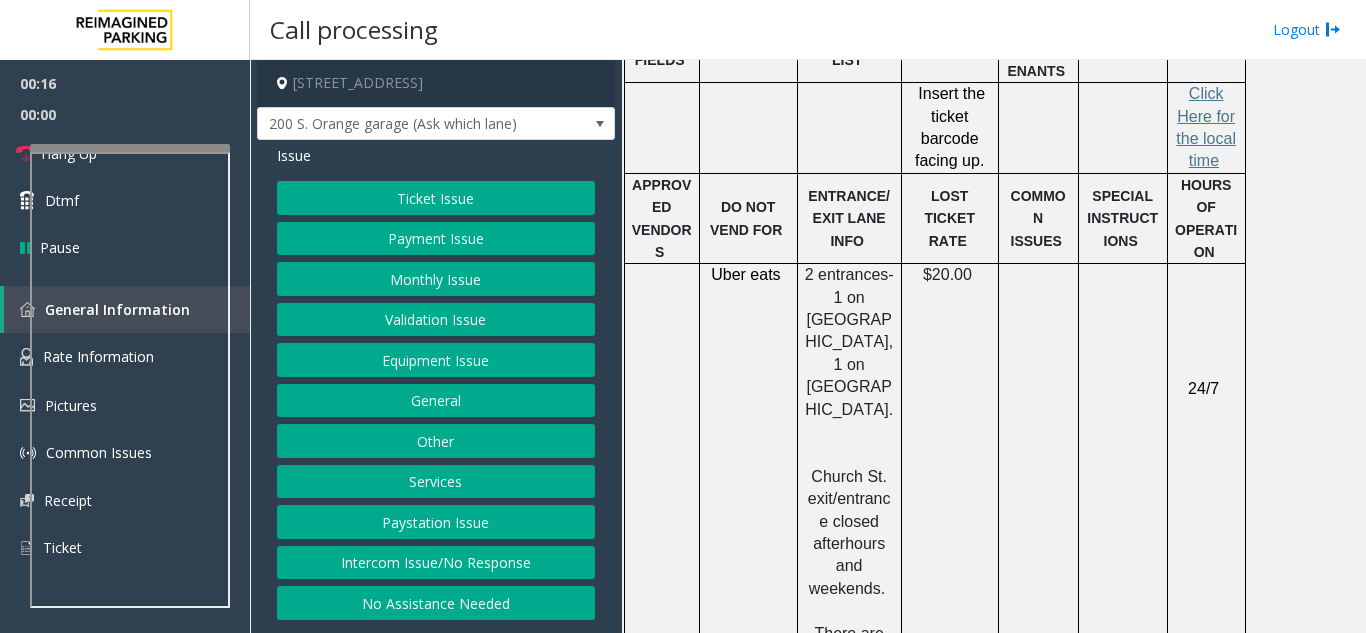 click on "2 entrances- 1 on [GEOGRAPHIC_DATA], 1 on [GEOGRAPHIC_DATA]." 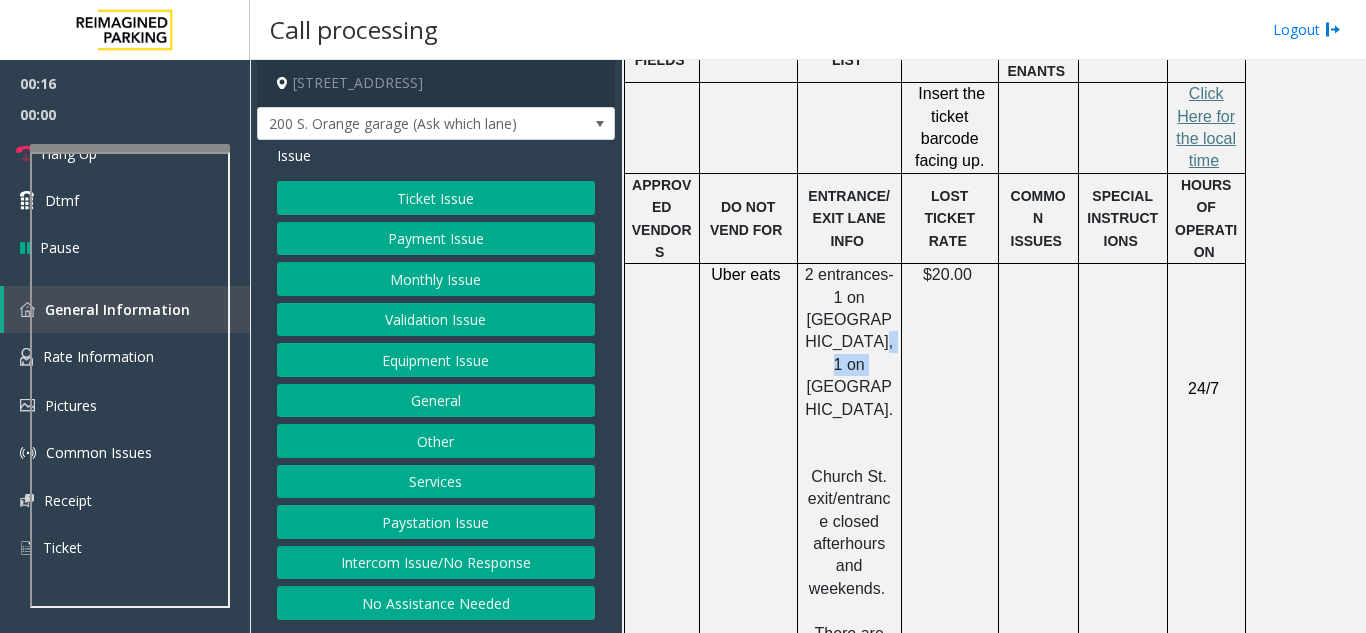 click on "2 entrances- 1 on [GEOGRAPHIC_DATA], 1 on [GEOGRAPHIC_DATA]." 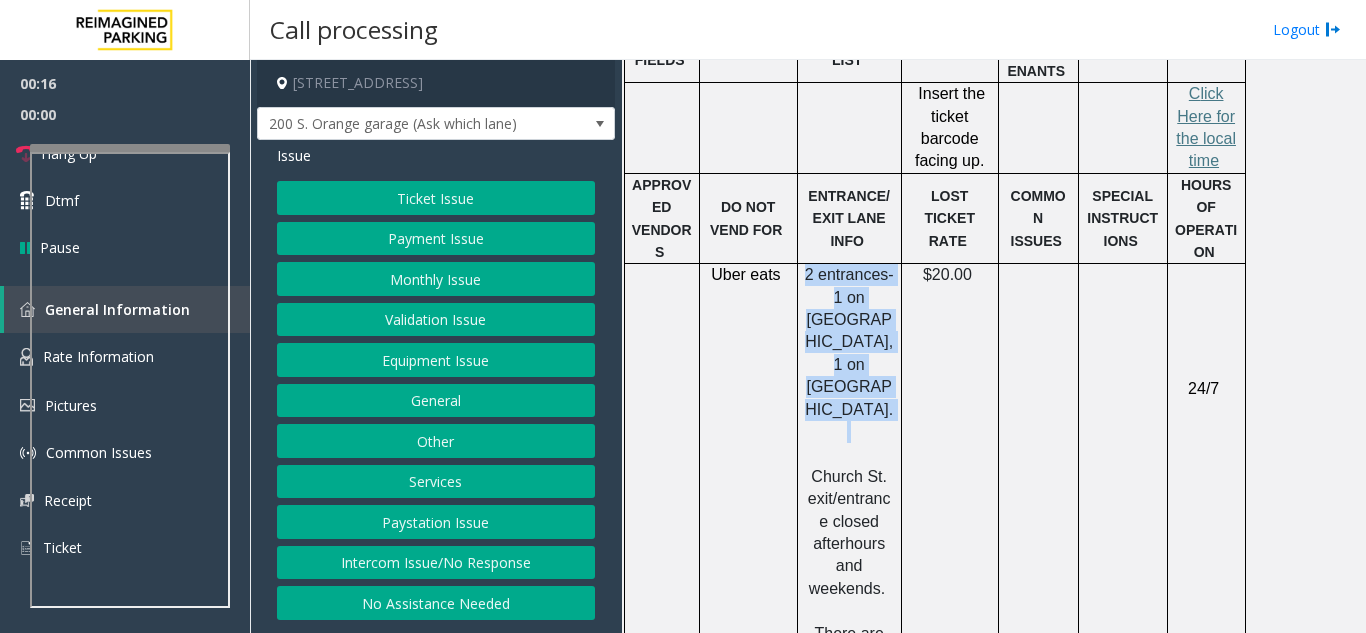 click on "2 entrances- 1 on [GEOGRAPHIC_DATA], 1 on [GEOGRAPHIC_DATA]." 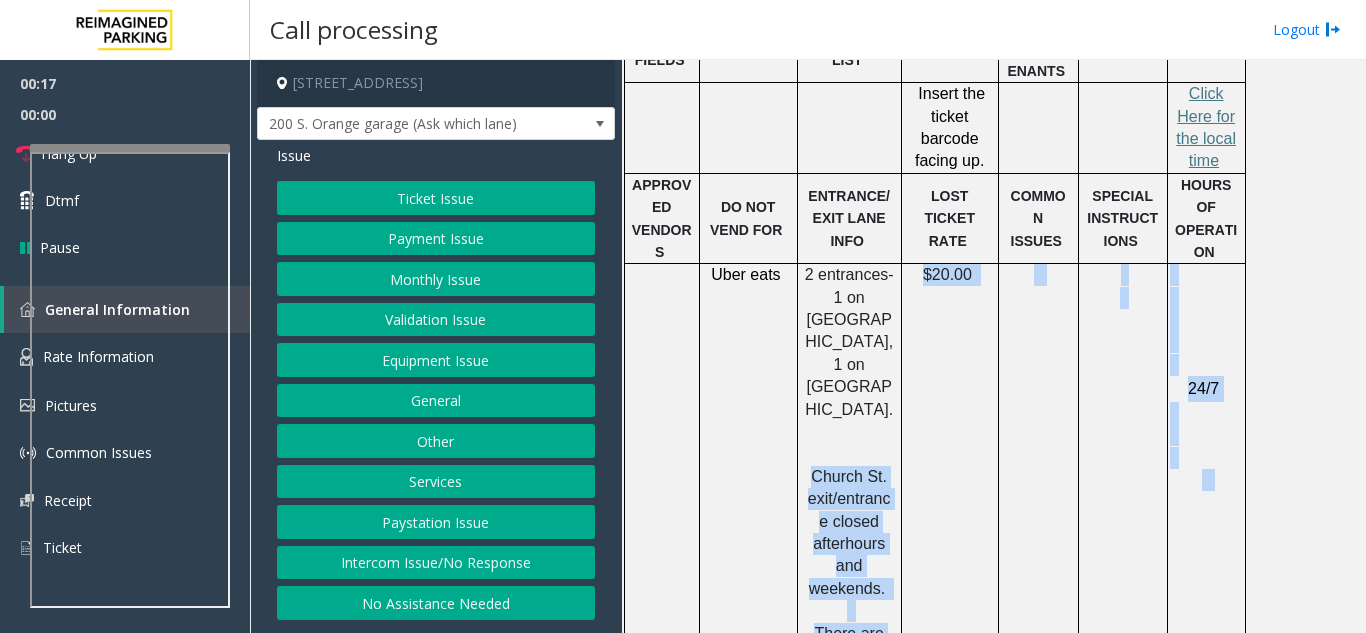 scroll, scrollTop: 2451, scrollLeft: 0, axis: vertical 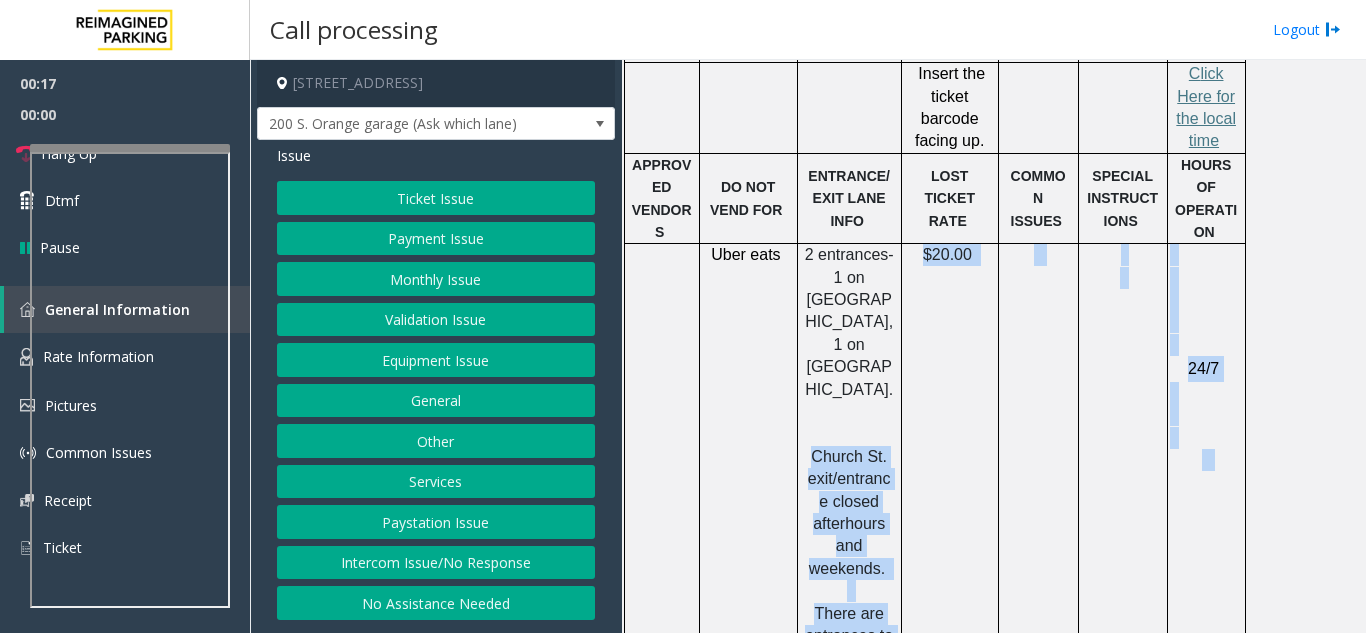 drag, startPoint x: 803, startPoint y: 417, endPoint x: 788, endPoint y: 615, distance: 198.56737 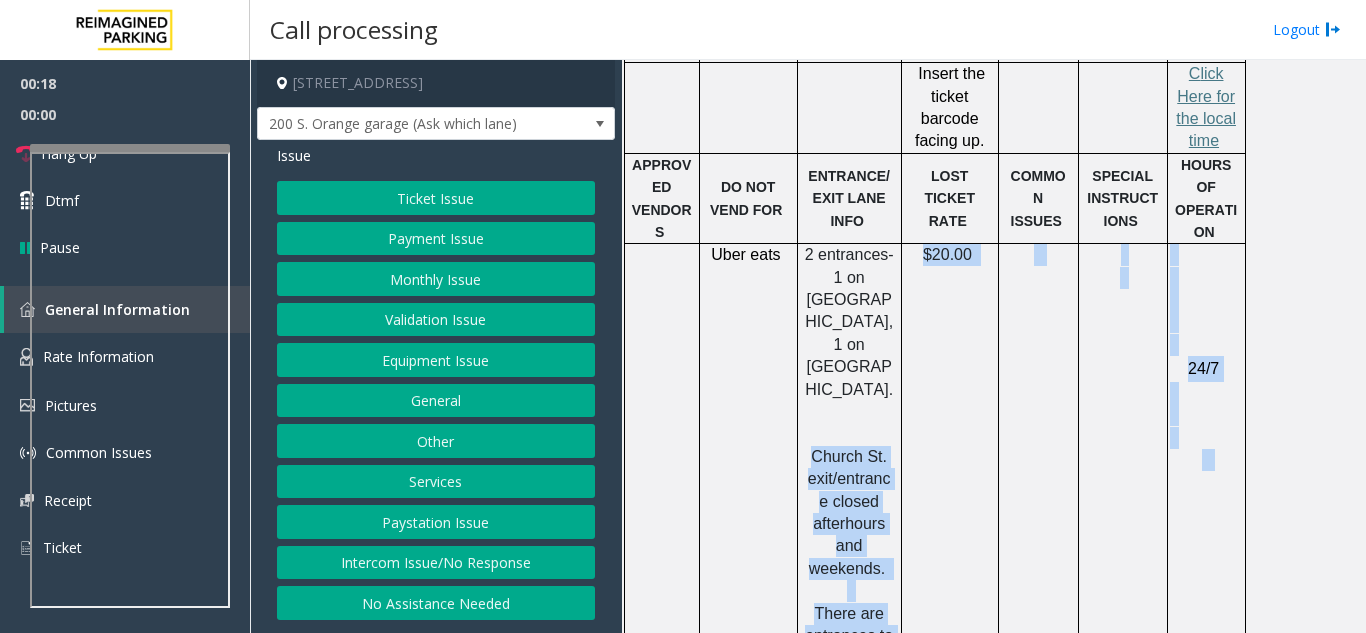 click on "Location Information" 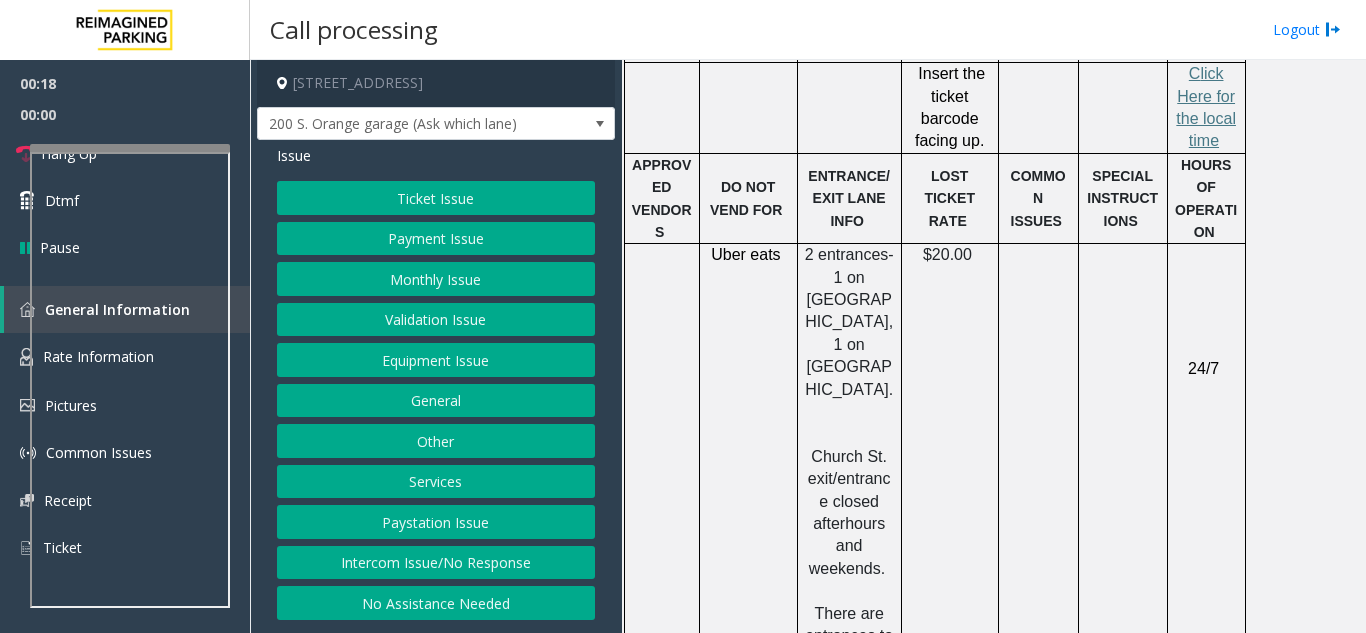 click on "Location Information" 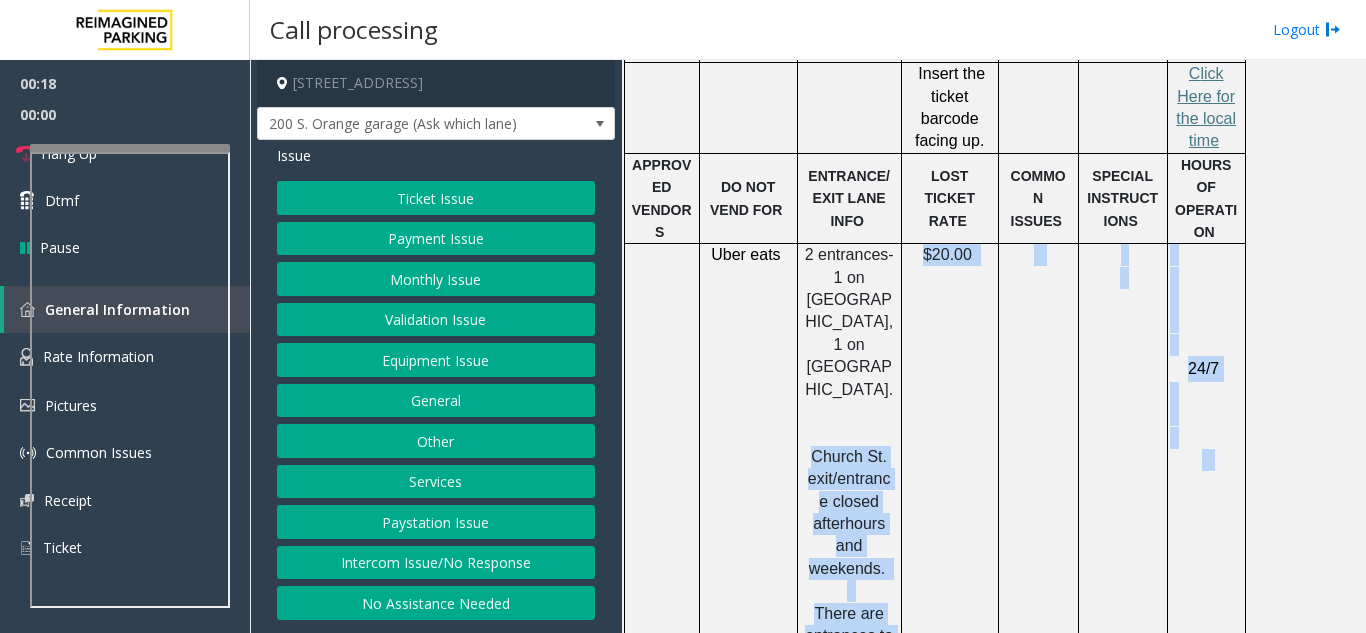 drag, startPoint x: 800, startPoint y: 532, endPoint x: 834, endPoint y: 284, distance: 250.3198 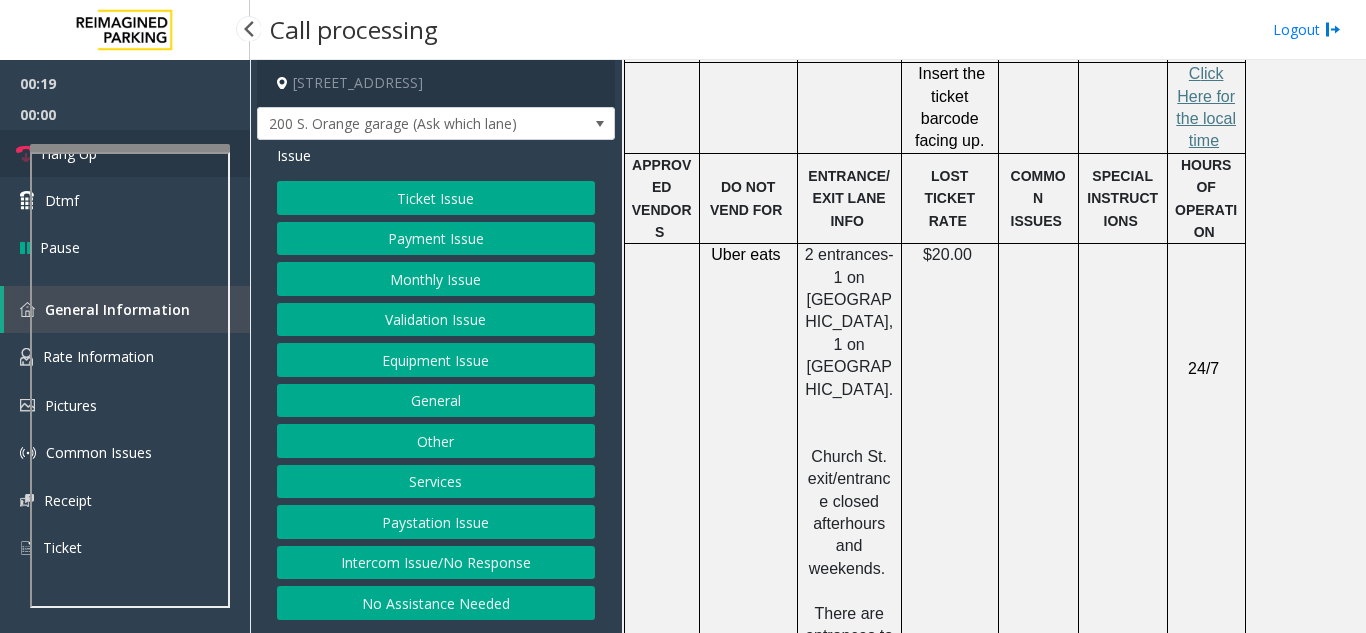 click at bounding box center [26, 154] 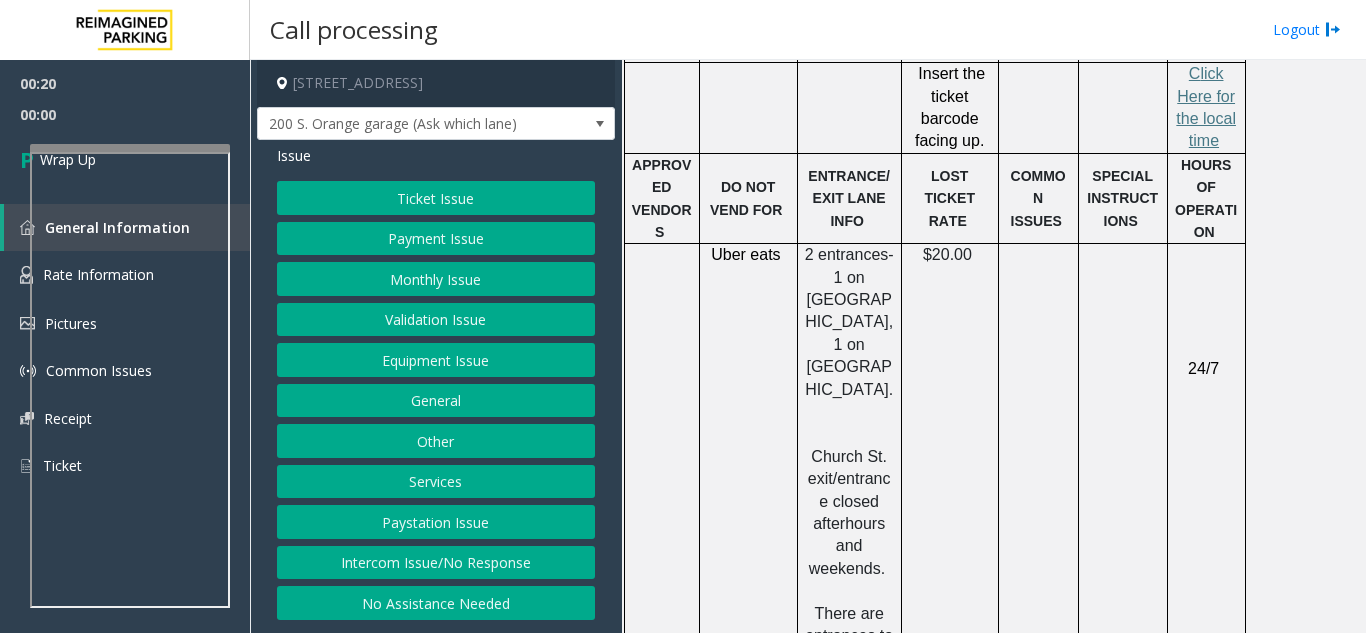 click on "No Assistance Needed" 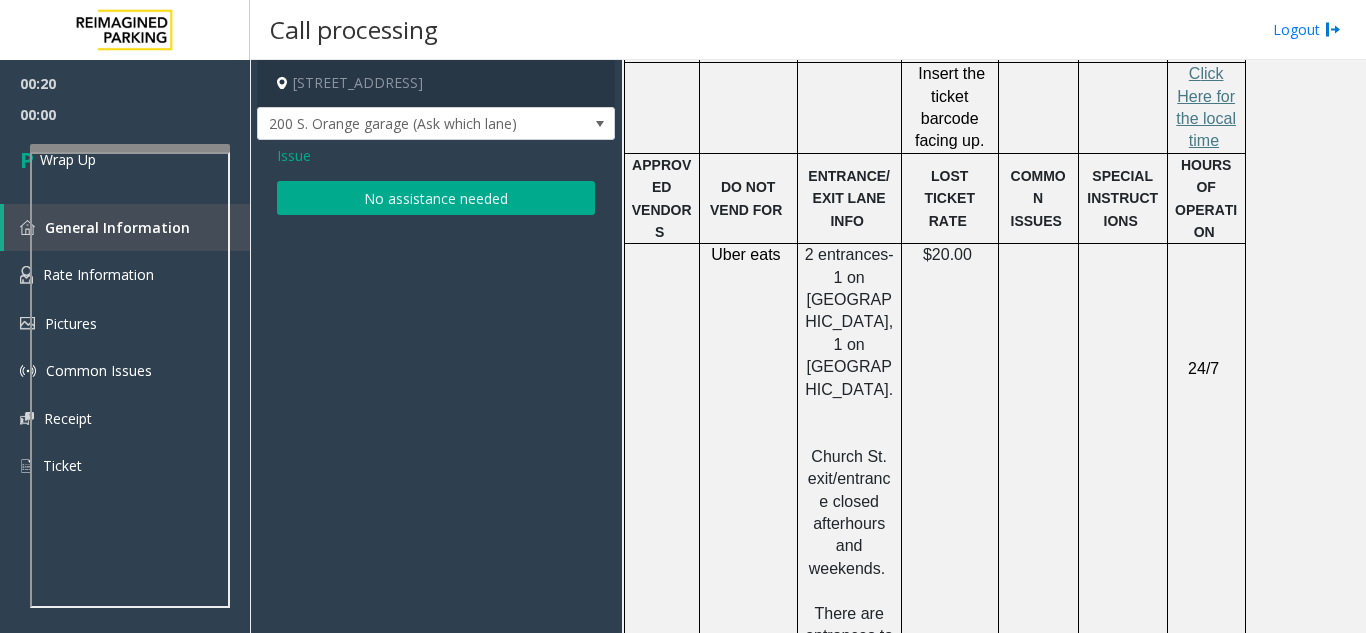 click on "No assistance needed" 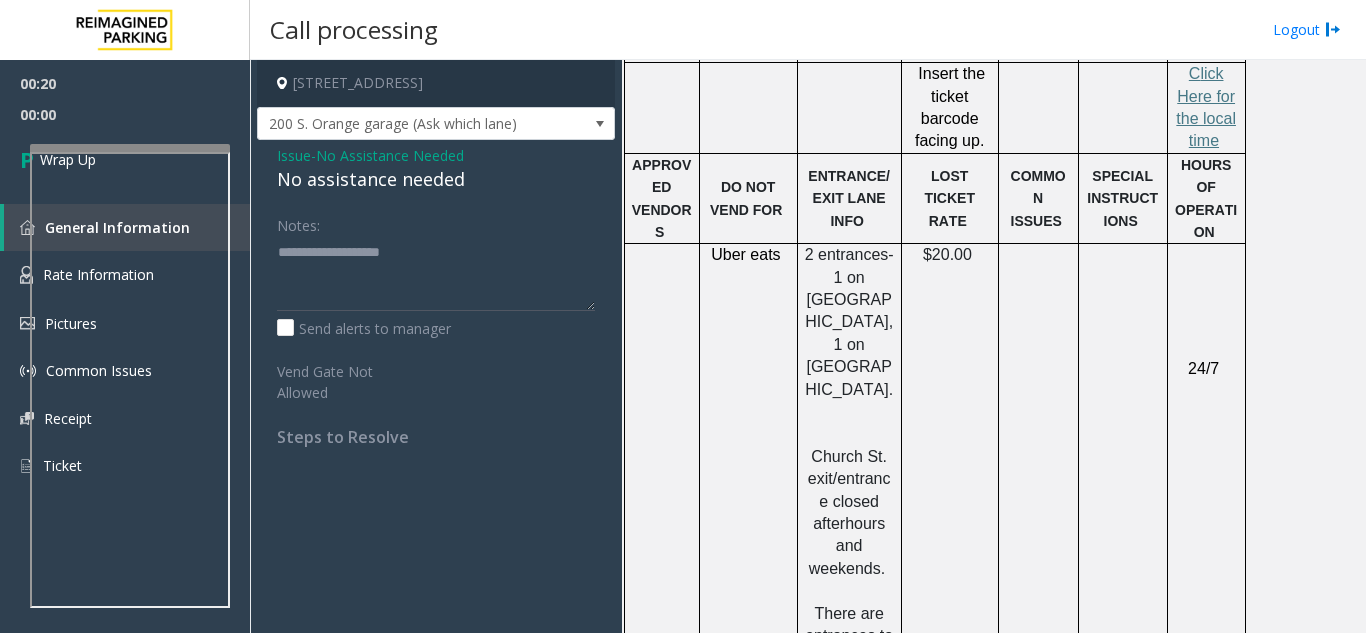 click on "No assistance needed" 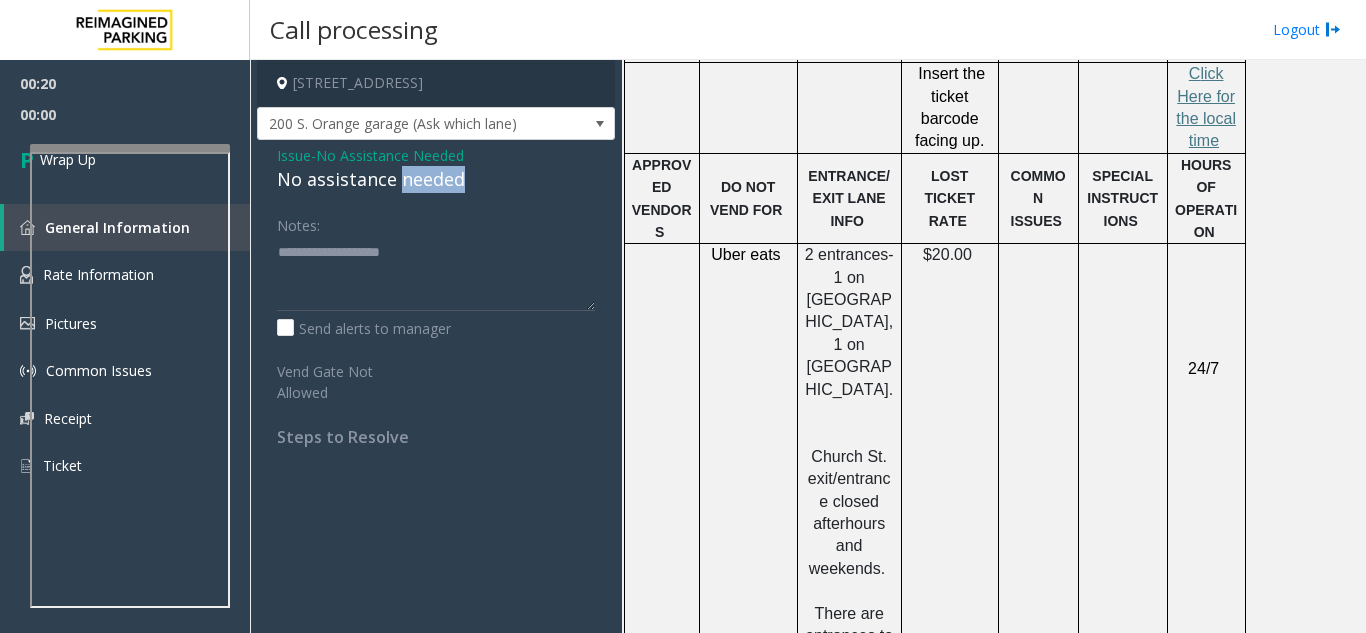 click on "No assistance needed" 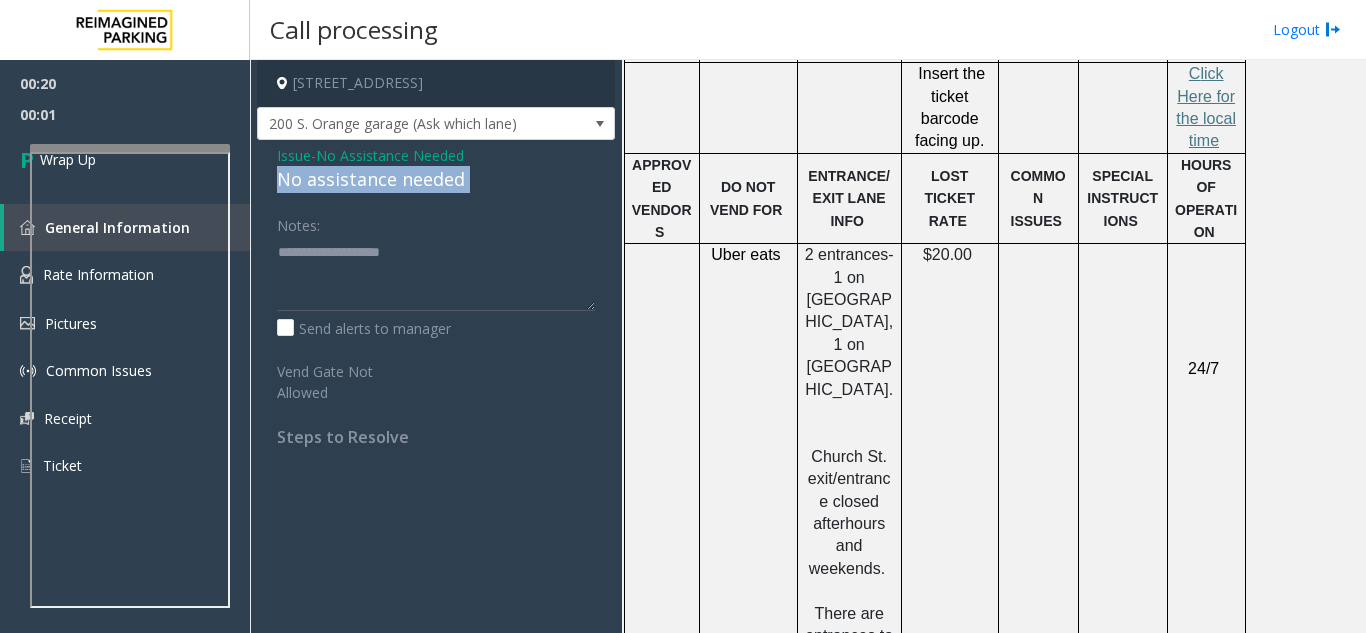 click on "No assistance needed" 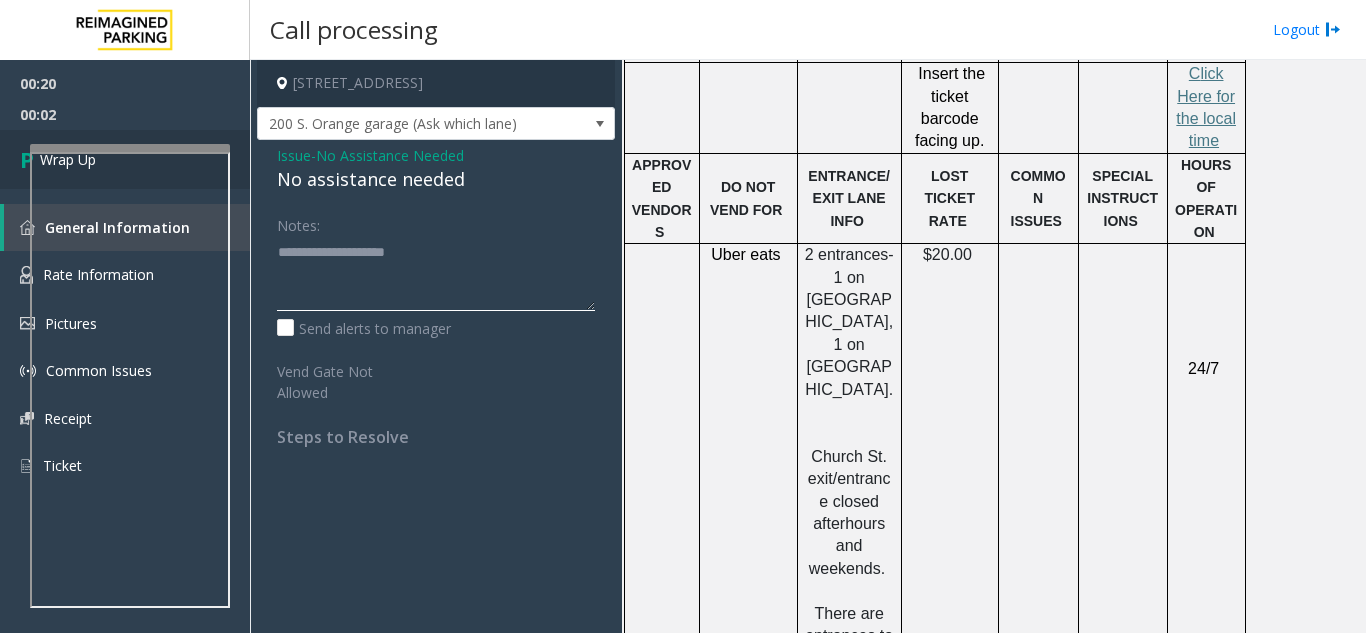type on "**********" 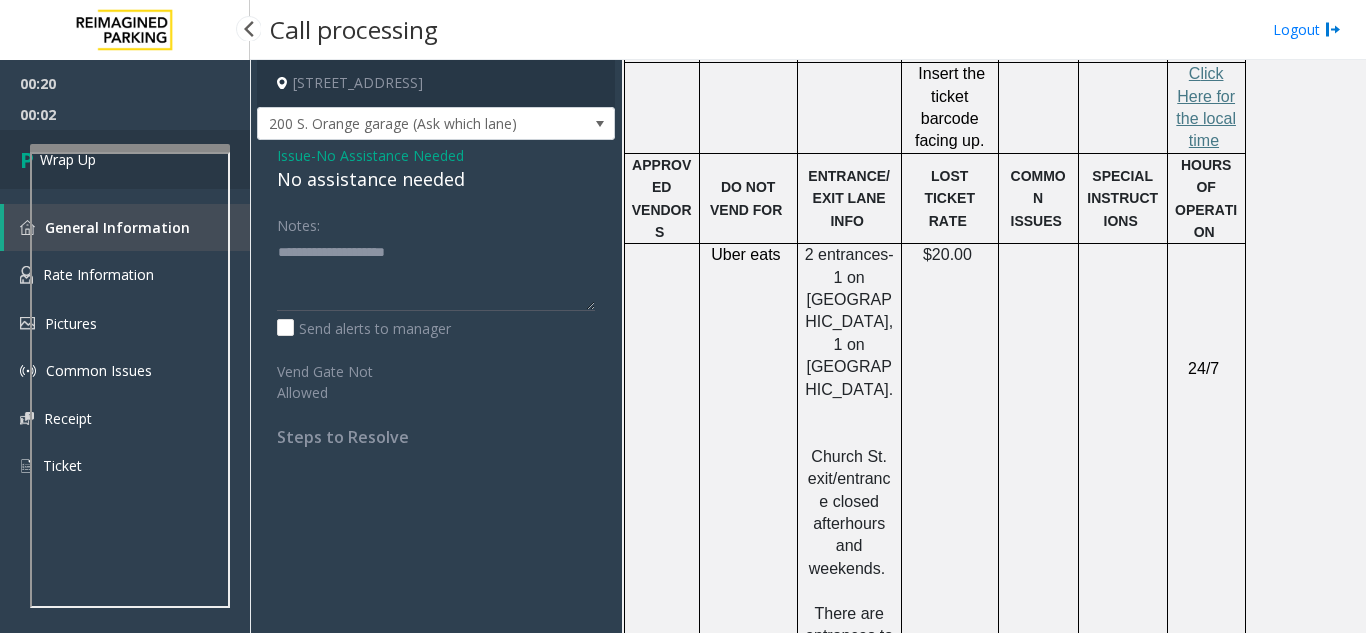 click at bounding box center (30, 159) 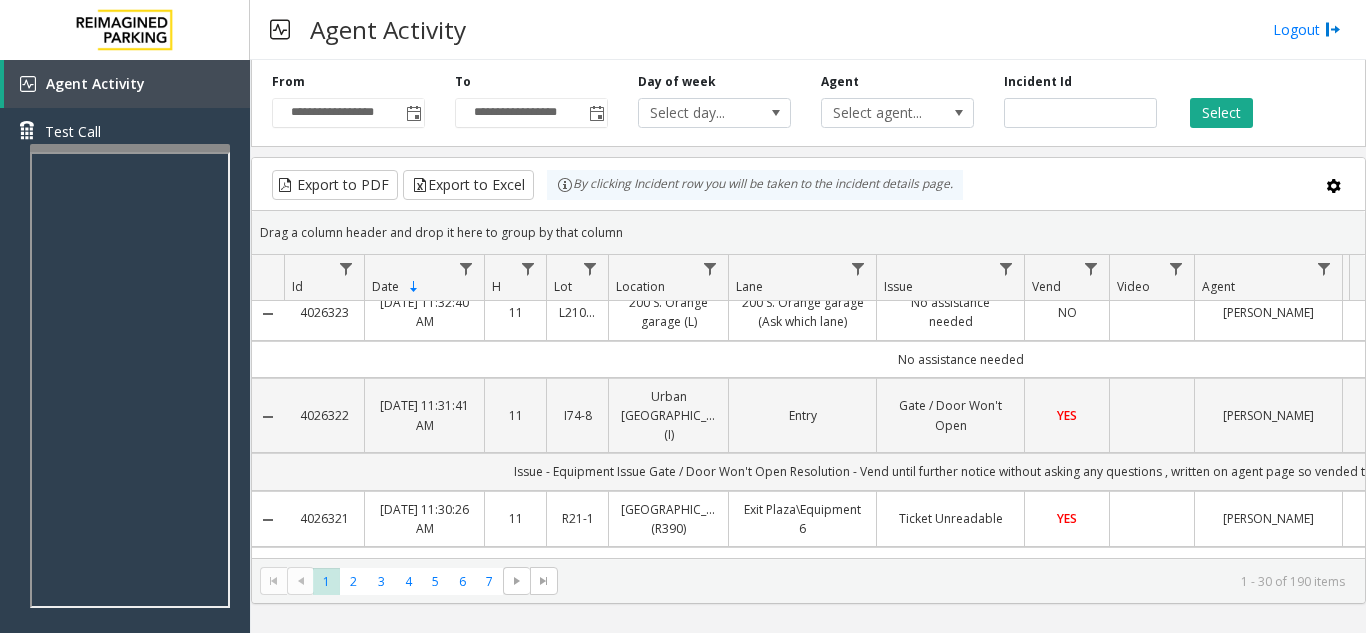 scroll, scrollTop: 400, scrollLeft: 0, axis: vertical 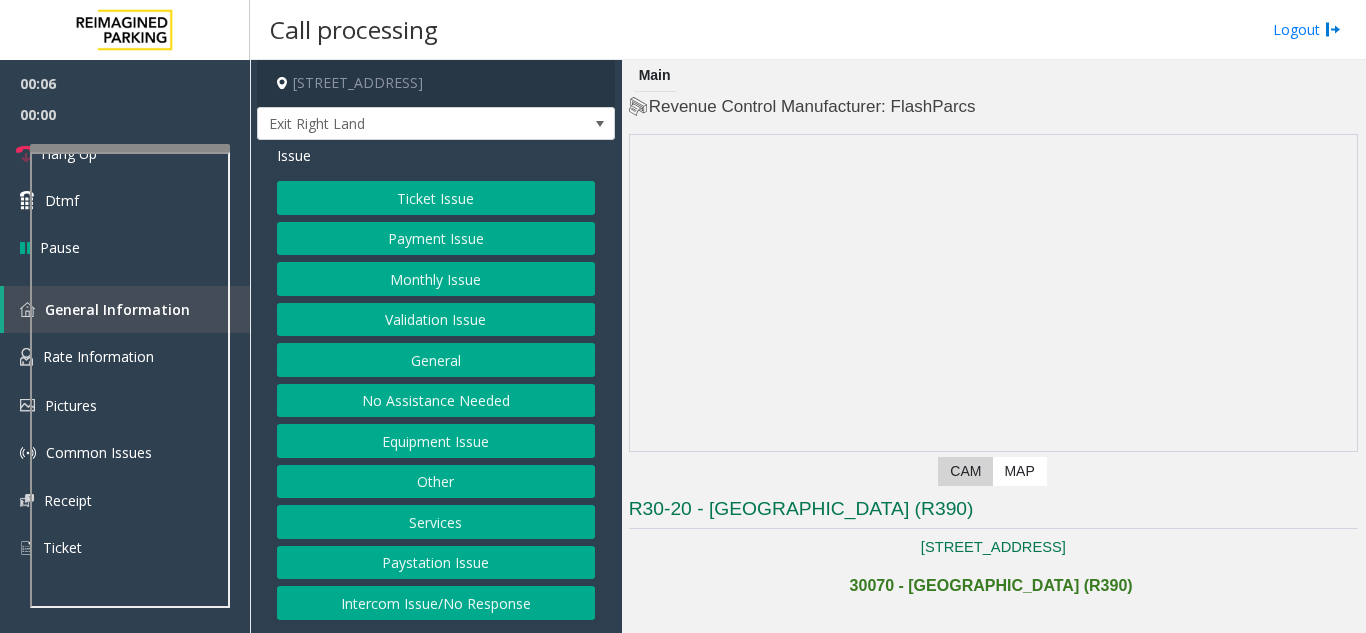 click on "Monthly Issue" 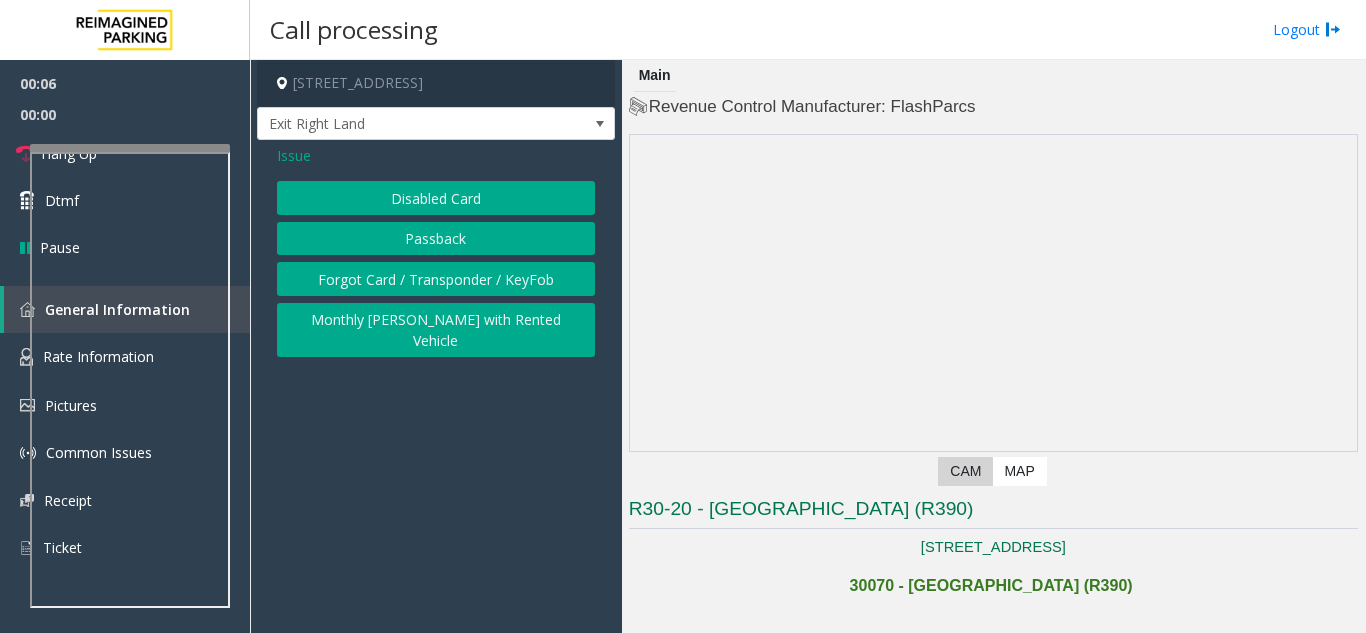 click on "Forgot Card / Transponder / KeyFob" 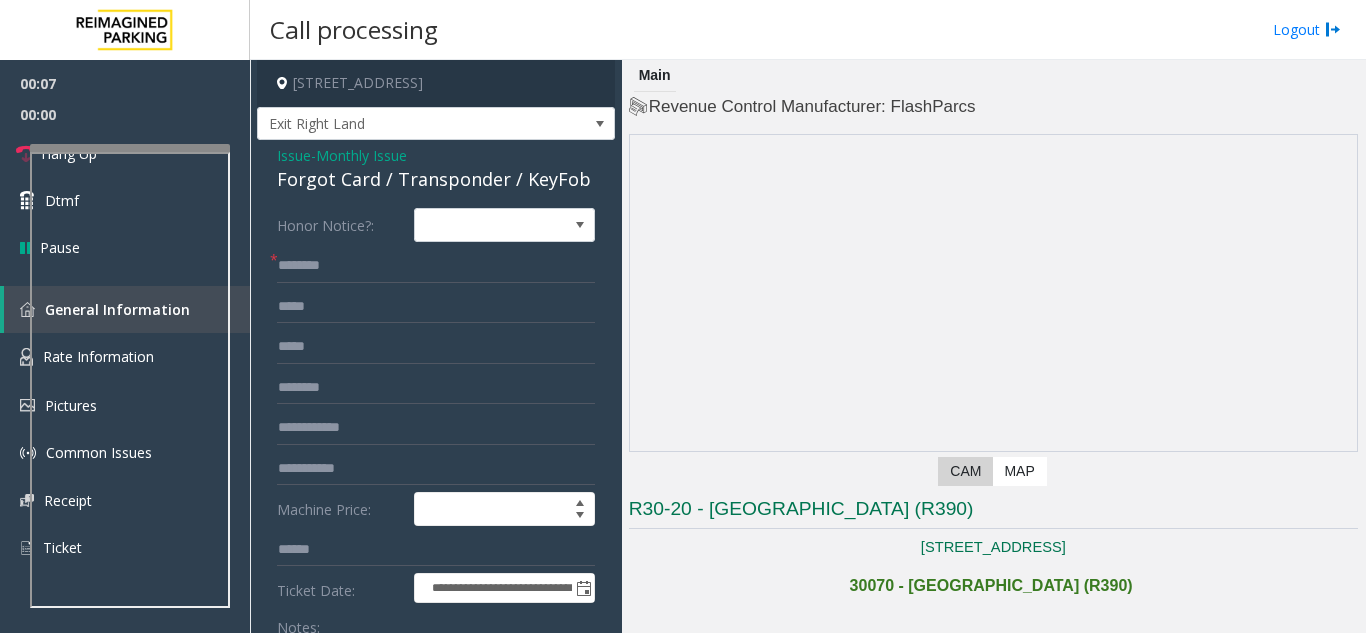 click on "Forgot Card / Transponder / KeyFob" 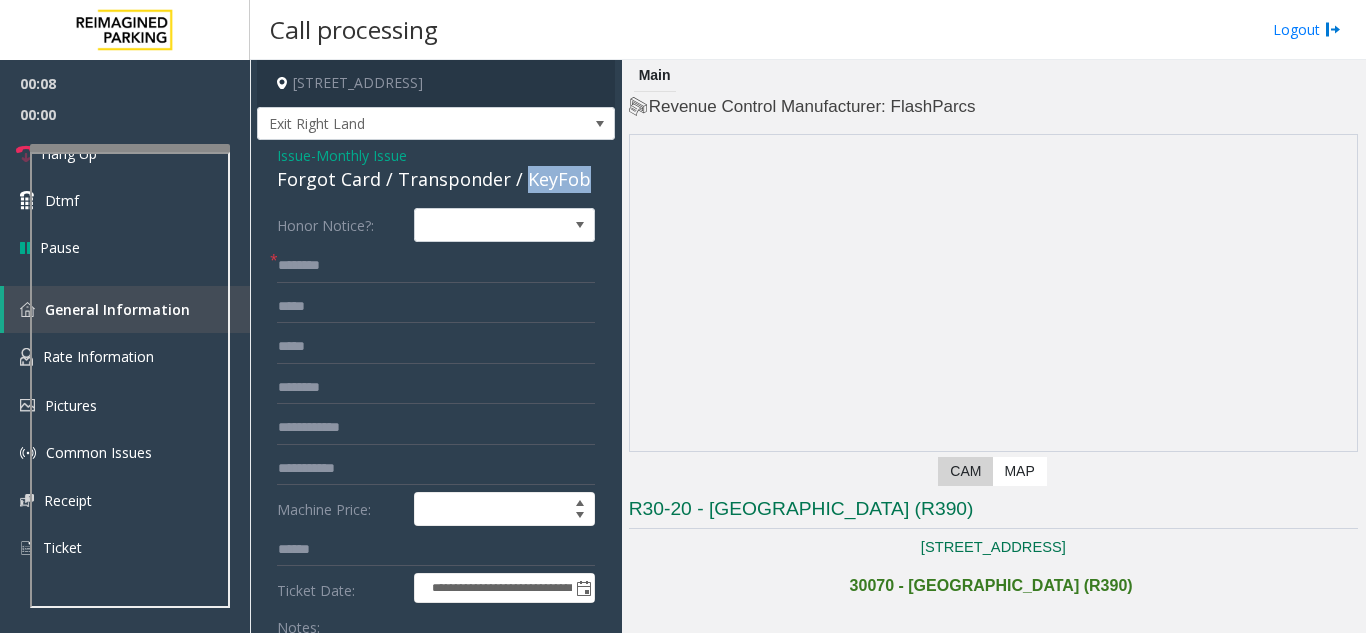 copy on "KeyFob" 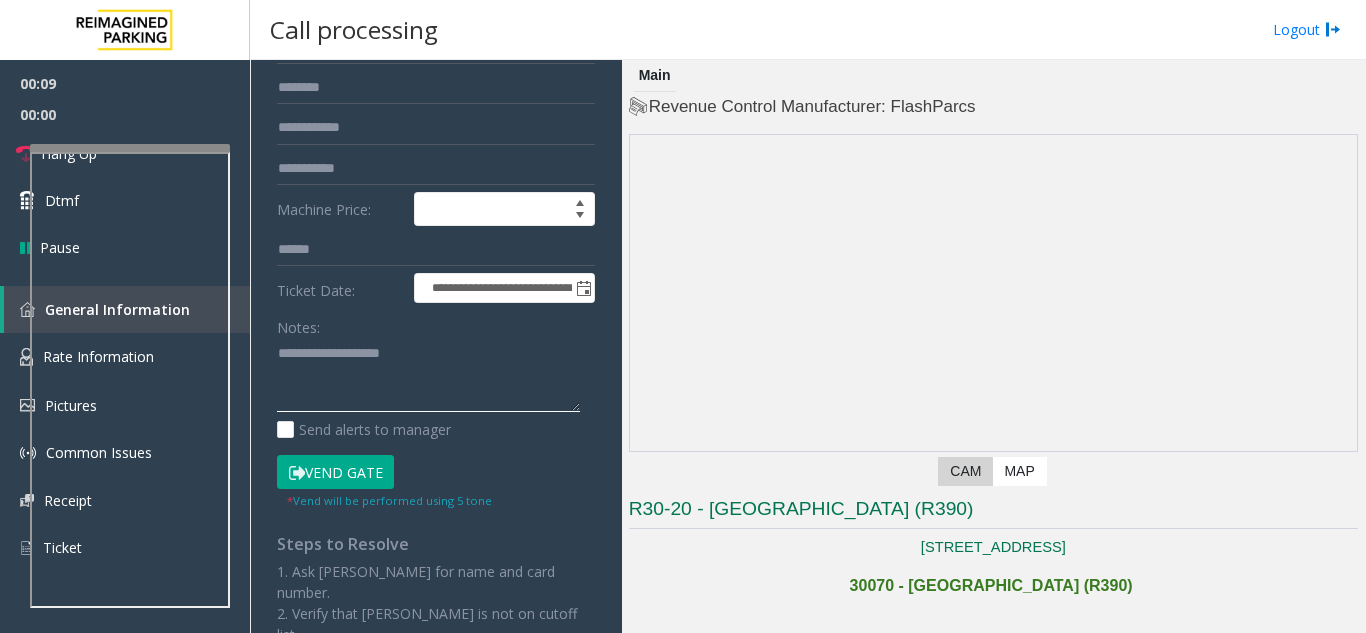 click 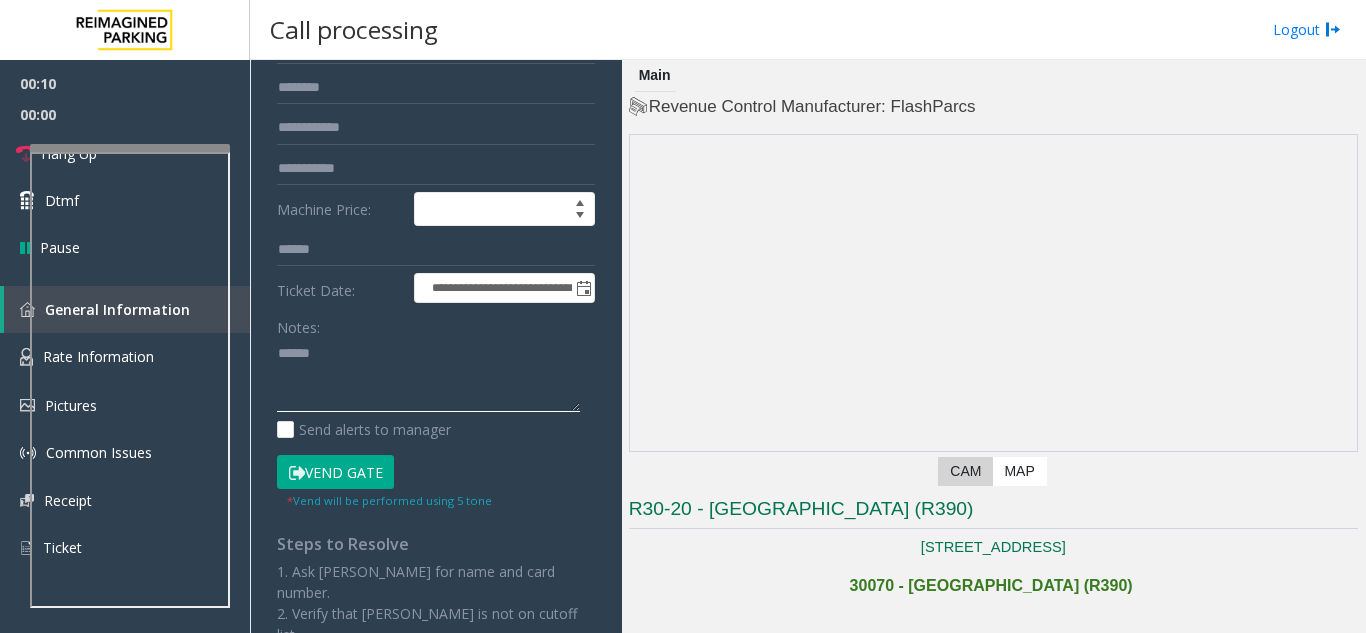 paste on "******" 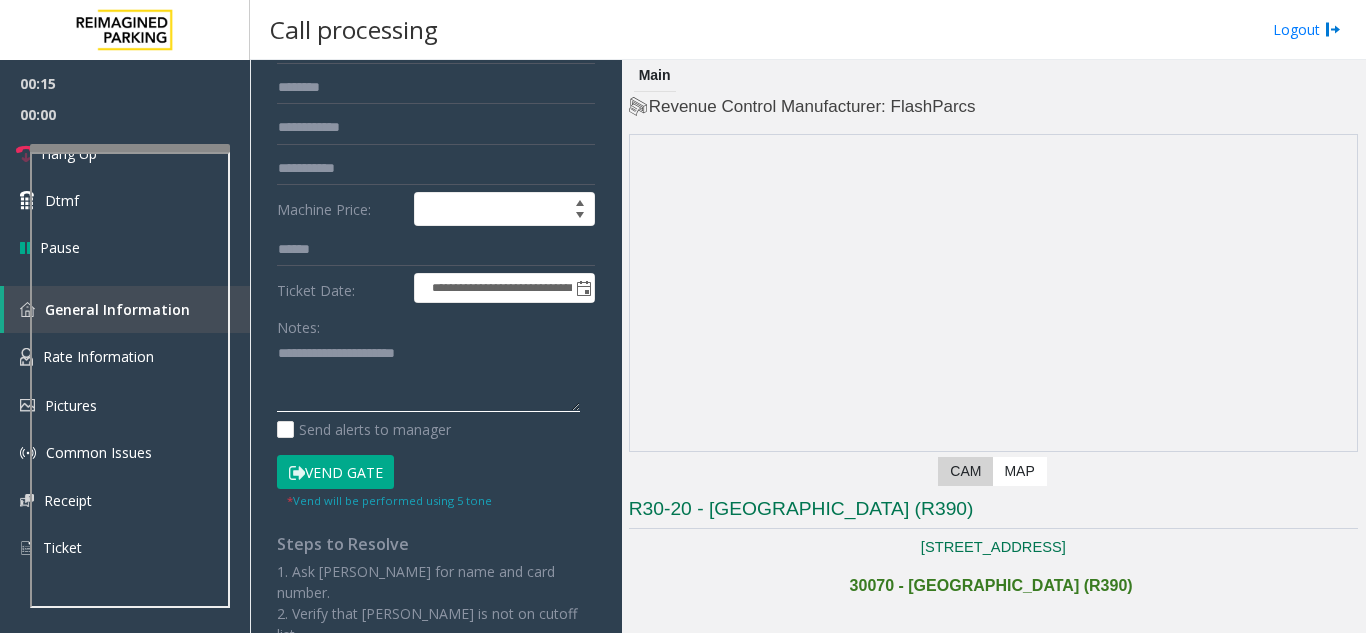 click 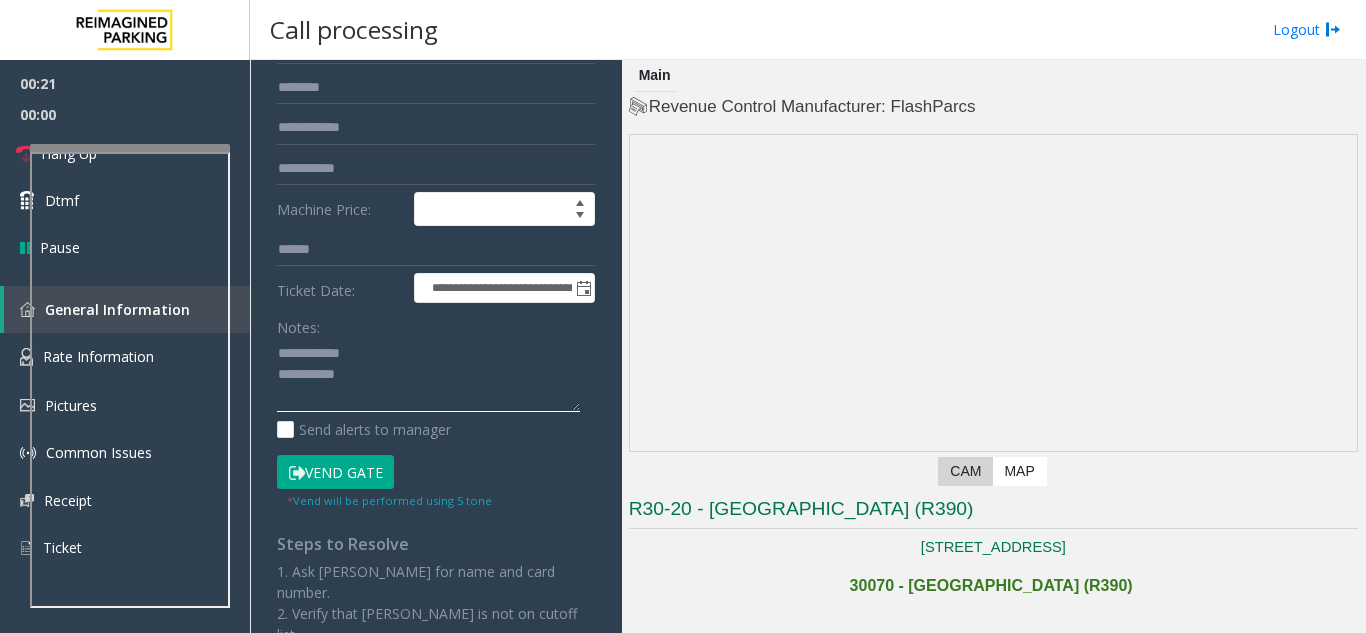click 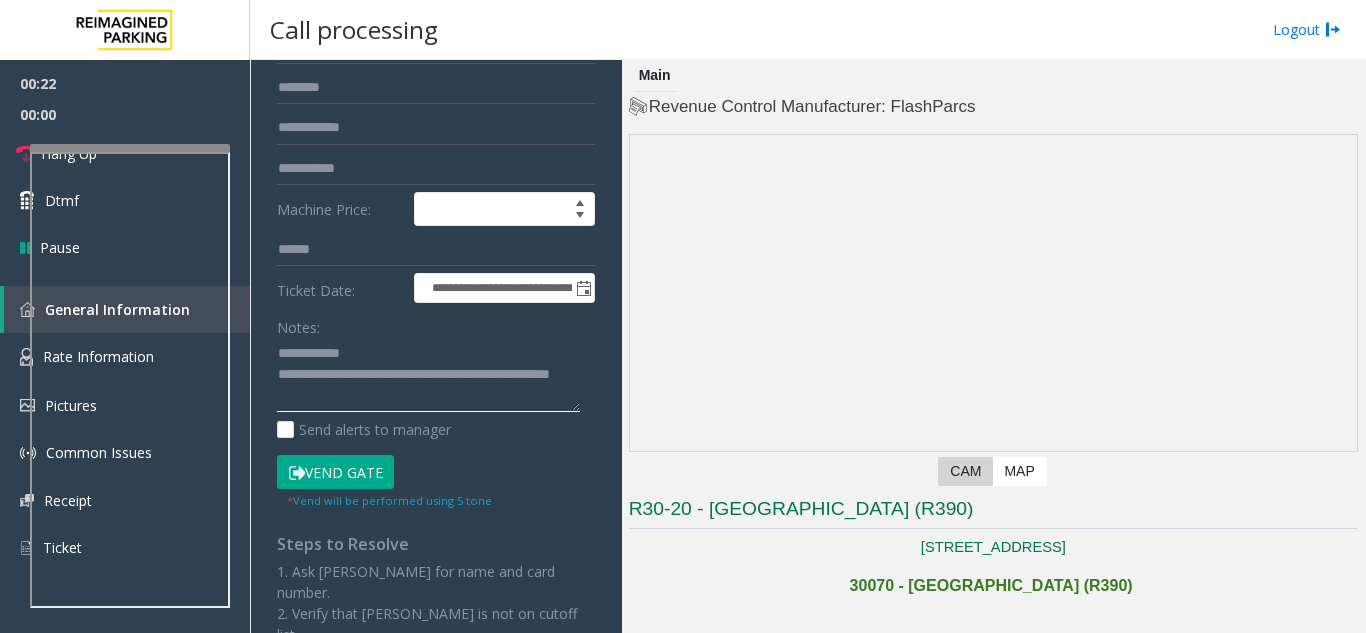 click 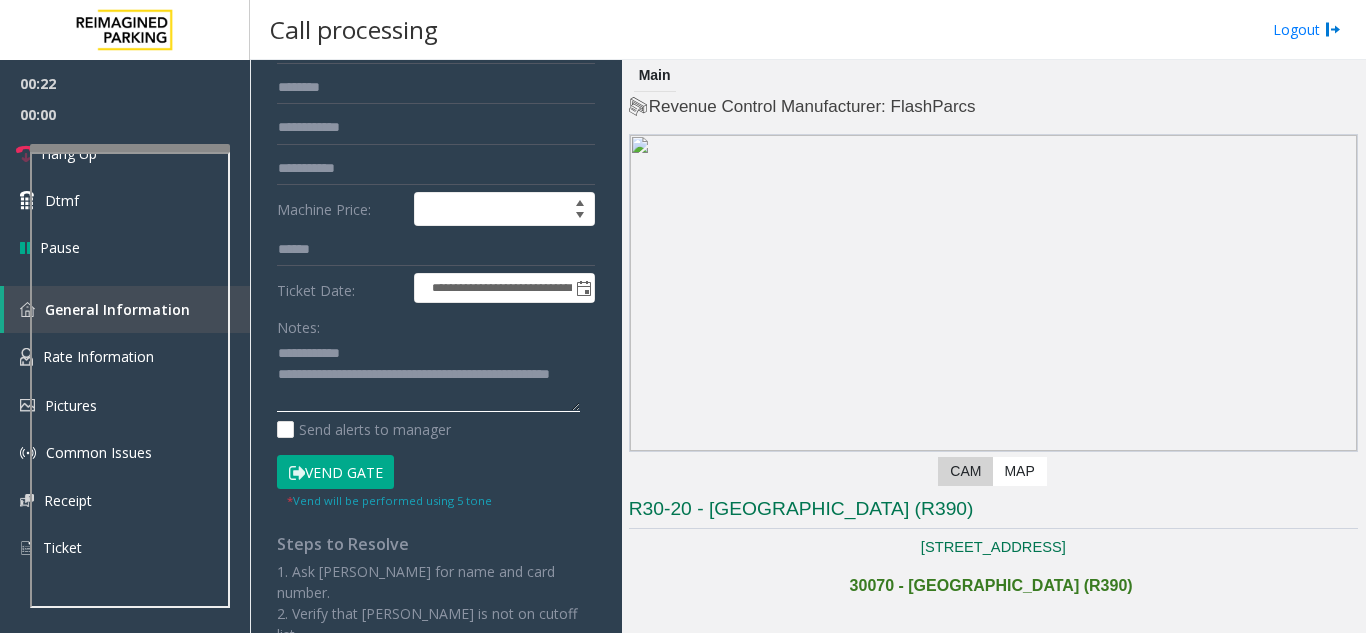 click 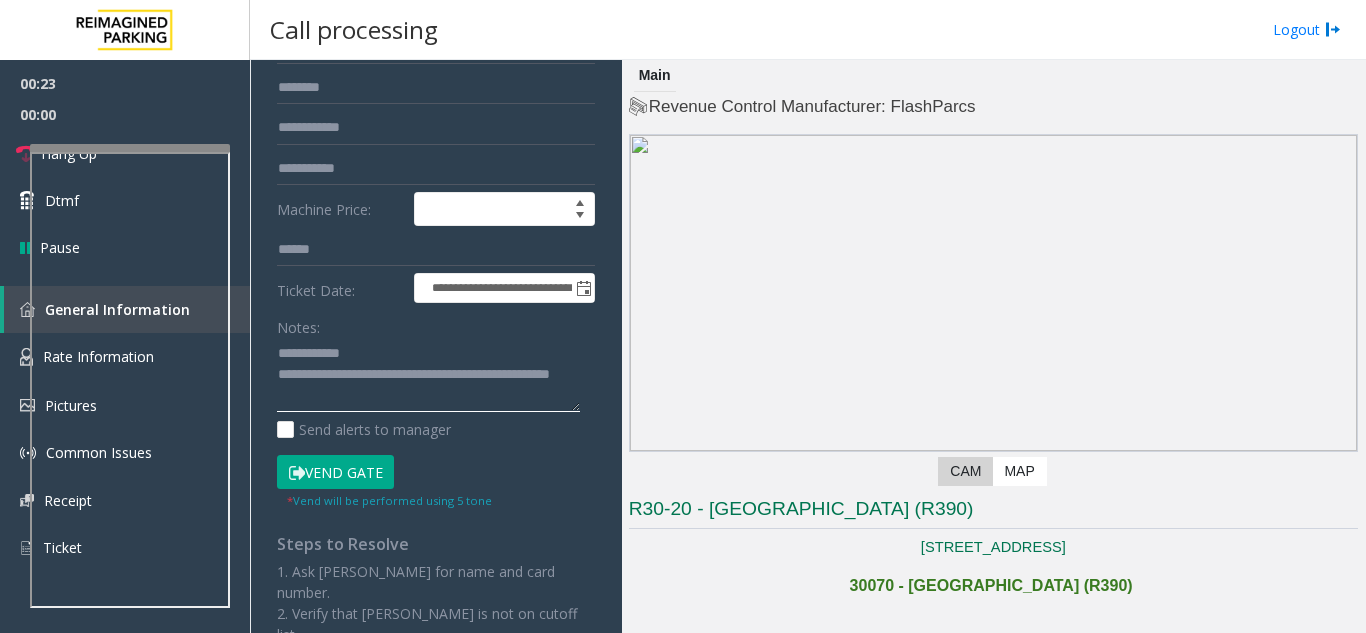 paste 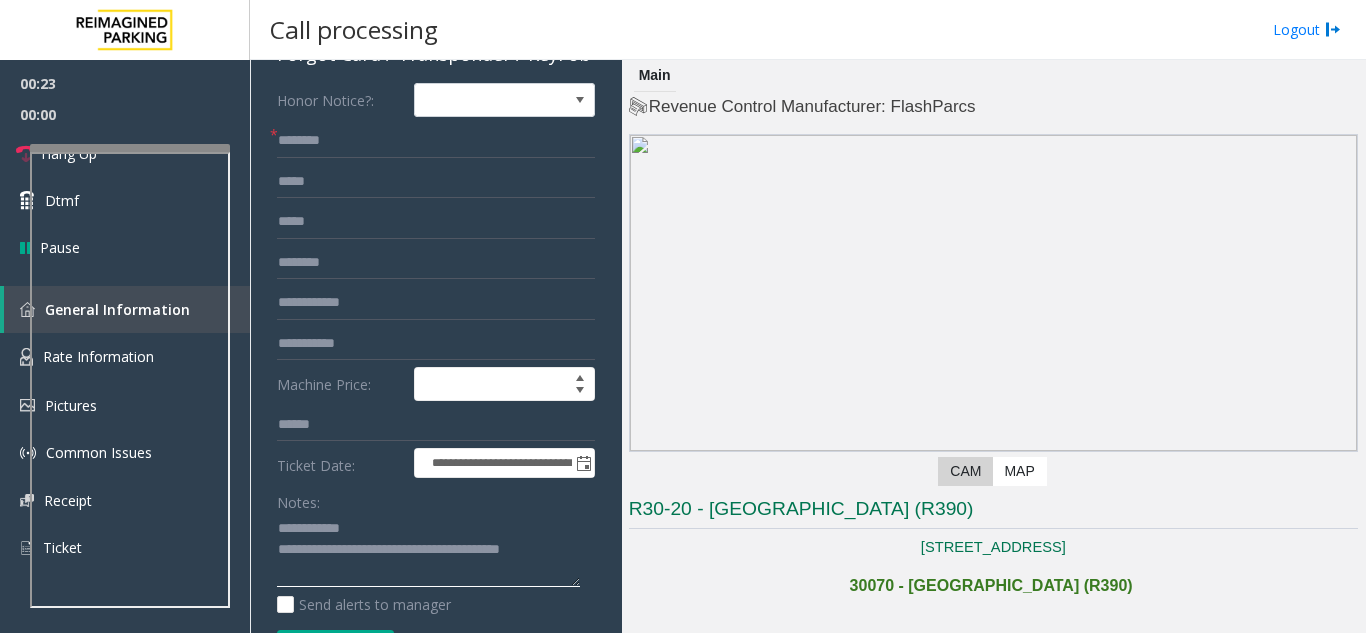 scroll, scrollTop: 0, scrollLeft: 0, axis: both 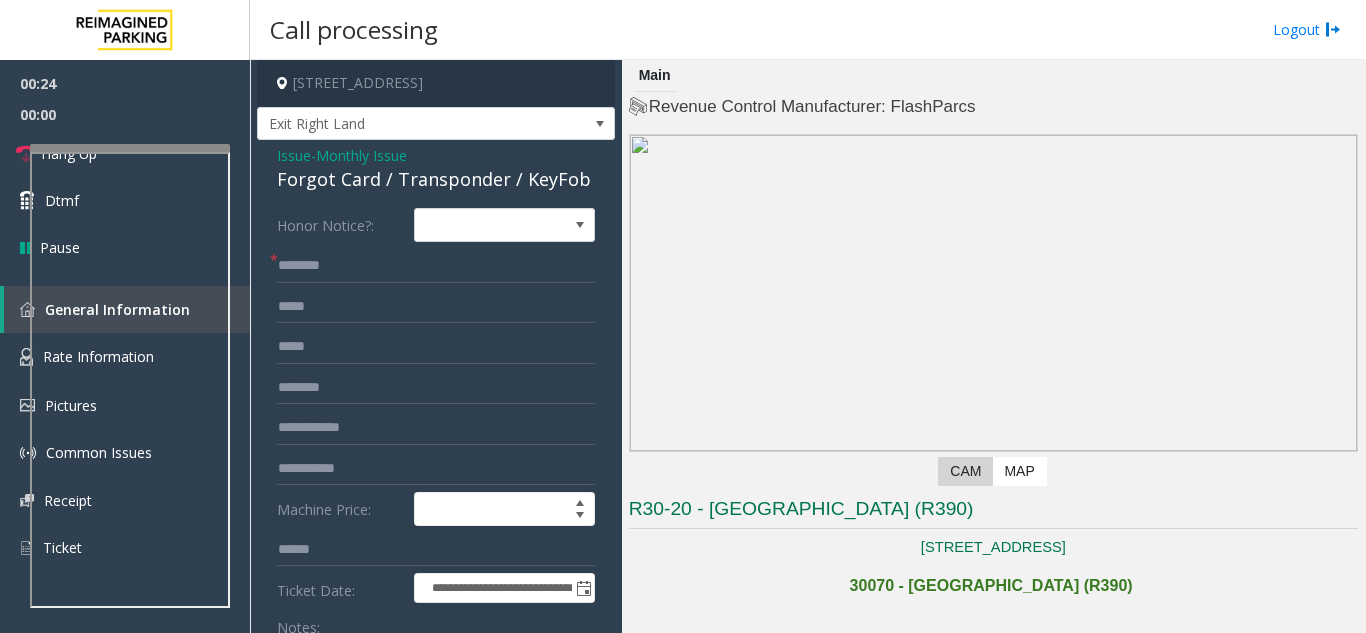 type on "**********" 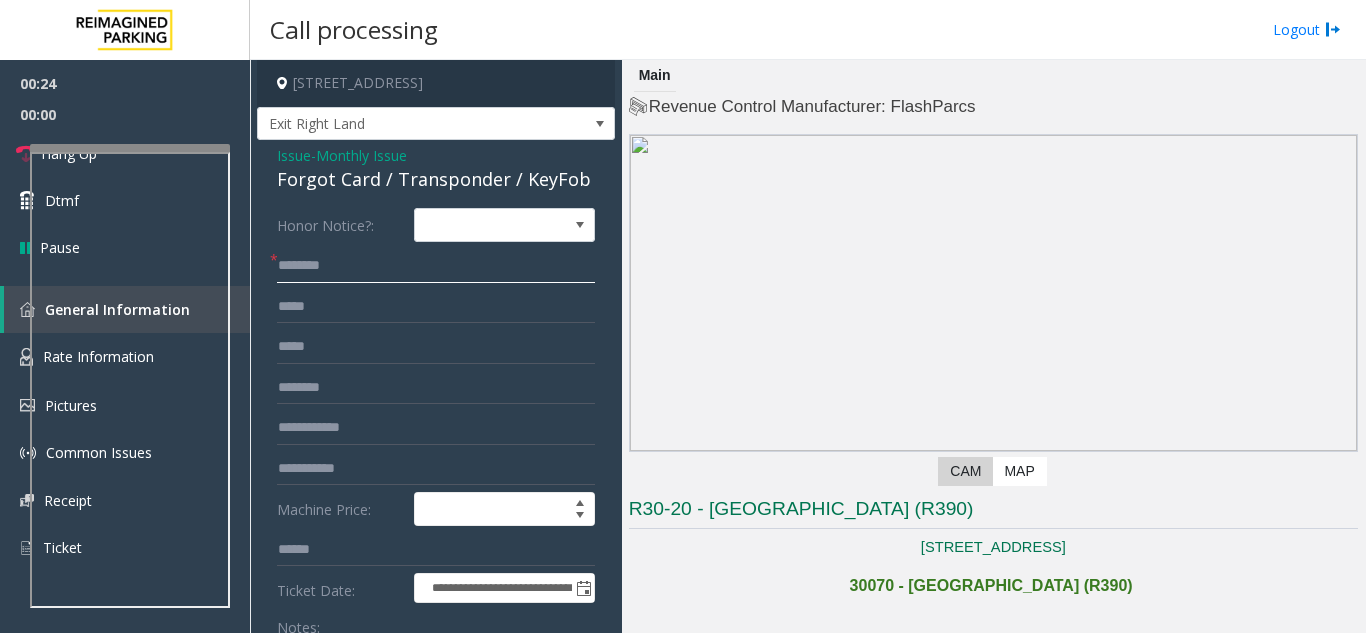 click 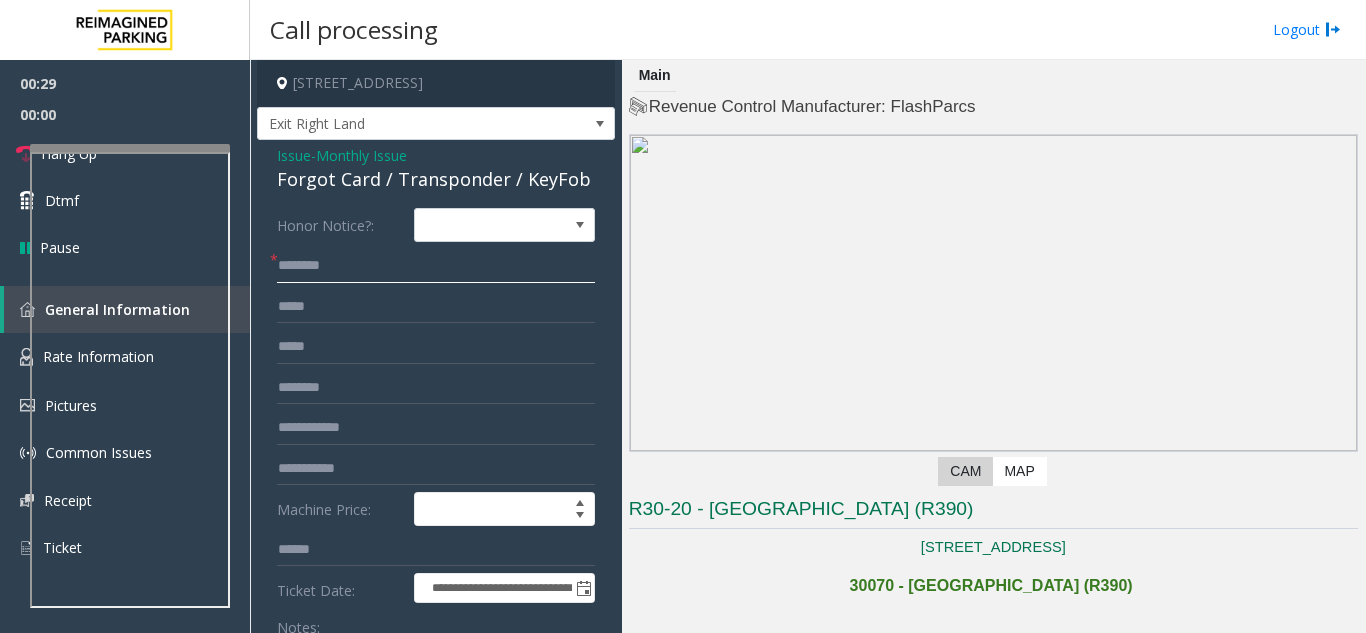type on "*******" 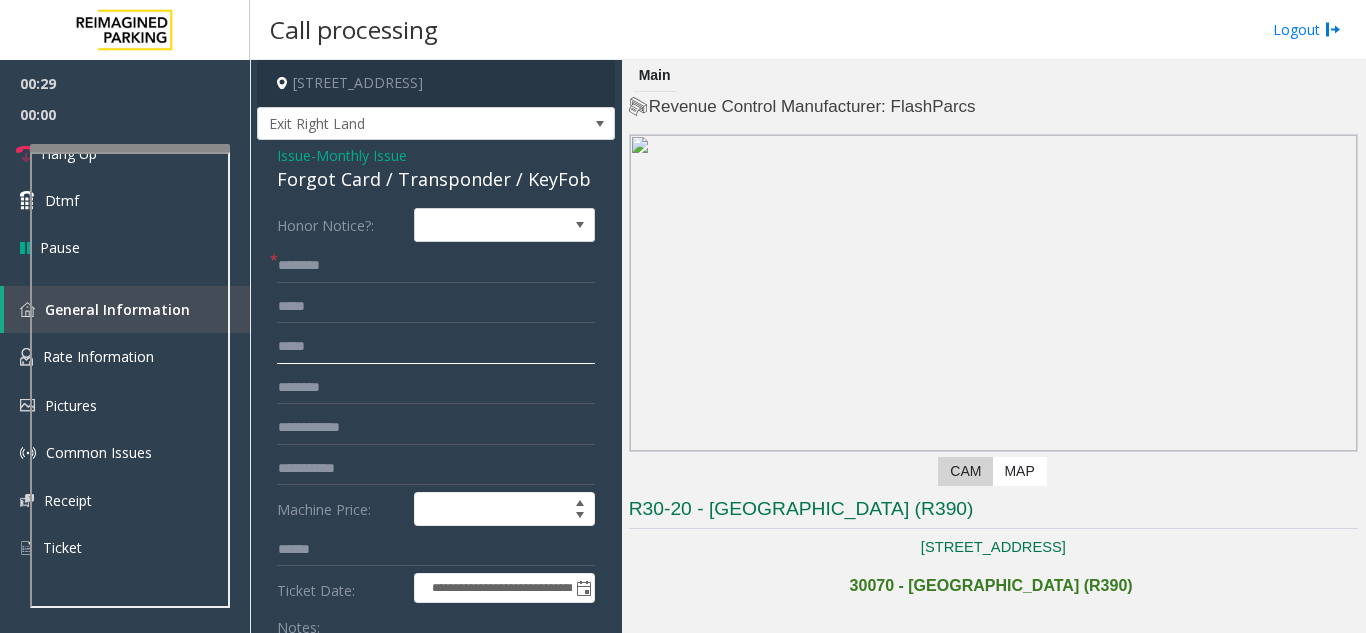 click 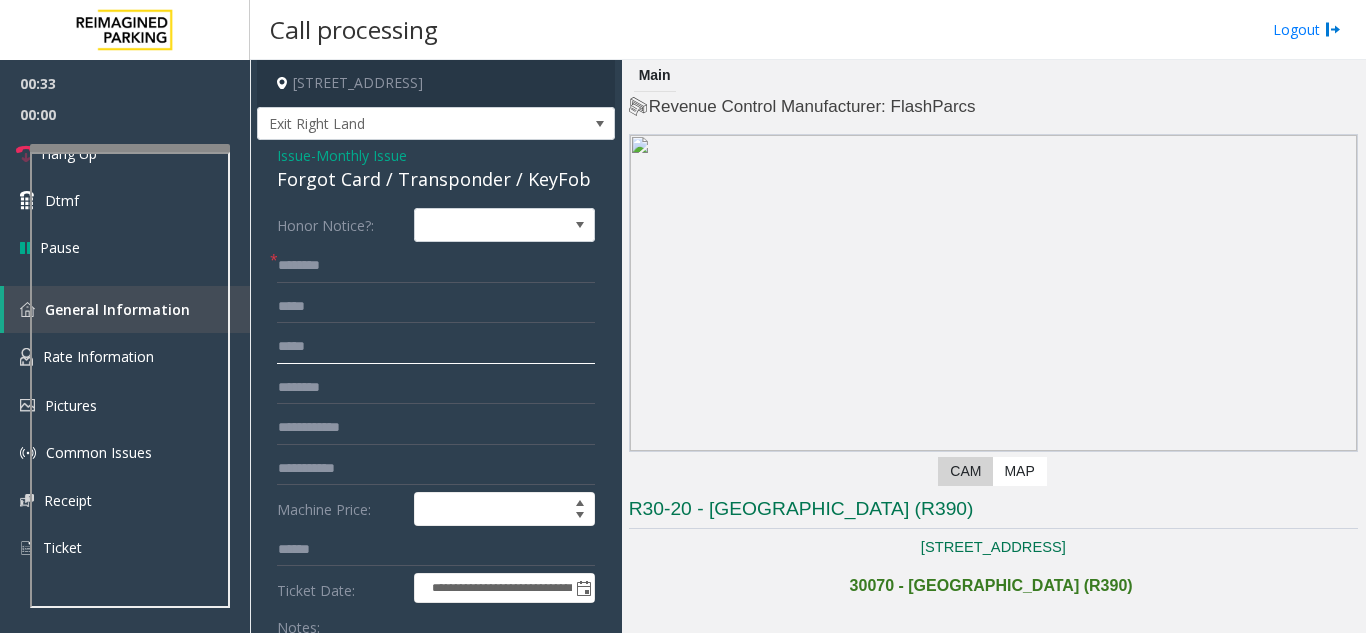 type on "*****" 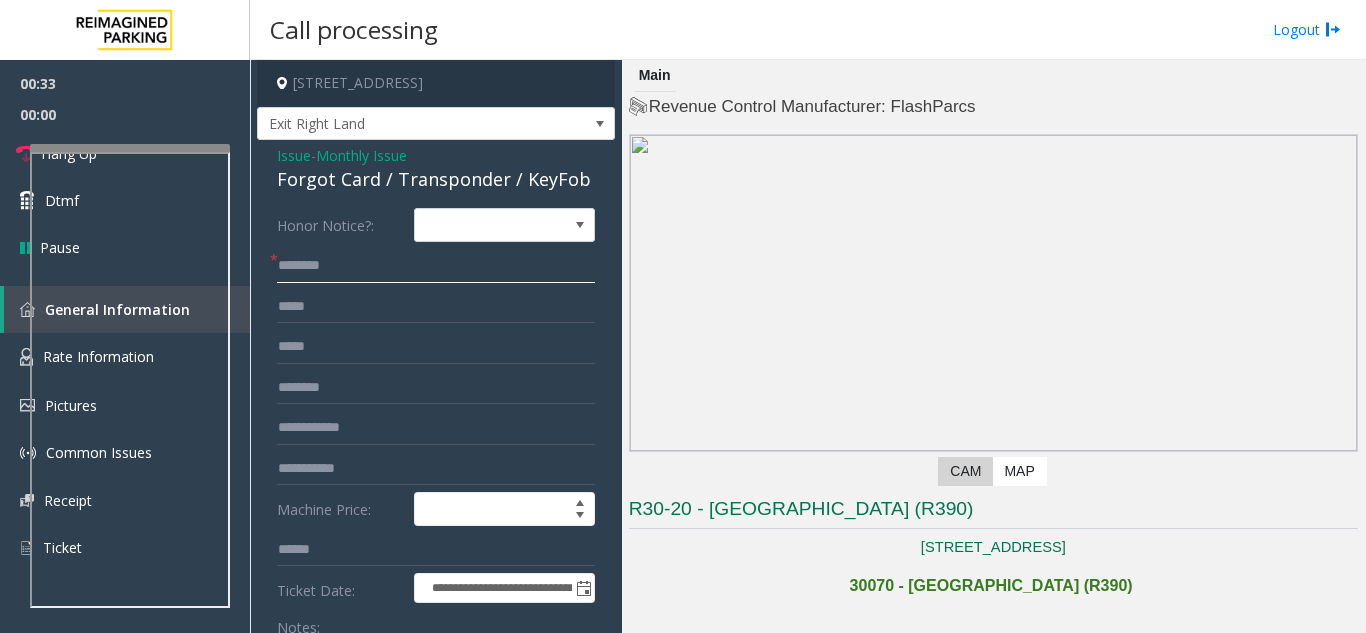 click on "*******" 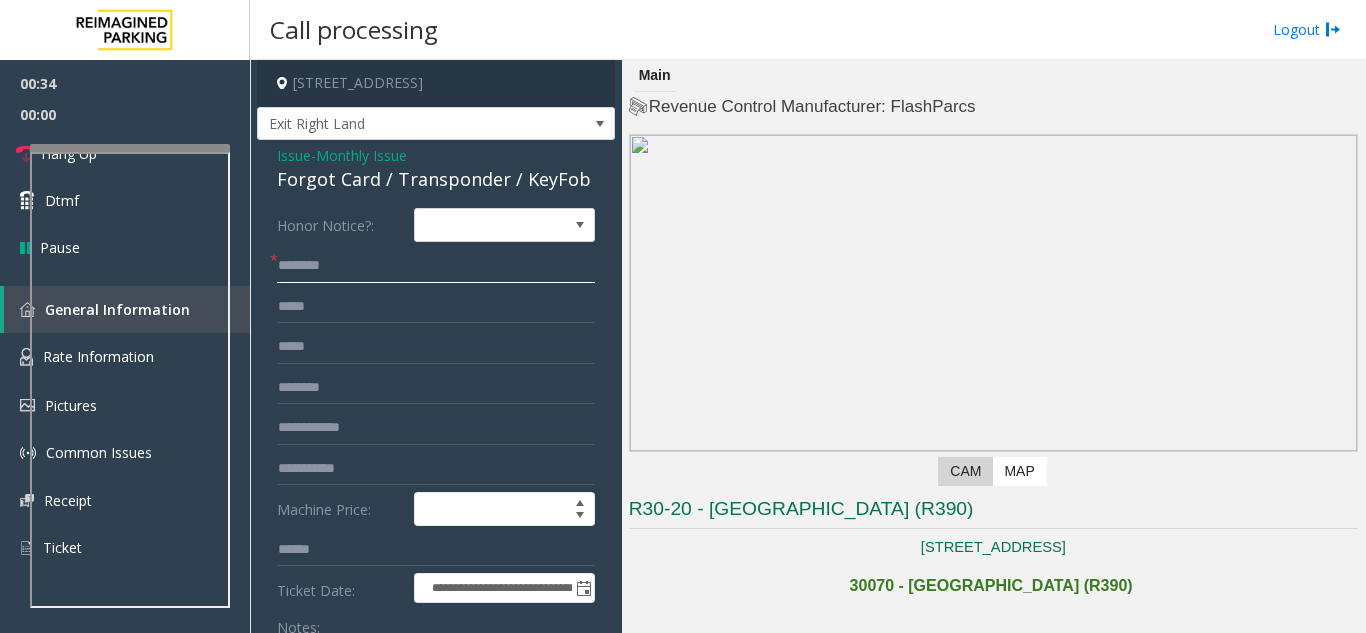 click on "*******" 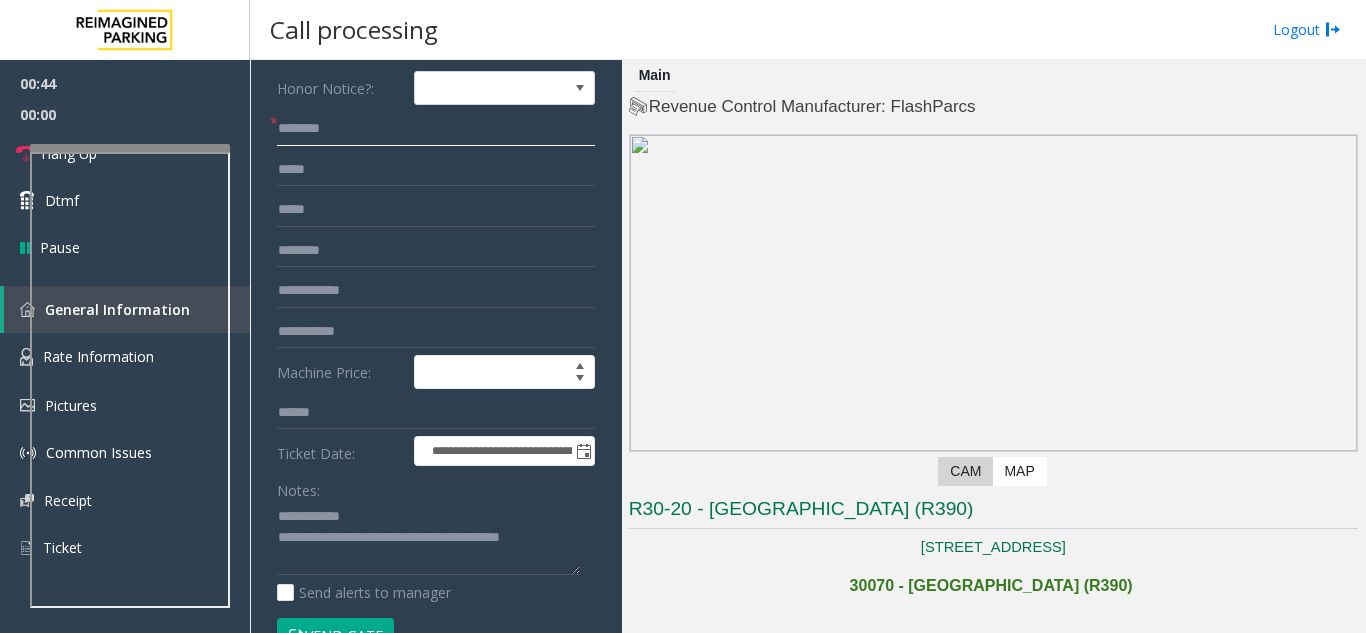 scroll, scrollTop: 200, scrollLeft: 0, axis: vertical 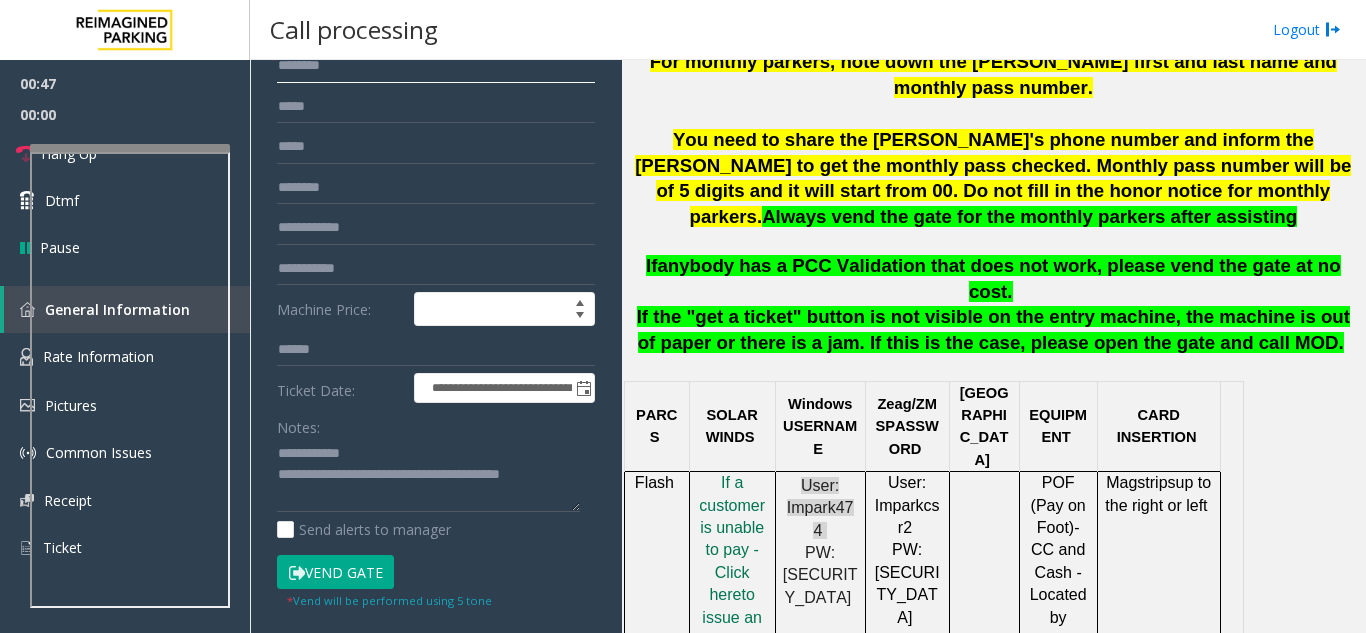 click on "*******" 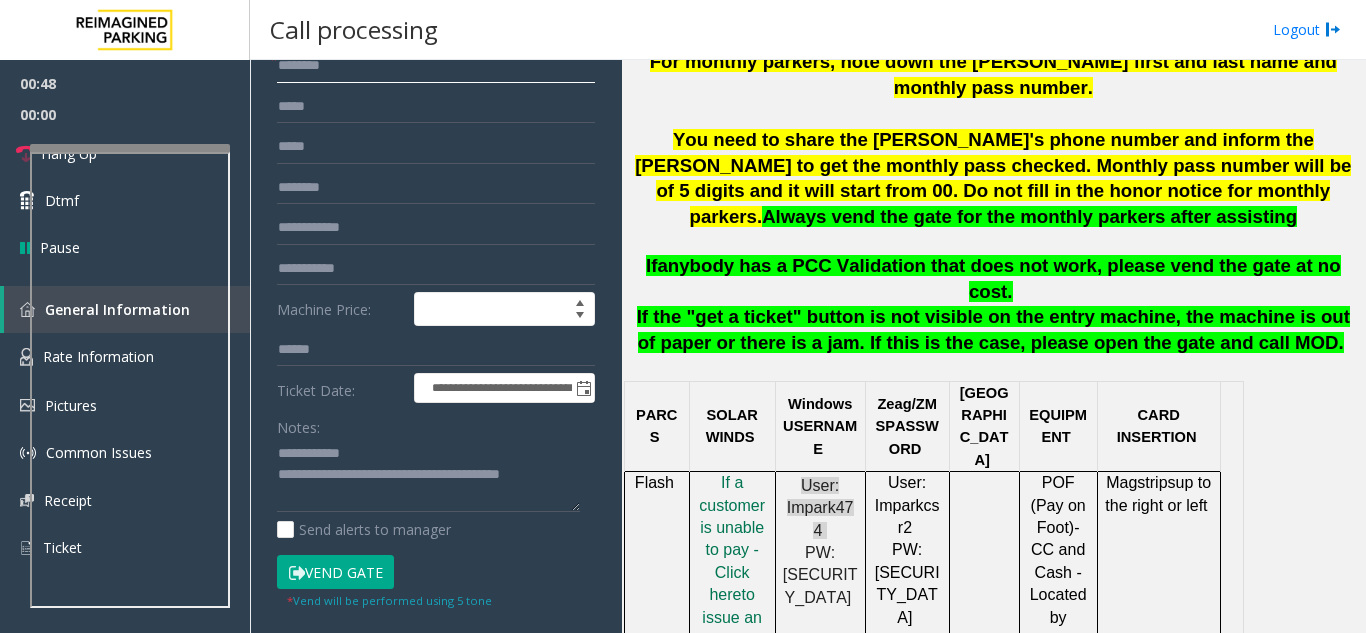 paste 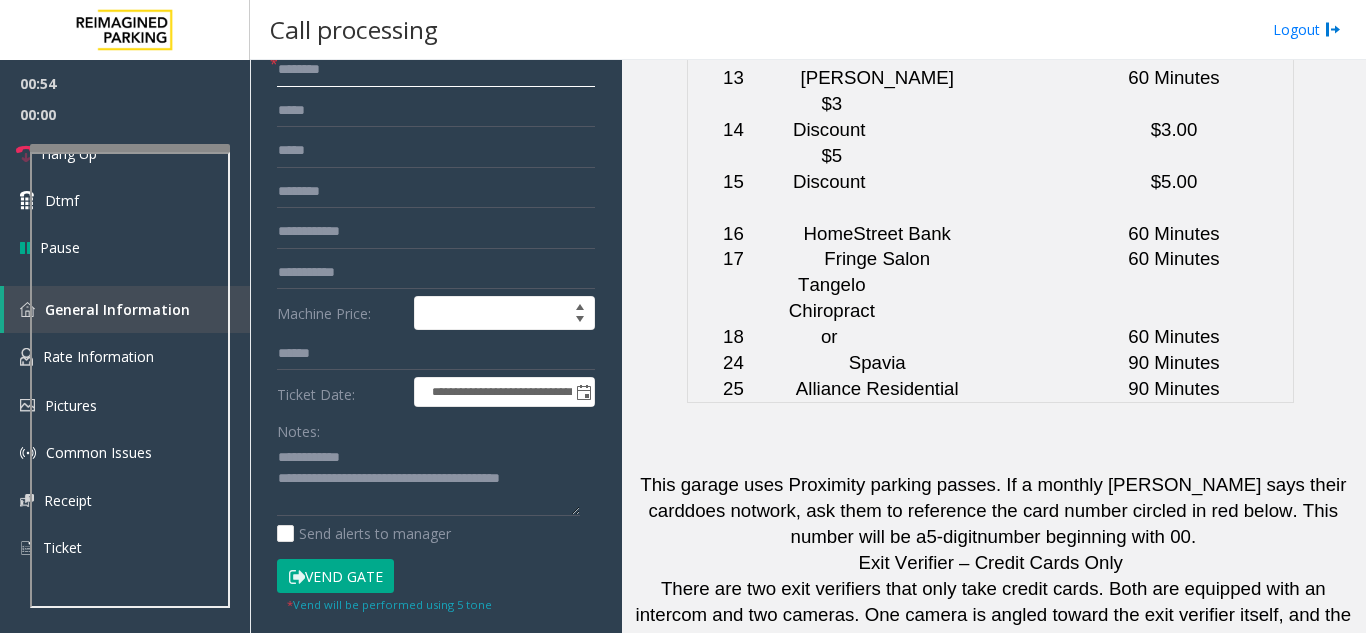 scroll, scrollTop: 5253, scrollLeft: 0, axis: vertical 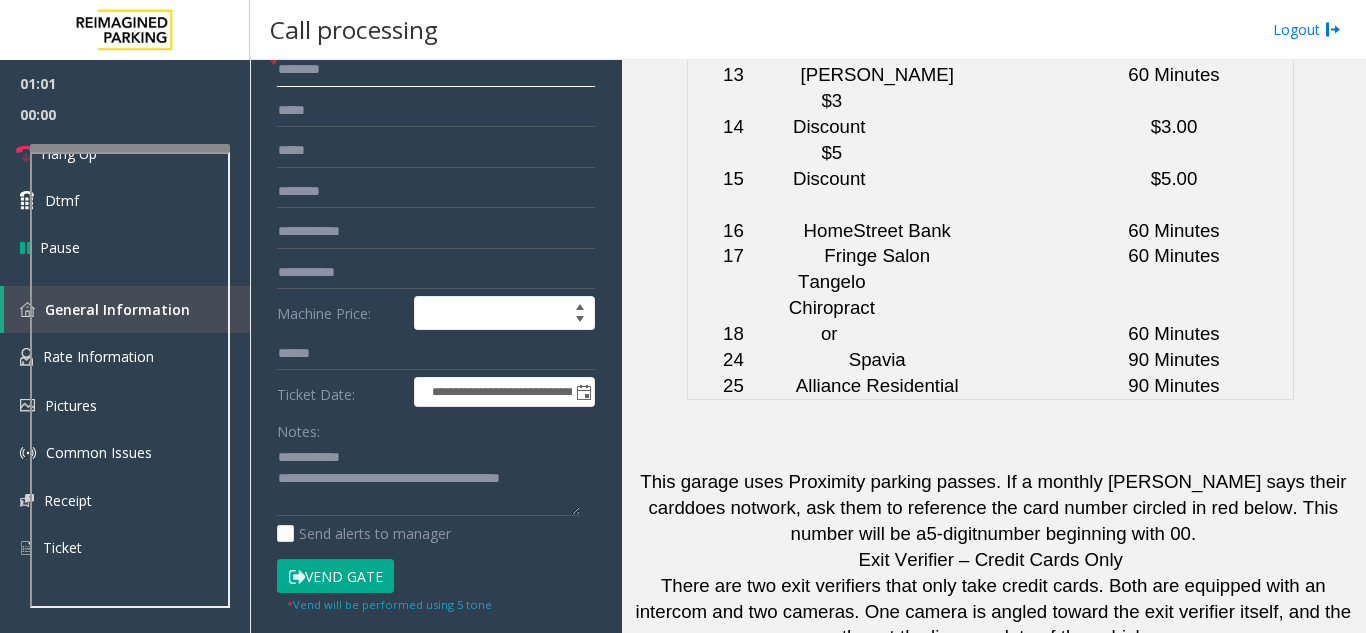 type on "*******" 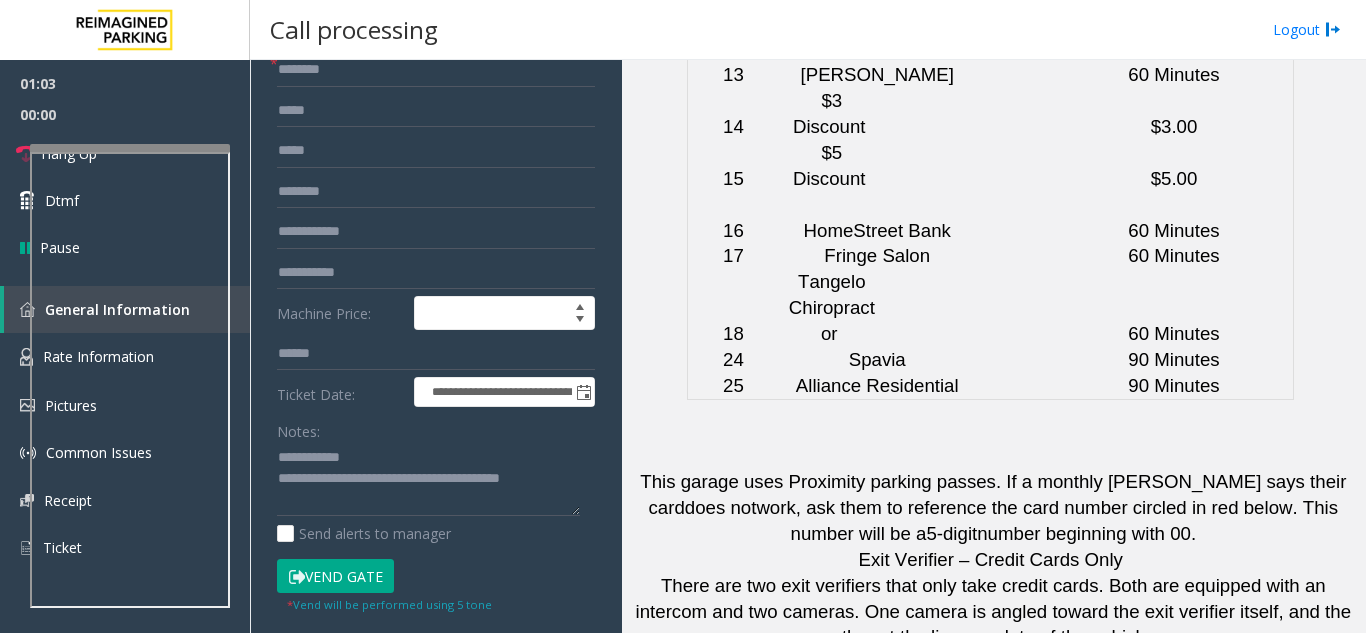click on "[PERSON_NAME]" 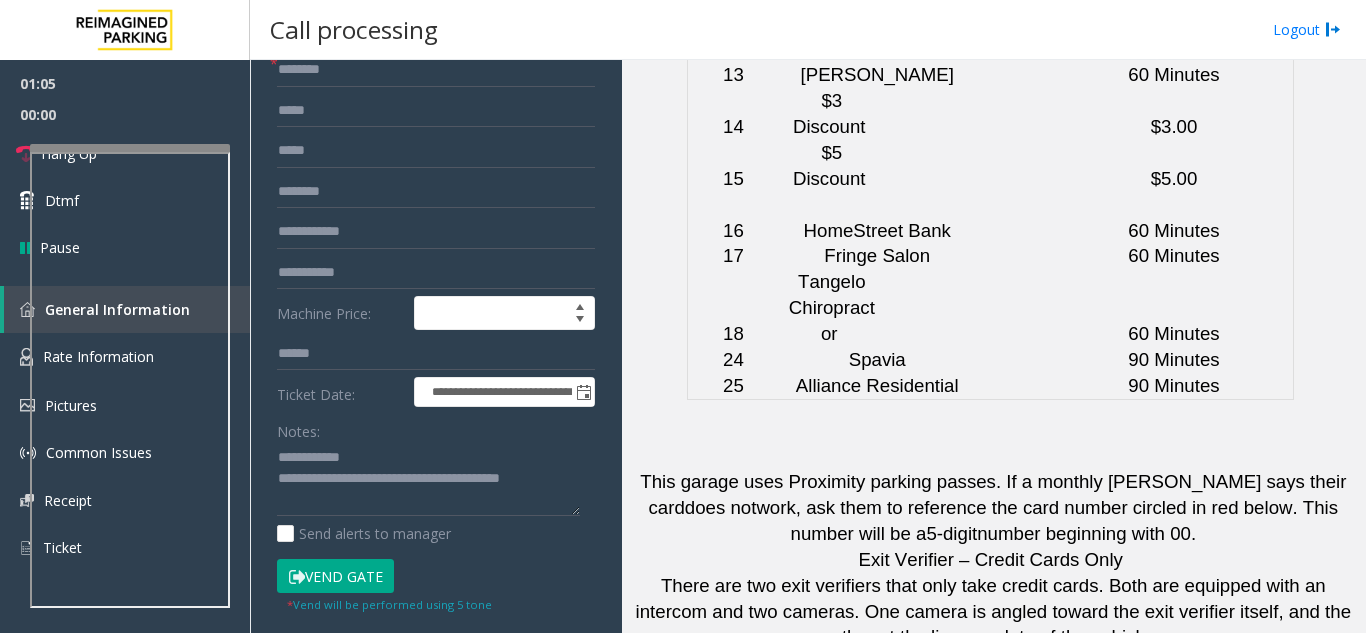 drag, startPoint x: 678, startPoint y: 351, endPoint x: 1256, endPoint y: 356, distance: 578.0216 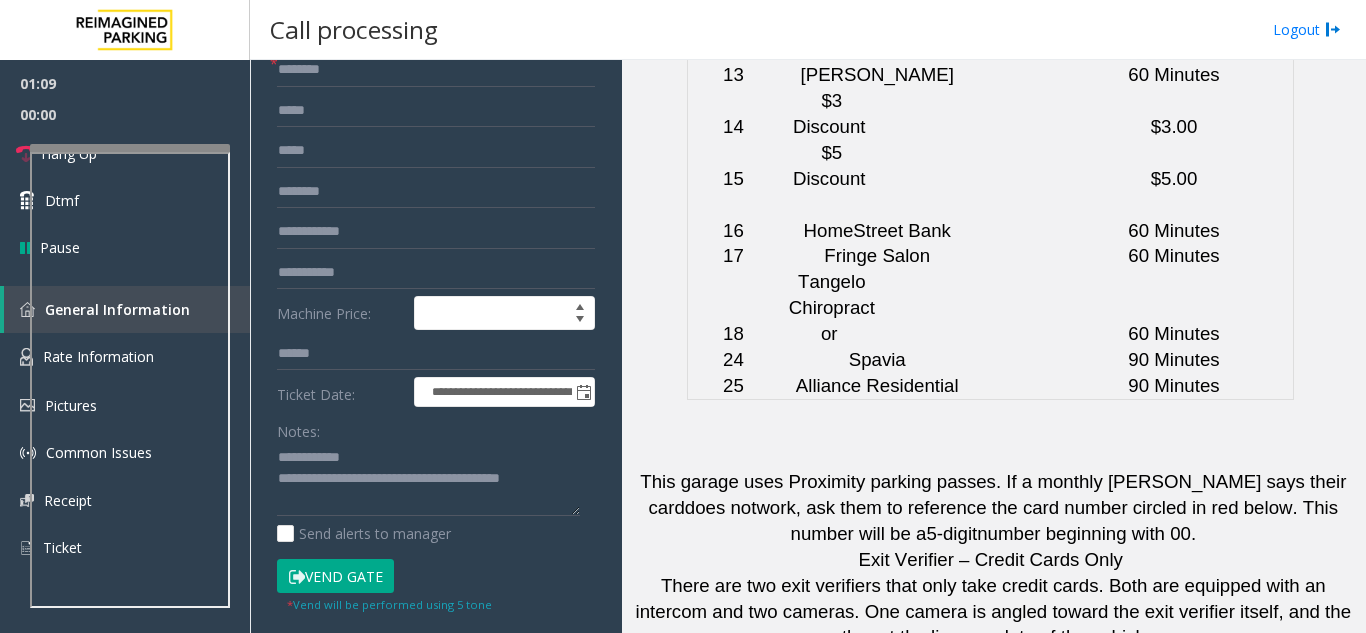 click 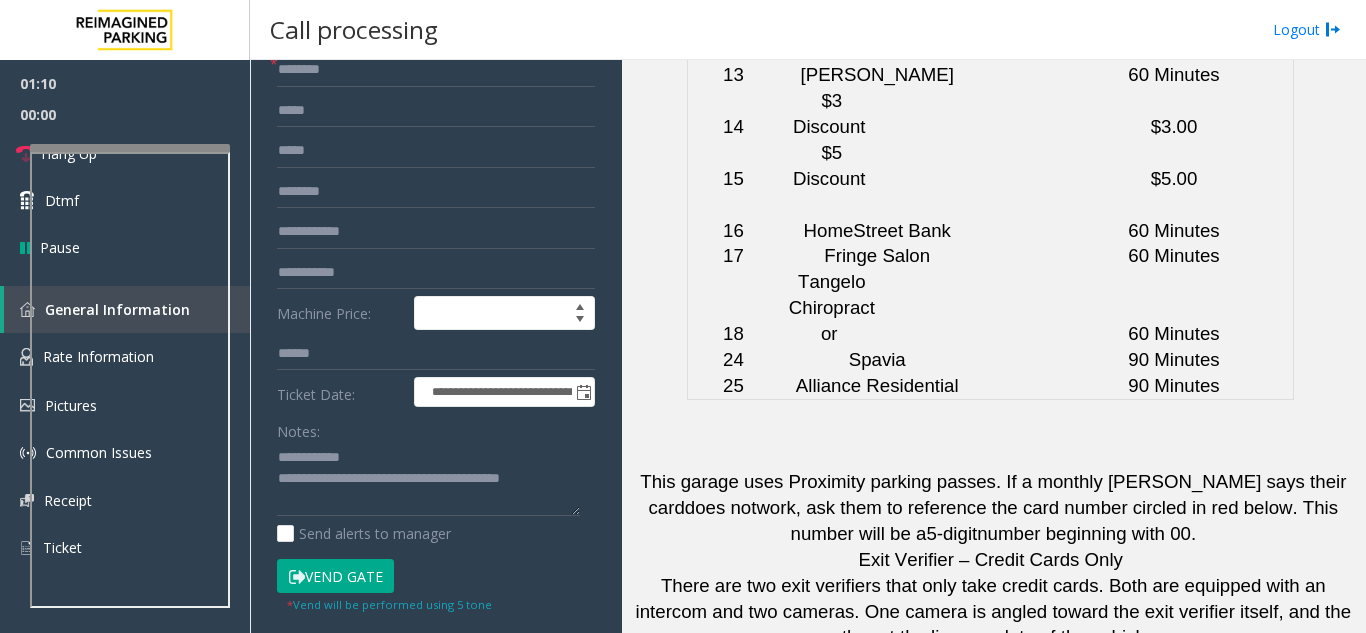 click on "Name" 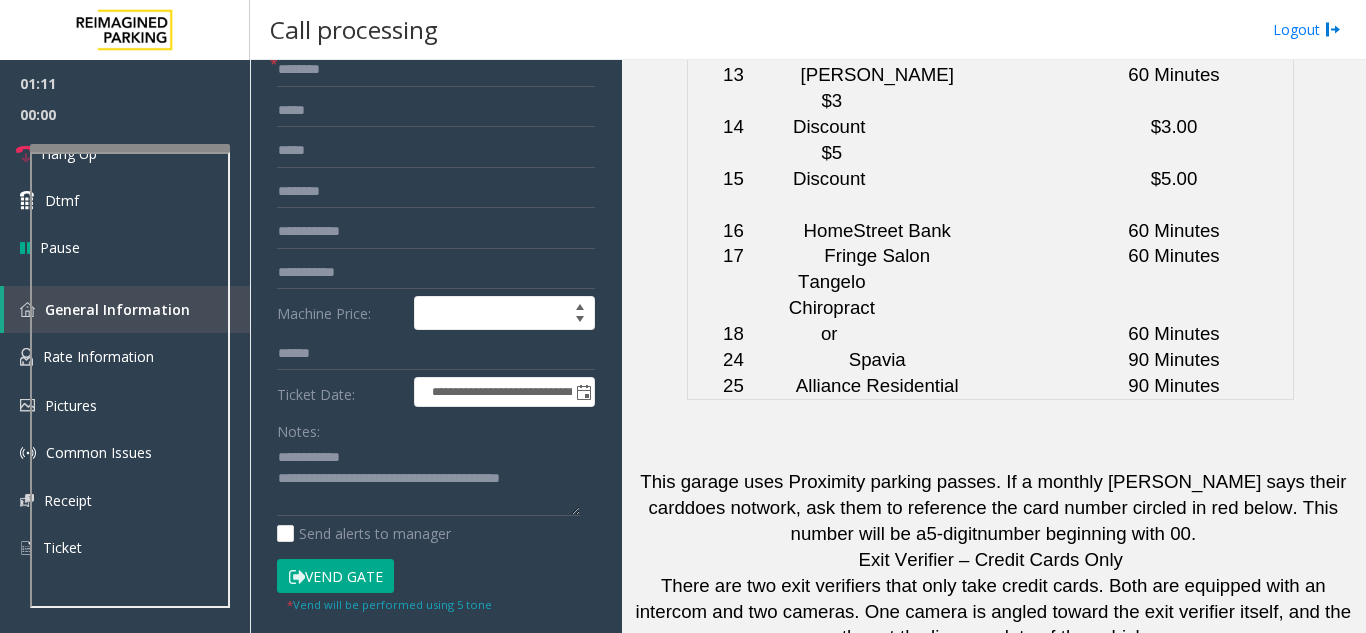drag, startPoint x: 629, startPoint y: 198, endPoint x: 1187, endPoint y: 348, distance: 577.80963 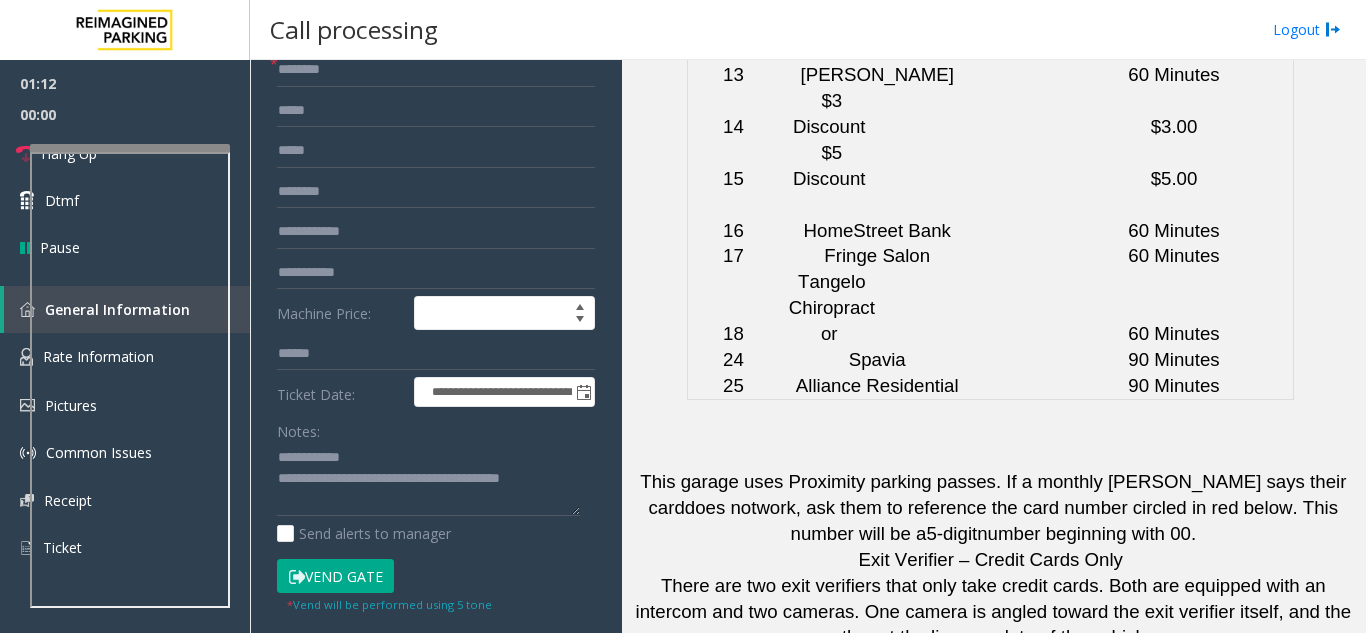 drag, startPoint x: 1187, startPoint y: 348, endPoint x: 679, endPoint y: 209, distance: 526.6735 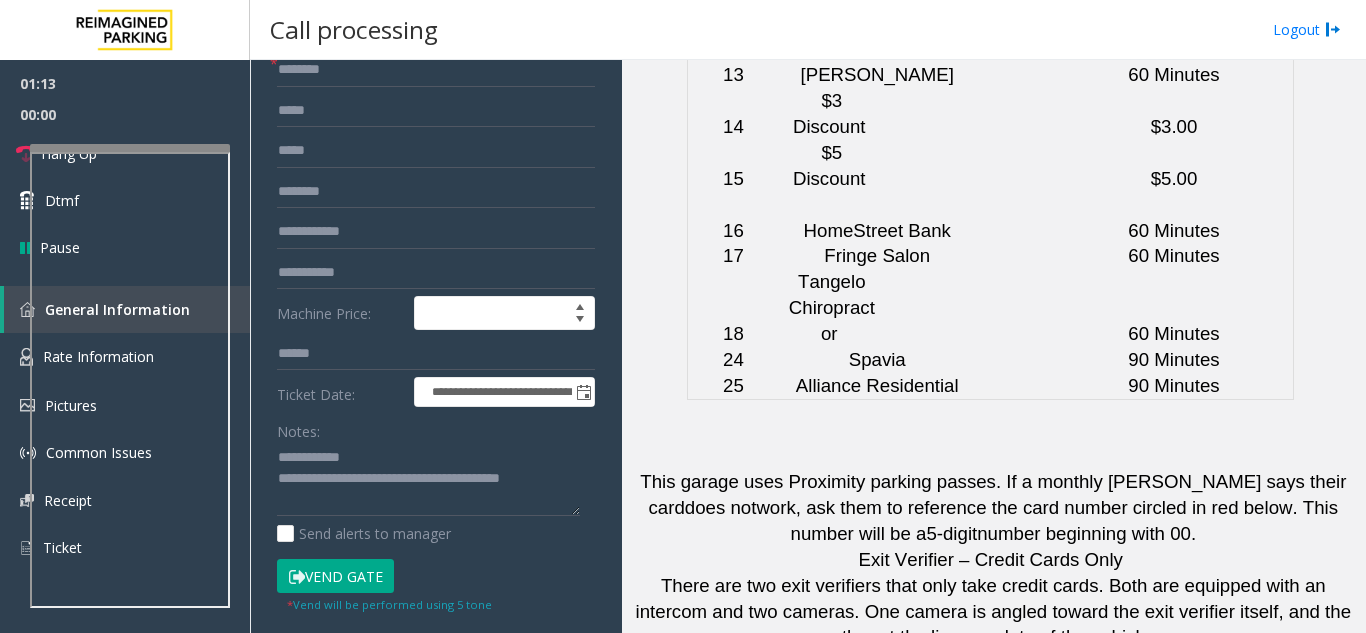 drag, startPoint x: 679, startPoint y: 209, endPoint x: 1298, endPoint y: 385, distance: 643.5348 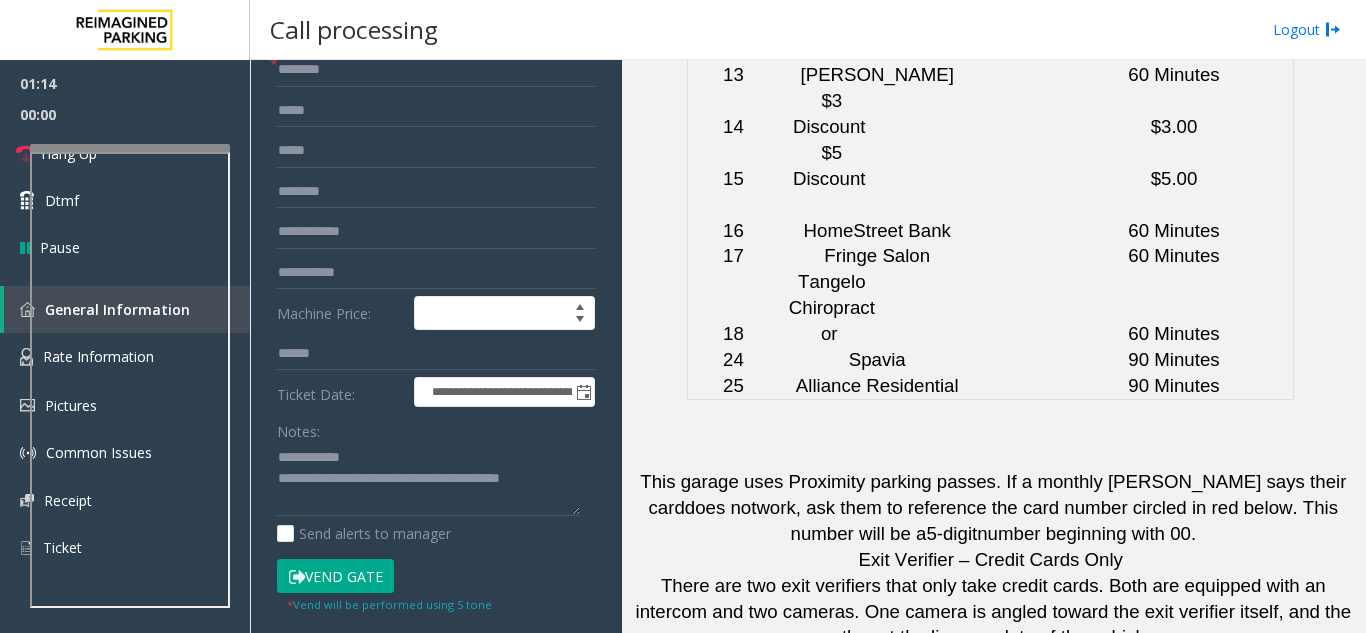 drag, startPoint x: 1298, startPoint y: 385, endPoint x: 638, endPoint y: 207, distance: 683.5817 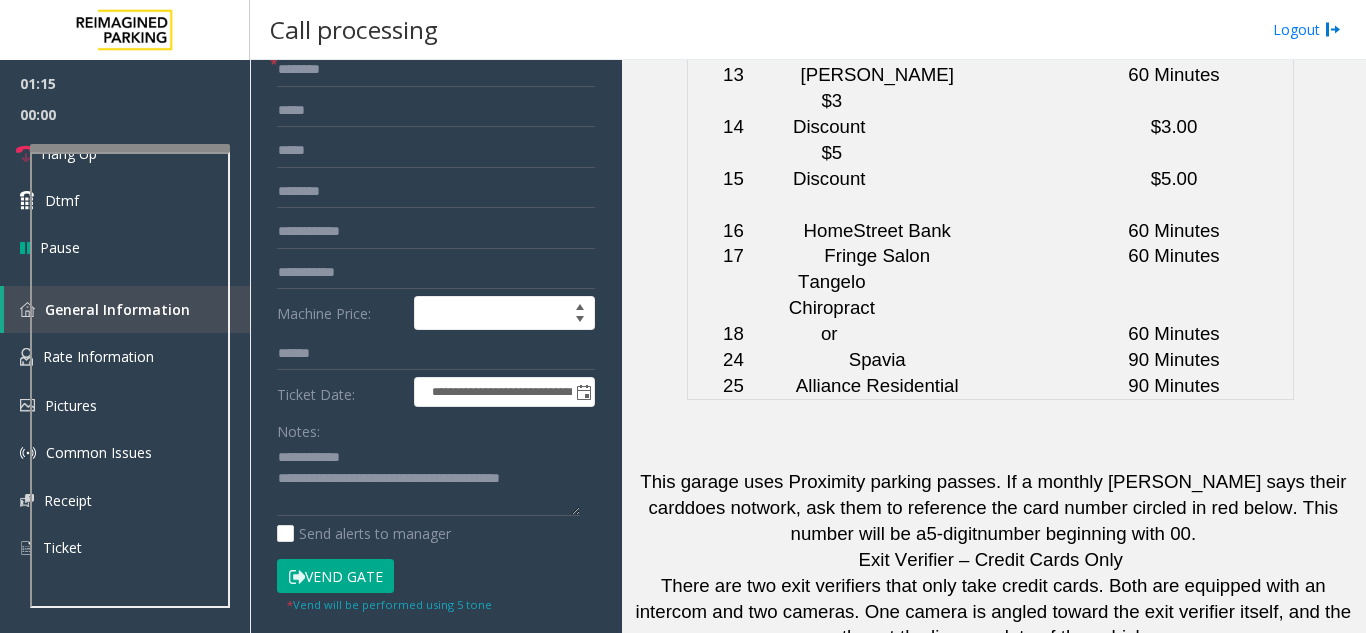click on "Name" 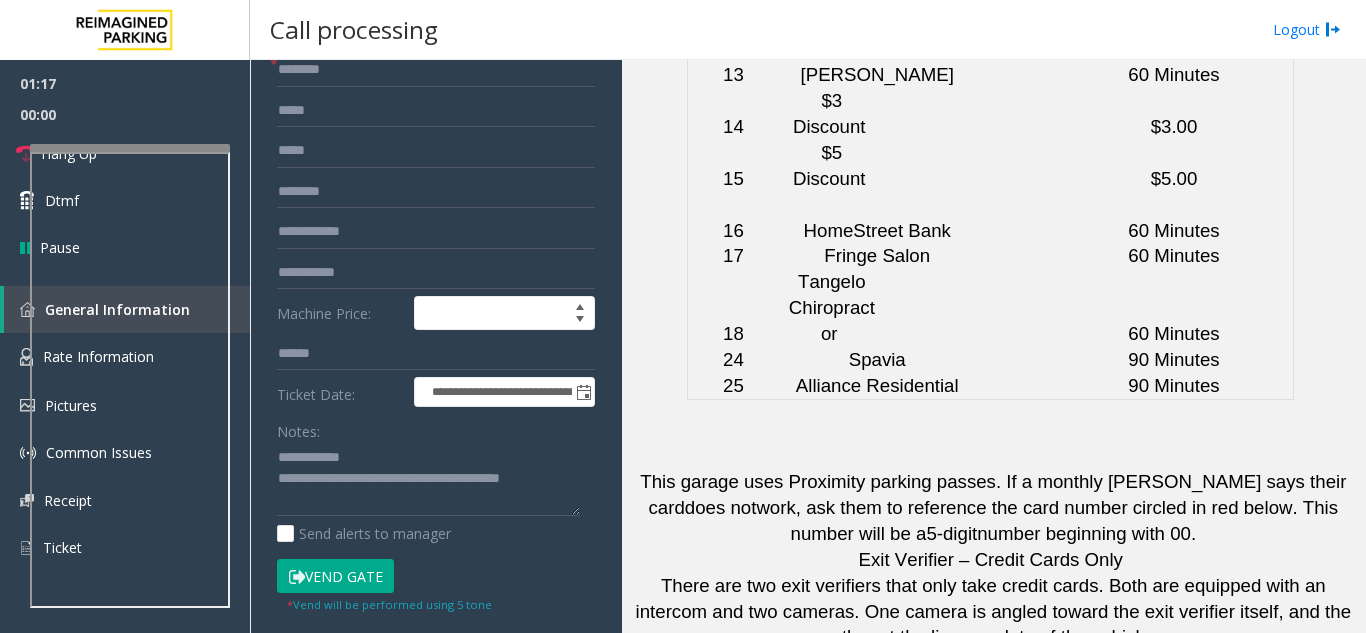 click on "* Vend will be performed using 5 tone" 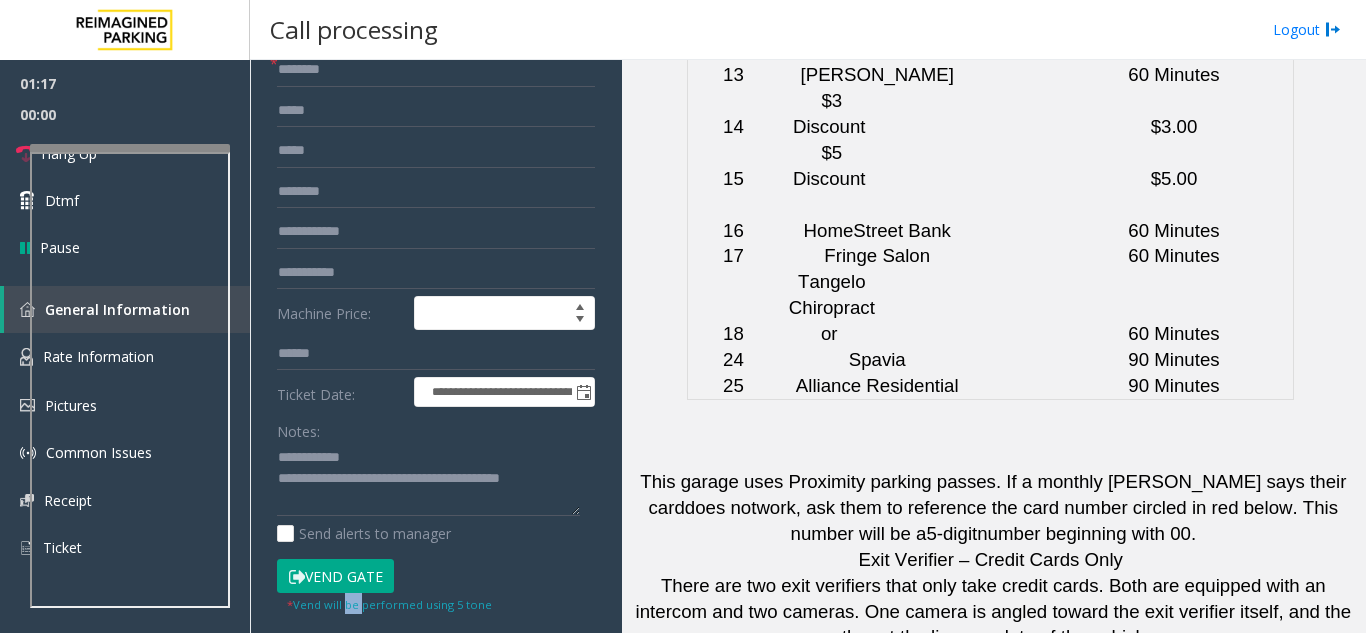 click on "* Vend will be performed using 5 tone" 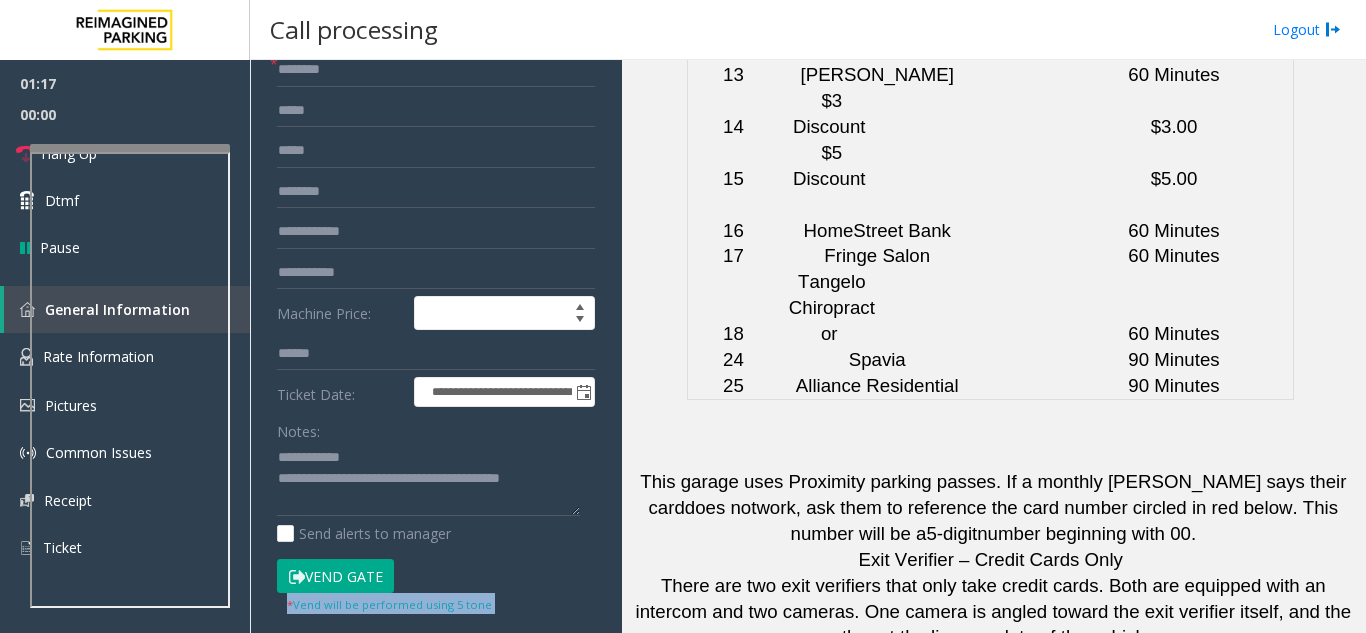 click on "* Vend will be performed using 5 tone" 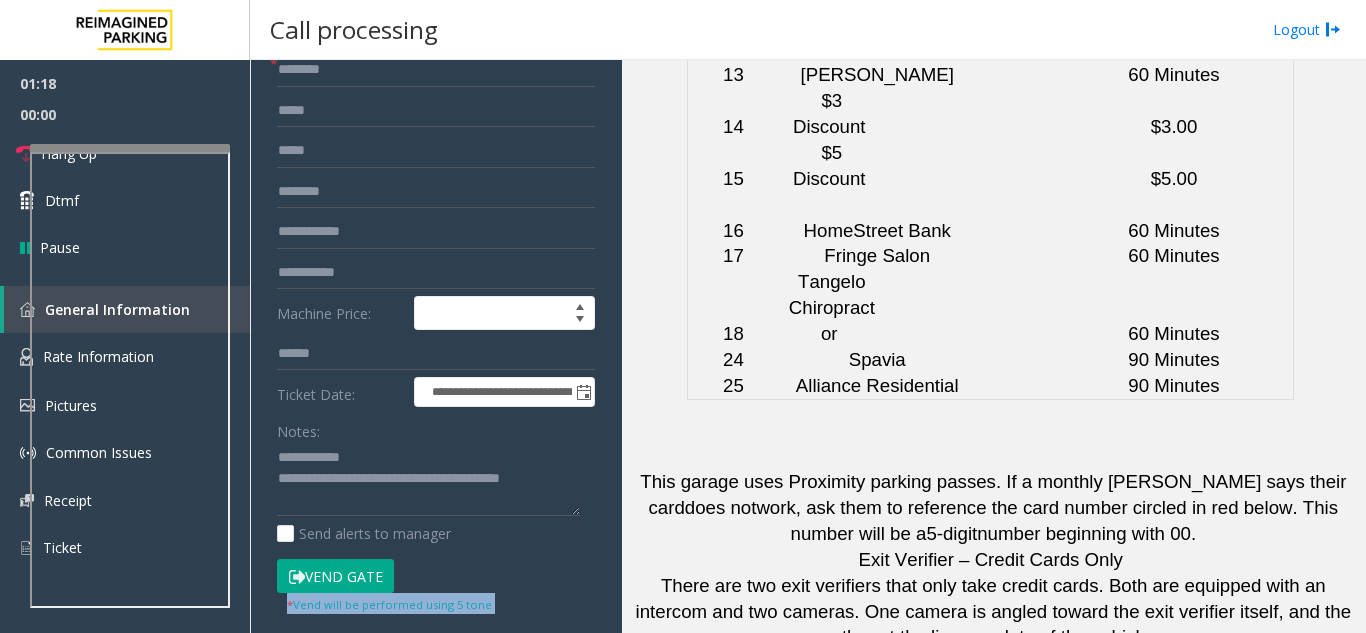 click on "Vend Gate" 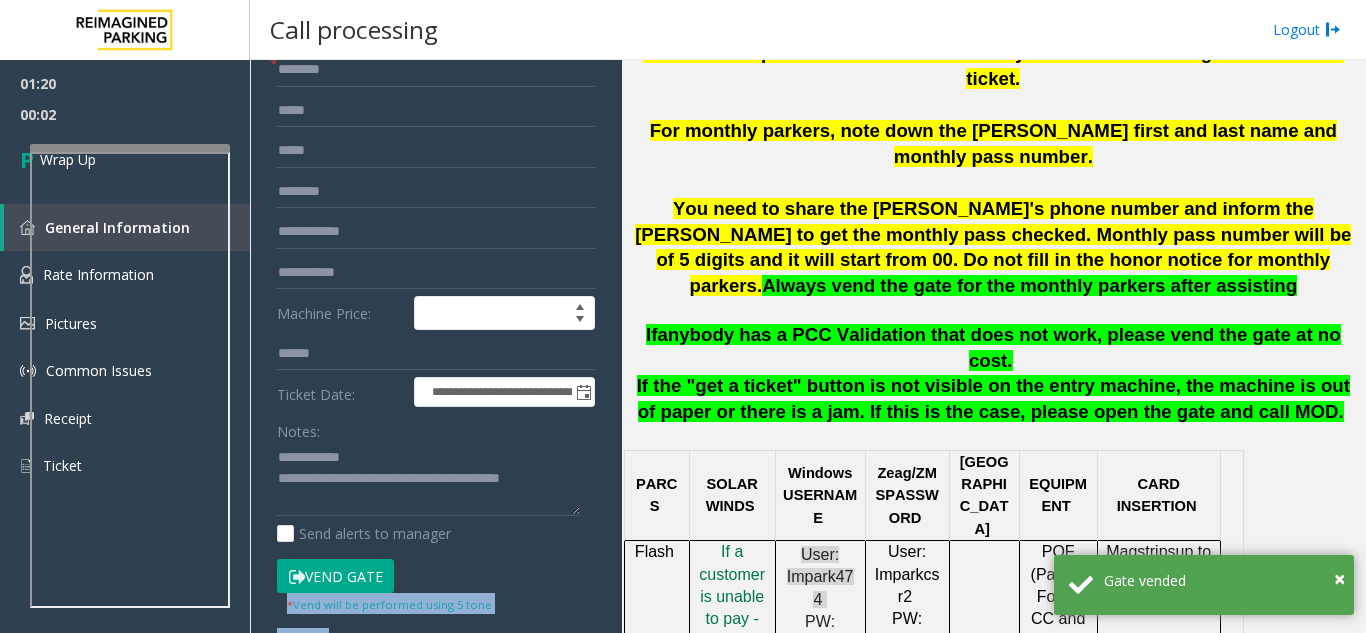 scroll, scrollTop: 753, scrollLeft: 0, axis: vertical 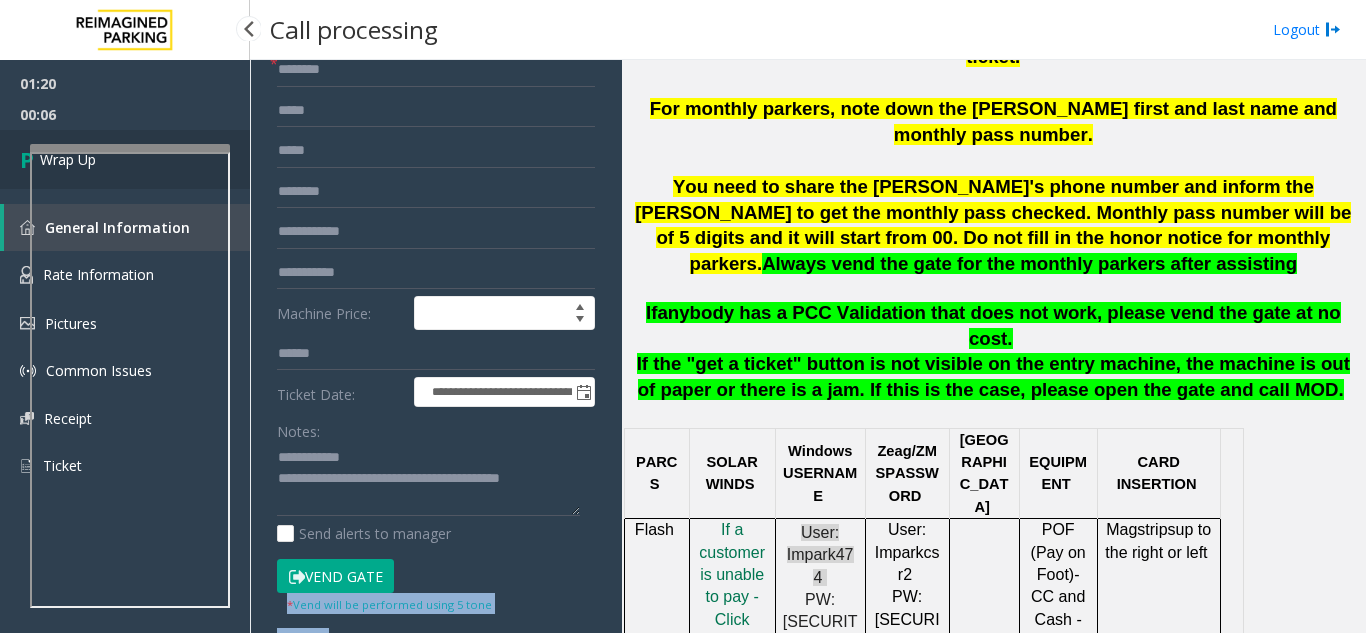 click at bounding box center (30, 159) 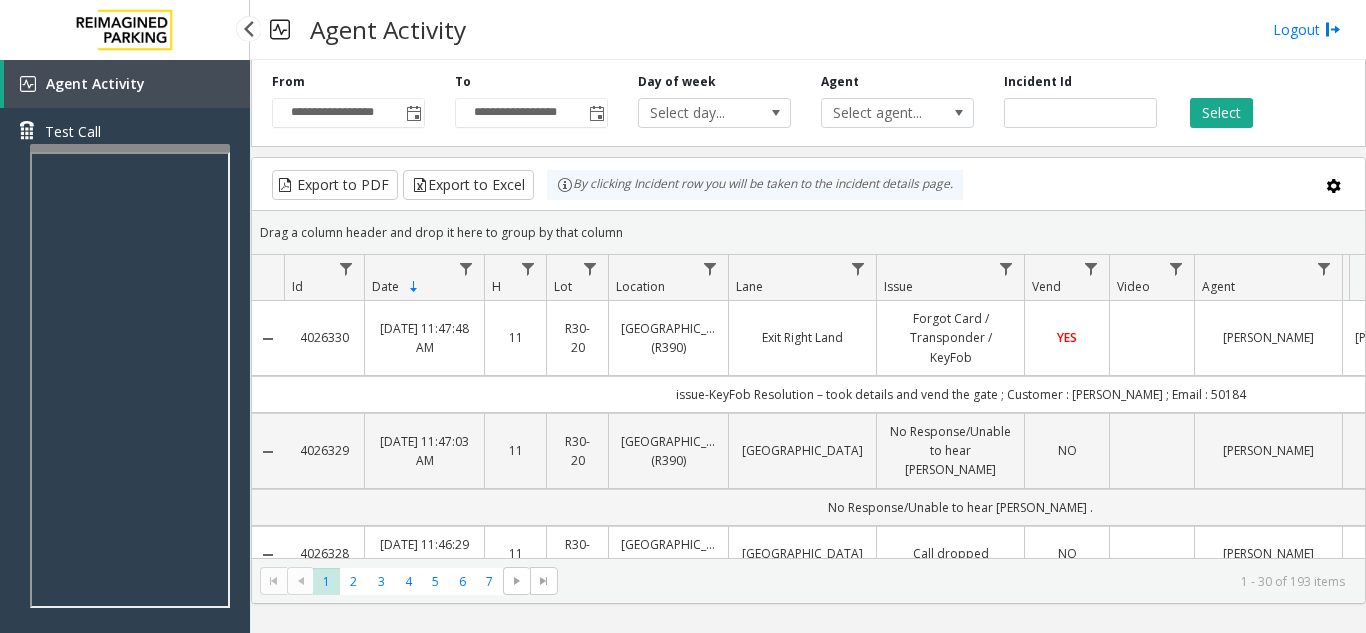 click on "Agent Activity Test Call" at bounding box center [125, 376] 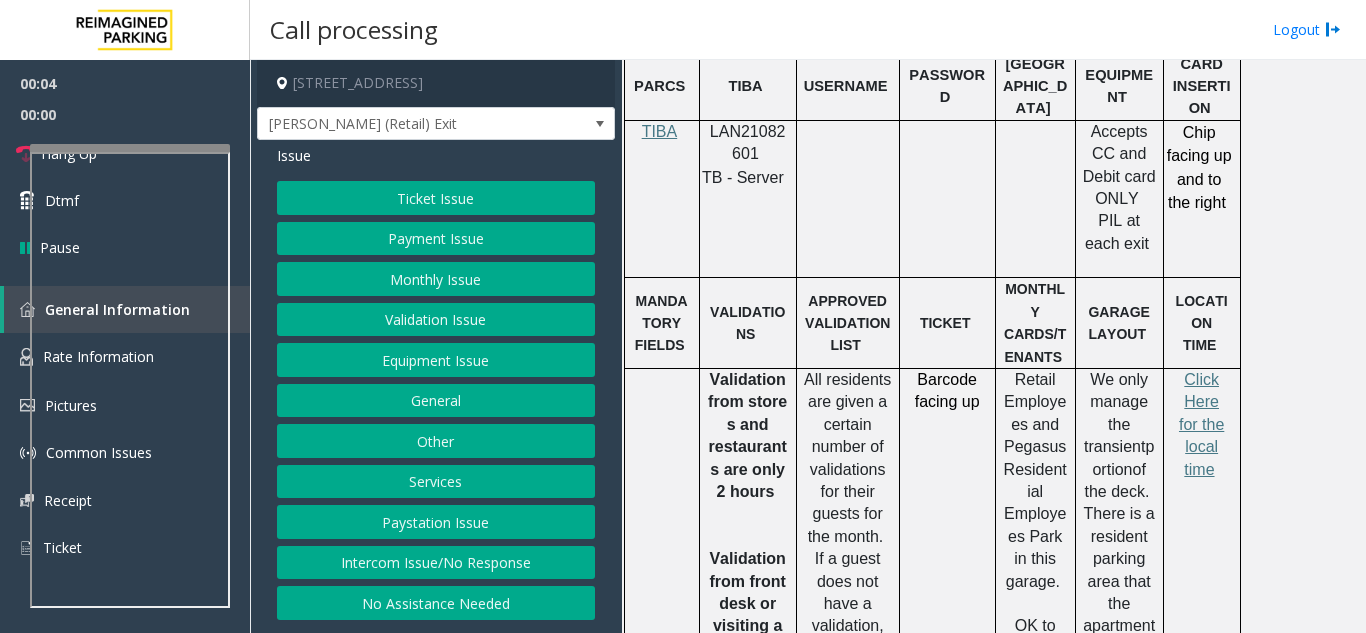 scroll, scrollTop: 1100, scrollLeft: 0, axis: vertical 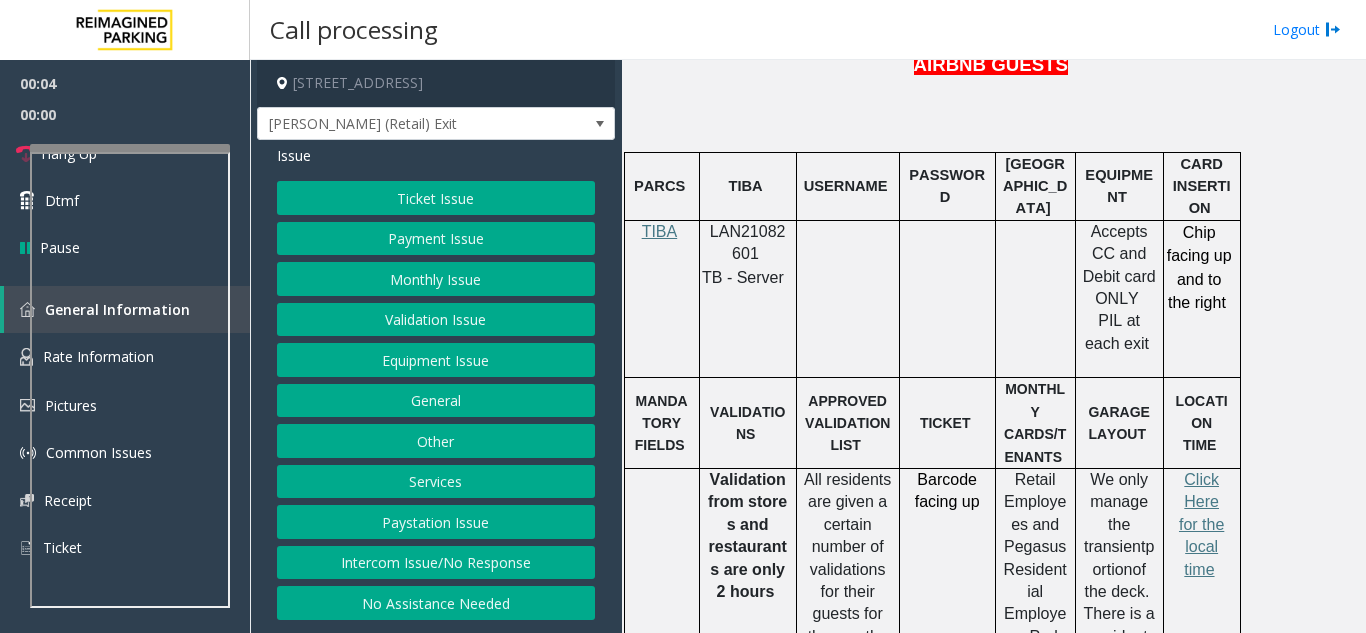 click on "LAN21082601" 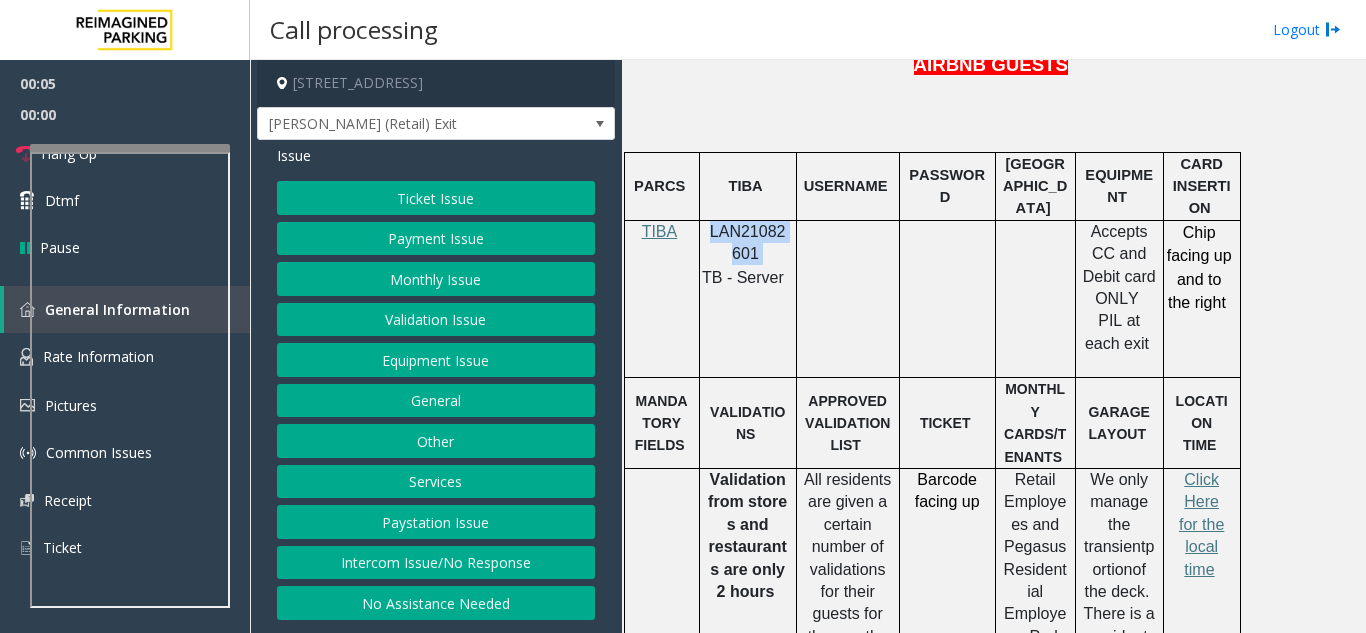 drag, startPoint x: 750, startPoint y: 194, endPoint x: 724, endPoint y: 183, distance: 28.231188 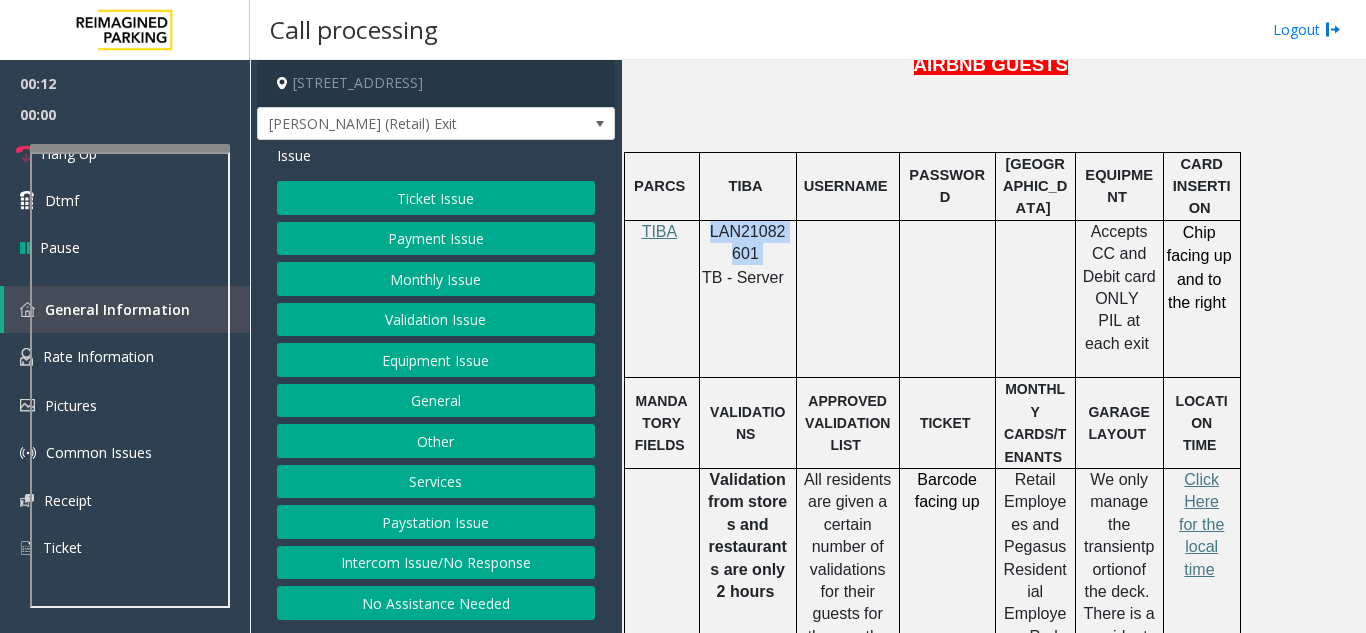 click on "LAN21082601" 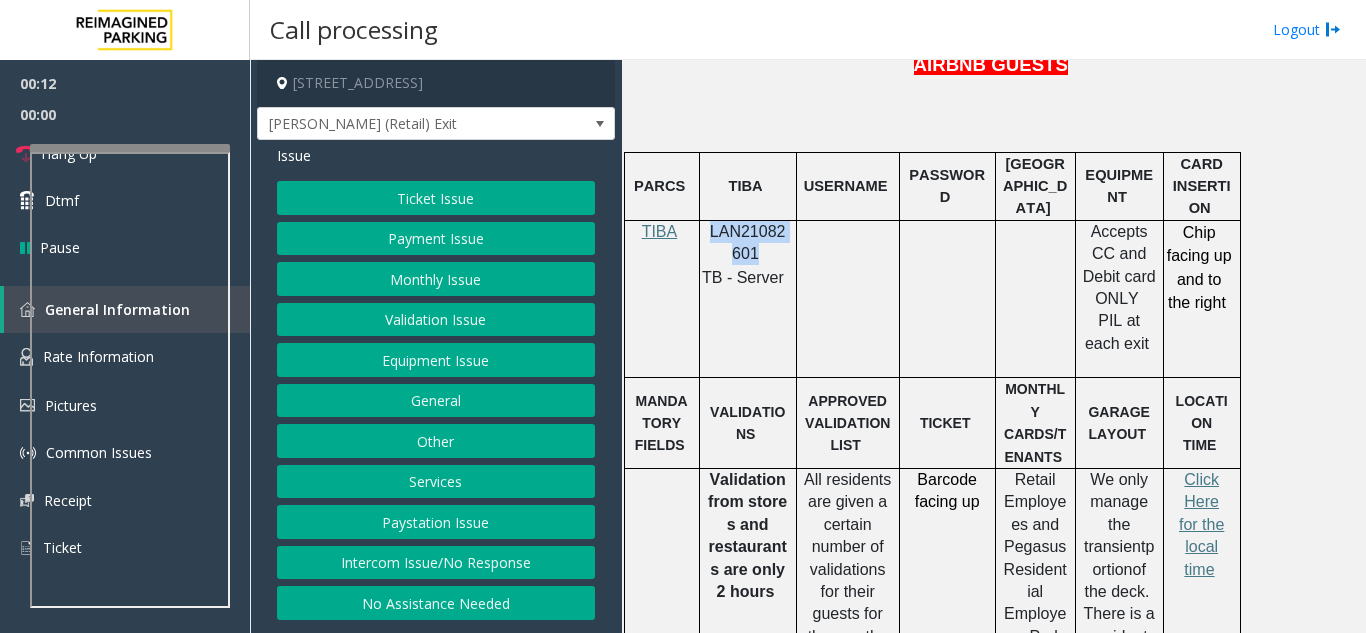 drag, startPoint x: 729, startPoint y: 176, endPoint x: 739, endPoint y: 180, distance: 10.770329 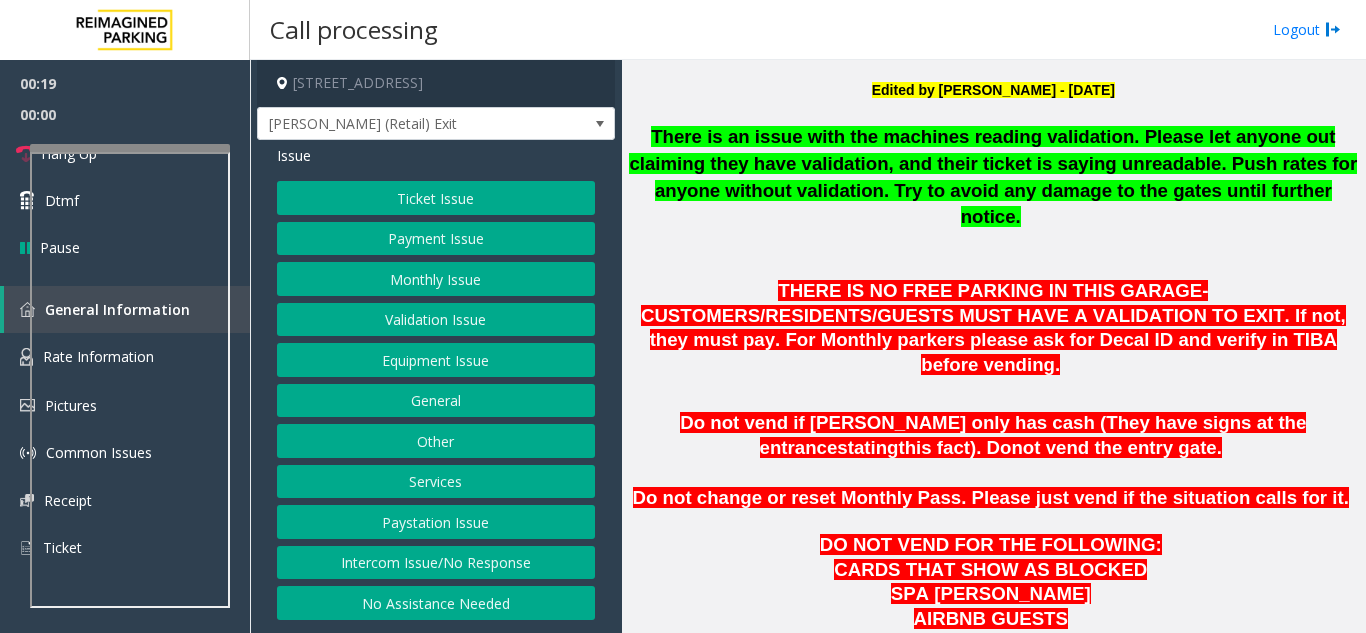 scroll, scrollTop: 500, scrollLeft: 0, axis: vertical 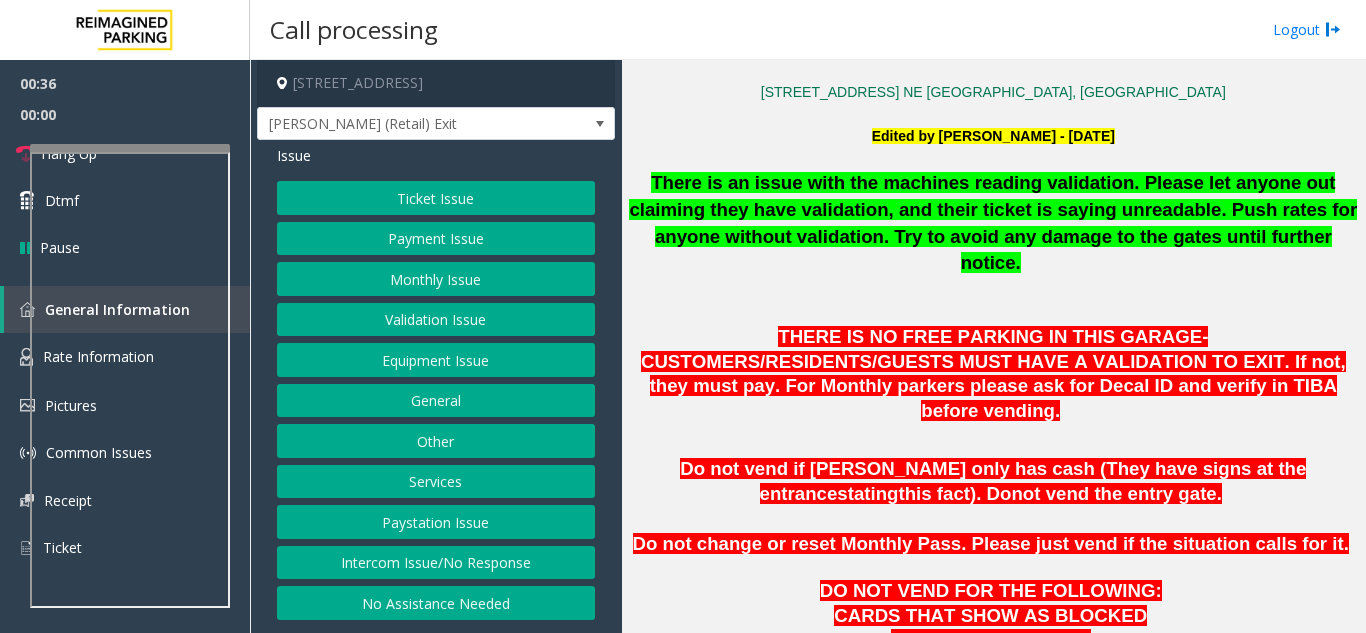 click on "[STREET_ADDRESS] NE Atlanta, [GEOGRAPHIC_DATA] Edited by [PERSON_NAME] - [DATE] There is an issue with the machines reading validation. Please let anyone out claiming they have validation, and their ticket is saying unreadable. Push rates for anyone without validation. Try to avoid any damage to the gates until further notice.   THERE IS NO FREE PARKING IN THIS GARAGE- CUSTOMERS/RESIDENTS/GUESTS MUST HAVE A VALIDATION TO EXIT. If not, they must pay. For Monthly parkers please ask for Decal ID and verify in TIBA before vending.     Do not vend if [PERSON_NAME] only has cash (They have signs at the entrance  stating  this fact). Do  not vend the entry gate.     Do not change or reset Monthly Pass. Please just vend if the situation calls for it.     DO NOT VEND FOR THE FOLLOWING:   CARDS THAT SHOW AS BLOCKED   SPA [PERSON_NAME]   AIRBNB GUESTS       PARCS   TIBA   USERNAME   PASSWORD   PARIS   EQUIPMENT   CARD INSERTION   TIBA   LAN21082601   TB - Server         Accepts CC and Debit card ONLY       V" 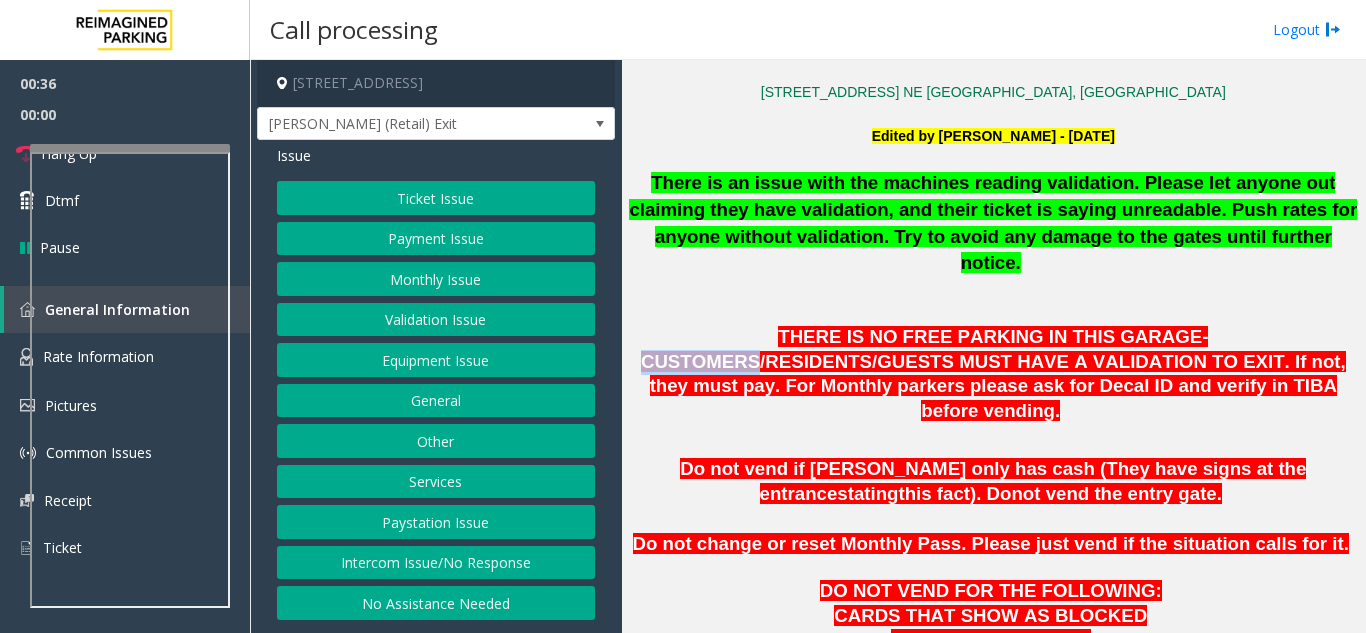 click on "[STREET_ADDRESS] NE Atlanta, [GEOGRAPHIC_DATA] Edited by [PERSON_NAME] - [DATE] There is an issue with the machines reading validation. Please let anyone out claiming they have validation, and their ticket is saying unreadable. Push rates for anyone without validation. Try to avoid any damage to the gates until further notice.   THERE IS NO FREE PARKING IN THIS GARAGE- CUSTOMERS/RESIDENTS/GUESTS MUST HAVE A VALIDATION TO EXIT. If not, they must pay. For Monthly parkers please ask for Decal ID and verify in TIBA before vending.     Do not vend if [PERSON_NAME] only has cash (They have signs at the entrance  stating  this fact). Do  not vend the entry gate.     Do not change or reset Monthly Pass. Please just vend if the situation calls for it.     DO NOT VEND FOR THE FOLLOWING:   CARDS THAT SHOW AS BLOCKED   SPA [PERSON_NAME]   AIRBNB GUESTS       PARCS   TIBA   USERNAME   PASSWORD   PARIS   EQUIPMENT   CARD INSERTION   TIBA   LAN21082601   TB - Server         Accepts CC and Debit card ONLY       V" 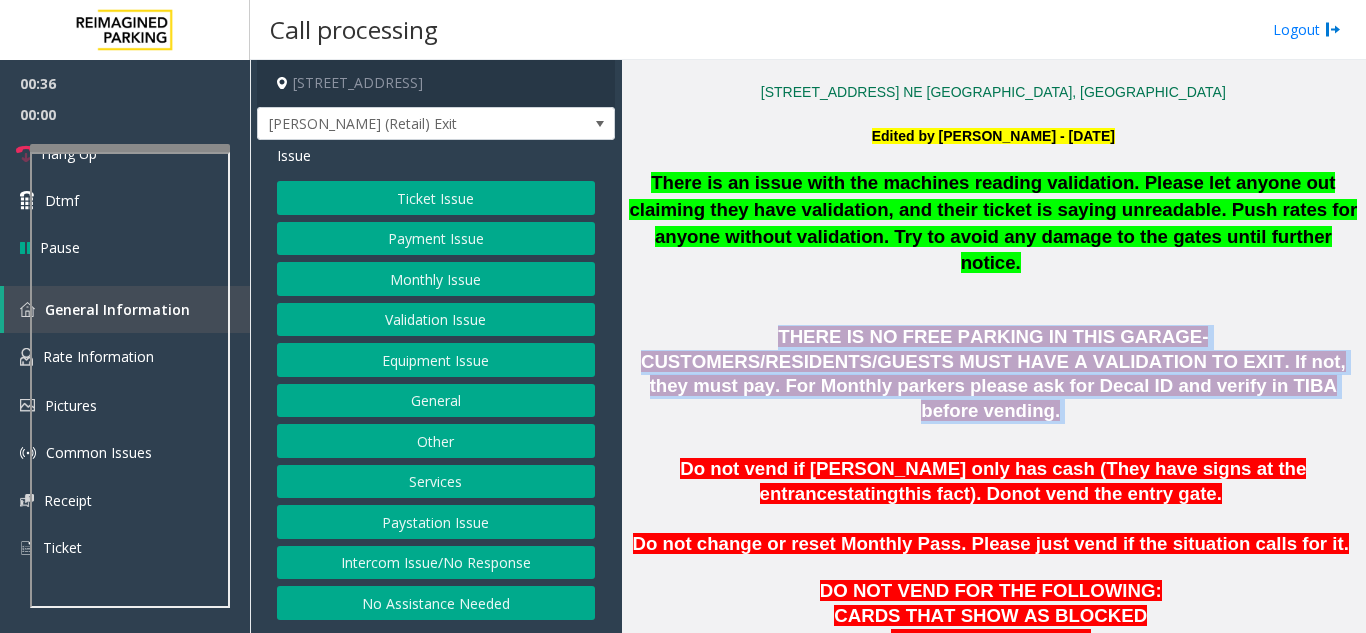 drag, startPoint x: 1073, startPoint y: 296, endPoint x: 1093, endPoint y: 369, distance: 75.690155 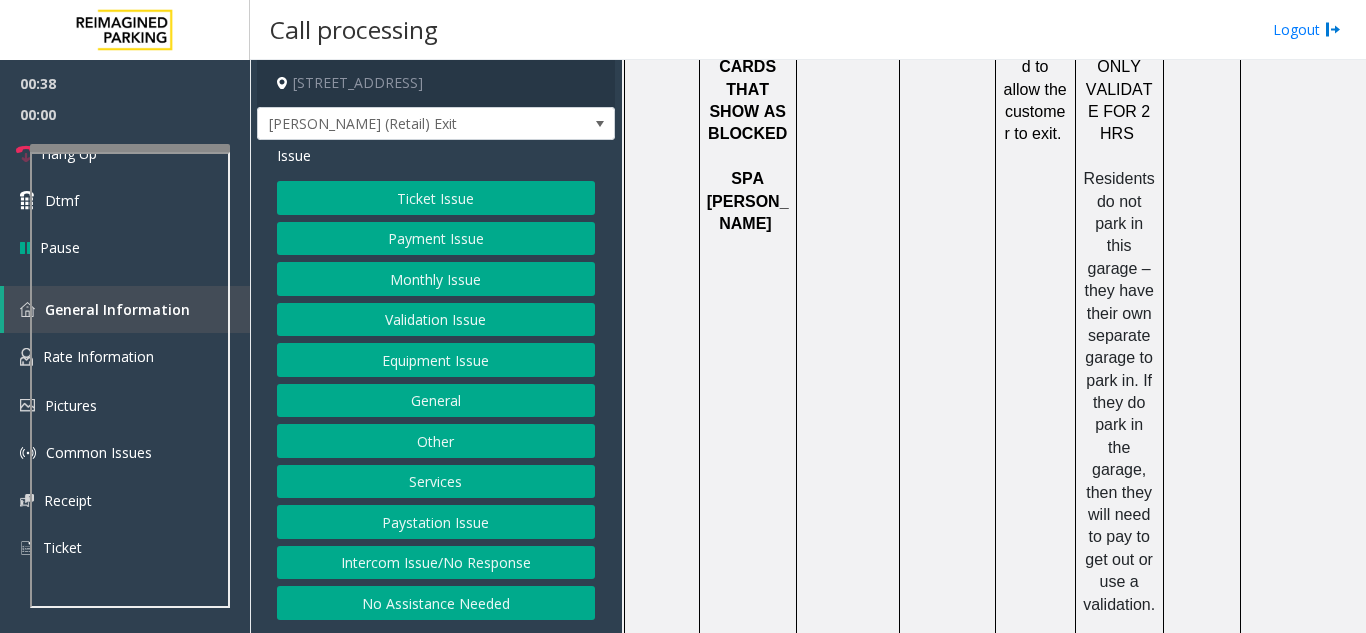 scroll, scrollTop: 2791, scrollLeft: 0, axis: vertical 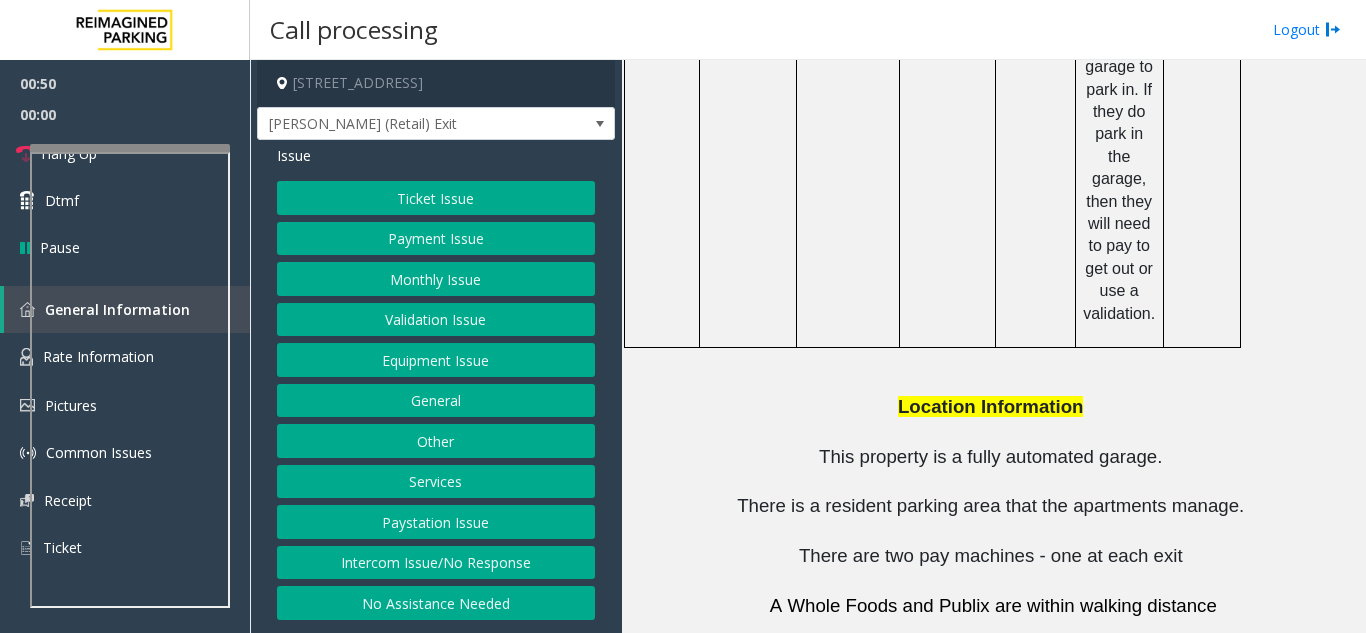 click on "Monthly Issue" 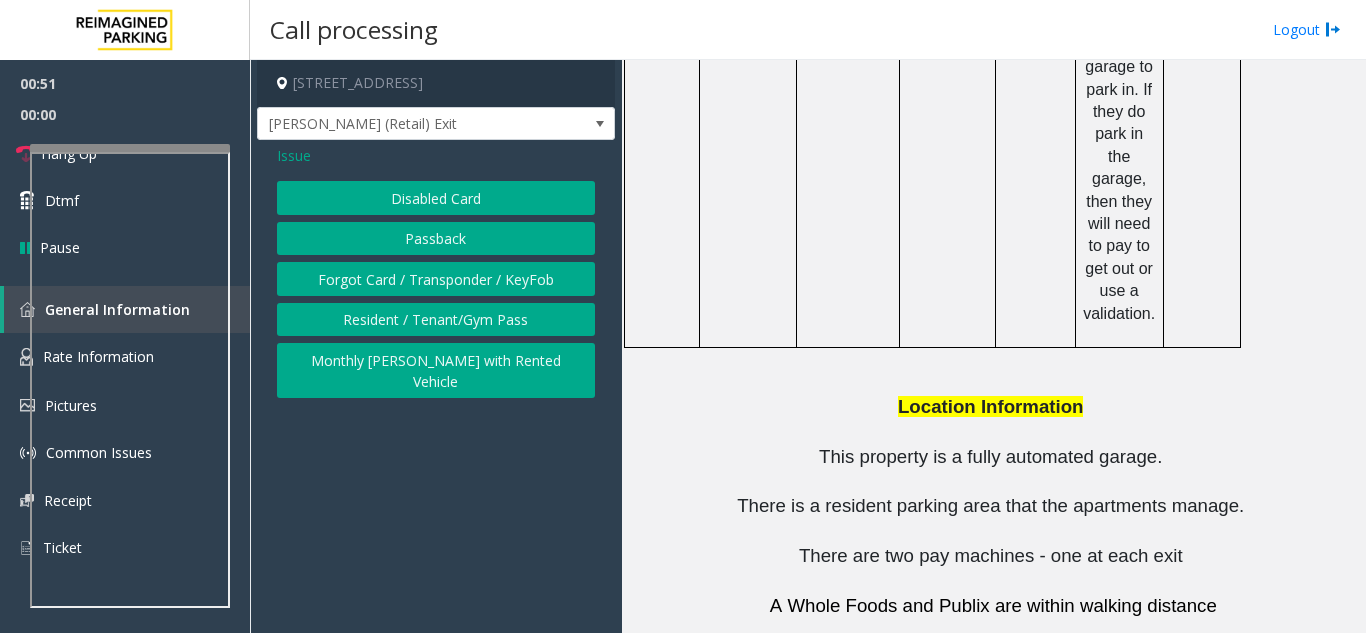 click on "Disabled Card" 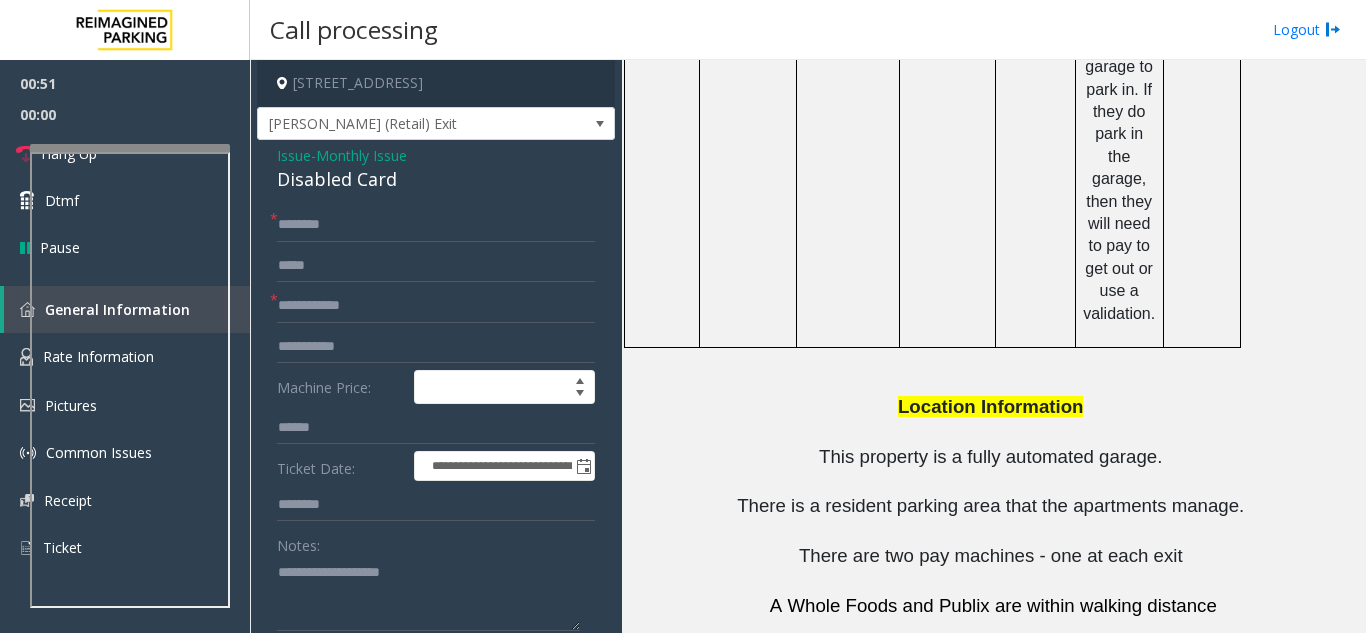 click on "Disabled Card" 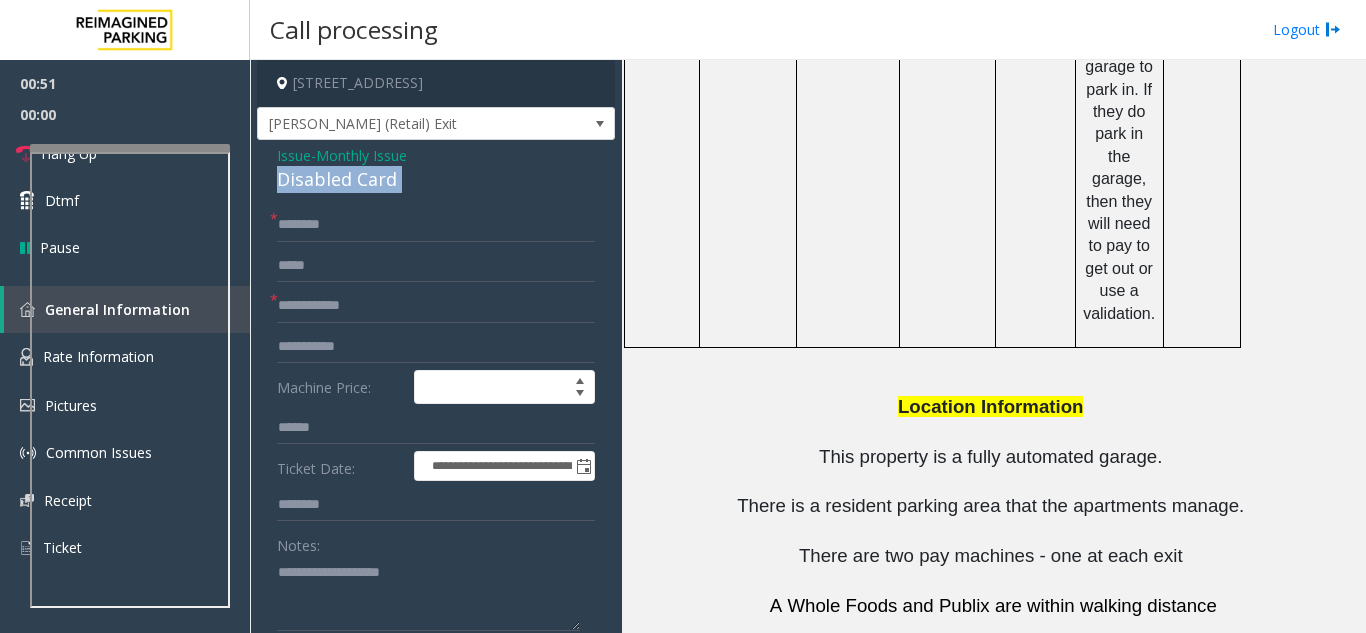click on "Disabled Card" 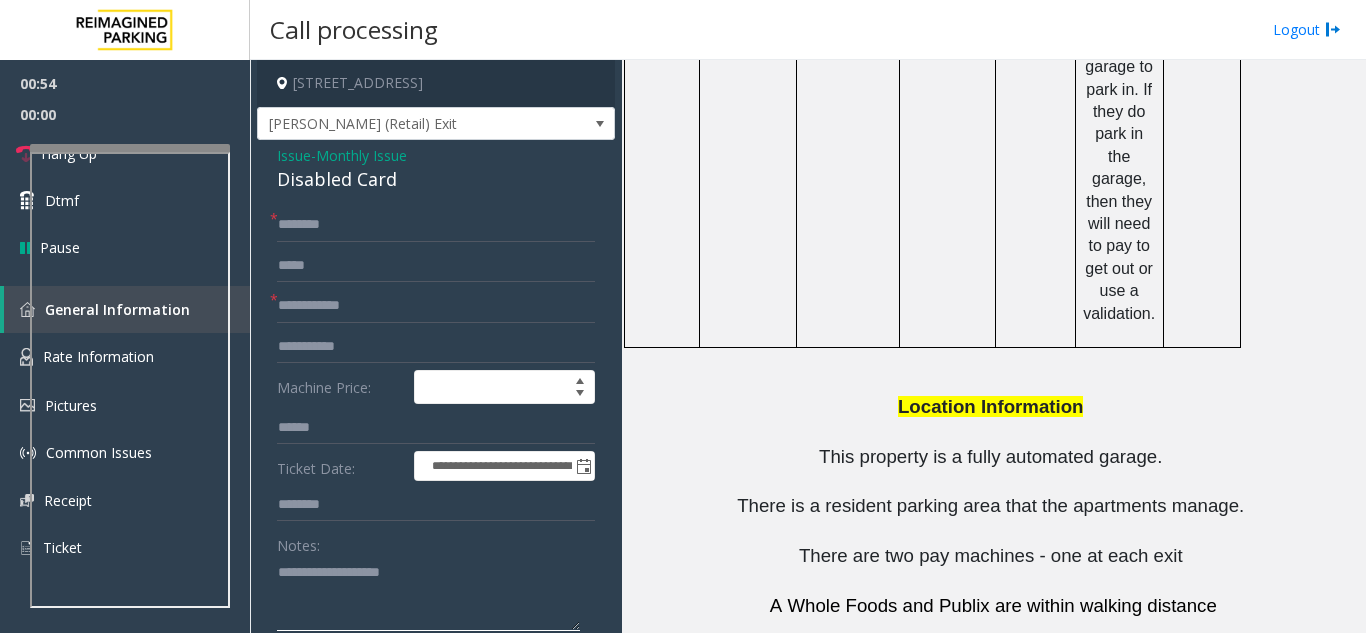 click 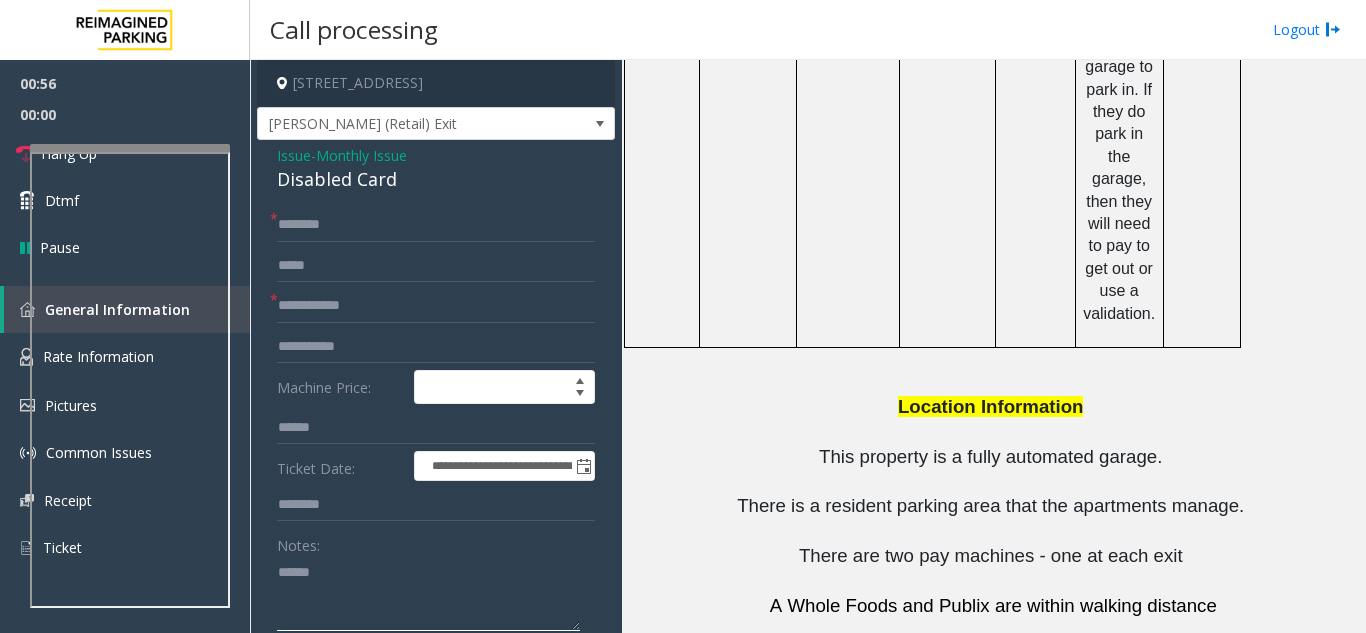 paste on "**********" 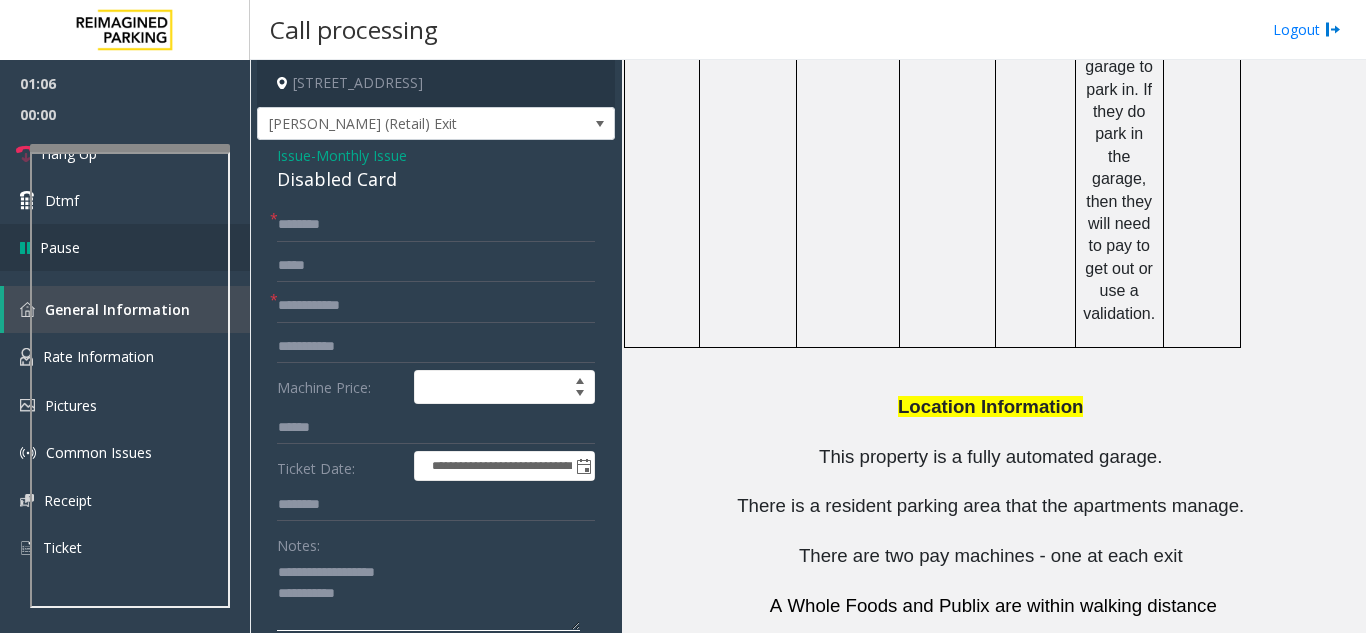 type on "**********" 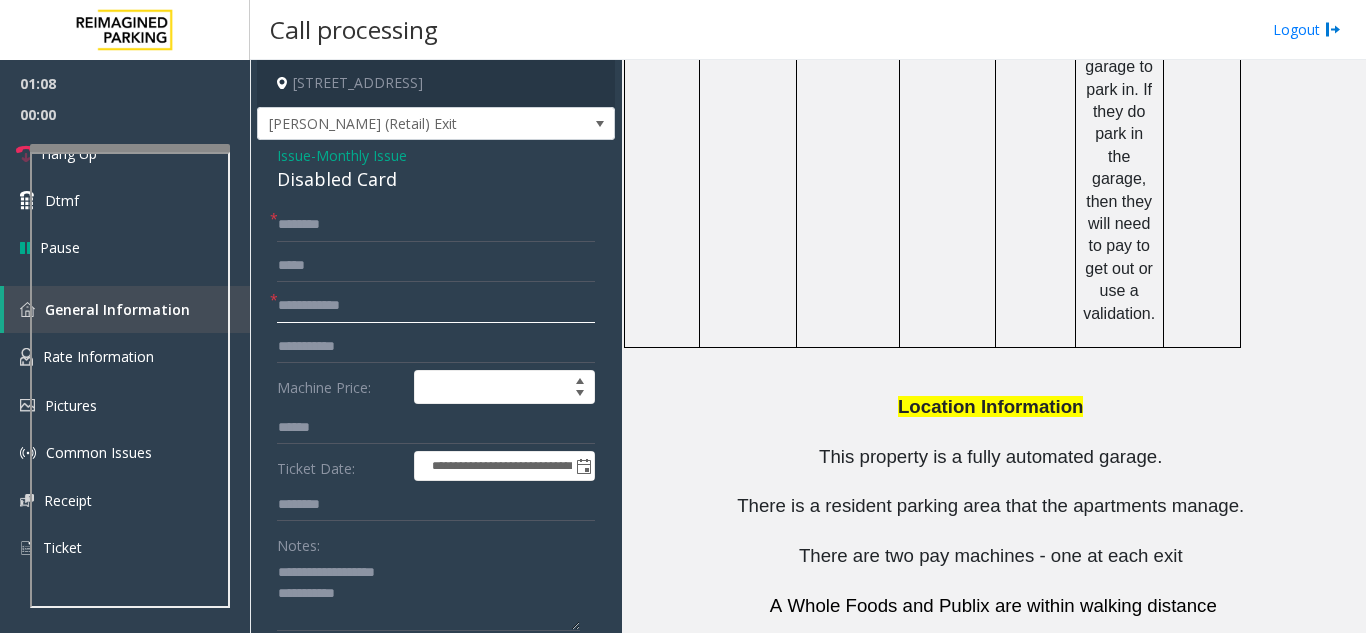 click 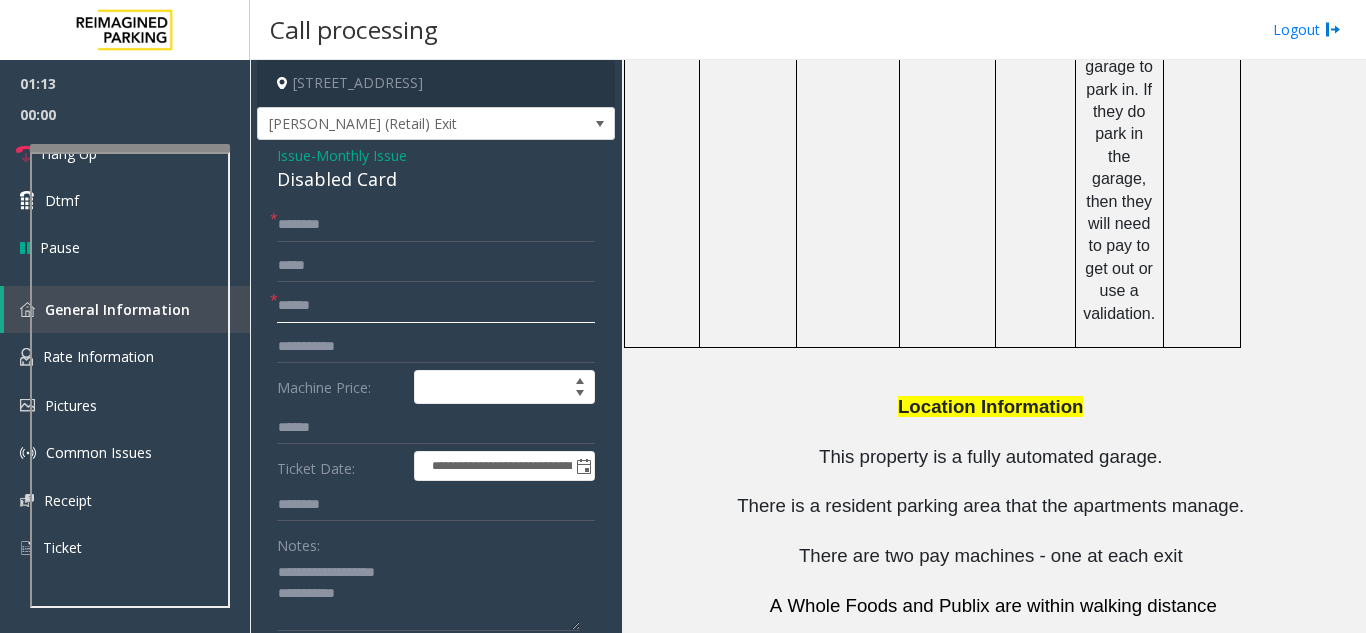 type on "******" 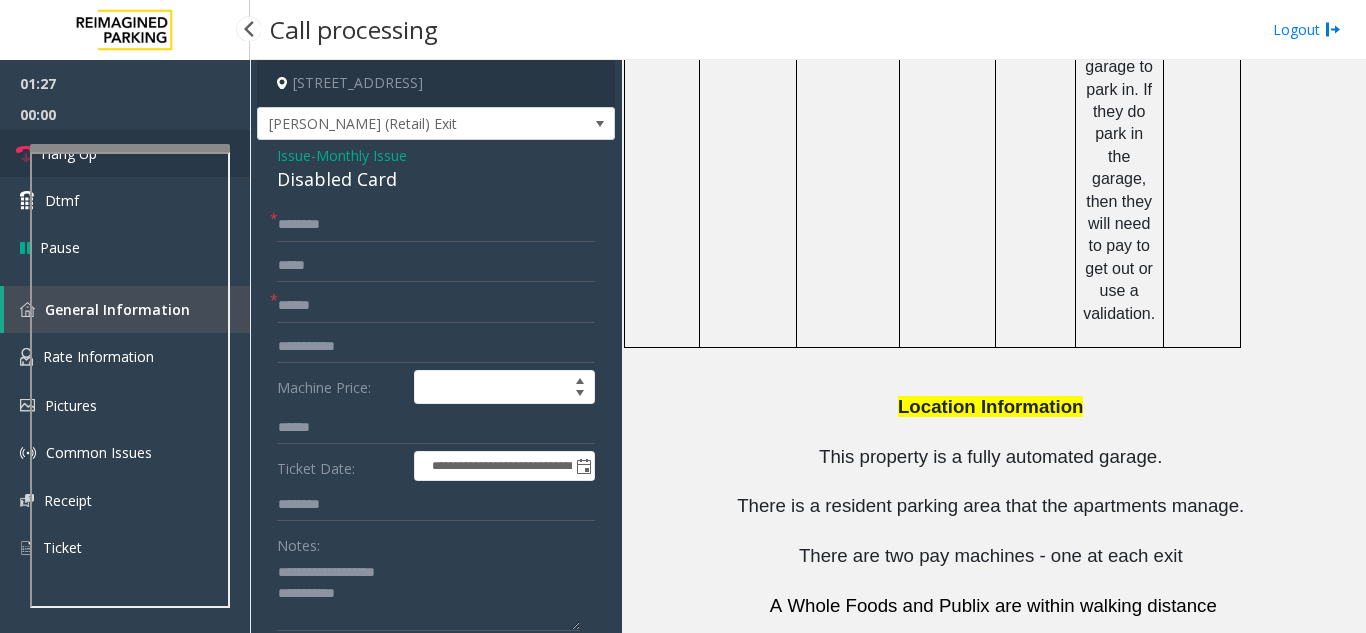 click on "Hang Up" at bounding box center (125, 153) 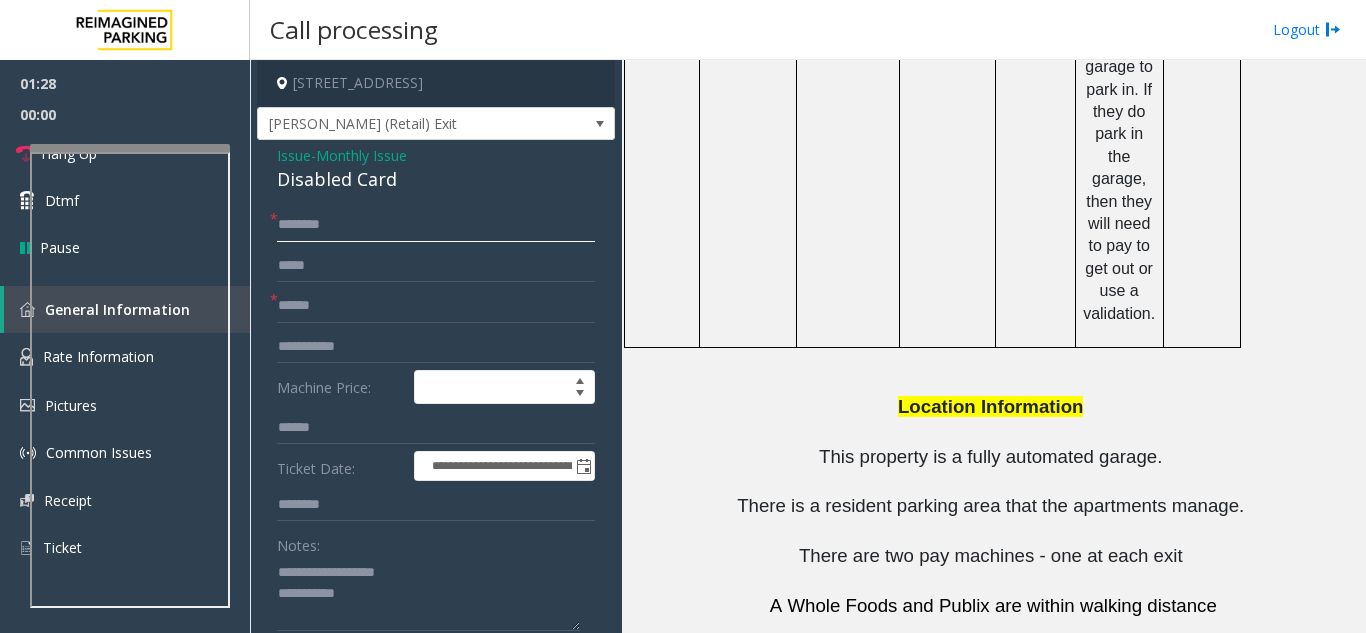 click 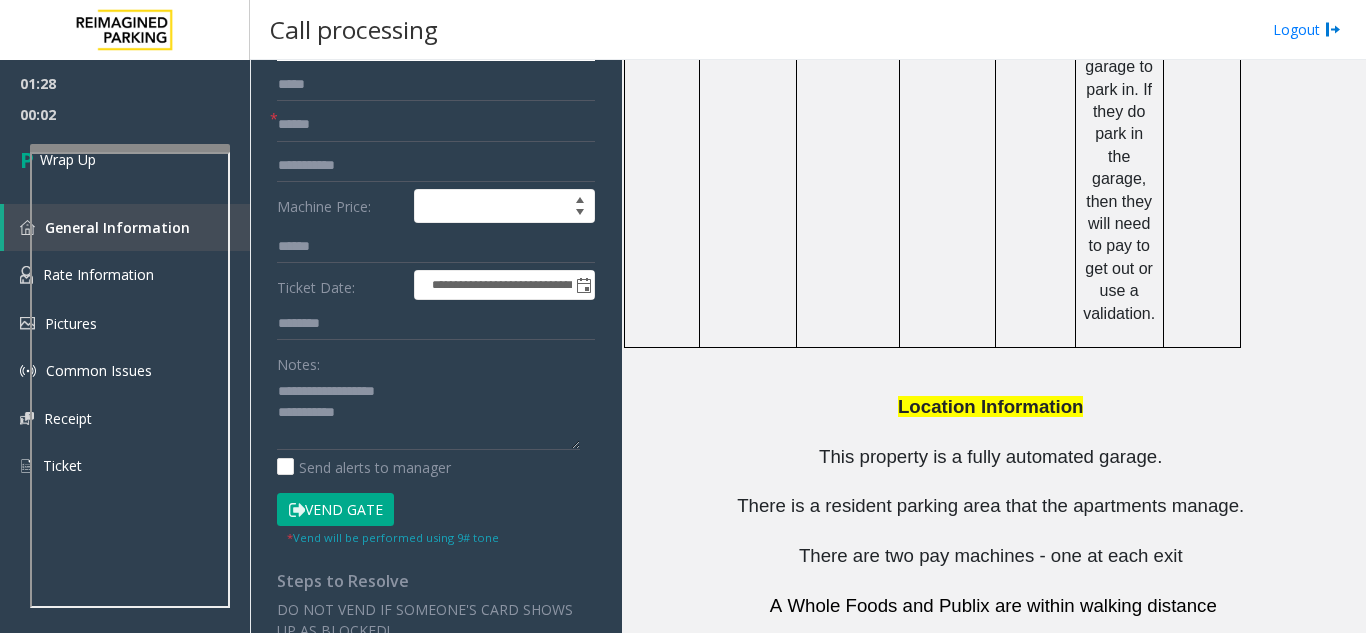 scroll, scrollTop: 200, scrollLeft: 0, axis: vertical 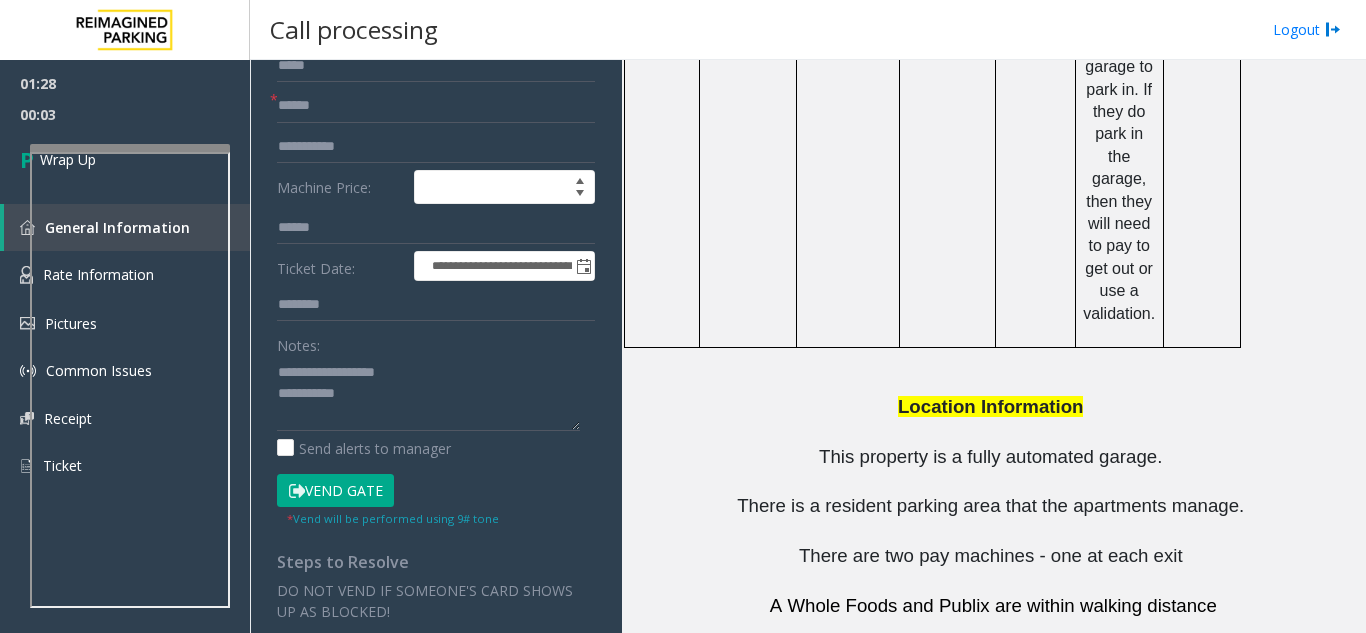 type on "**" 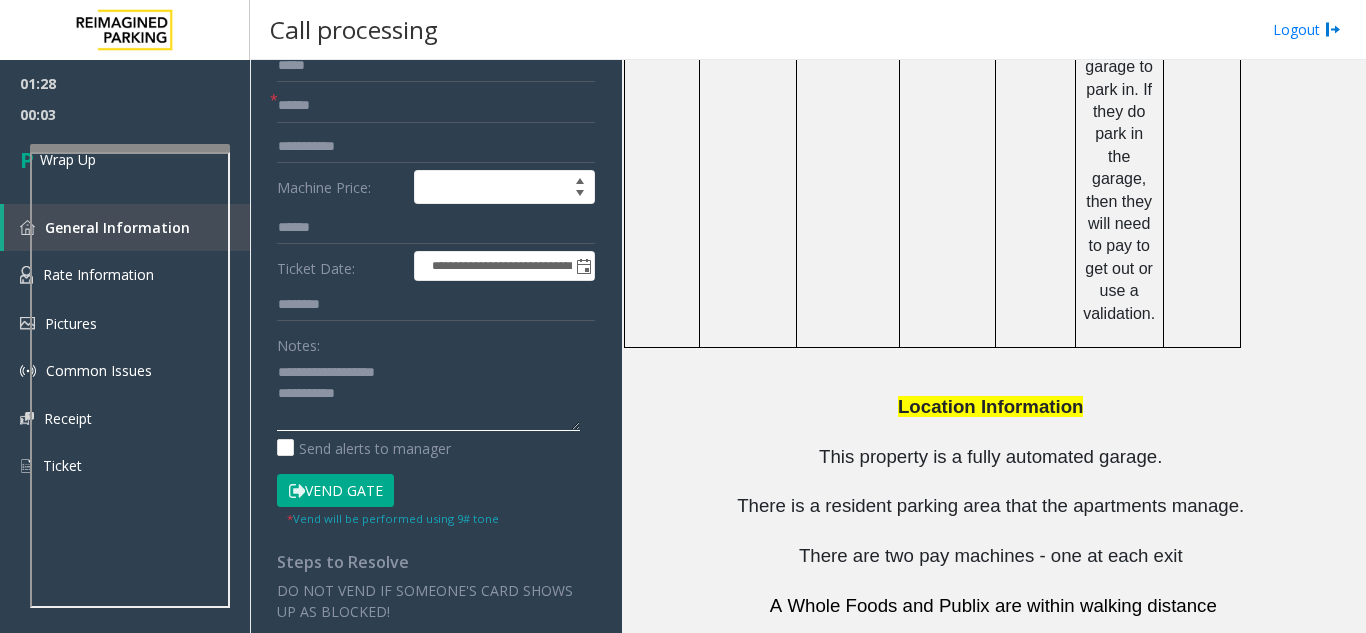 click 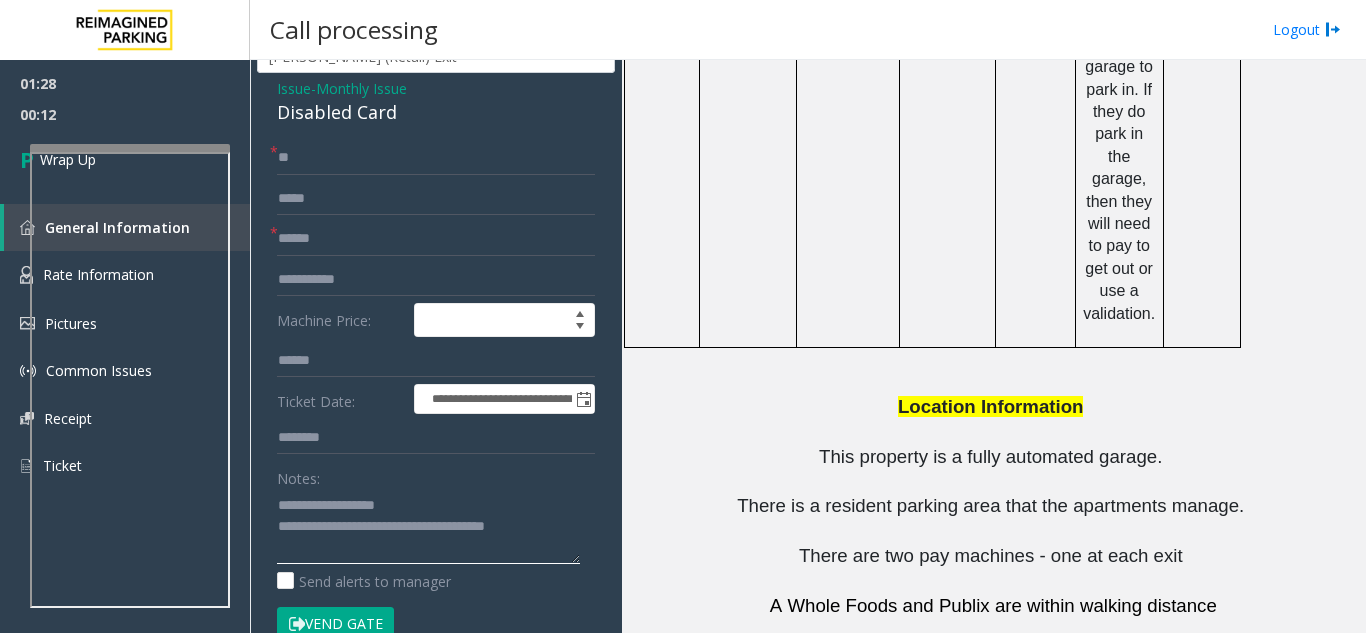 scroll, scrollTop: 0, scrollLeft: 0, axis: both 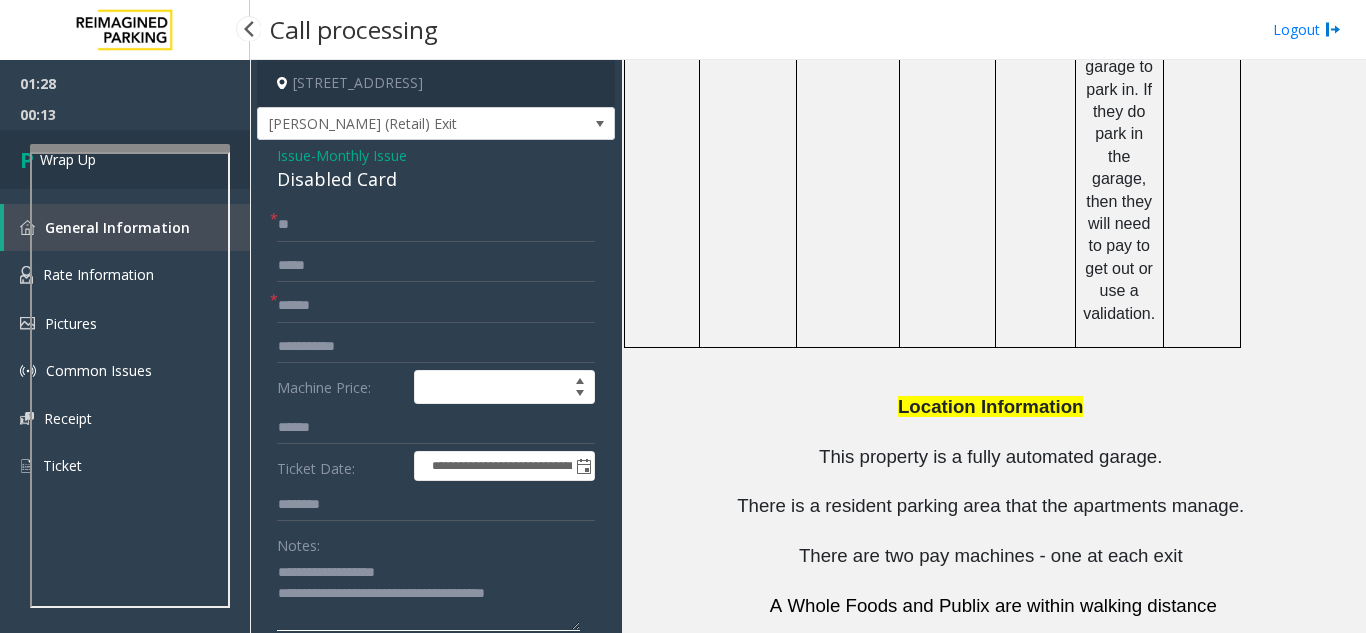 type on "**********" 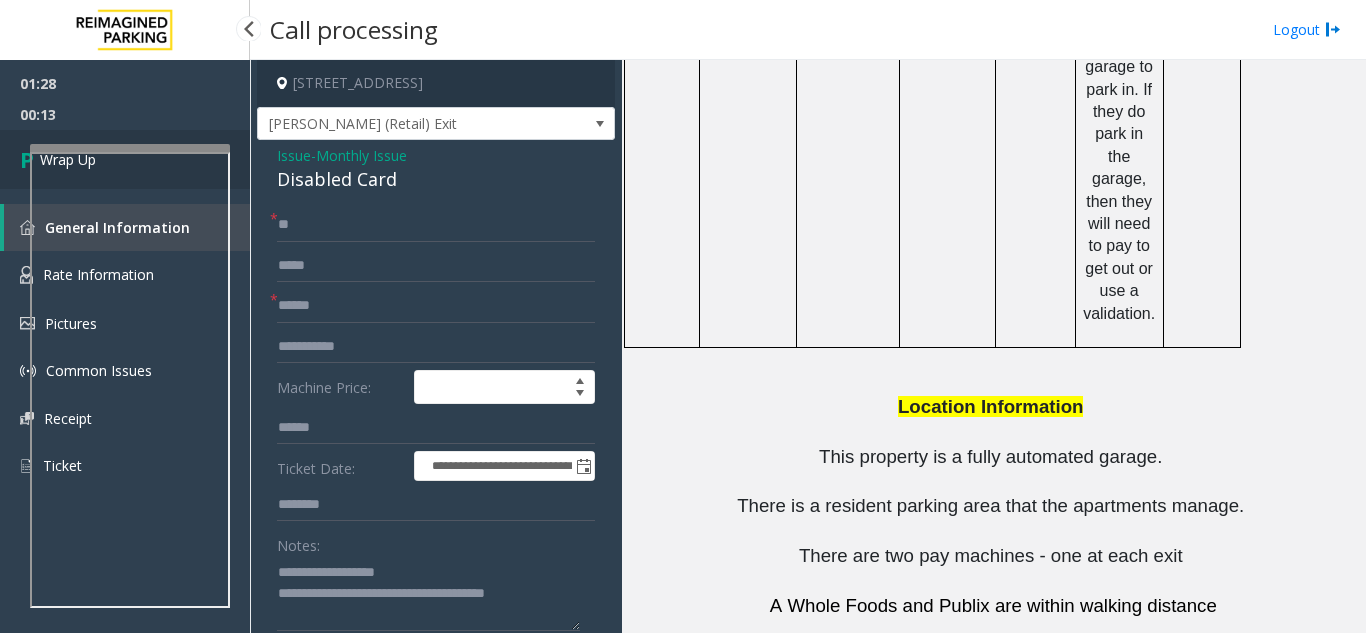 click at bounding box center [30, 159] 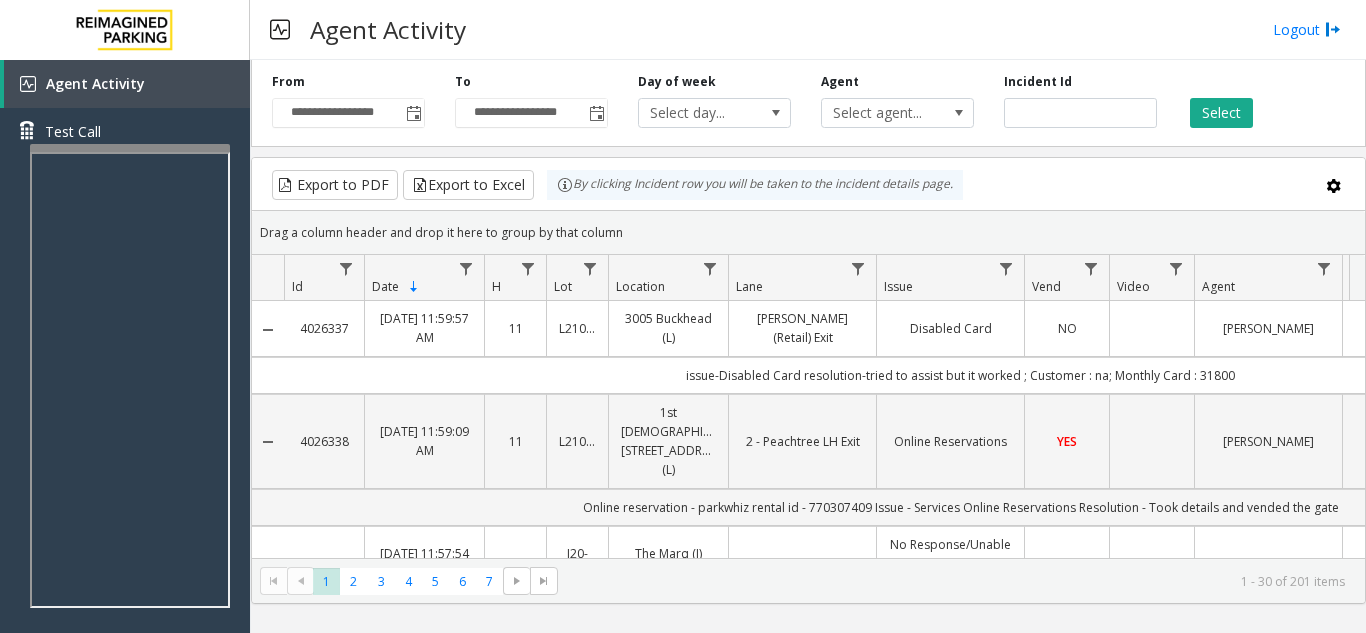 click on "issue-Disabled Card
resolution-tried to assist but it worked ; Customer : na; Monthly Card : 31800" 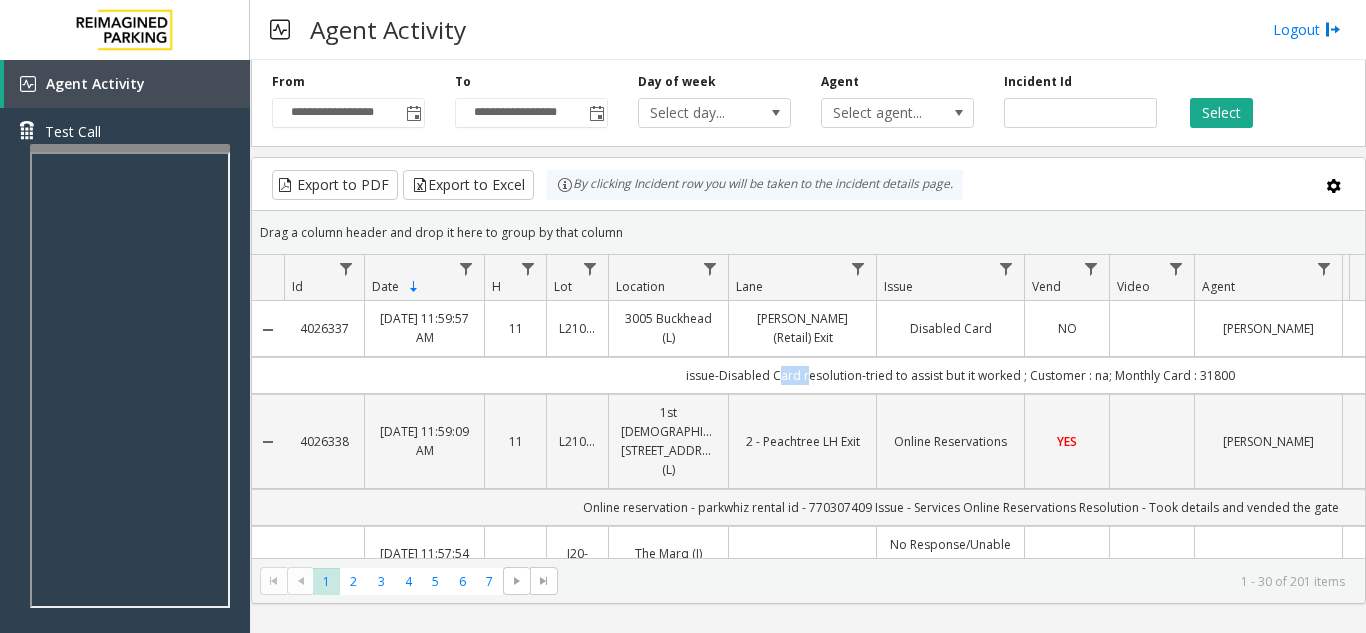 click on "issue-Disabled Card
resolution-tried to assist but it worked ; Customer : na; Monthly Card : 31800" 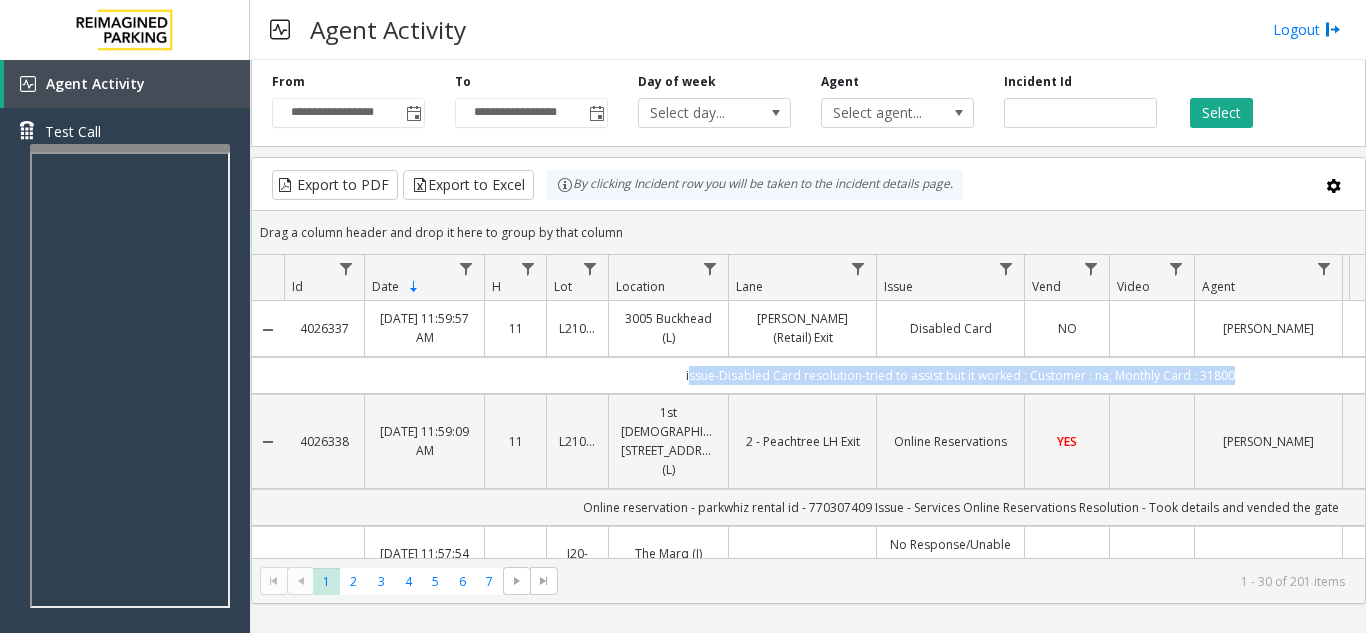 scroll, scrollTop: 0, scrollLeft: 26, axis: horizontal 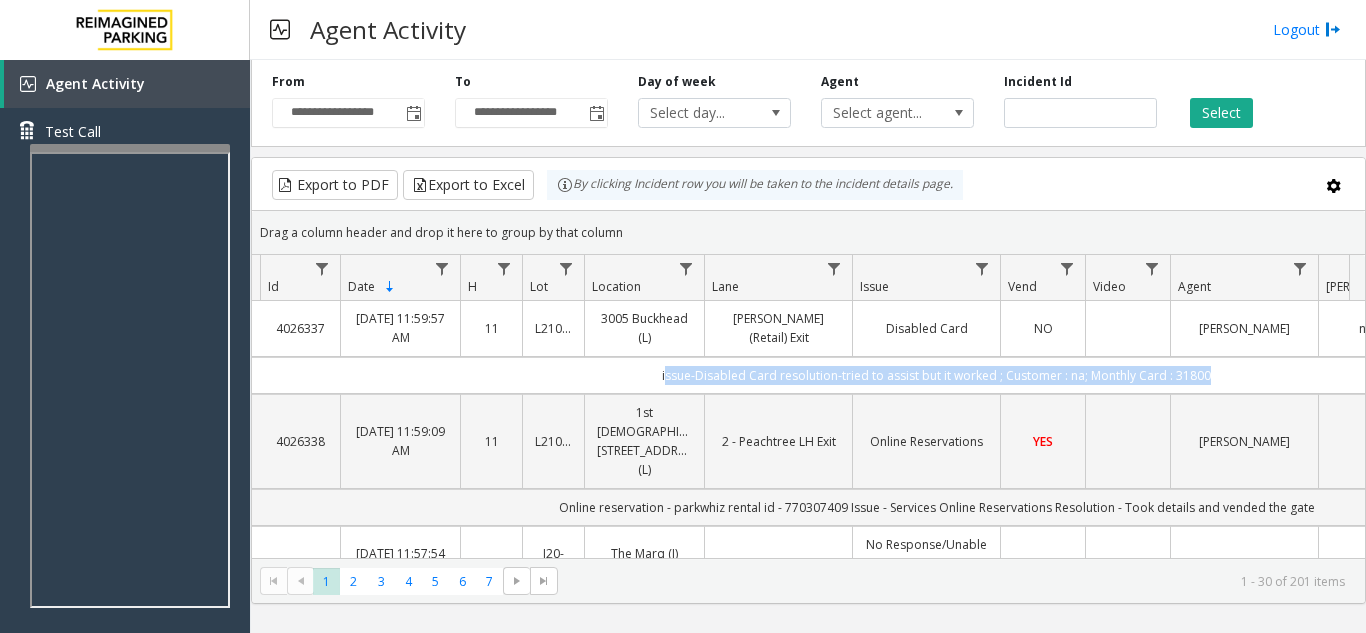 drag, startPoint x: 794, startPoint y: 374, endPoint x: 1331, endPoint y: 384, distance: 537.0931 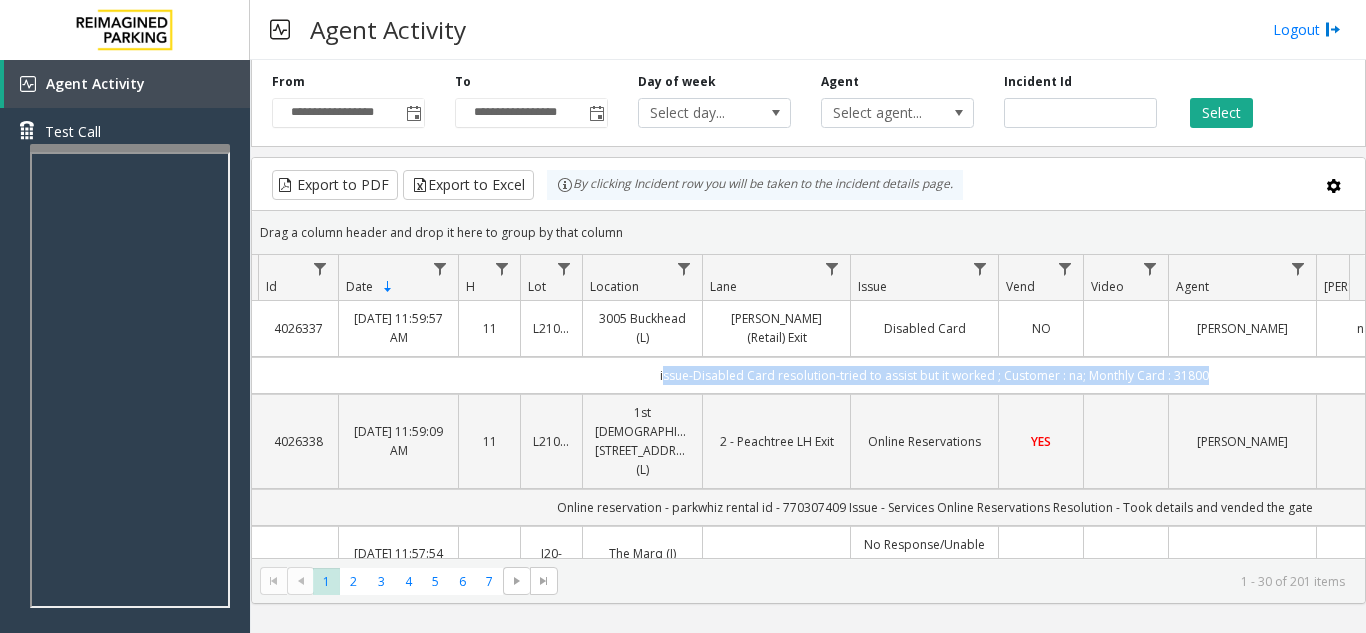 click on "issue-Disabled Card
resolution-tried to assist but it worked ; Customer : na; Monthly Card : 31800" 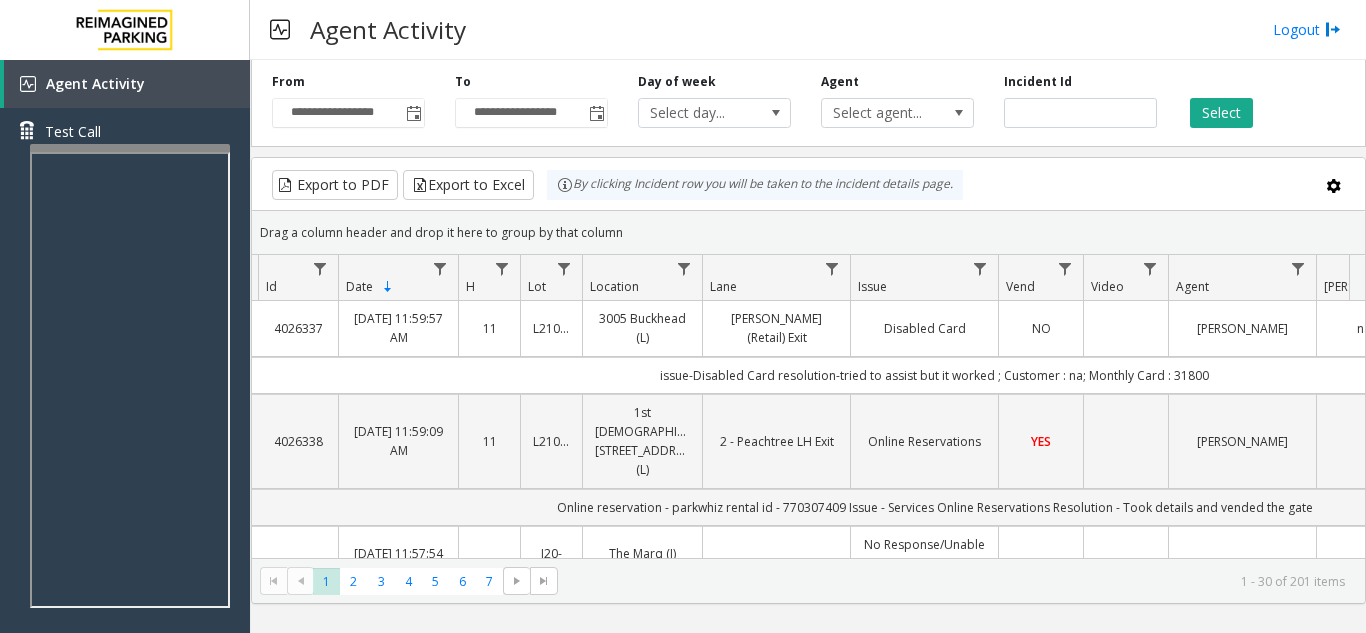 click on "issue-Disabled Card
resolution-tried to assist but it worked ; Customer : na; Monthly Card : 31800" 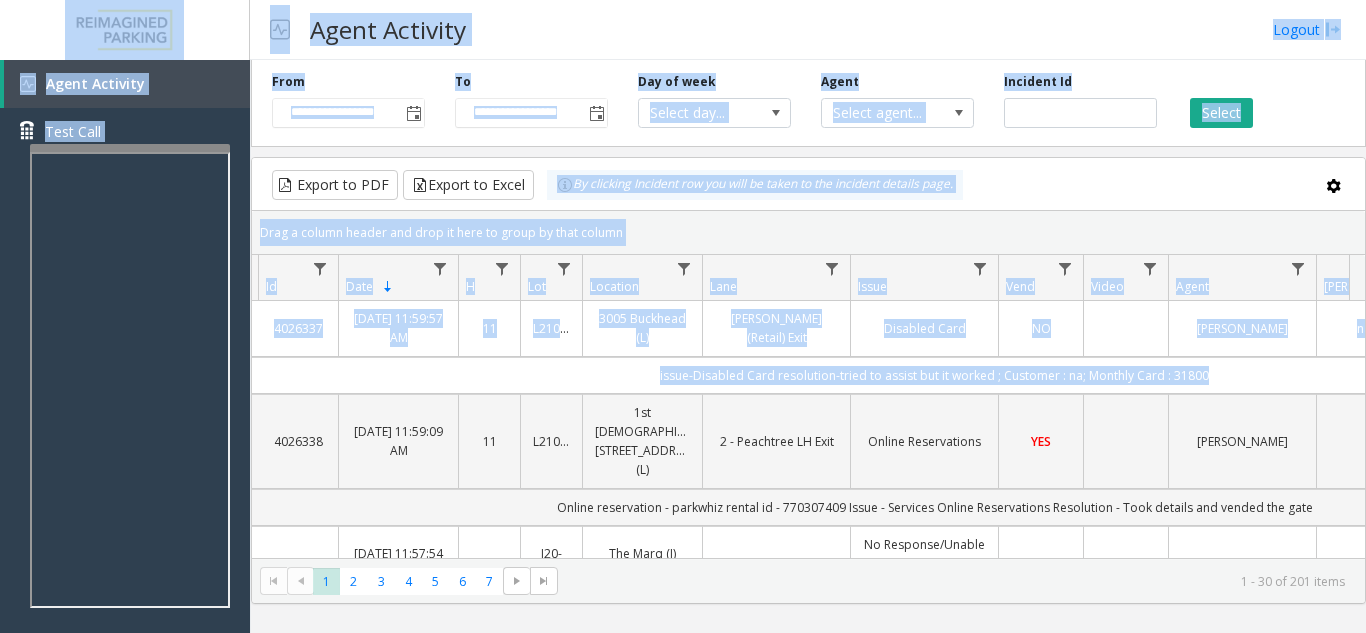scroll, scrollTop: 0, scrollLeft: 0, axis: both 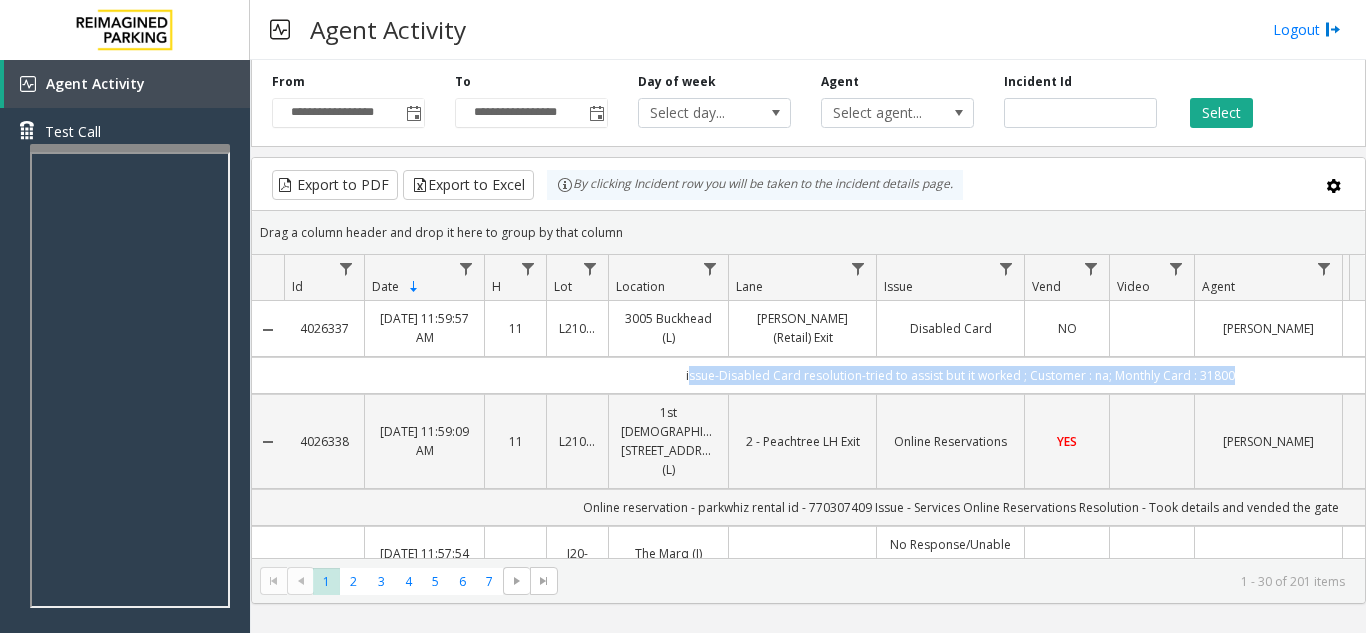drag, startPoint x: 1331, startPoint y: 384, endPoint x: 801, endPoint y: 374, distance: 530.09436 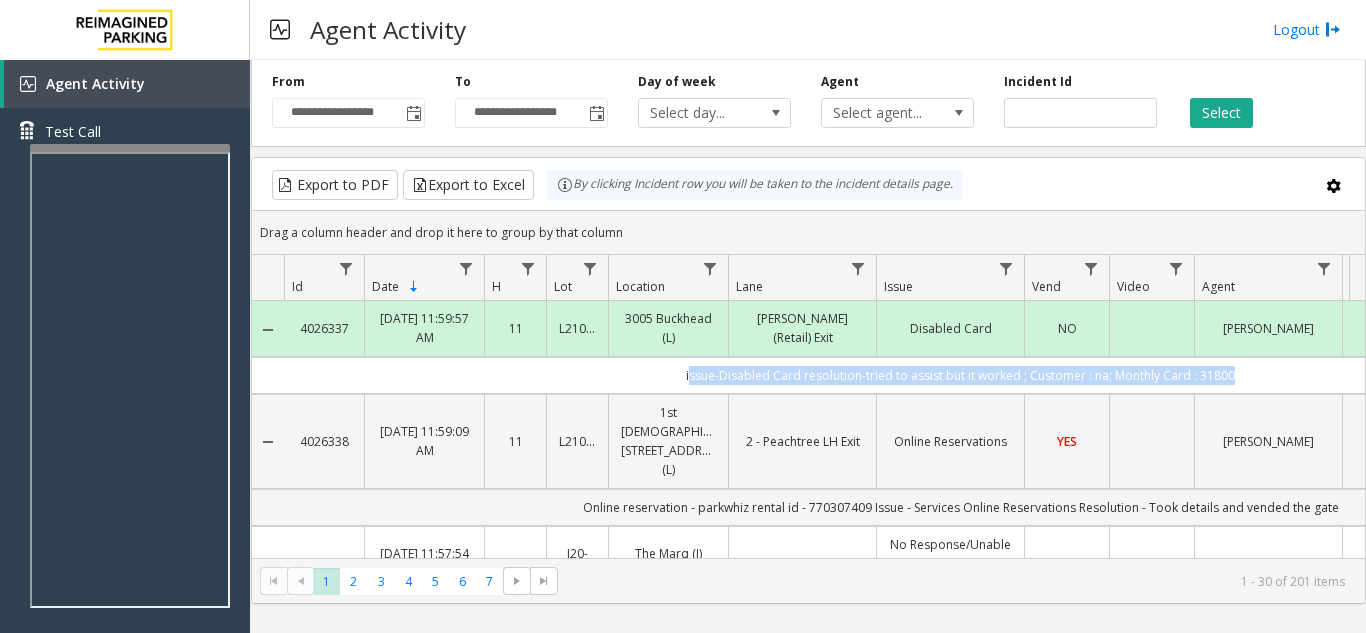 click on "issue-Disabled Card
resolution-tried to assist but it worked ; Customer : na; Monthly Card : 31800" 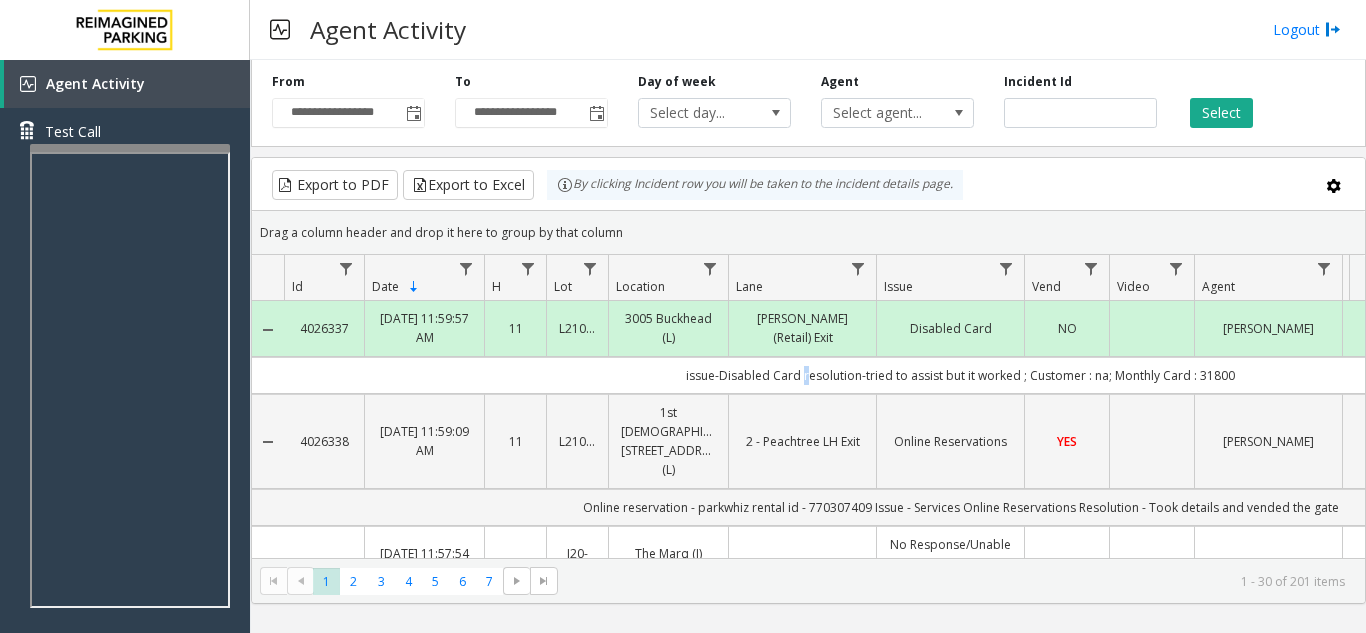 click on "issue-Disabled Card
resolution-tried to assist but it worked ; Customer : na; Monthly Card : 31800" 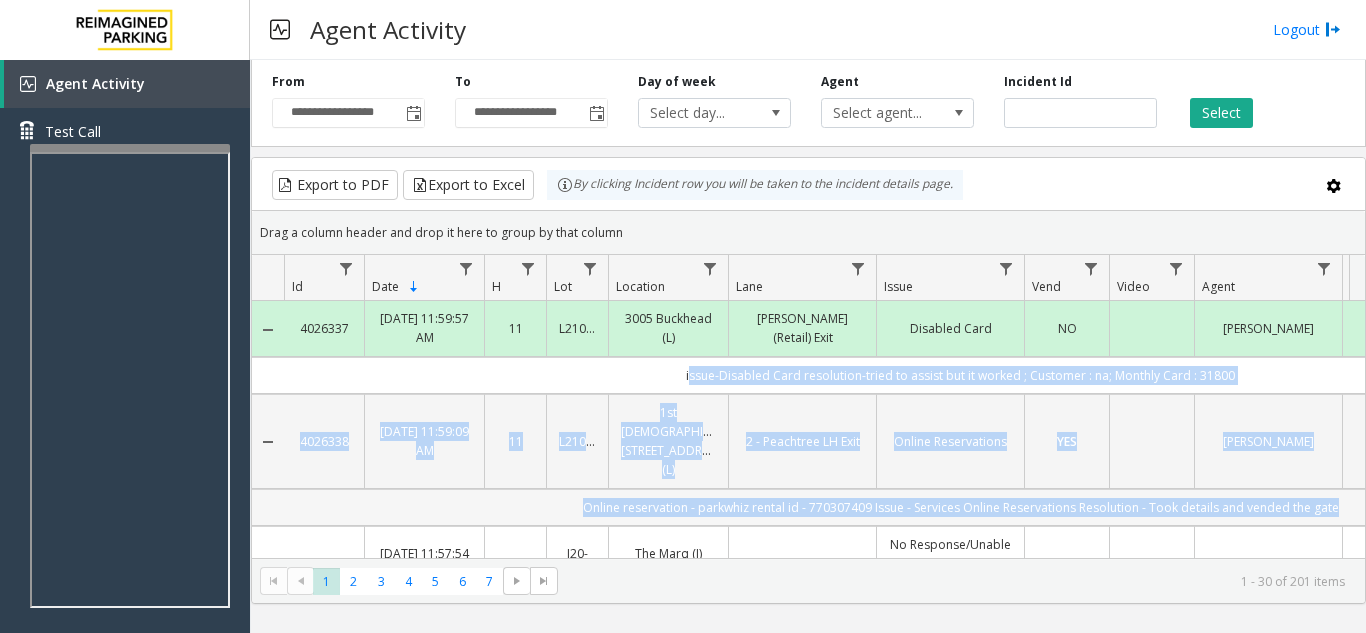 drag, startPoint x: 801, startPoint y: 374, endPoint x: 813, endPoint y: 493, distance: 119.60351 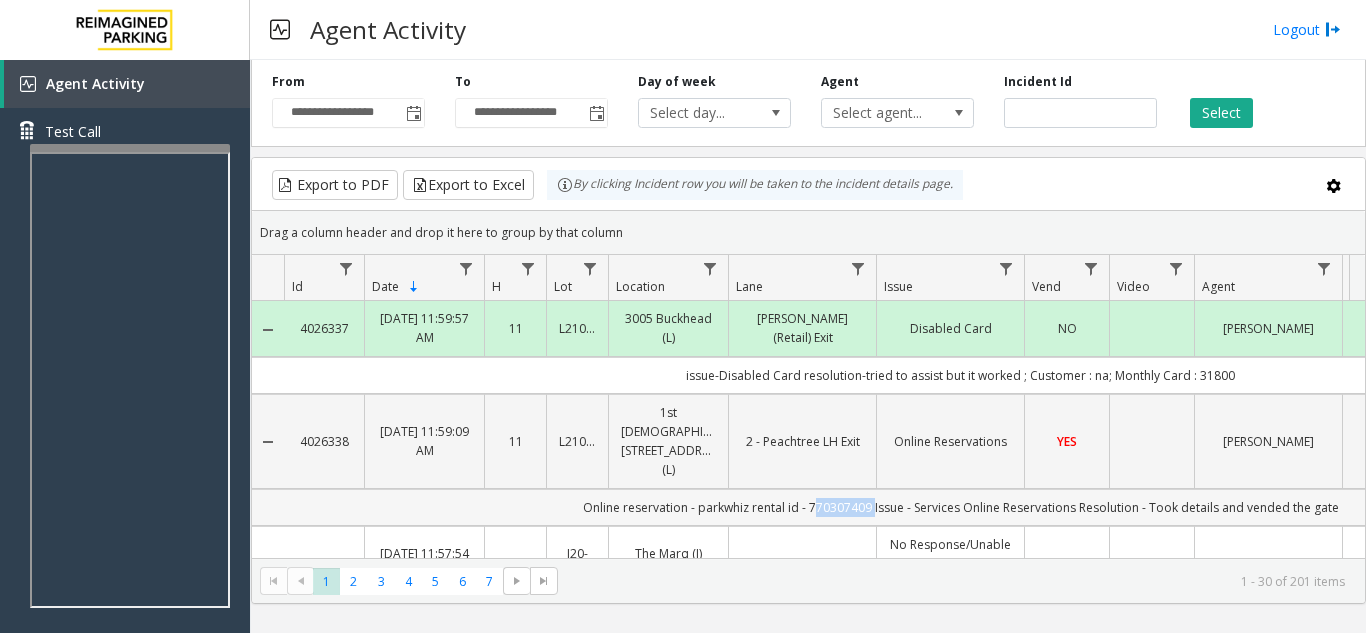 click on "Online reservation - parkwhiz
rental id - 770307409
Issue - Services
Online Reservations
Resolution - Took details and vended the gate" 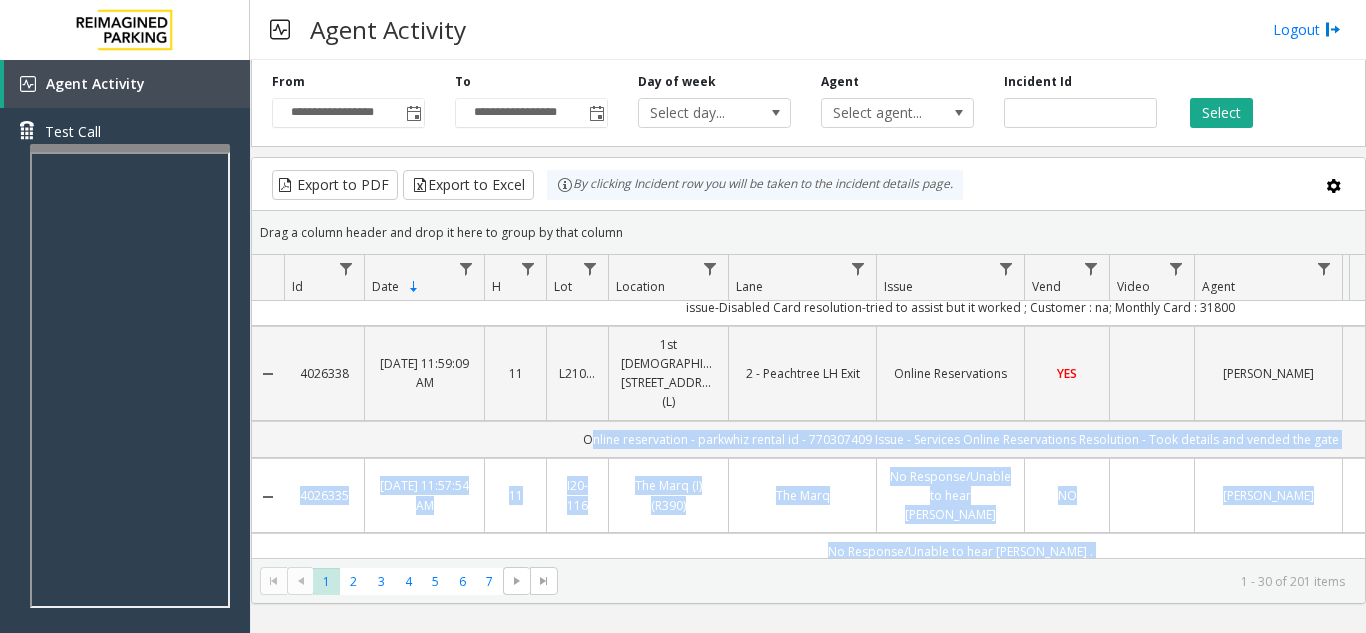 scroll, scrollTop: 140, scrollLeft: 7, axis: both 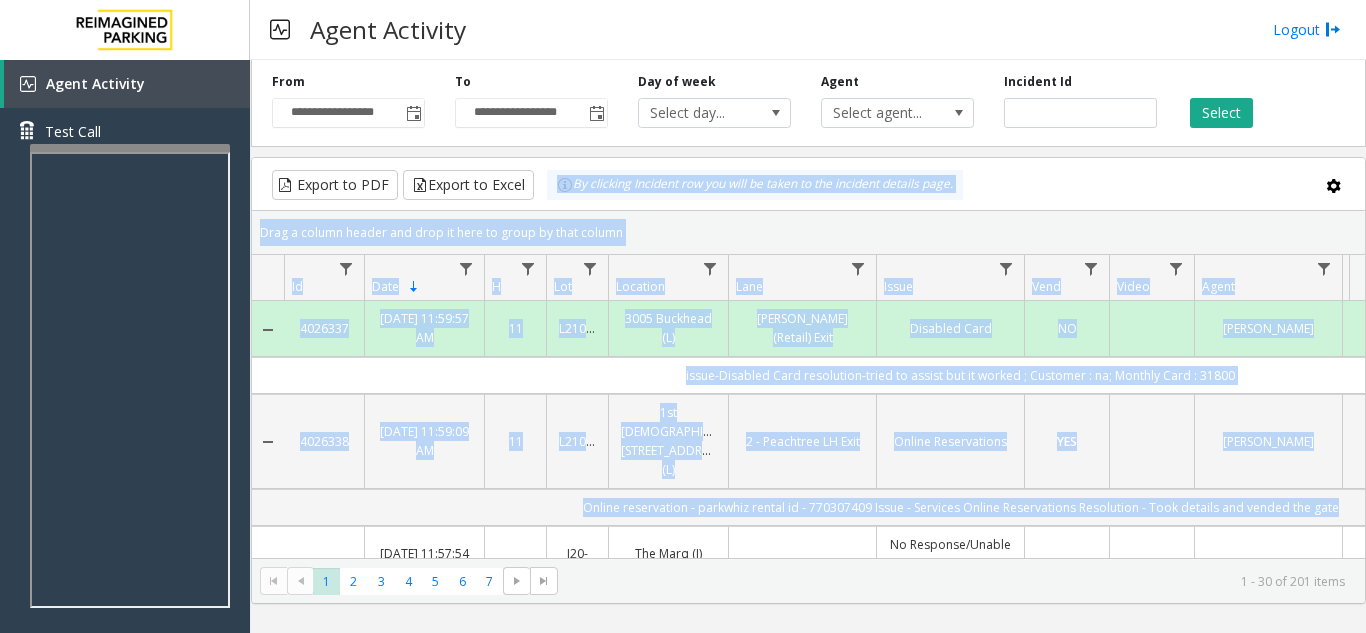 drag, startPoint x: 813, startPoint y: 493, endPoint x: 447, endPoint y: 208, distance: 463.87607 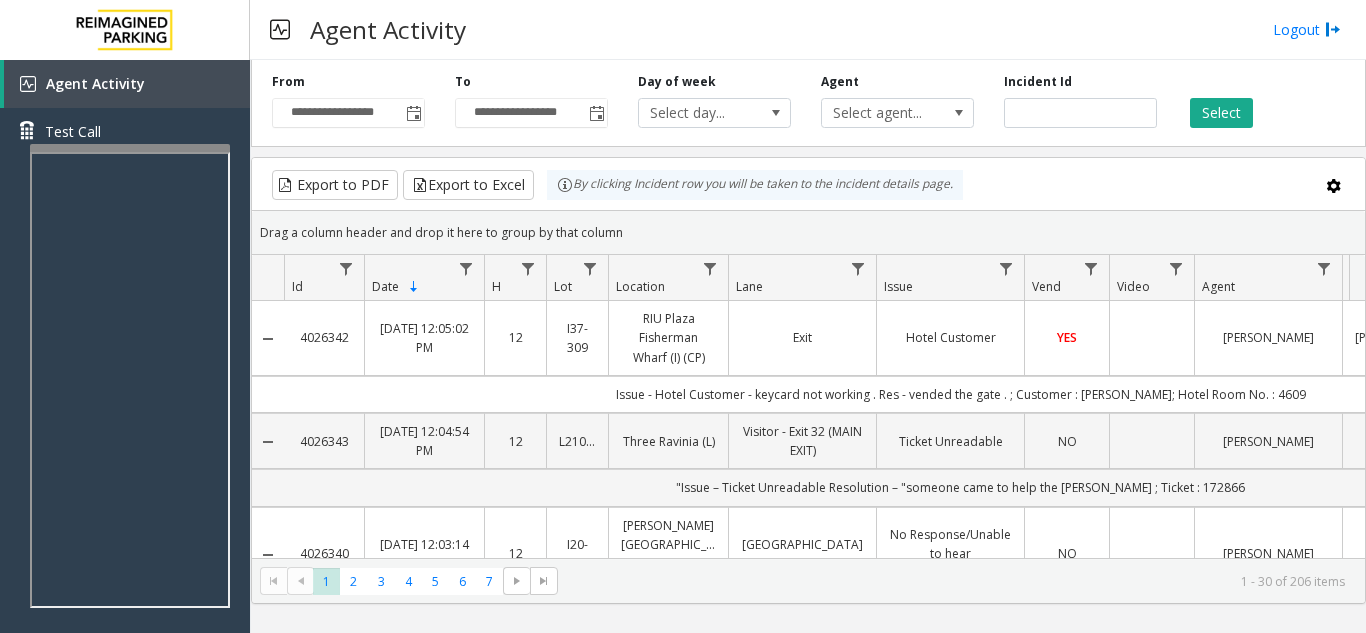 click on "**********" 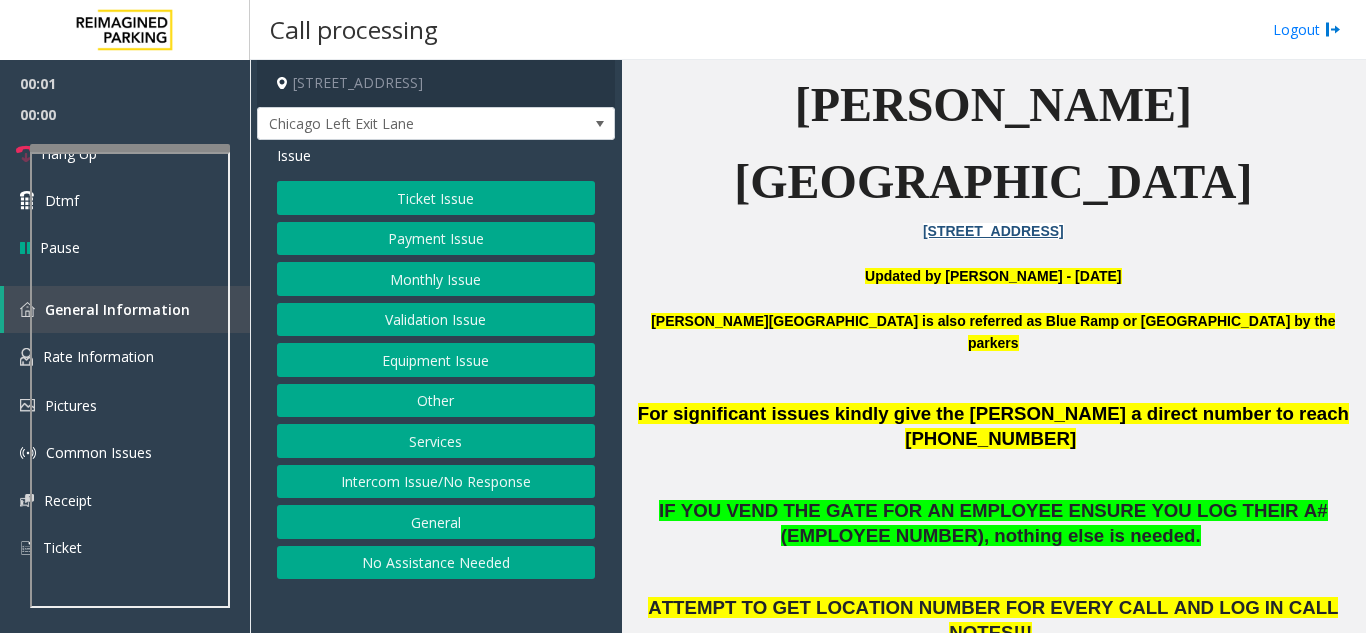 scroll, scrollTop: 700, scrollLeft: 0, axis: vertical 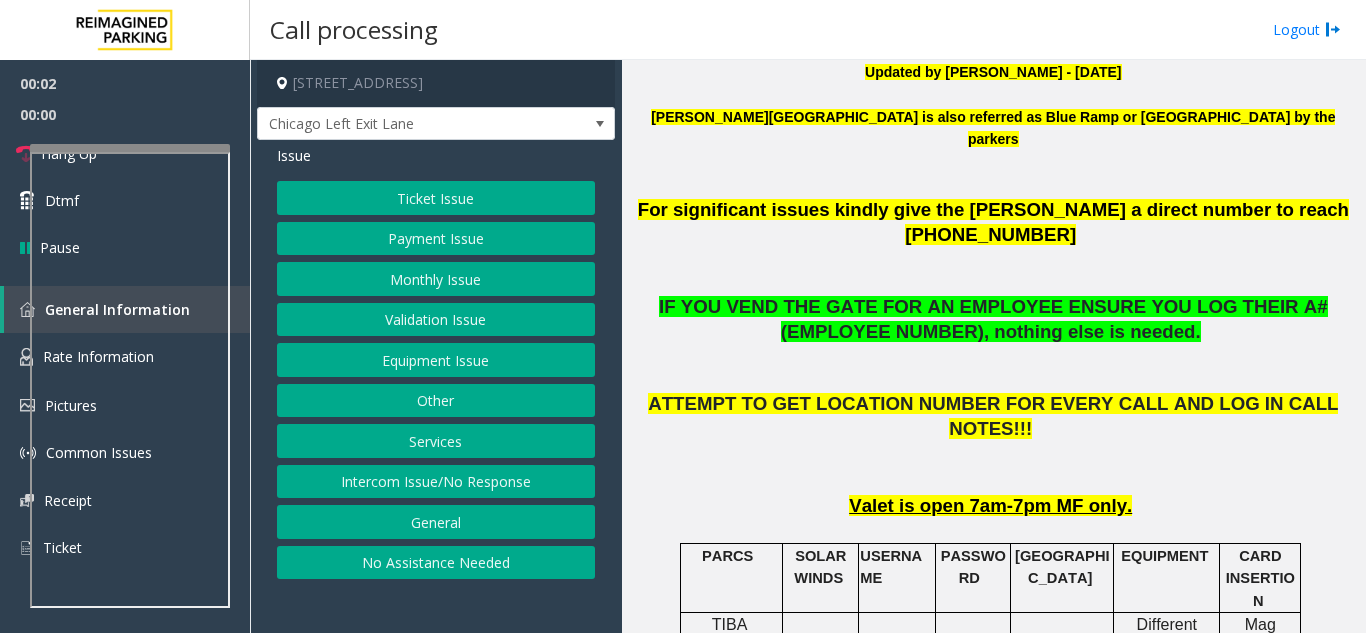 click 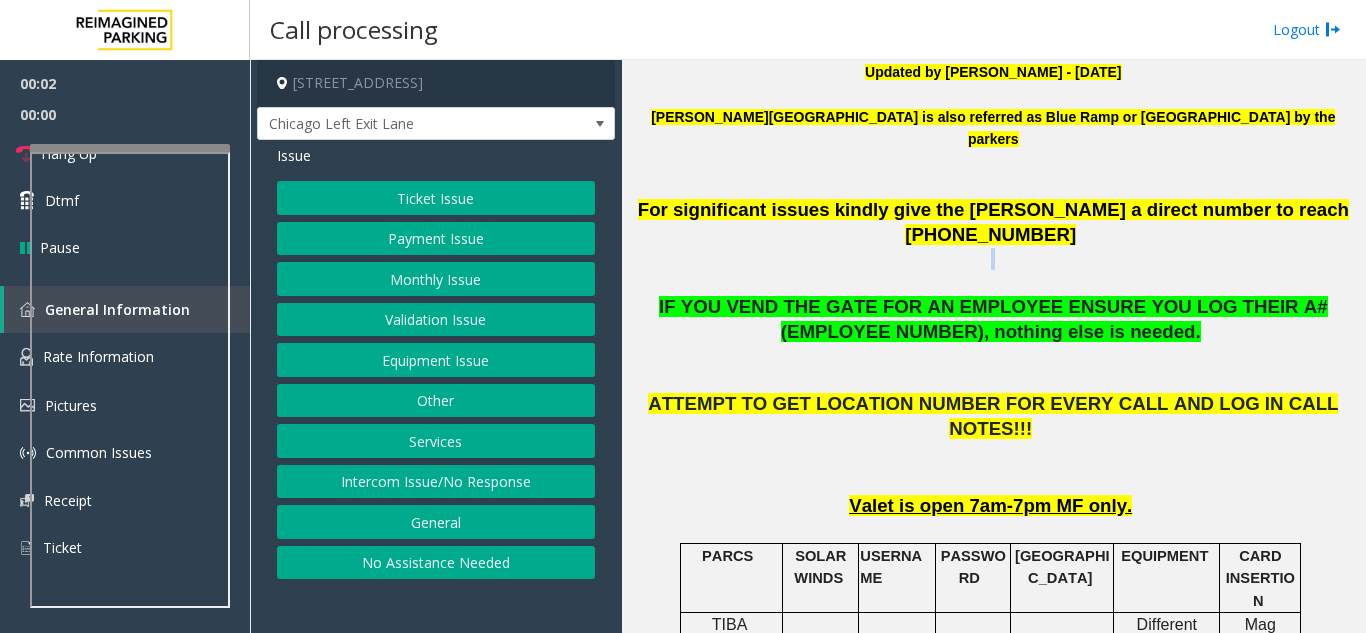 click 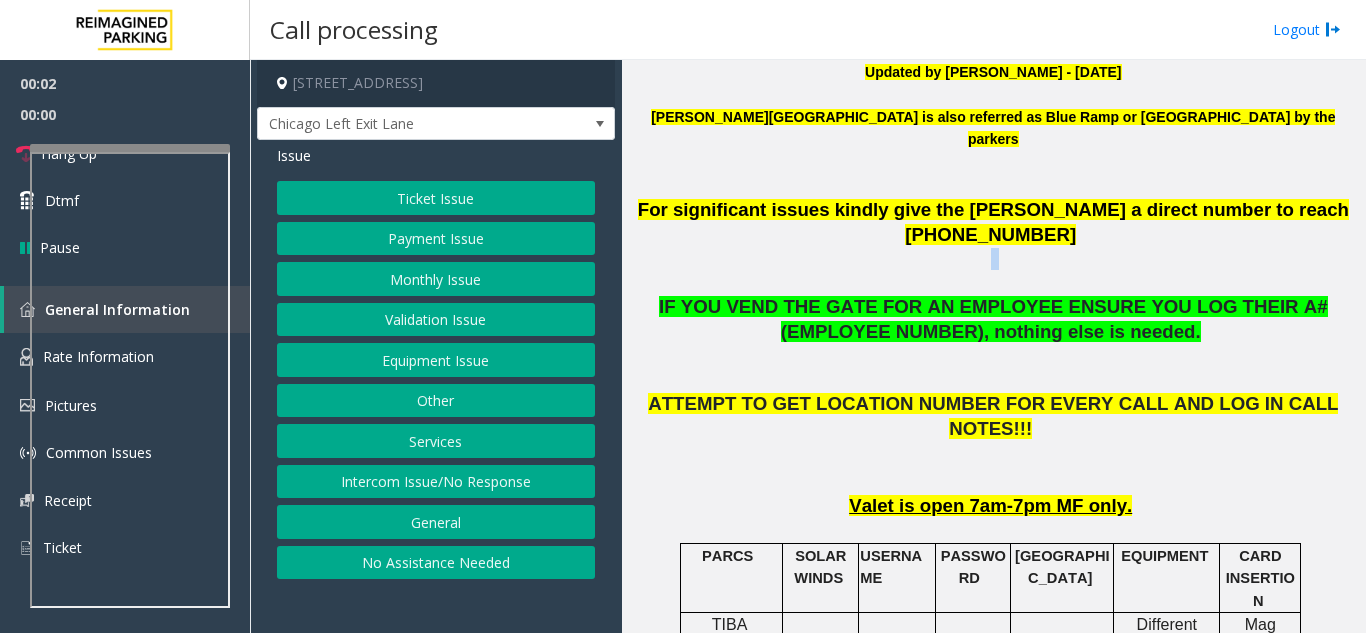 click 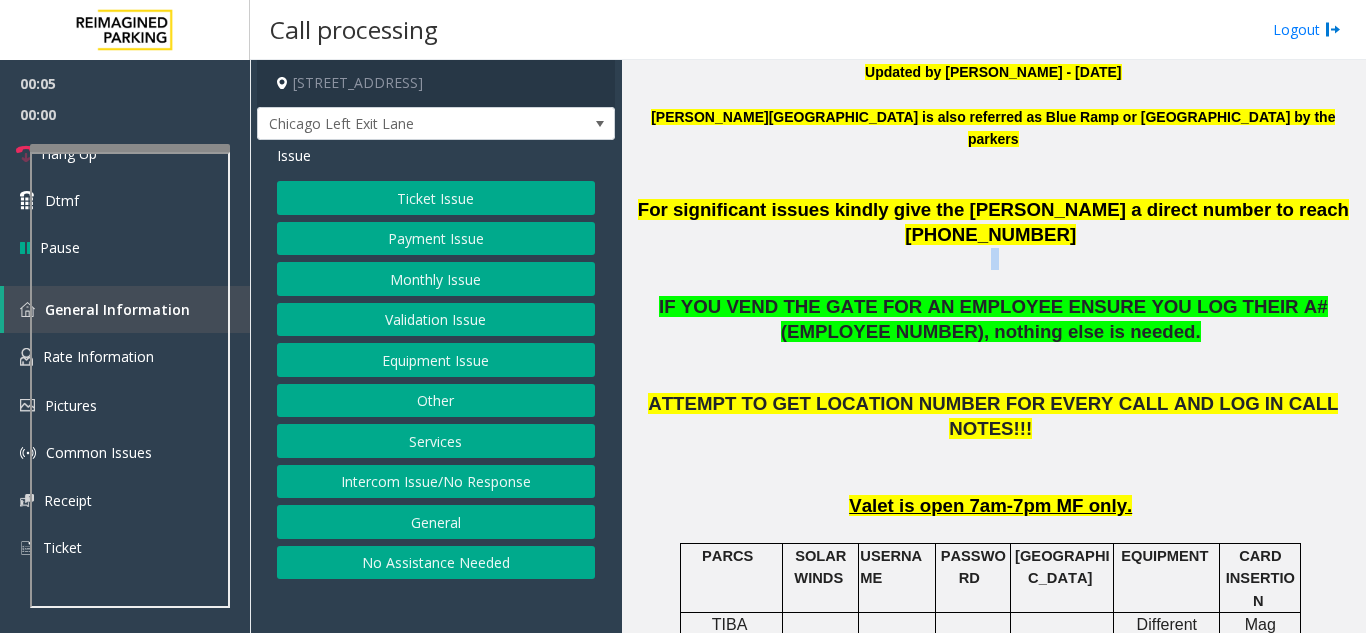 click on "Equipment Issue" 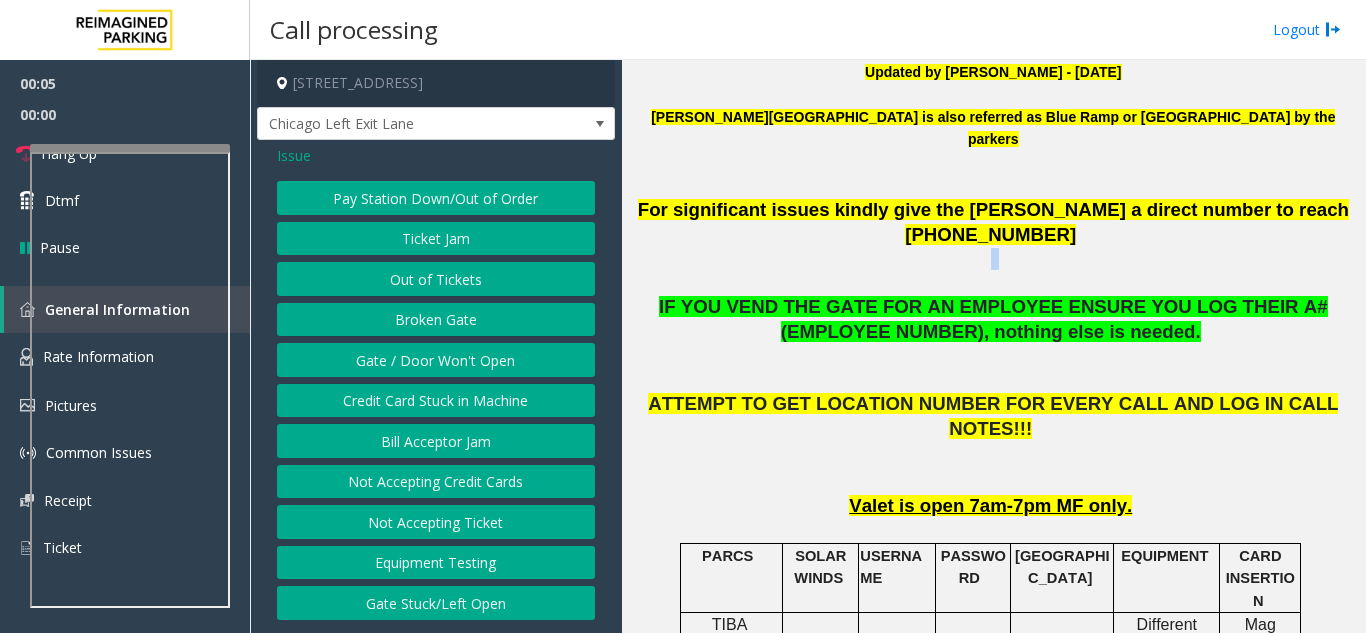 click on "Gate / Door Won't Open" 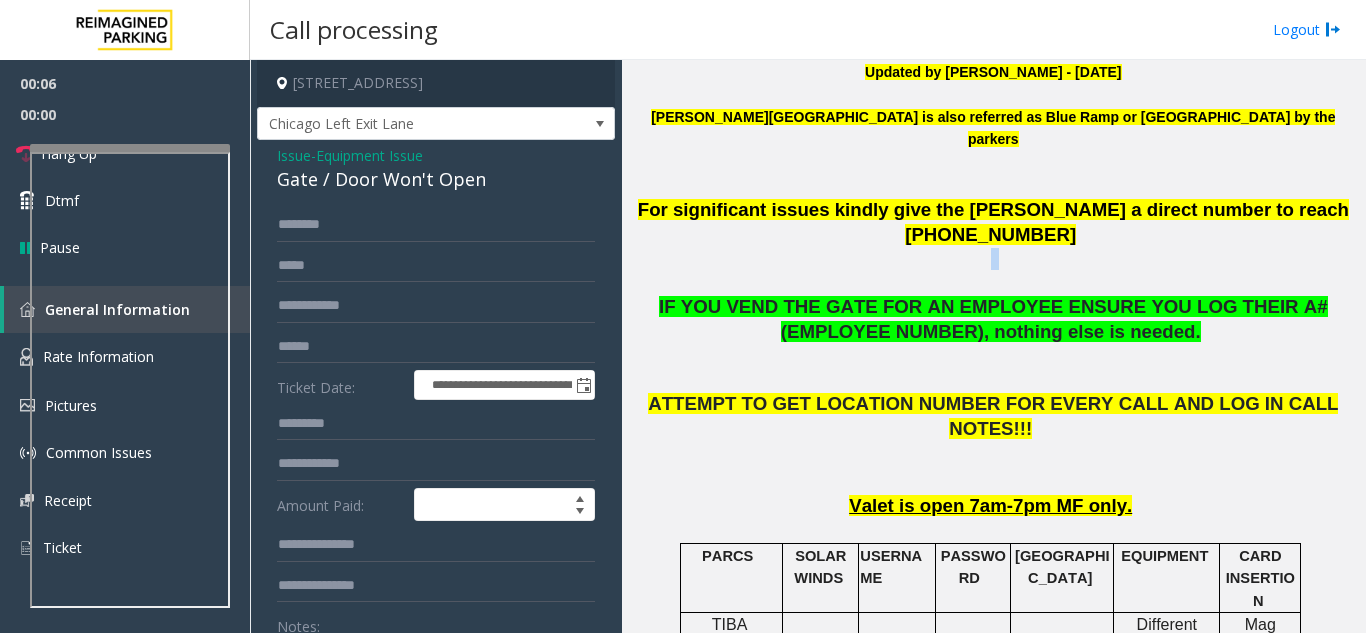 scroll, scrollTop: 200, scrollLeft: 0, axis: vertical 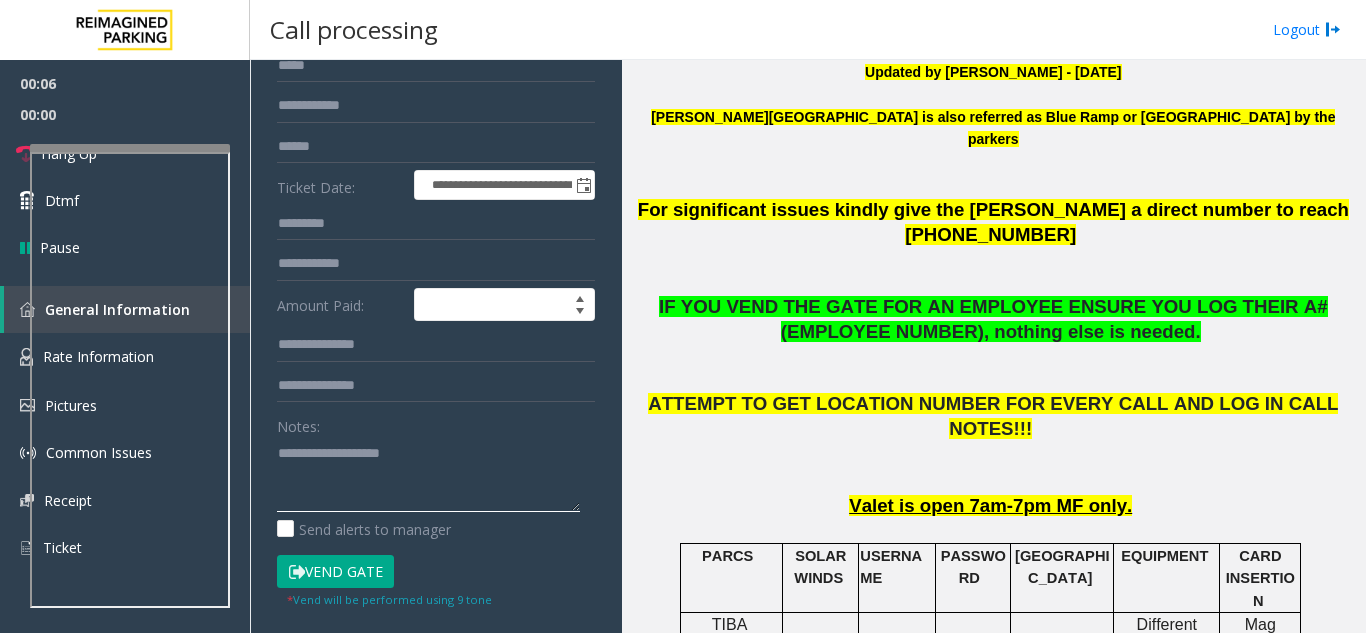 click 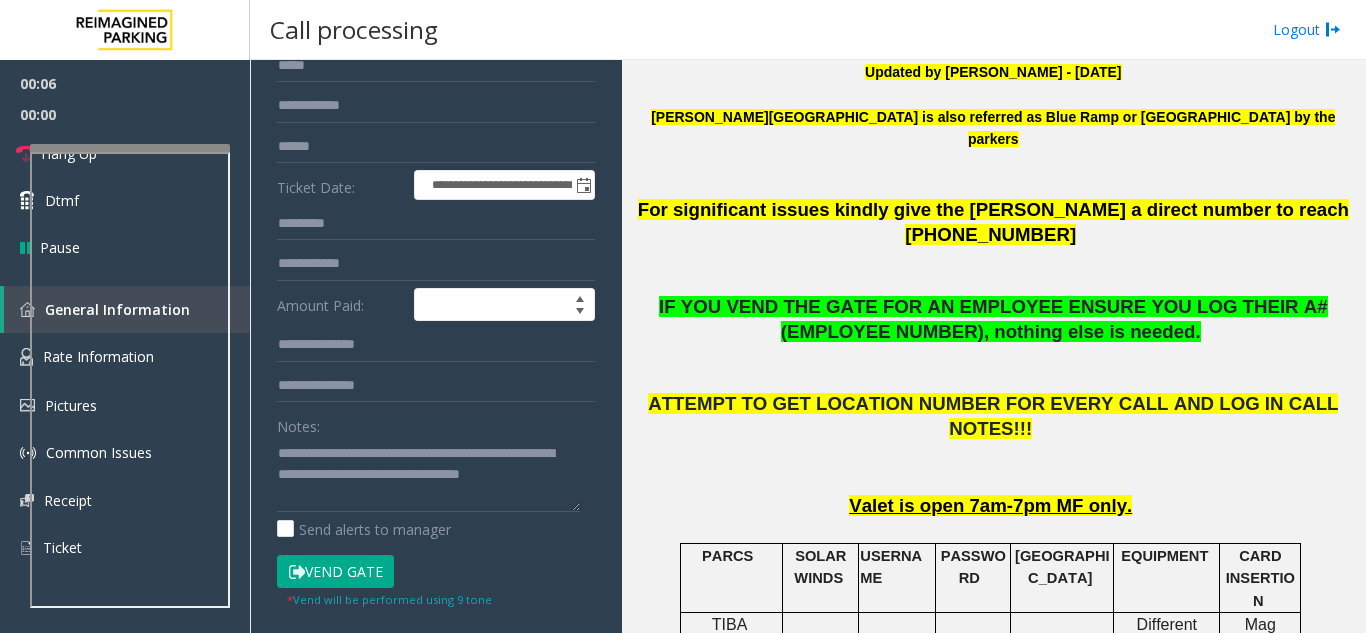 click on "Vend Gate" 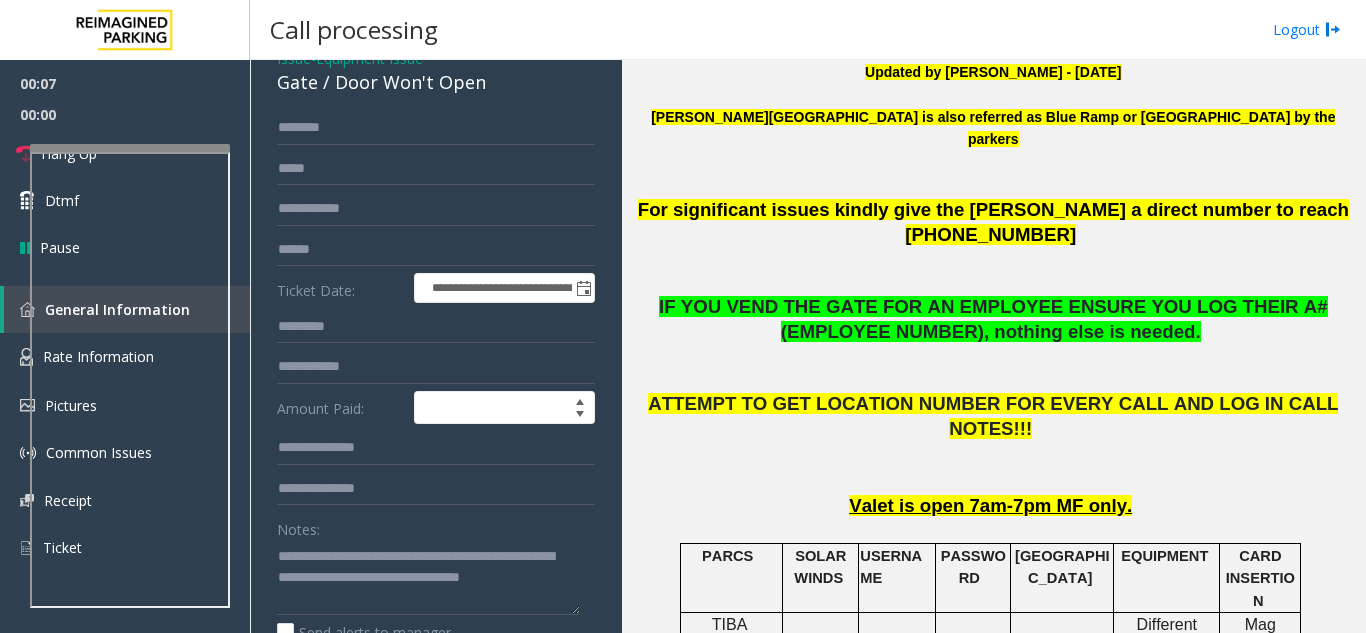 scroll, scrollTop: 0, scrollLeft: 0, axis: both 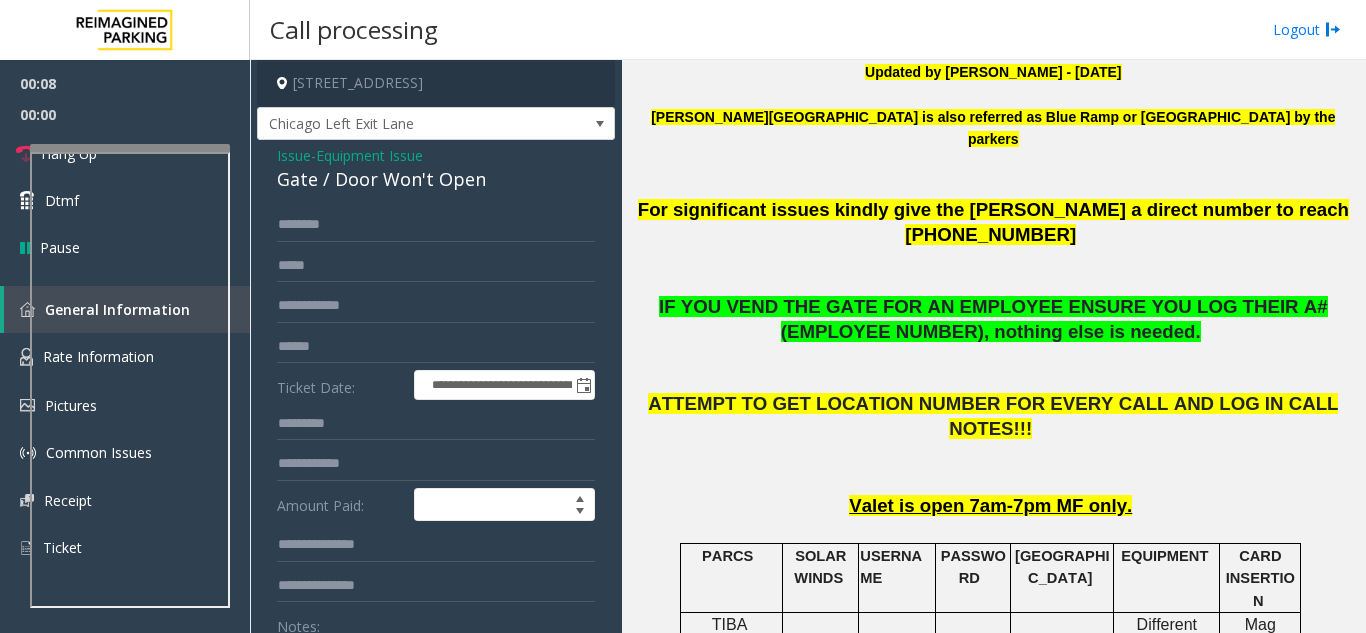 click on "Gate / Door Won't Open" 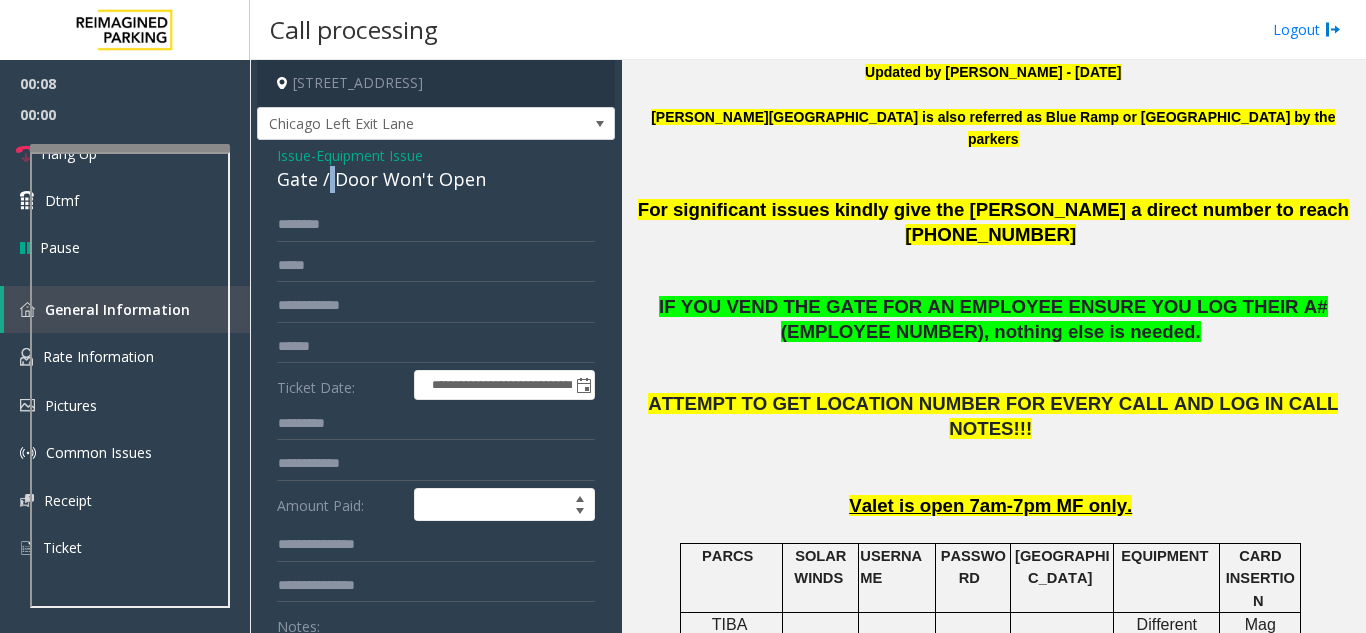click on "Gate / Door Won't Open" 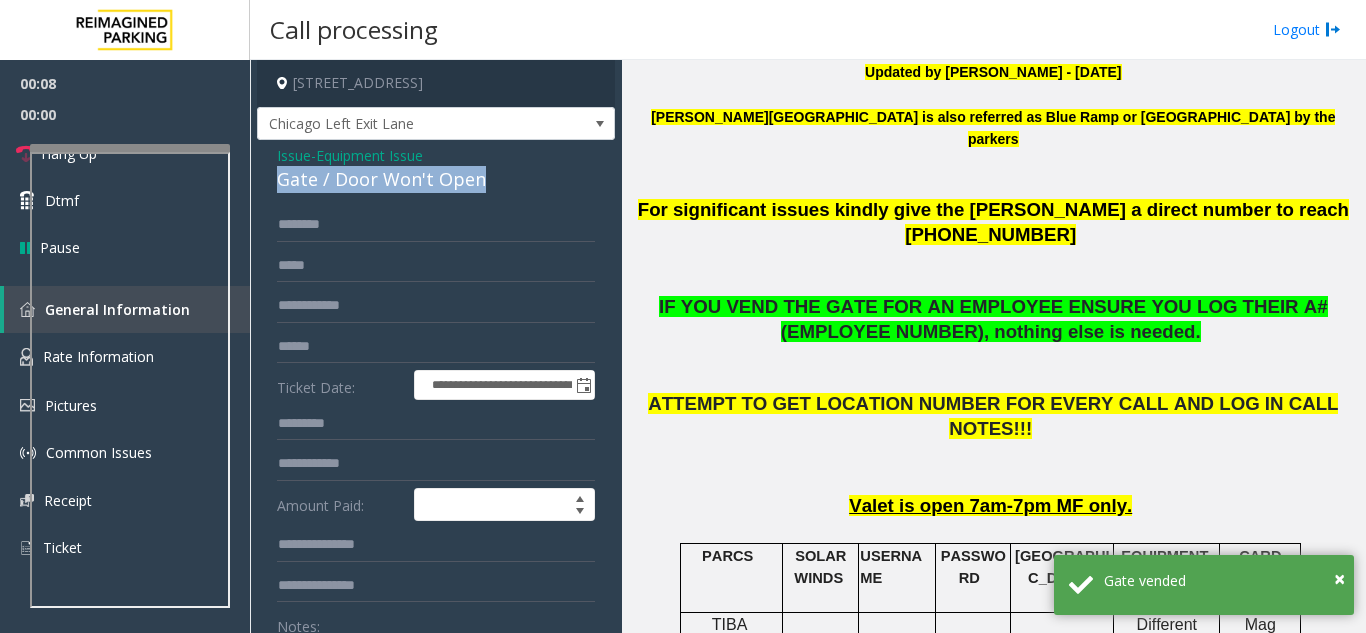click on "Gate / Door Won't Open" 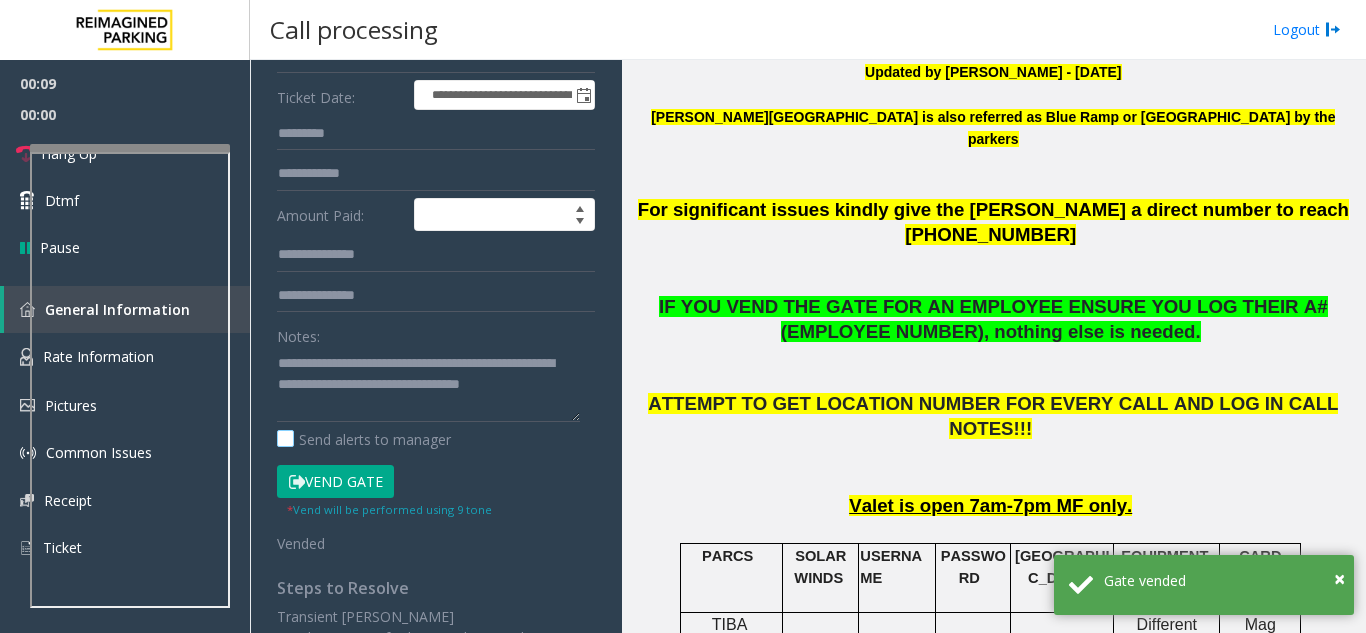 scroll, scrollTop: 300, scrollLeft: 0, axis: vertical 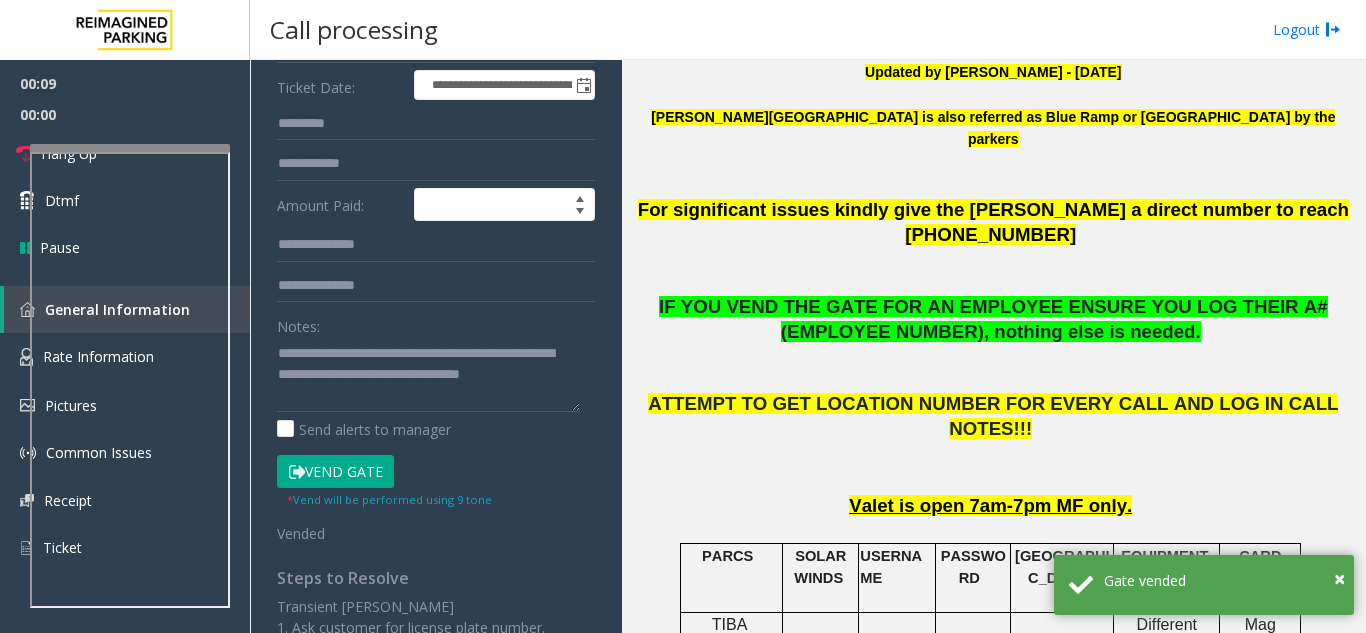 click on "**********" 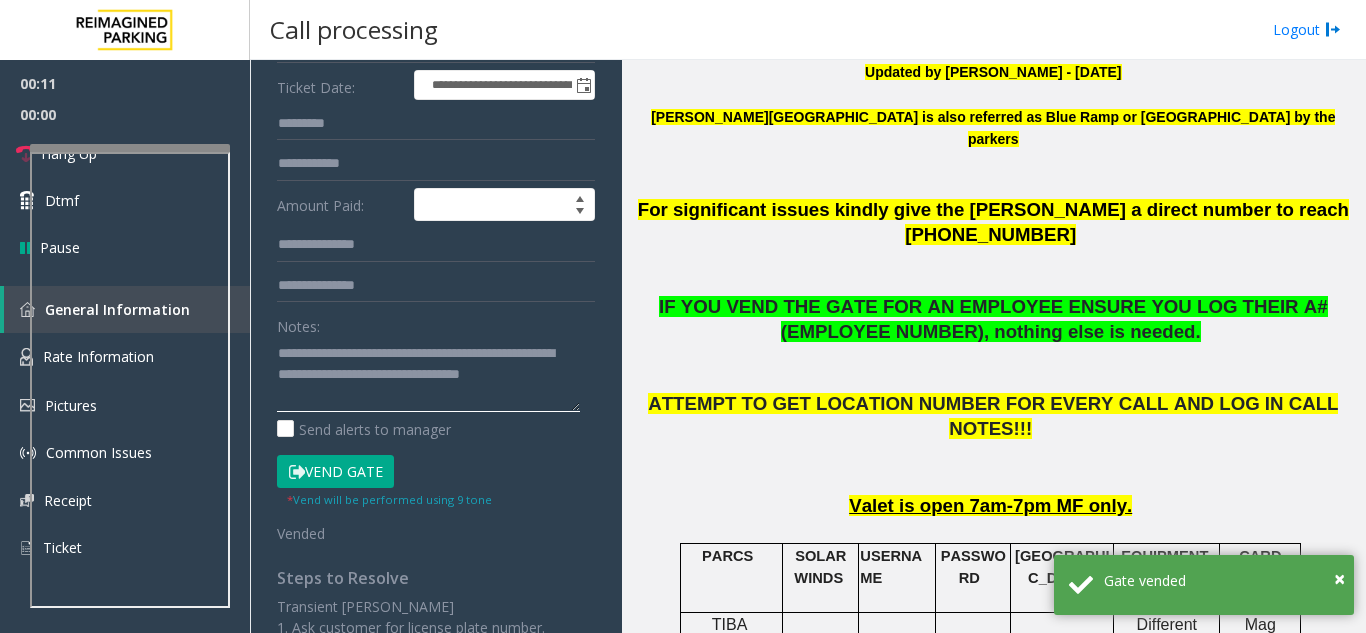 click 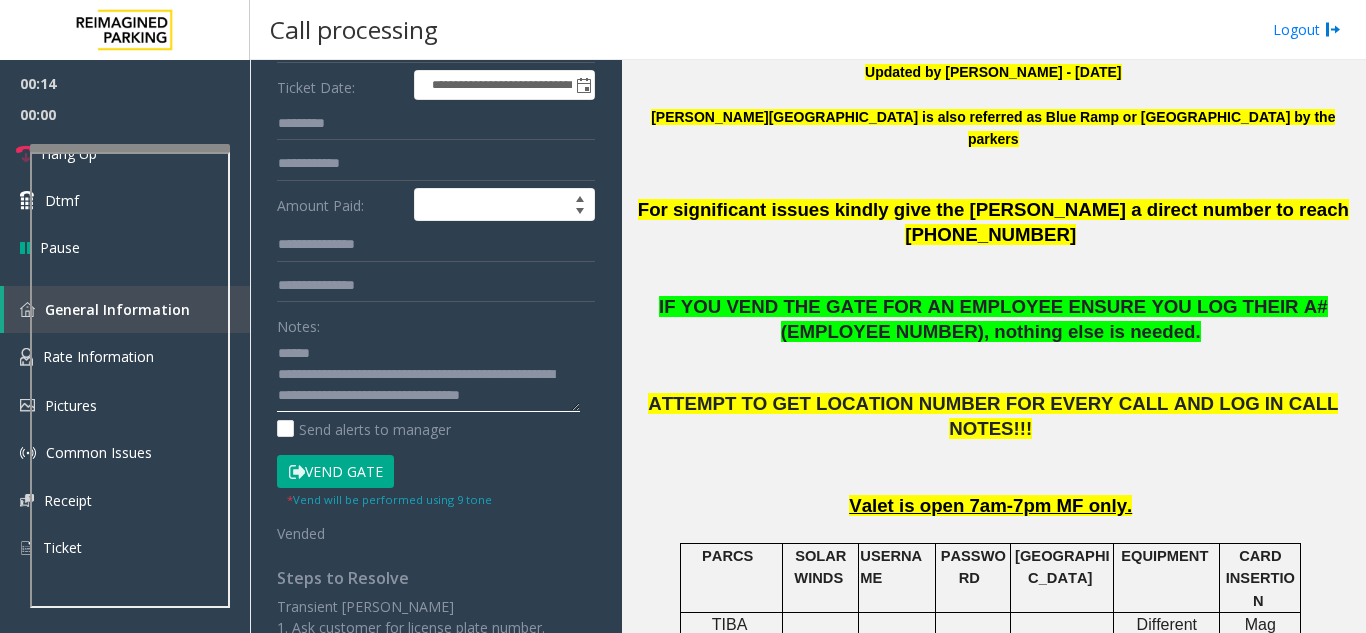 paste on "**********" 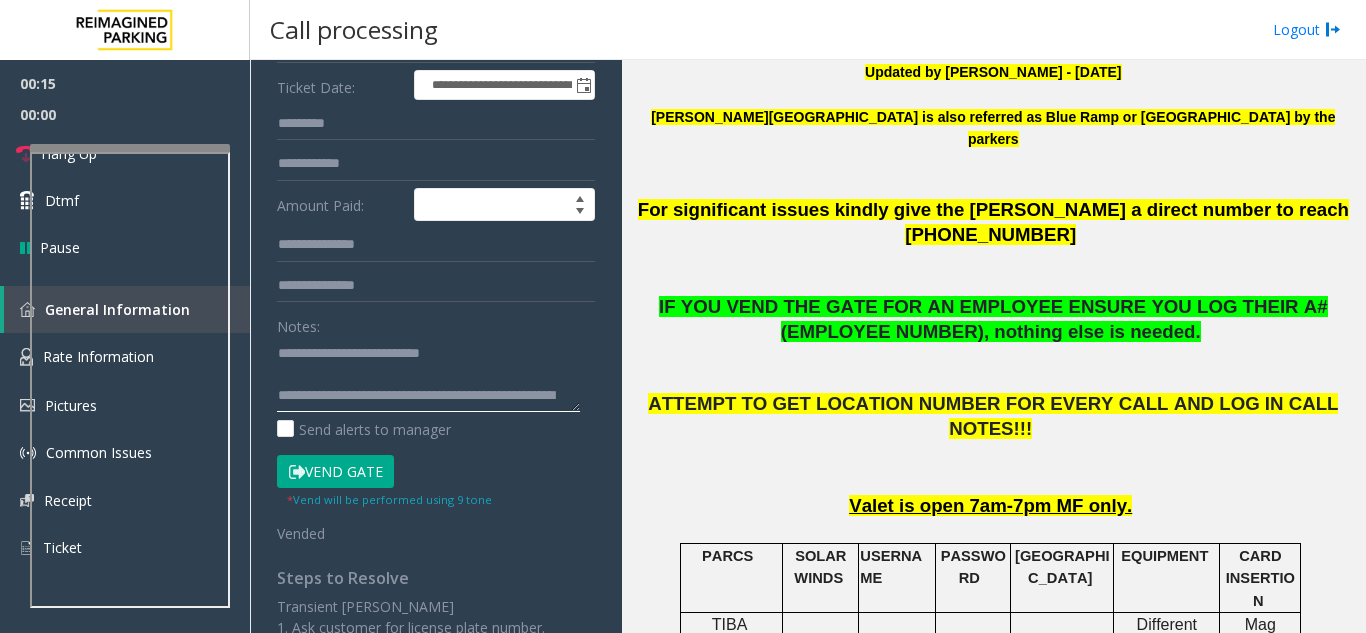 type on "**********" 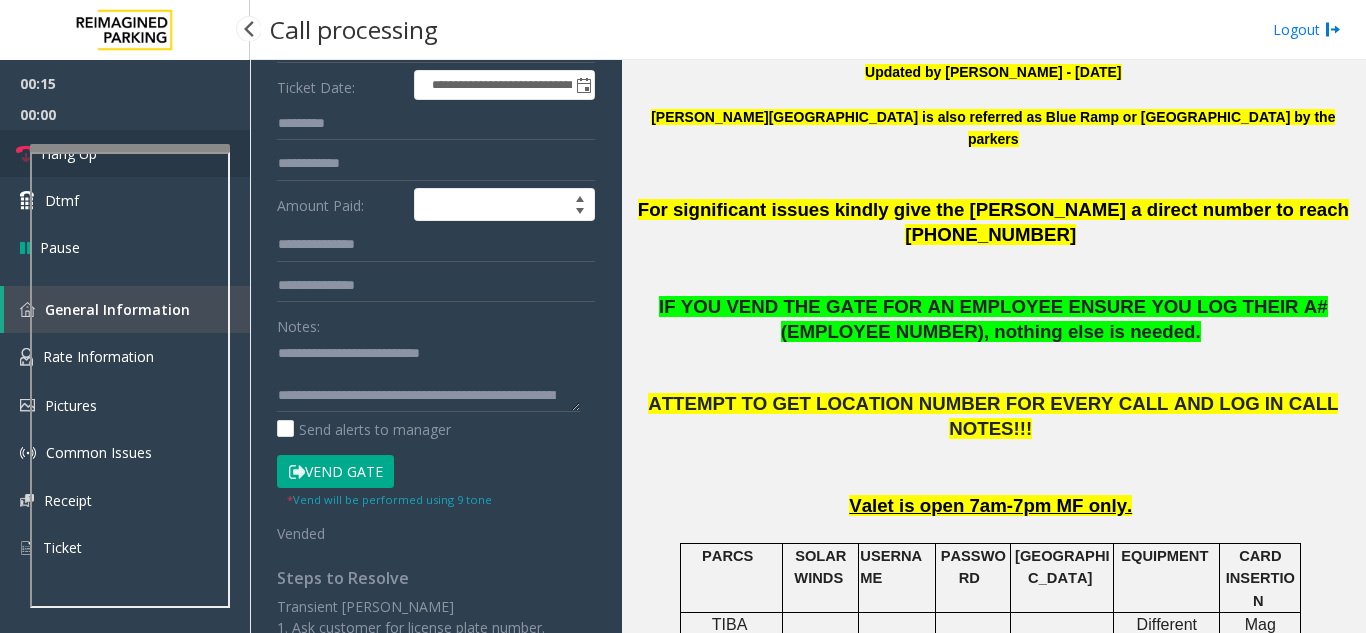 click at bounding box center (26, 154) 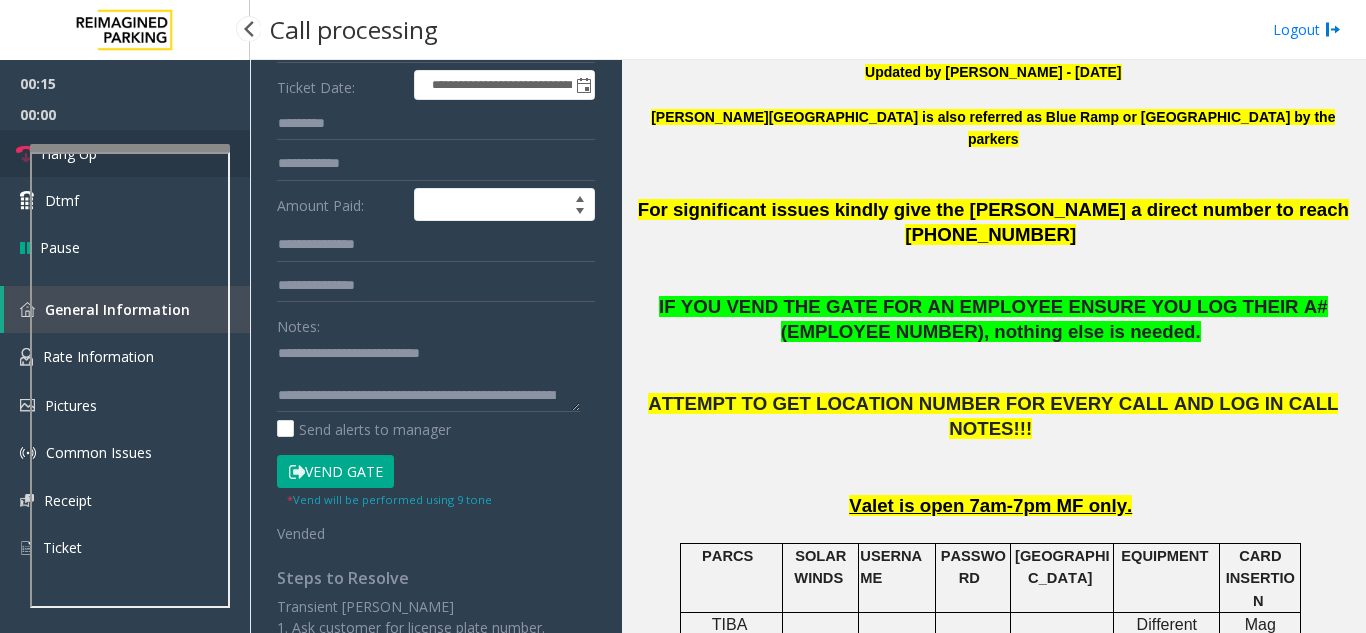 click at bounding box center (26, 154) 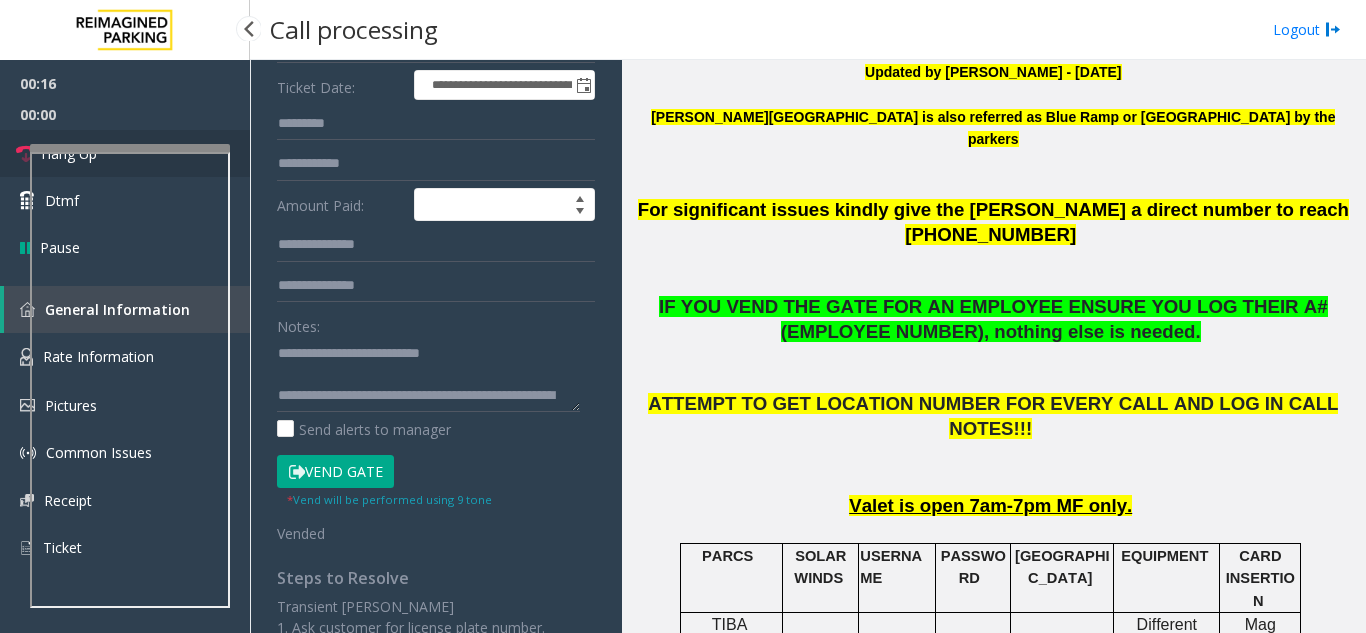 click at bounding box center [26, 154] 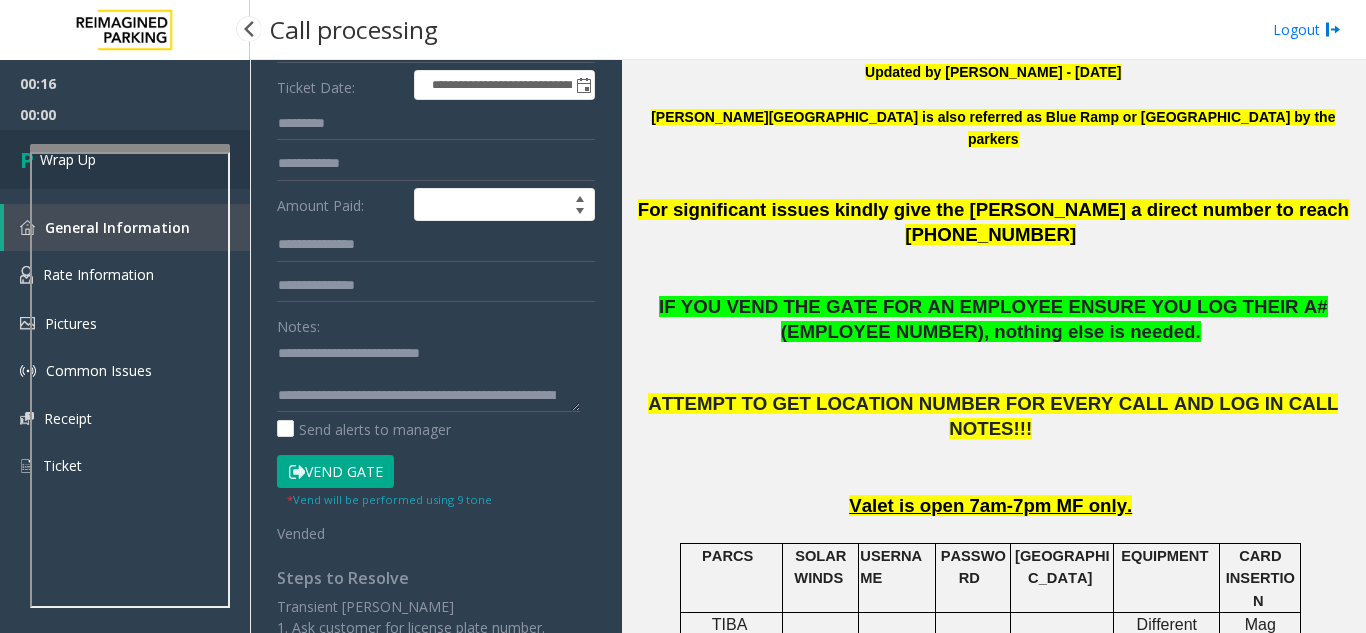 click at bounding box center (30, 159) 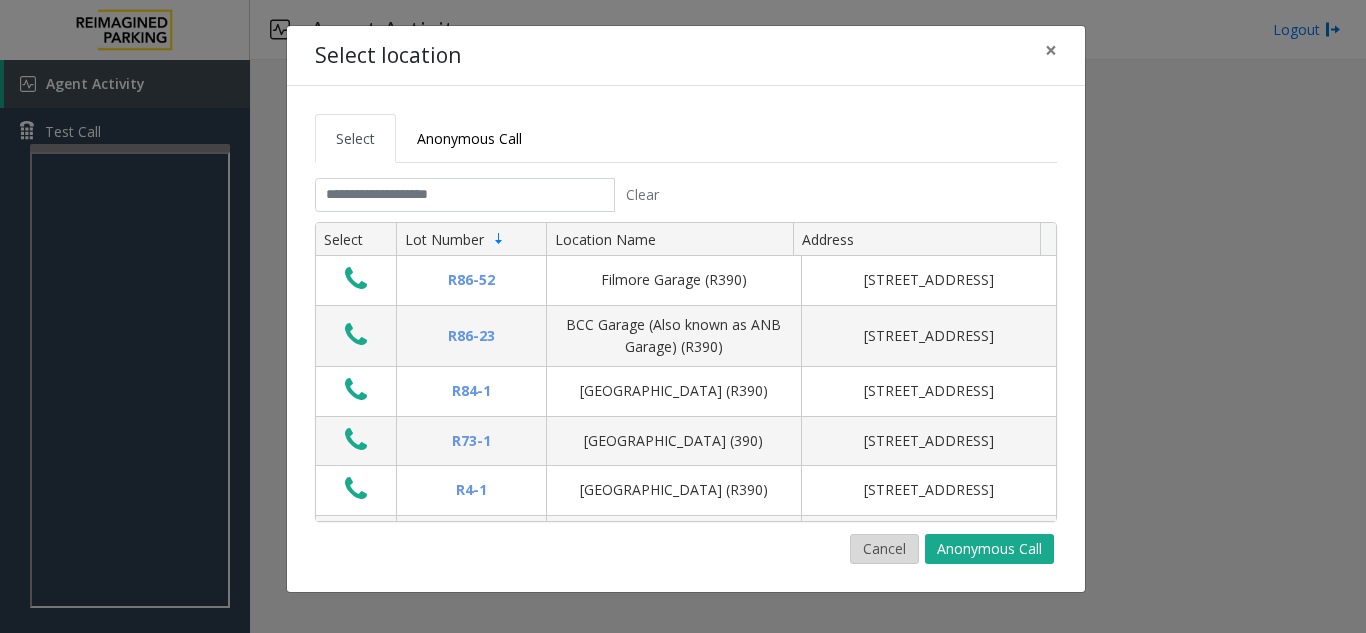 click on "Cancel" 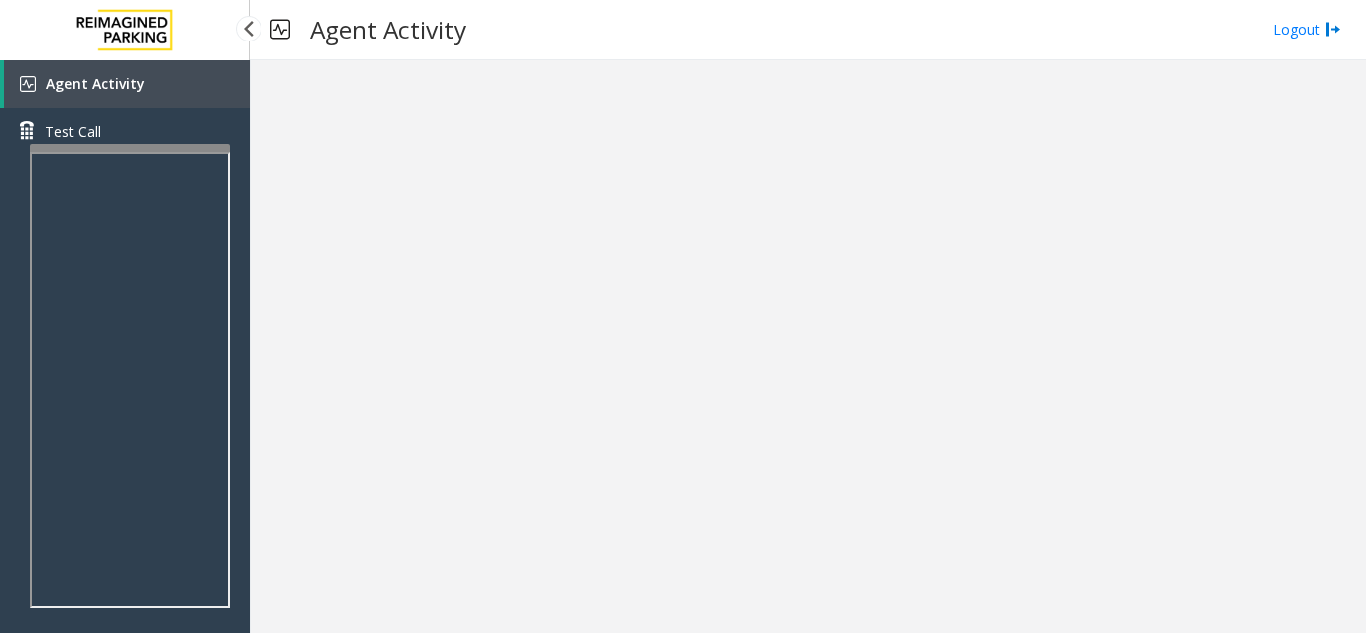 click on "Agent Activity" at bounding box center [127, 84] 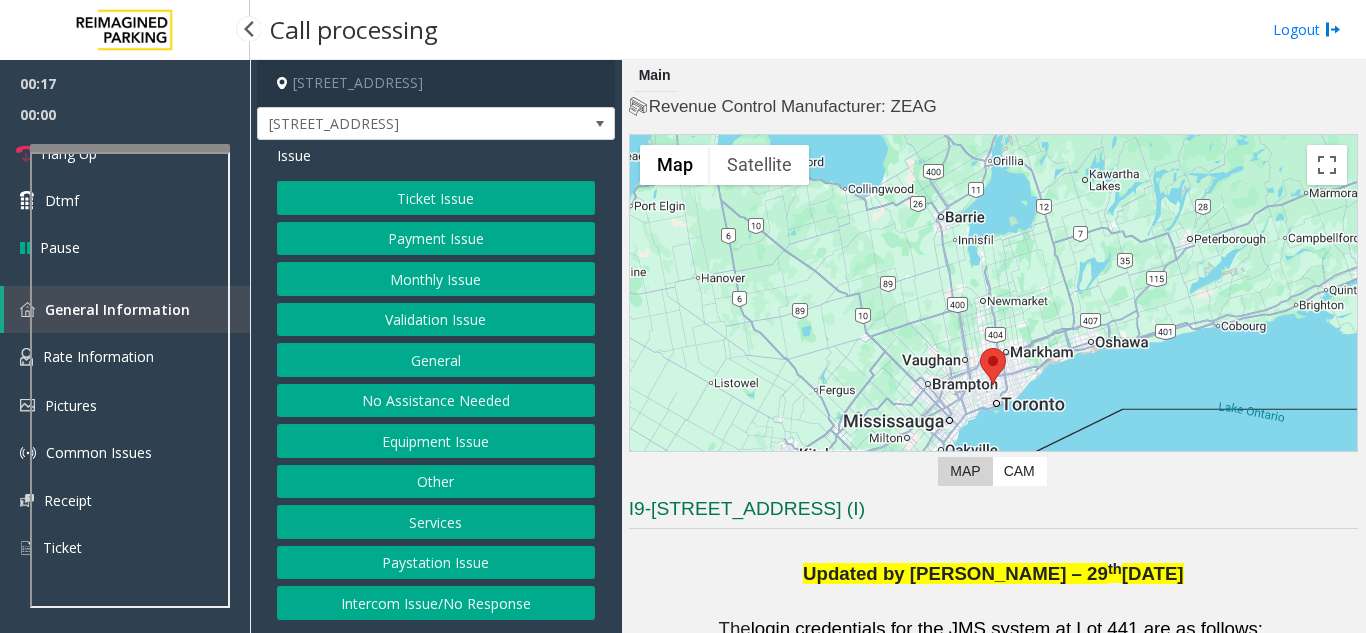 click on "00:00" at bounding box center [125, 114] 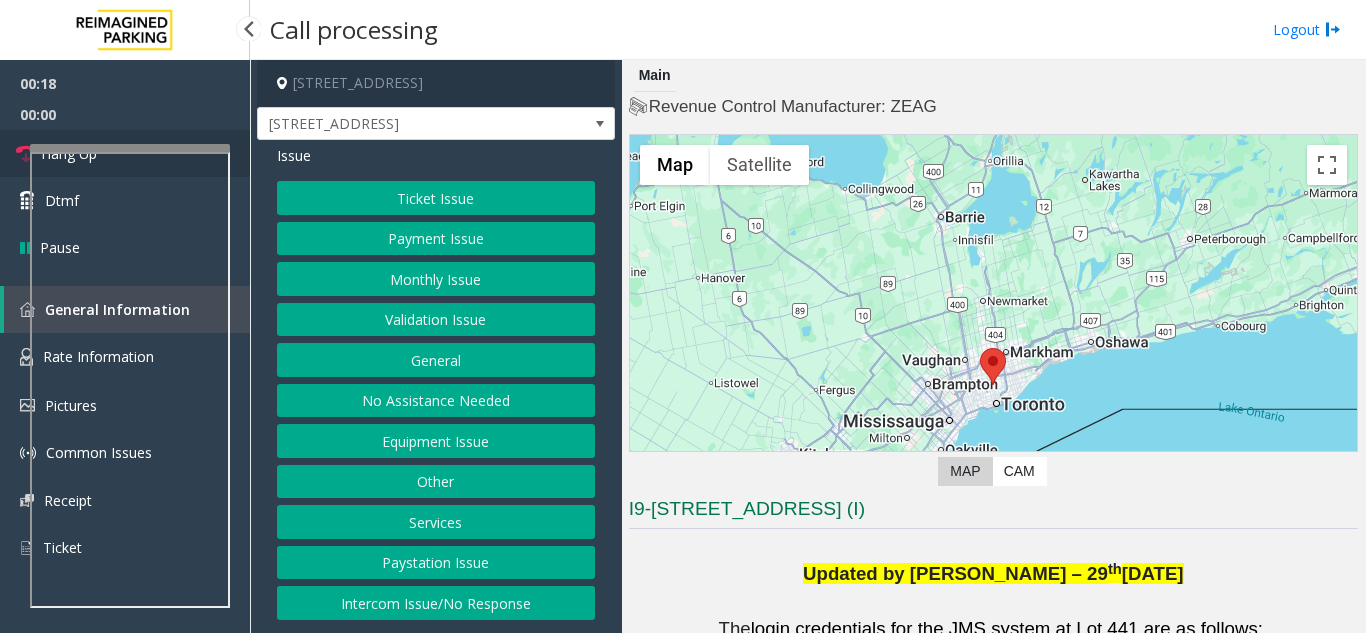 click on "Hang Up" at bounding box center (125, 153) 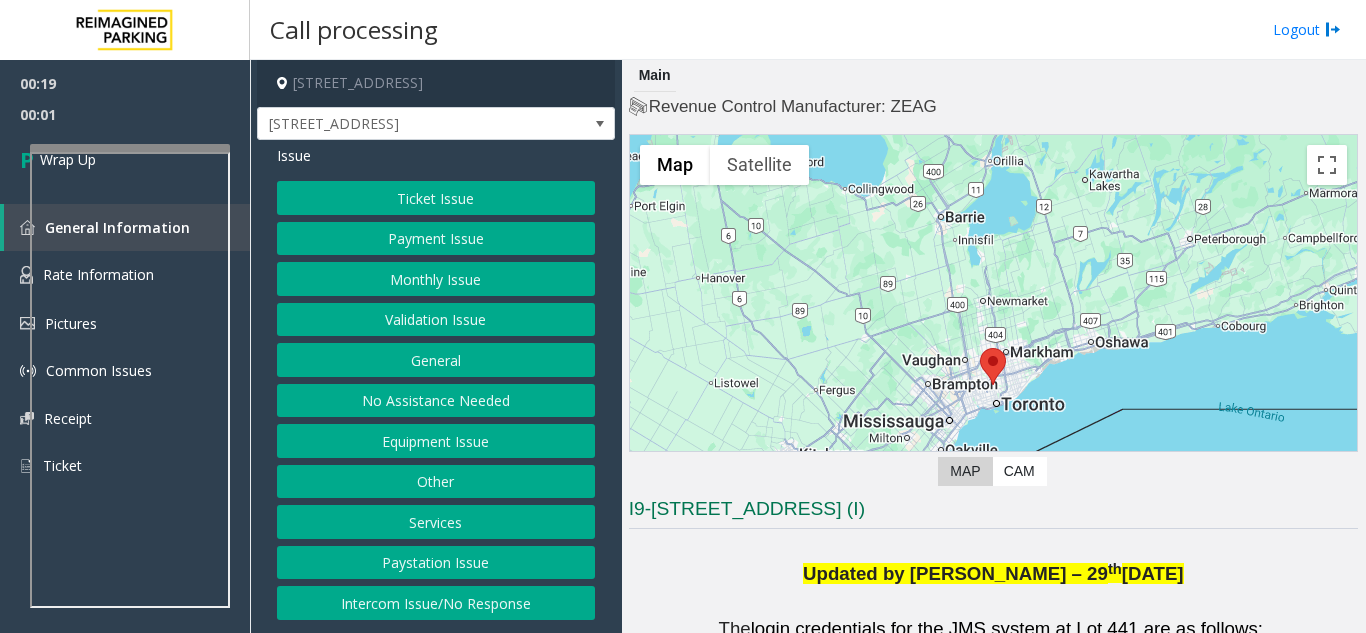 click on "Issue  Ticket Issue   Payment Issue   Monthly Issue   Validation Issue   General   No Assistance Needed   Equipment Issue   Other   Services   Paystation Issue   Intercom Issue/No Response" 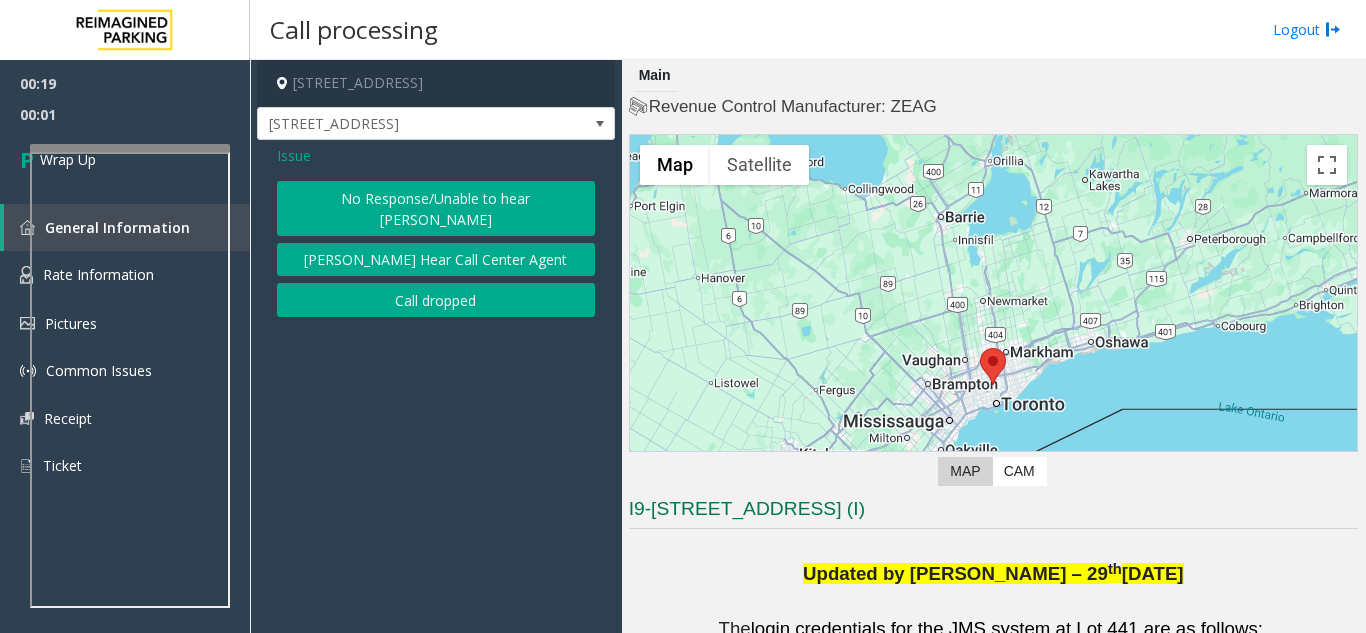 click on "Issue  No Response/Unable to hear [PERSON_NAME] Cannot Hear Call Center Agent   Call dropped" 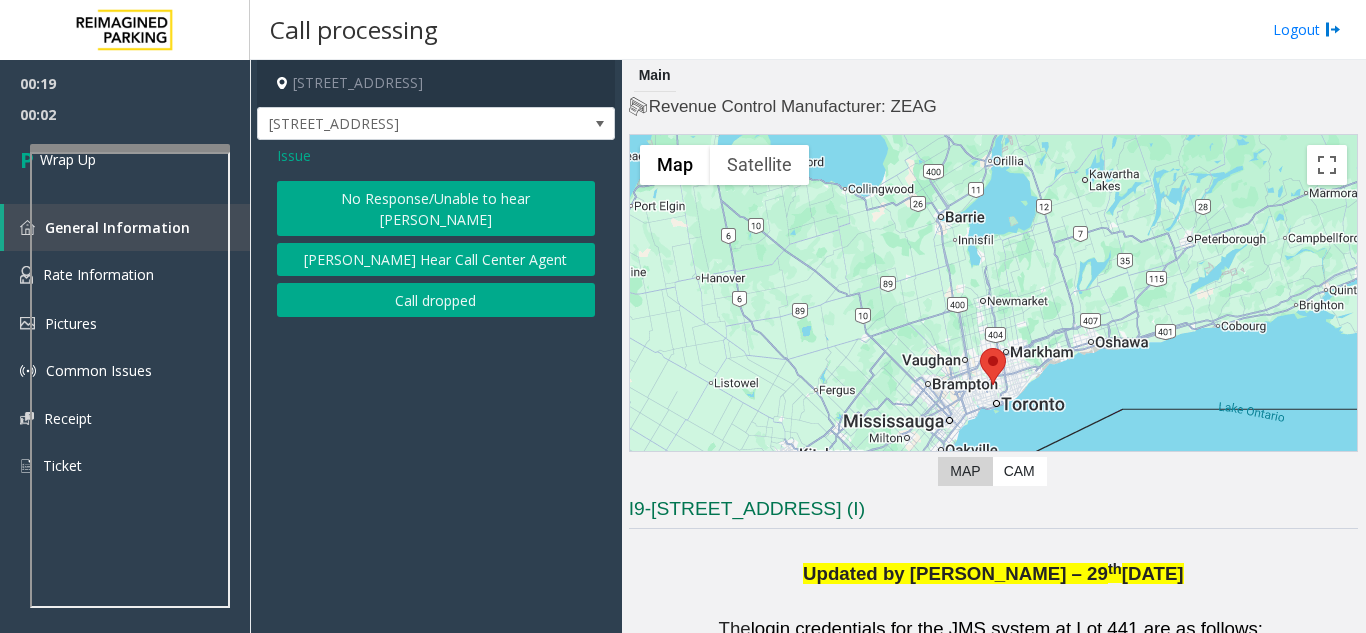 click on "No Response/Unable to hear [PERSON_NAME]" 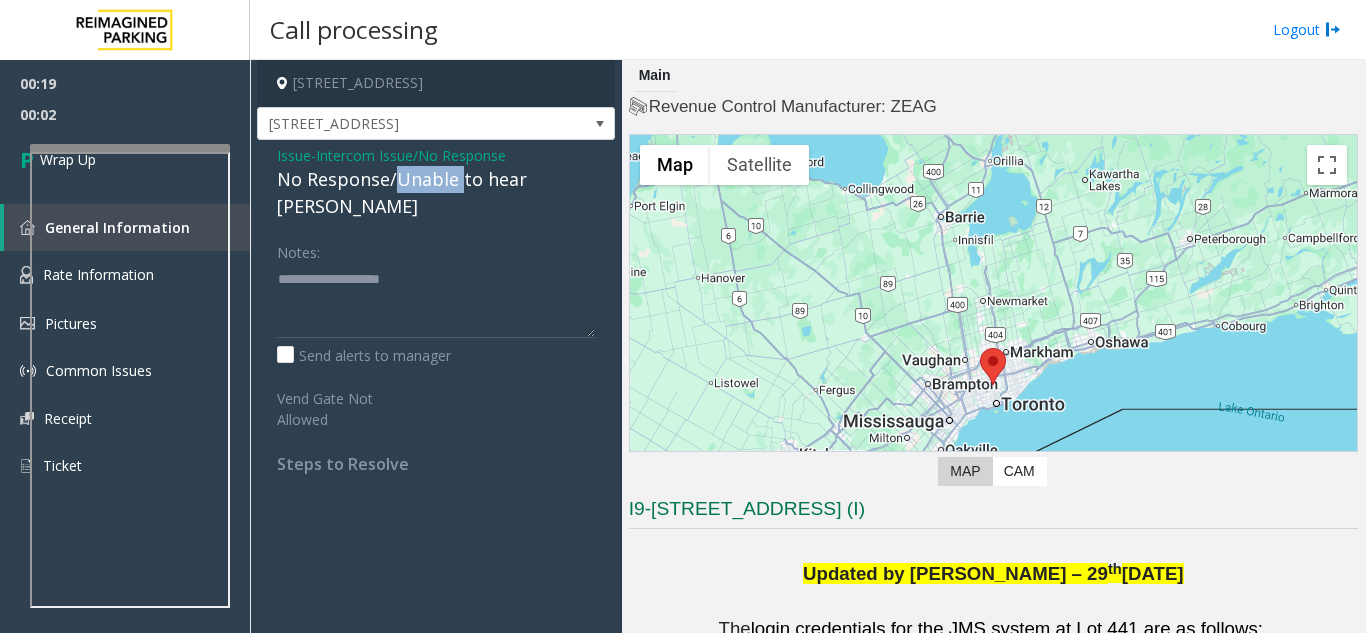 click on "No Response/Unable to hear [PERSON_NAME]" 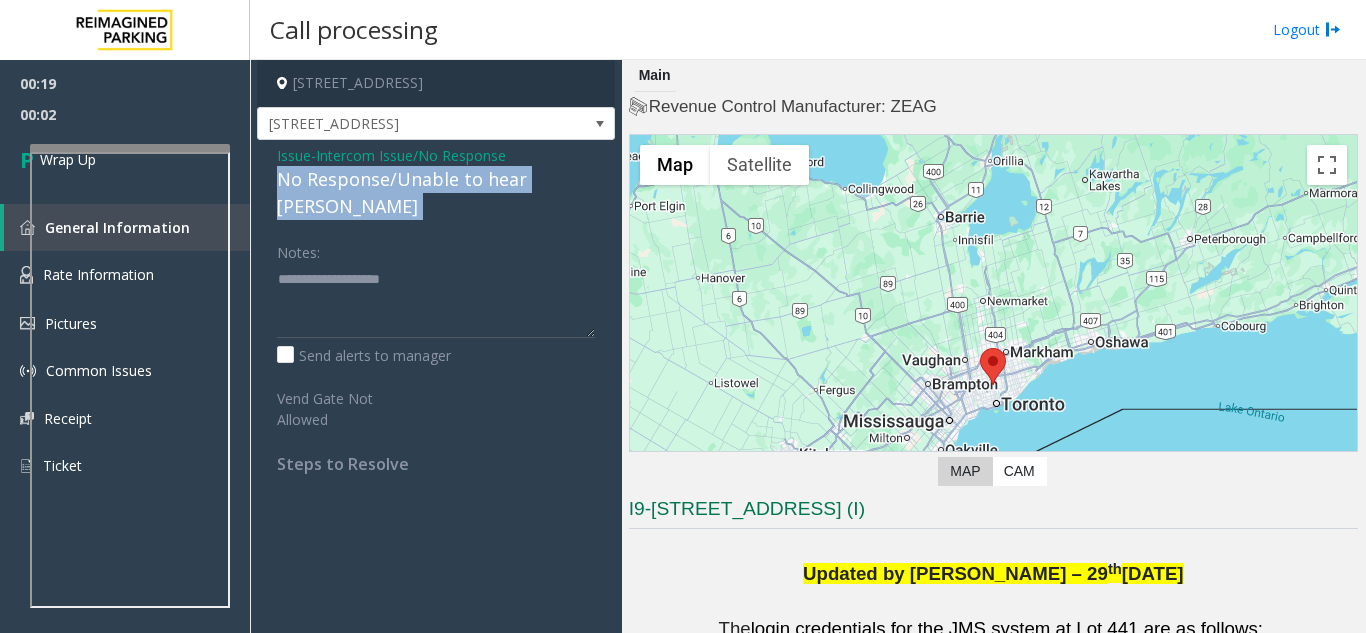 click on "No Response/Unable to hear [PERSON_NAME]" 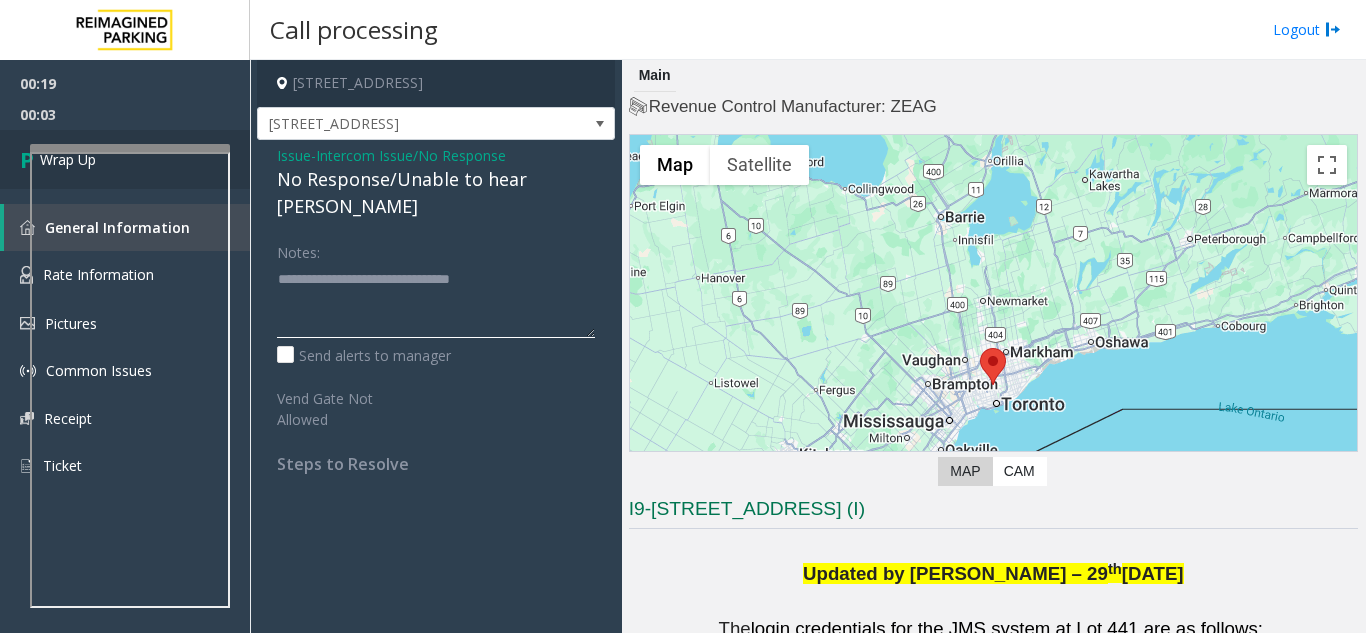 type on "**********" 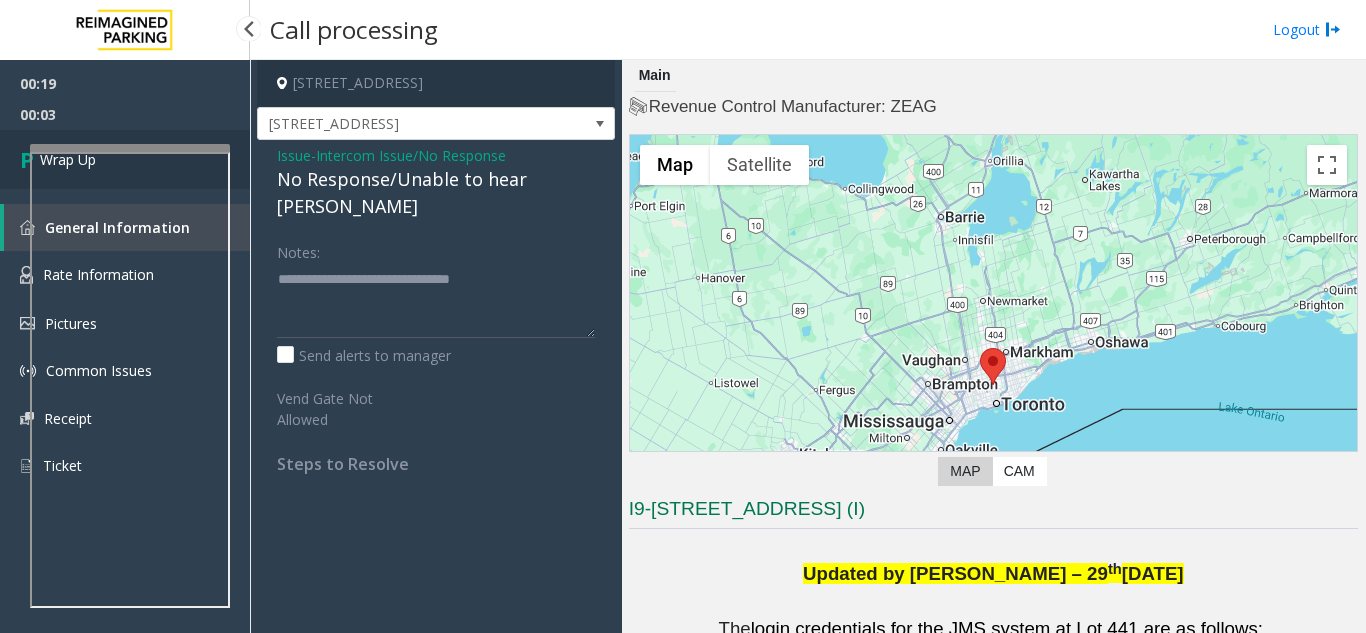 click on "Wrap Up" at bounding box center [125, 159] 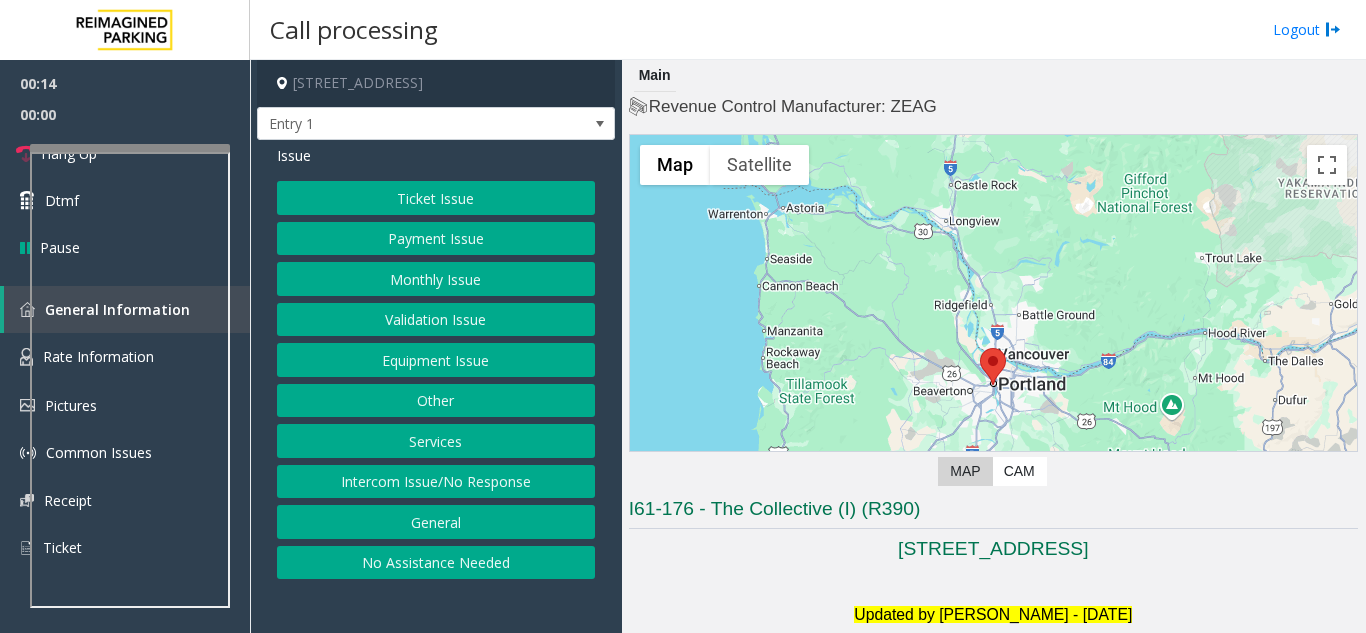 click on "Intercom Issue/No Response" 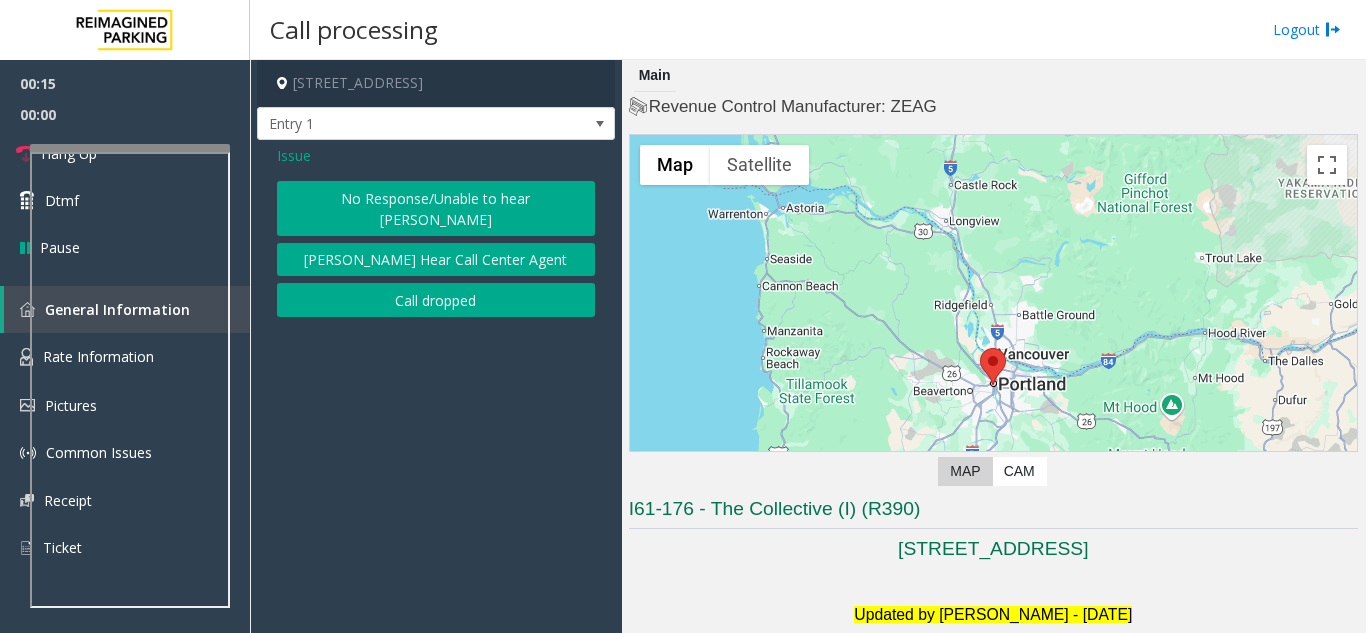 drag, startPoint x: 379, startPoint y: 171, endPoint x: 407, endPoint y: 203, distance: 42.520584 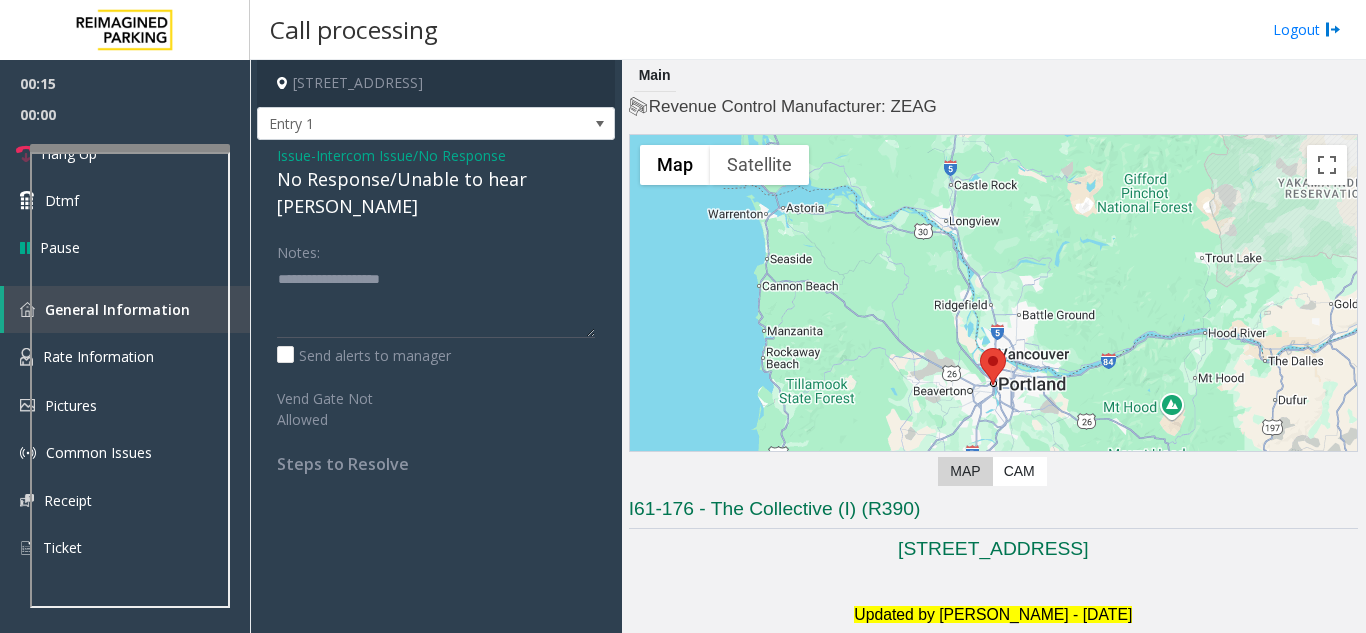 click on "No Response/Unable to hear [PERSON_NAME]" 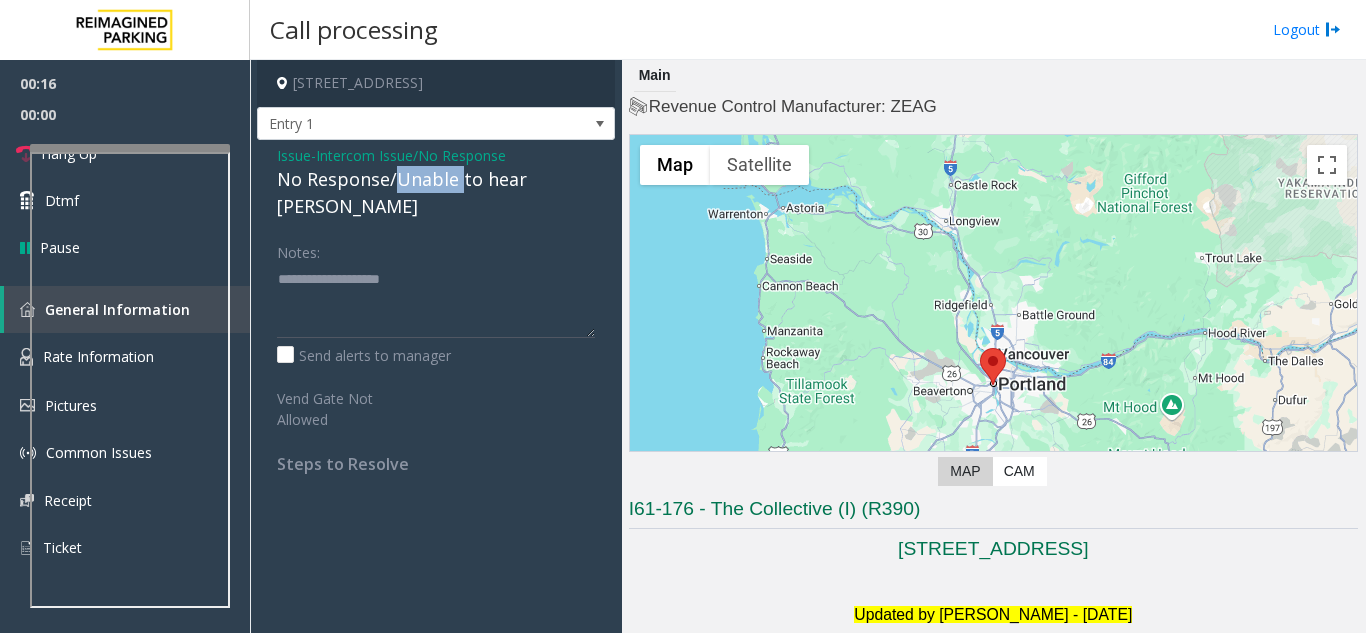 click on "No Response/Unable to hear [PERSON_NAME]" 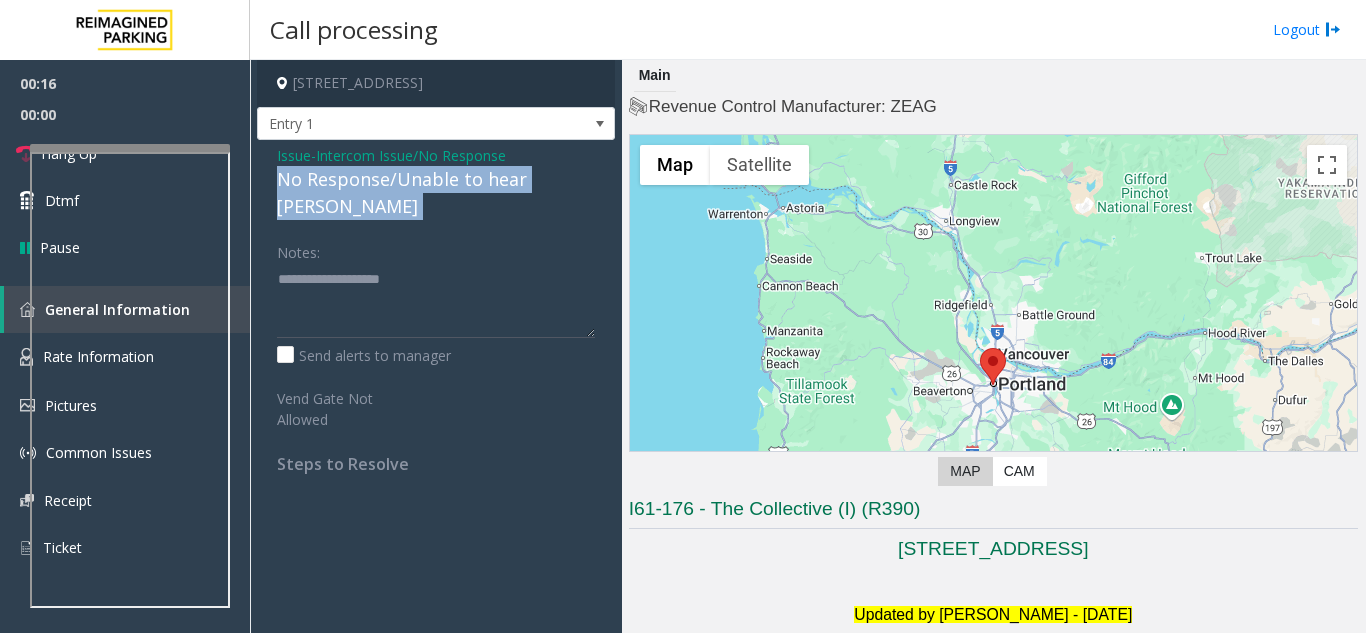 click on "No Response/Unable to hear [PERSON_NAME]" 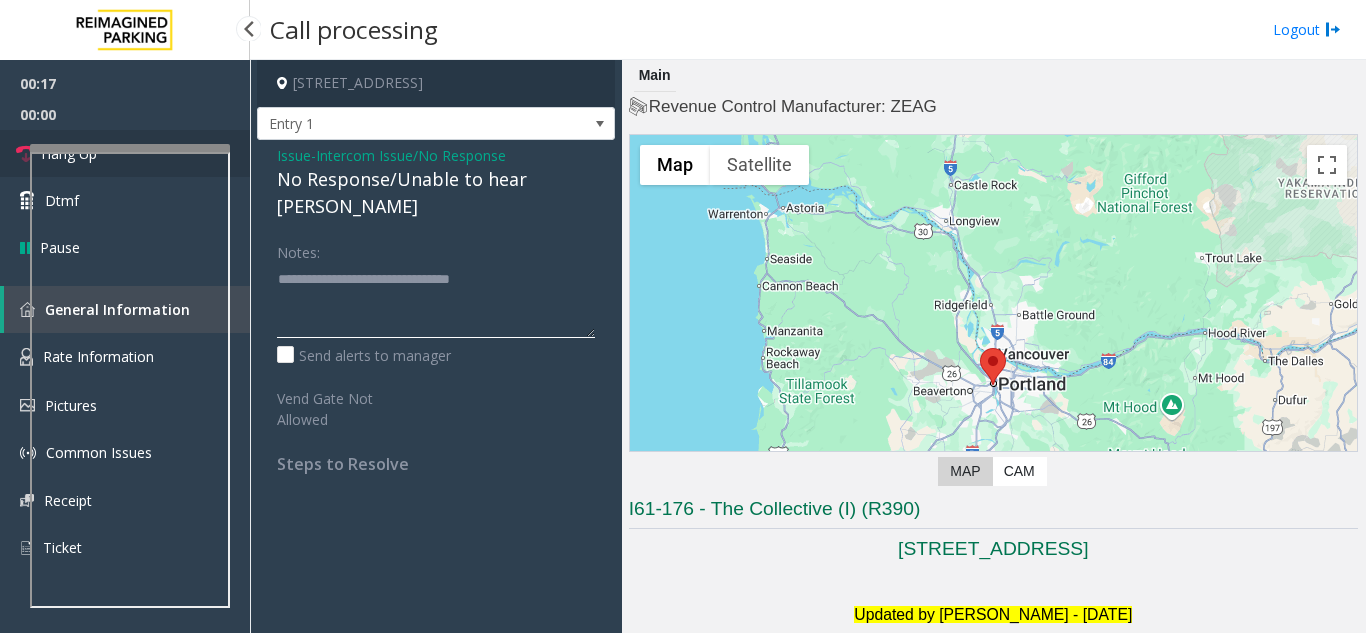 type on "**********" 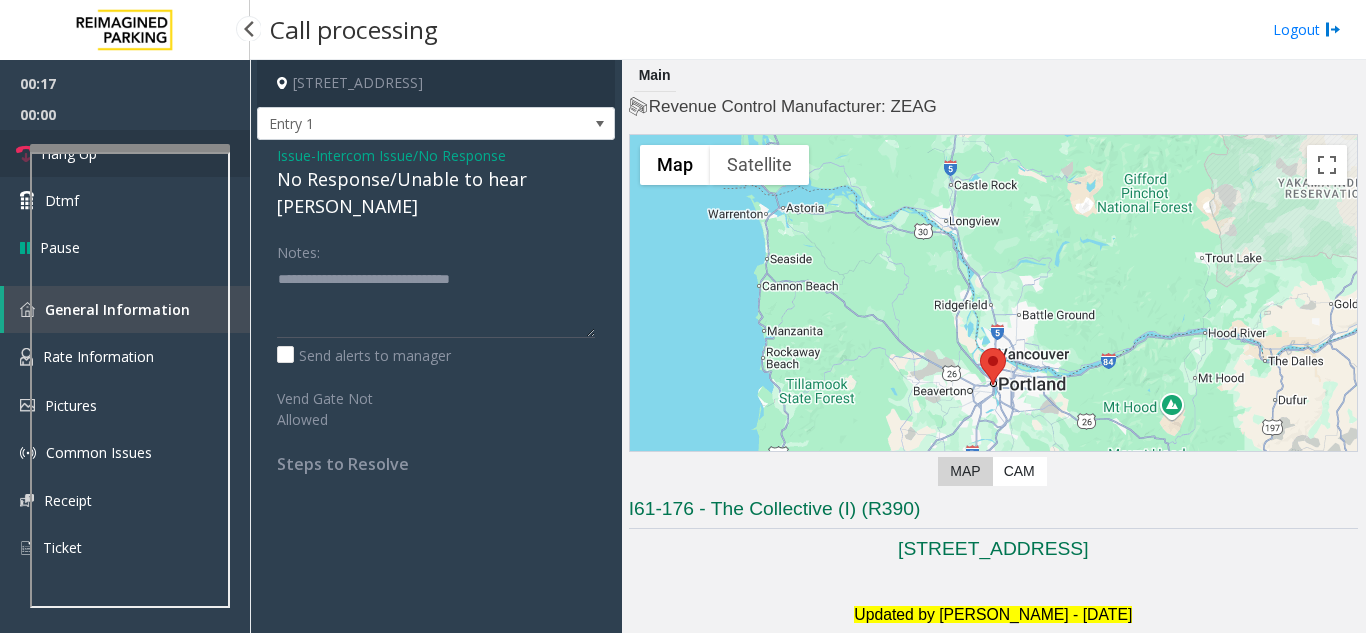 click on "Hang Up" at bounding box center [125, 153] 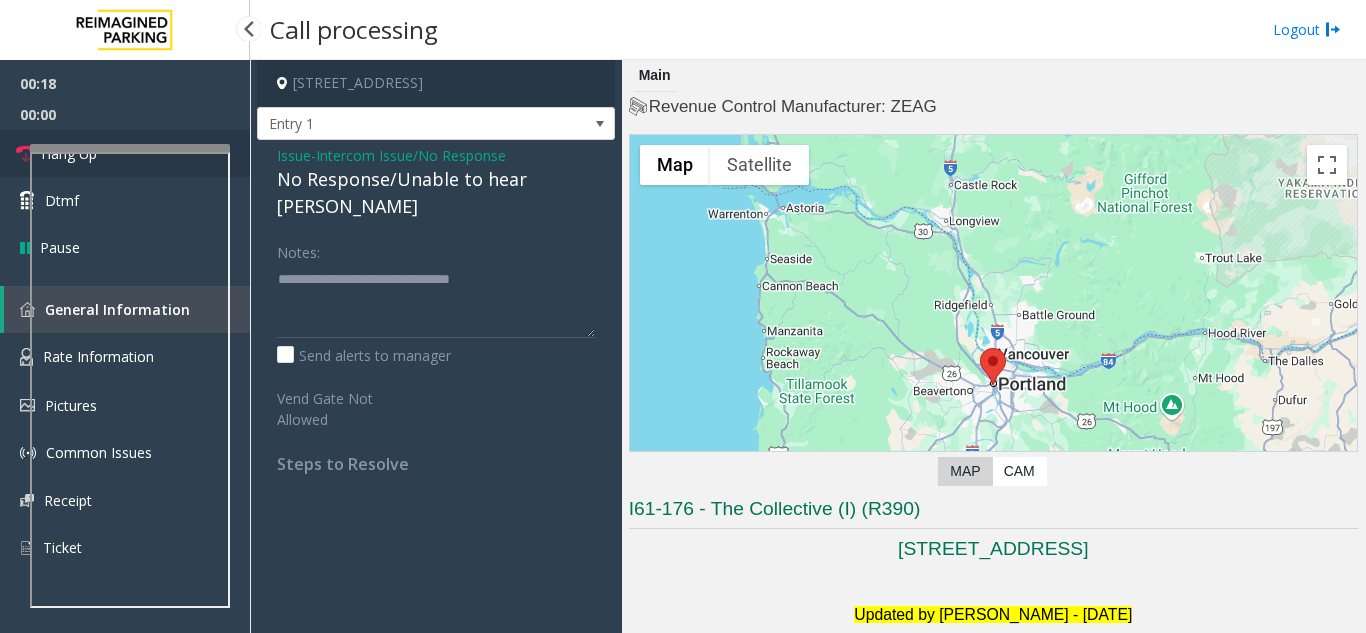 click on "Hang Up" at bounding box center [125, 153] 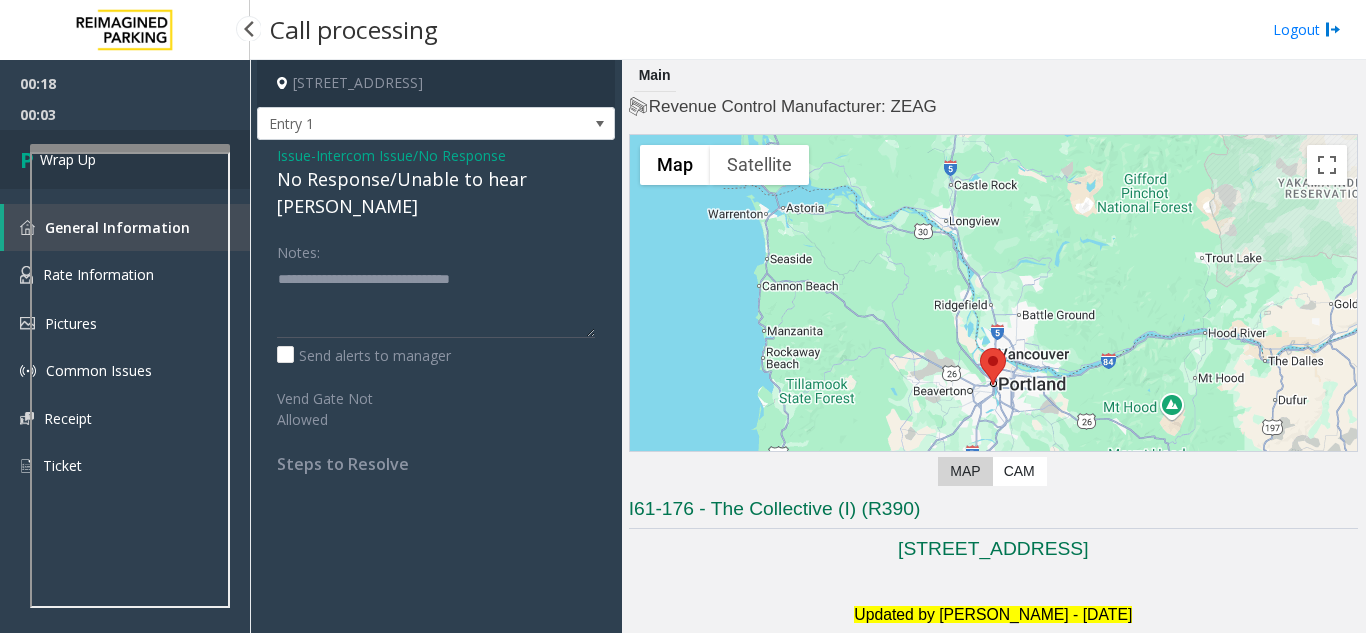click on "Wrap Up" at bounding box center (125, 159) 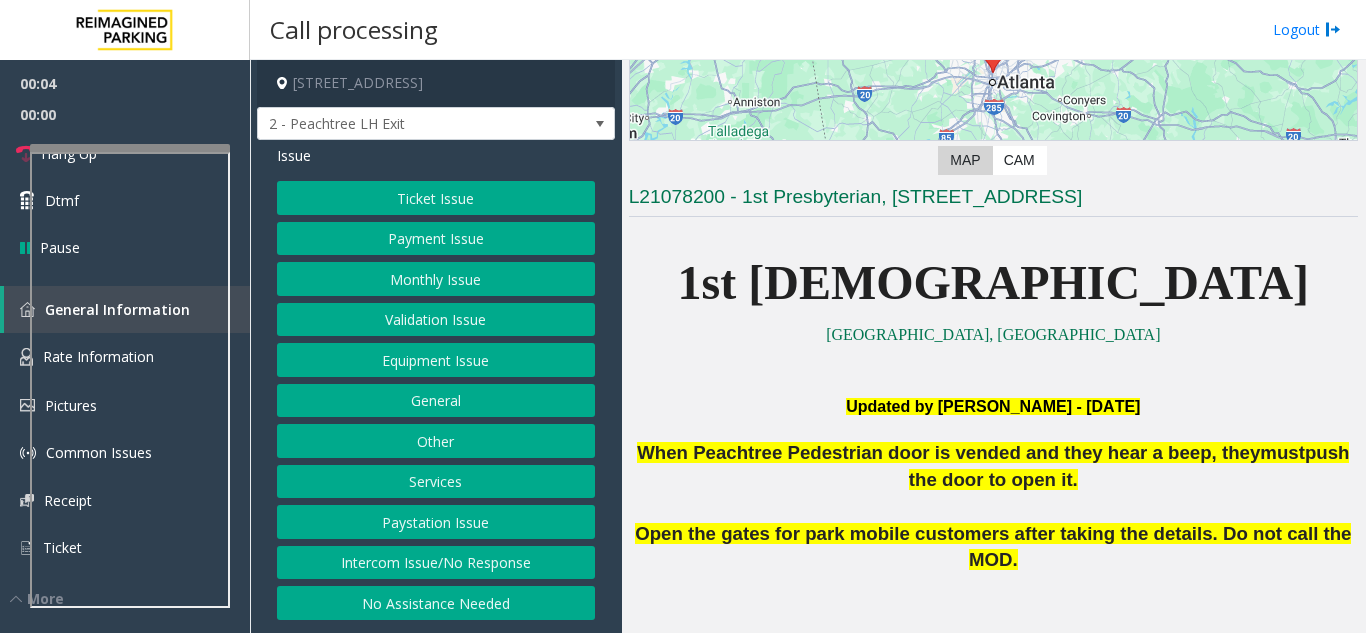 scroll, scrollTop: 300, scrollLeft: 0, axis: vertical 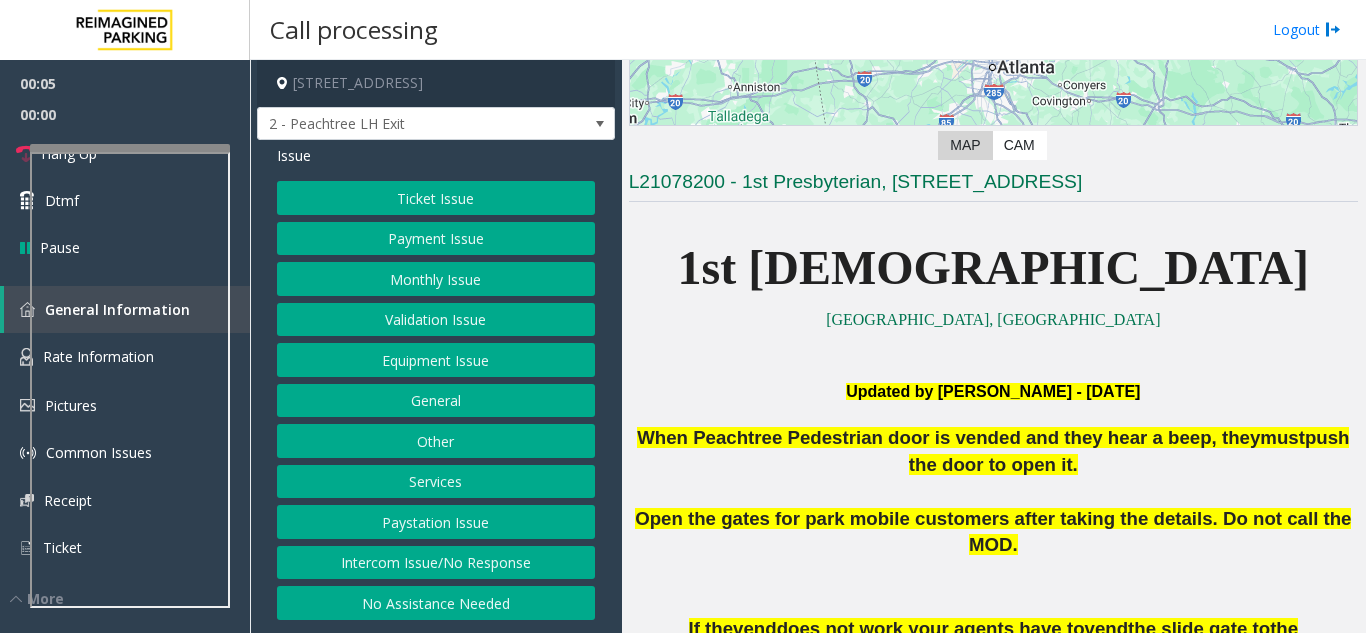 click on "1st [DEMOGRAPHIC_DATA] [GEOGRAPHIC_DATA], [GEOGRAPHIC_DATA]   Updated by [PERSON_NAME] - [DATE] When Peachtree Pedestrian door is vended and they hear a beep, they  must  push the door to open it.  Open the gates for park mobile customers after taking the details. Do not call the MOD.   If the  vend  does not work your agents have to  vend  the slide gate to  the garage,  which is Lane 91.     For receipt - Recommend that the parkers visit   [URL][DOMAIN_NAME]  for parkers with no tickets who are looking for receipts. Do not take details and  email  MOD. They cannot send the receipts.     THE  ALLEY ENTRANCE AND EXIT IS MONTHLY CARD ACCESS ONLY. No credit cards or tickets or online reservations will work, customers have to go Peachtree entrance/exit to enter or exit.     There are no parking attendants on weekends, except for events during  the night .     No Member or anyone affiliated with the [DEMOGRAPHIC_DATA] to be charged, if card or validation is not working, Just Let Them  Out!!       DO NOT VEND FOR" 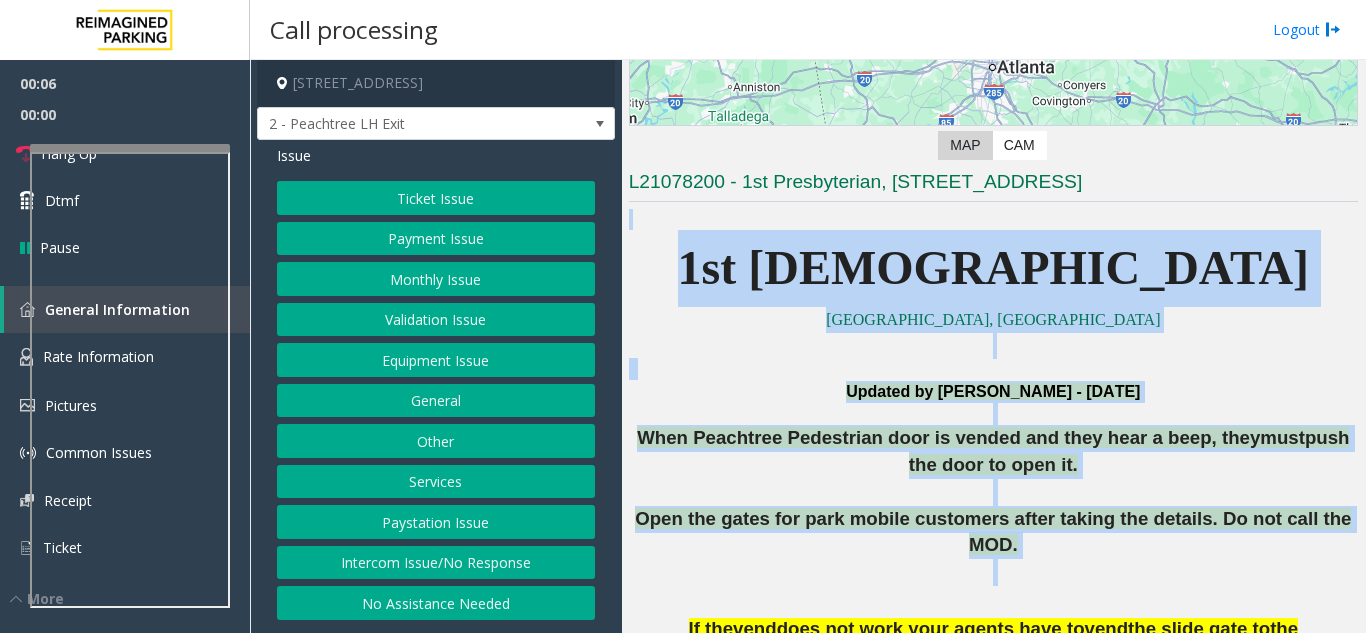 drag, startPoint x: 991, startPoint y: 209, endPoint x: 1097, endPoint y: 559, distance: 365.69934 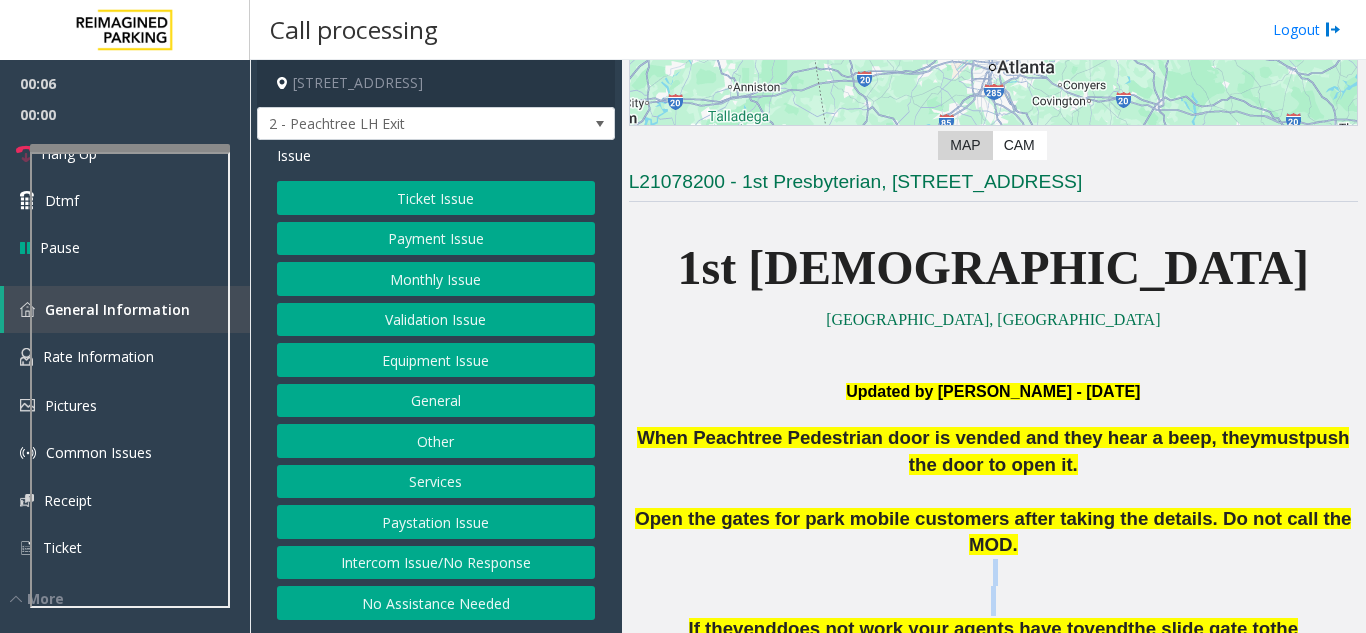 click 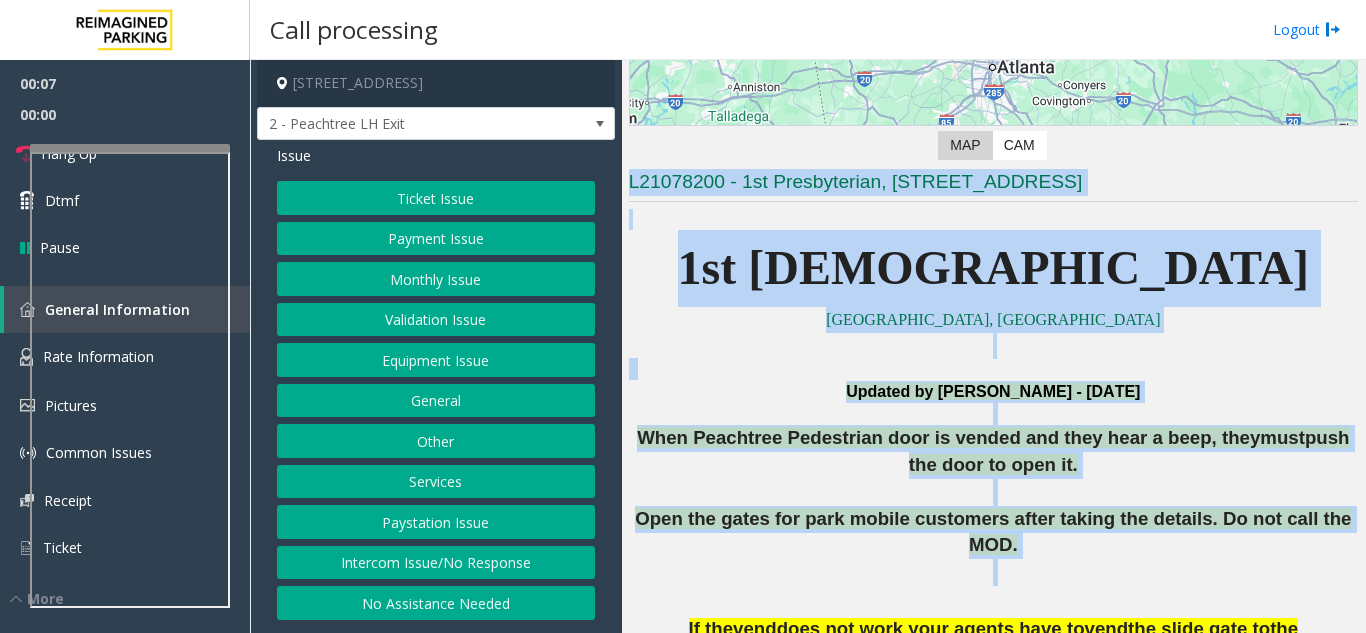 drag, startPoint x: 1097, startPoint y: 559, endPoint x: 810, endPoint y: 181, distance: 474.60825 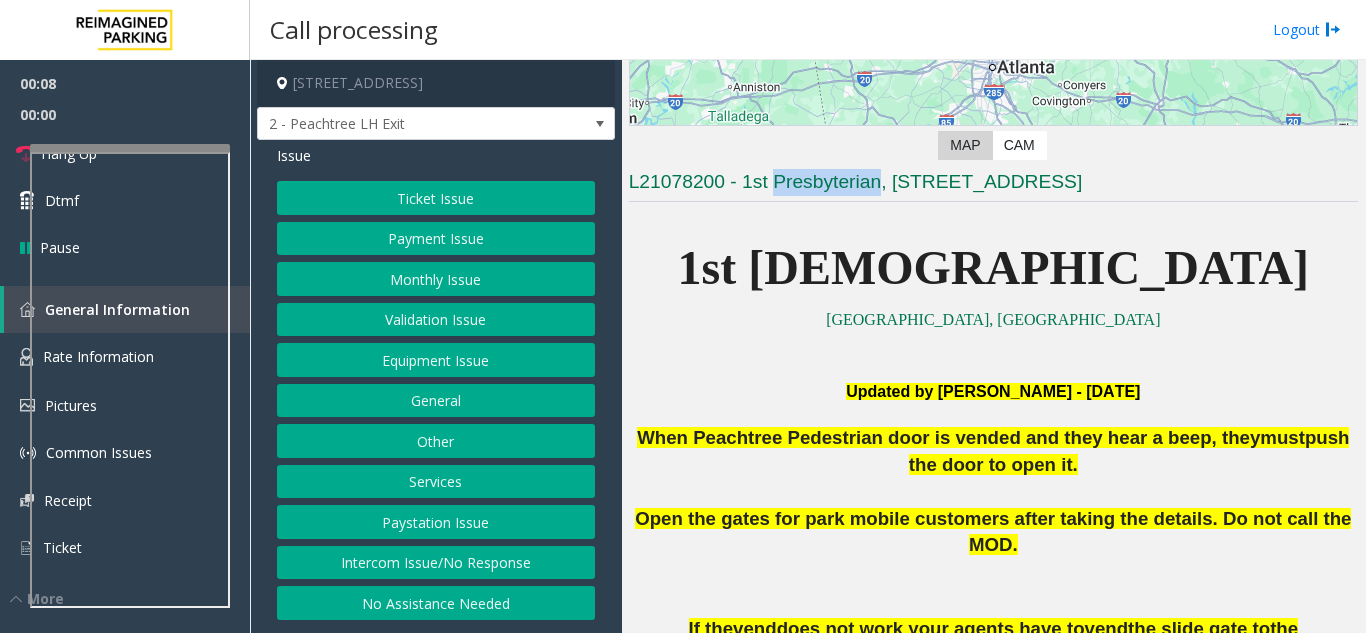 click on "L21078200 - 1st Presbyterian, [STREET_ADDRESS]" 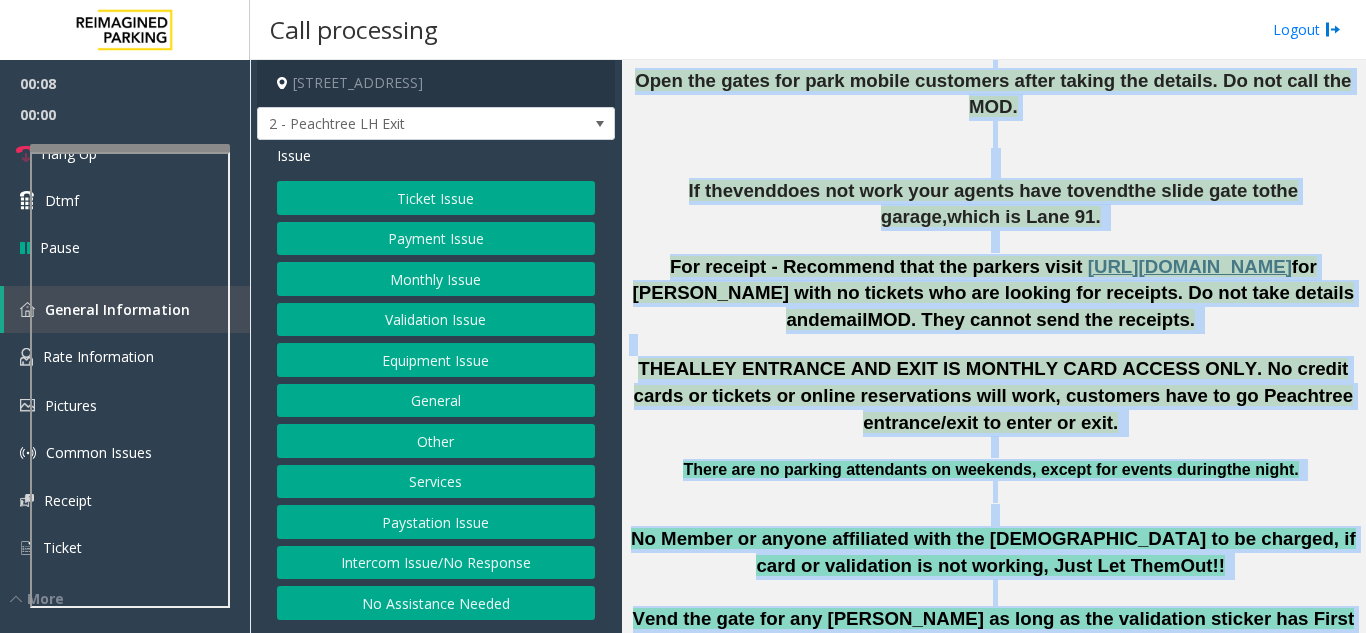 drag, startPoint x: 810, startPoint y: 181, endPoint x: 1155, endPoint y: 680, distance: 606.6515 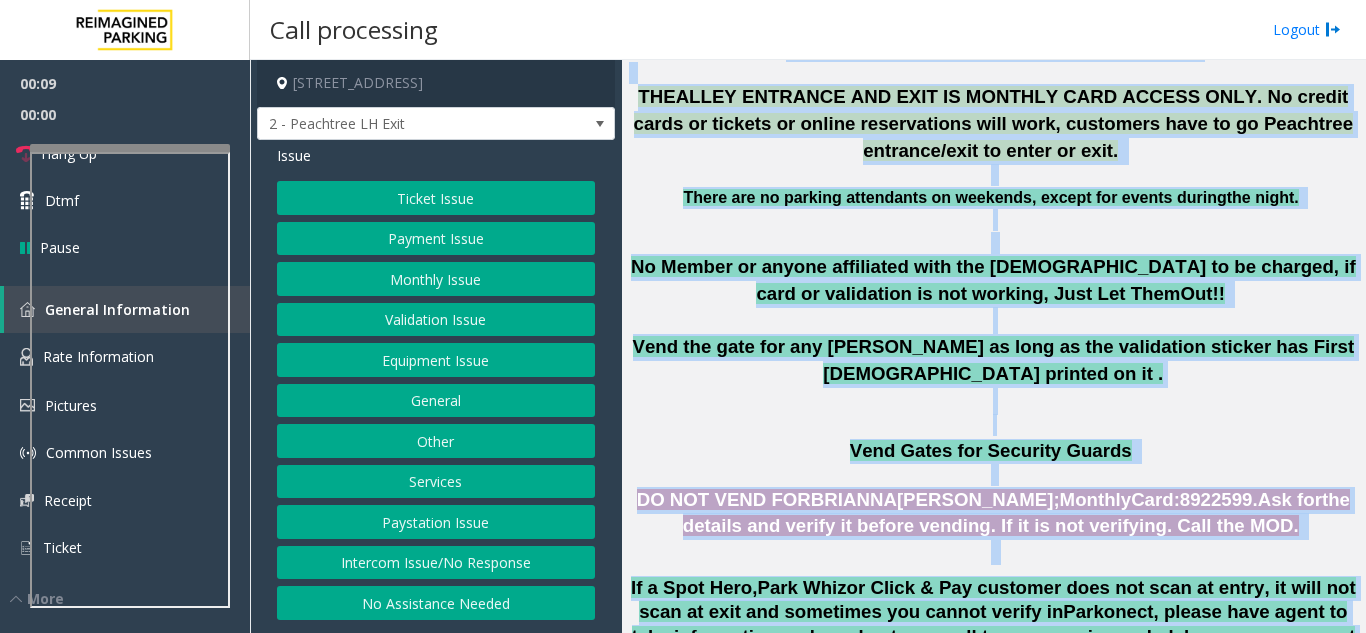 click 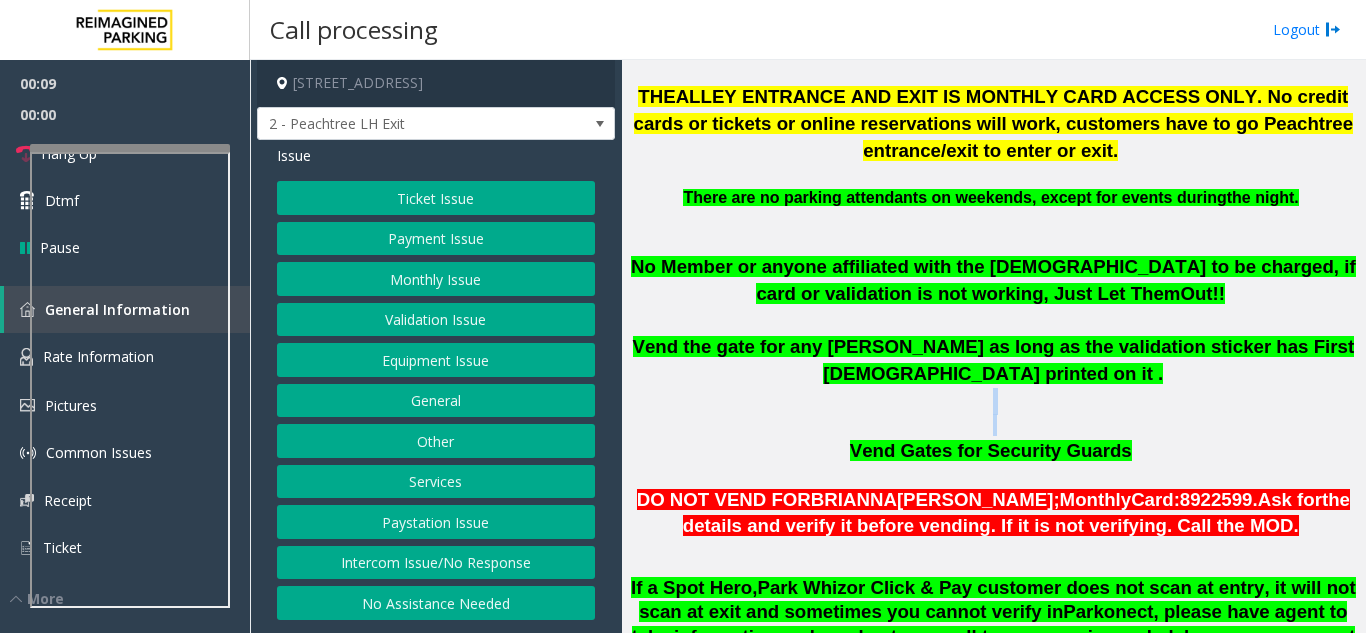 click 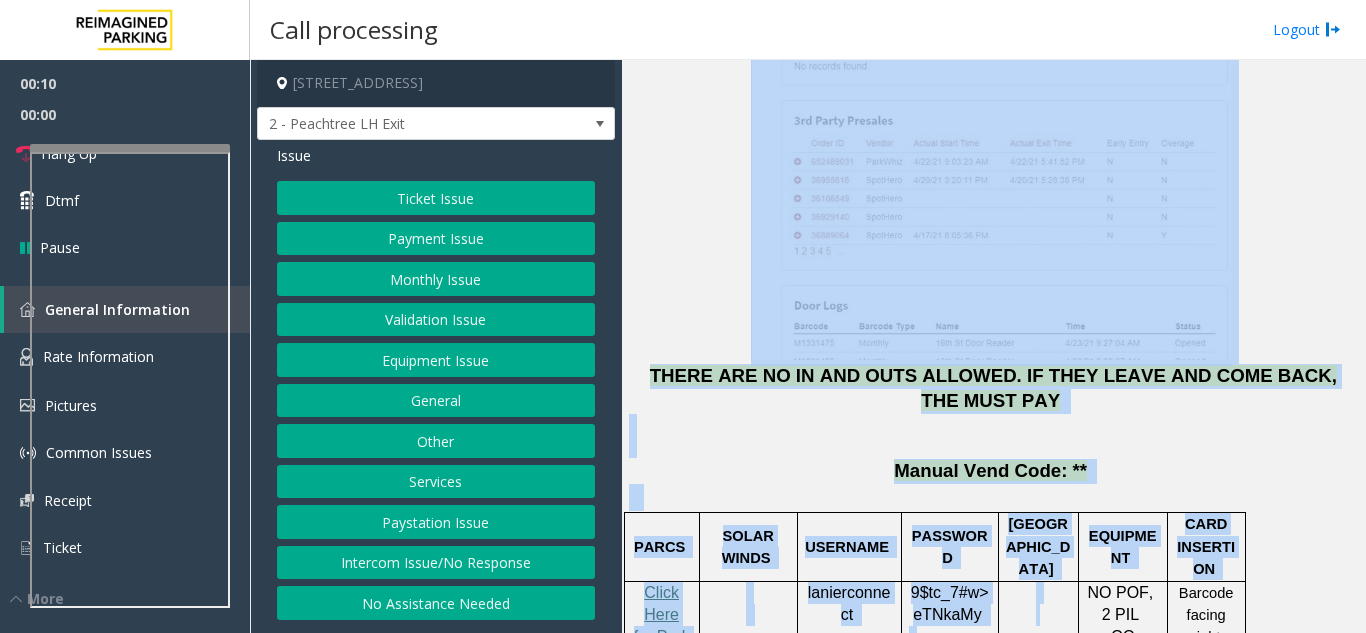 scroll, scrollTop: 2841, scrollLeft: 0, axis: vertical 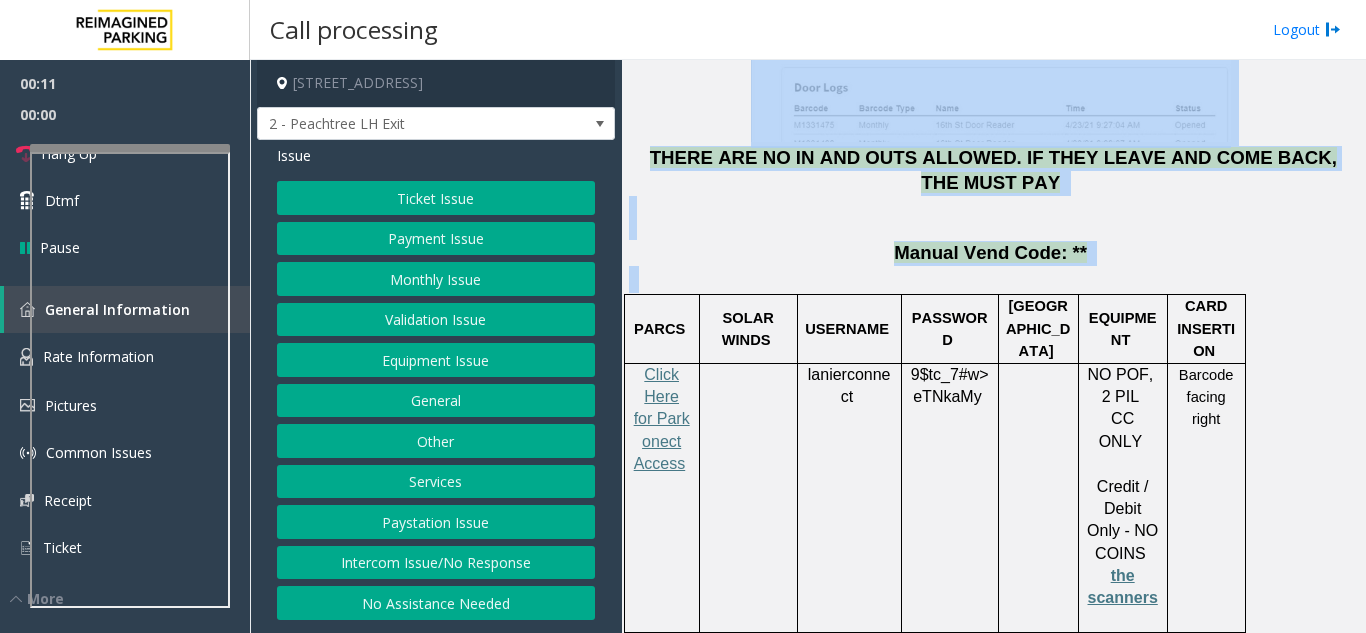 drag, startPoint x: 910, startPoint y: 378, endPoint x: 980, endPoint y: 142, distance: 246.16255 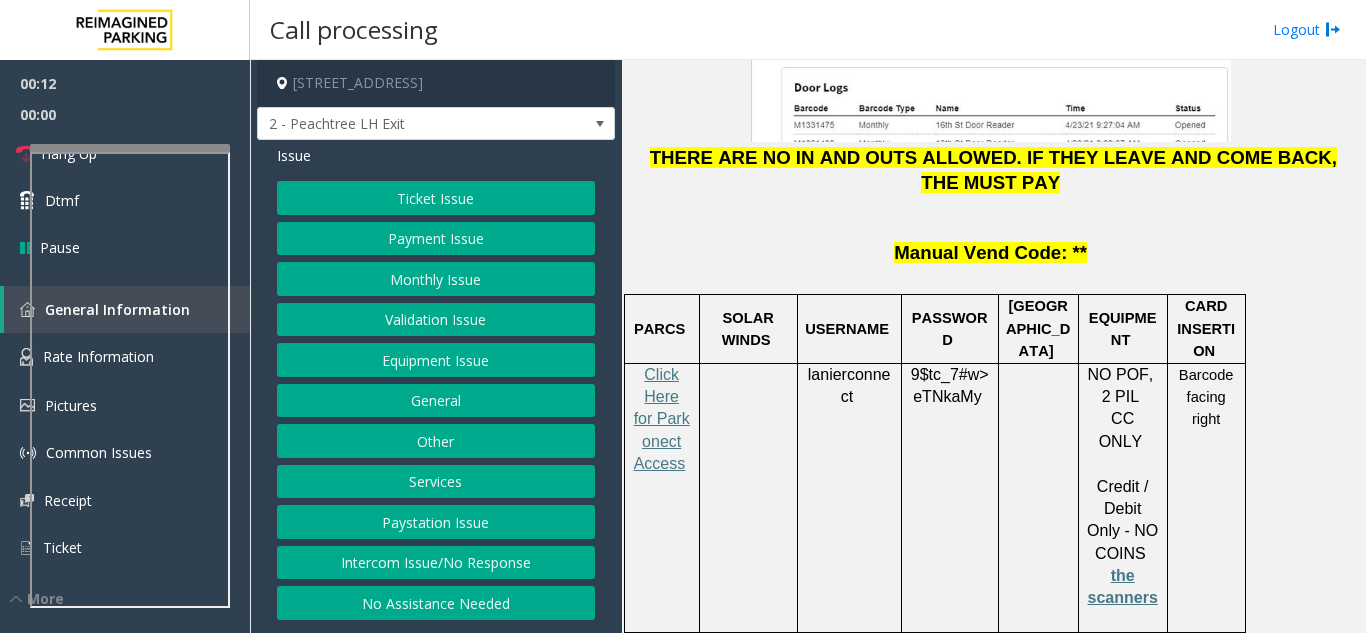 click 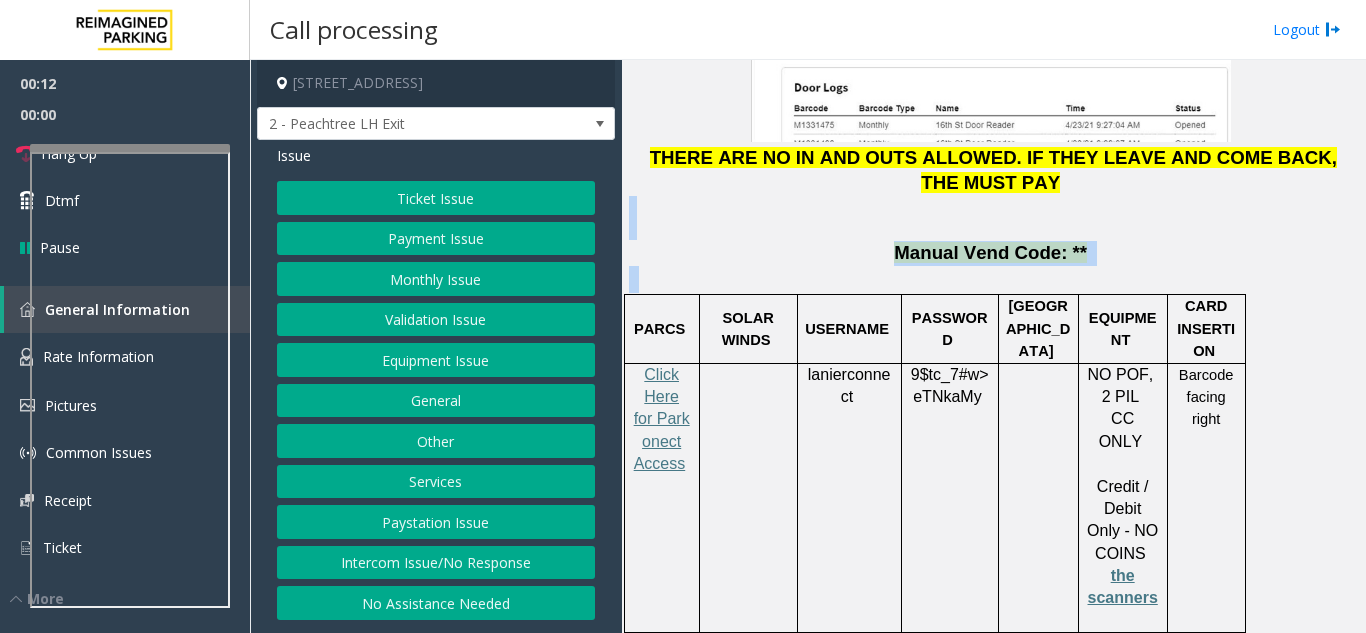 drag, startPoint x: 980, startPoint y: 142, endPoint x: 914, endPoint y: 86, distance: 86.55634 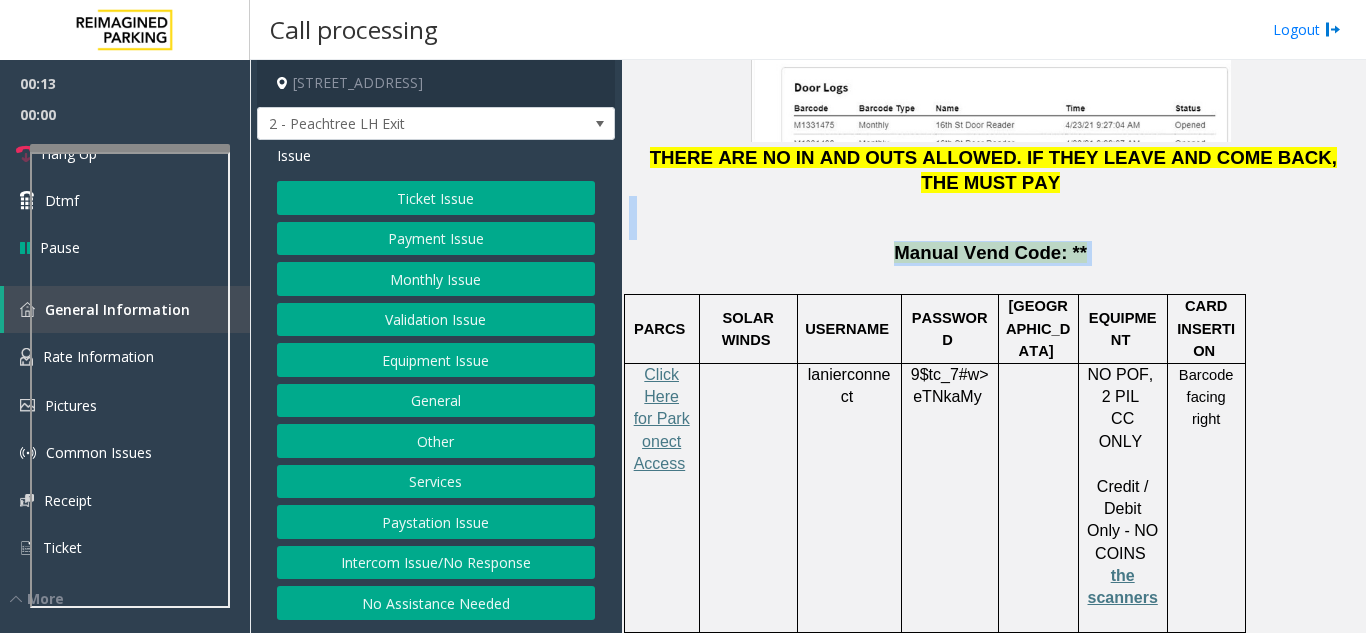 drag, startPoint x: 914, startPoint y: 86, endPoint x: 1100, endPoint y: 123, distance: 189.64441 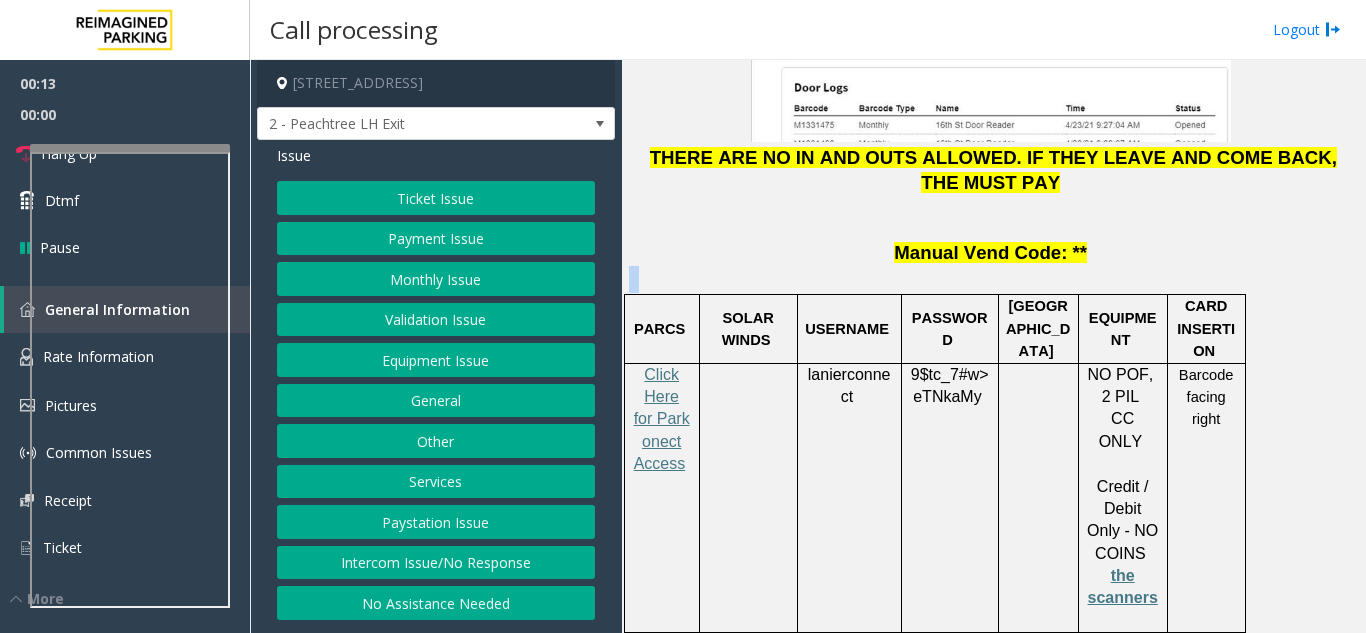 click on "Manual Vend Code: **" 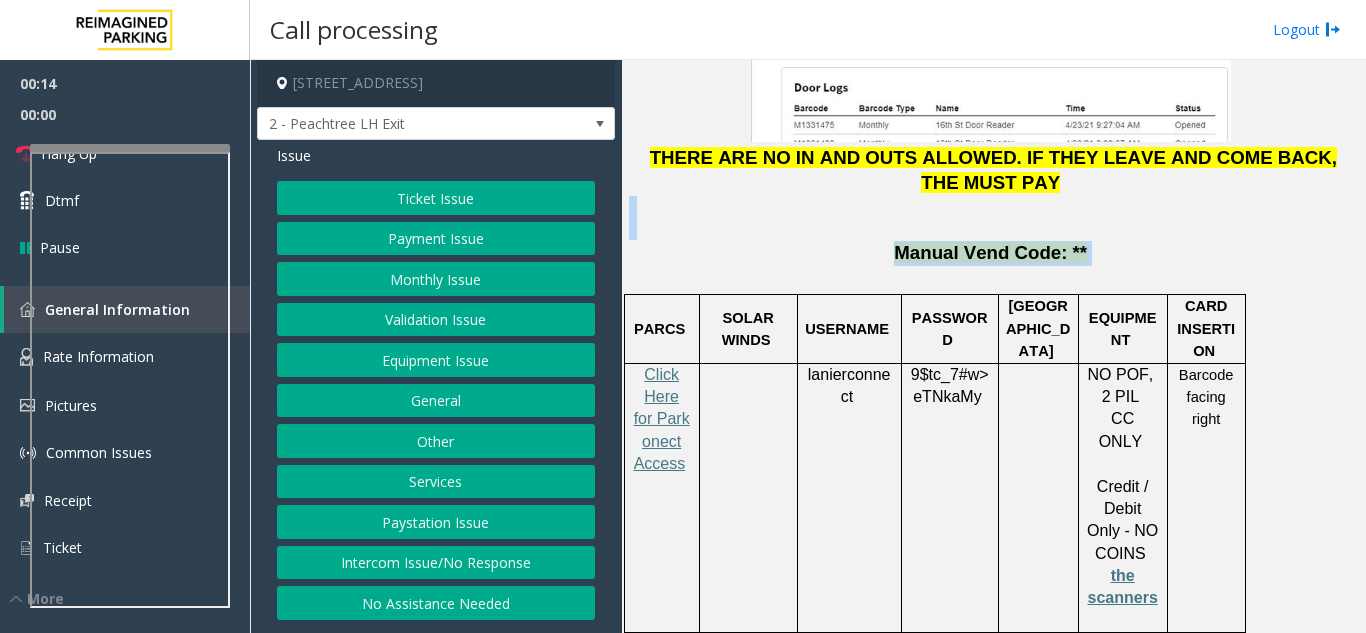 drag, startPoint x: 1100, startPoint y: 123, endPoint x: 846, endPoint y: 81, distance: 257.44904 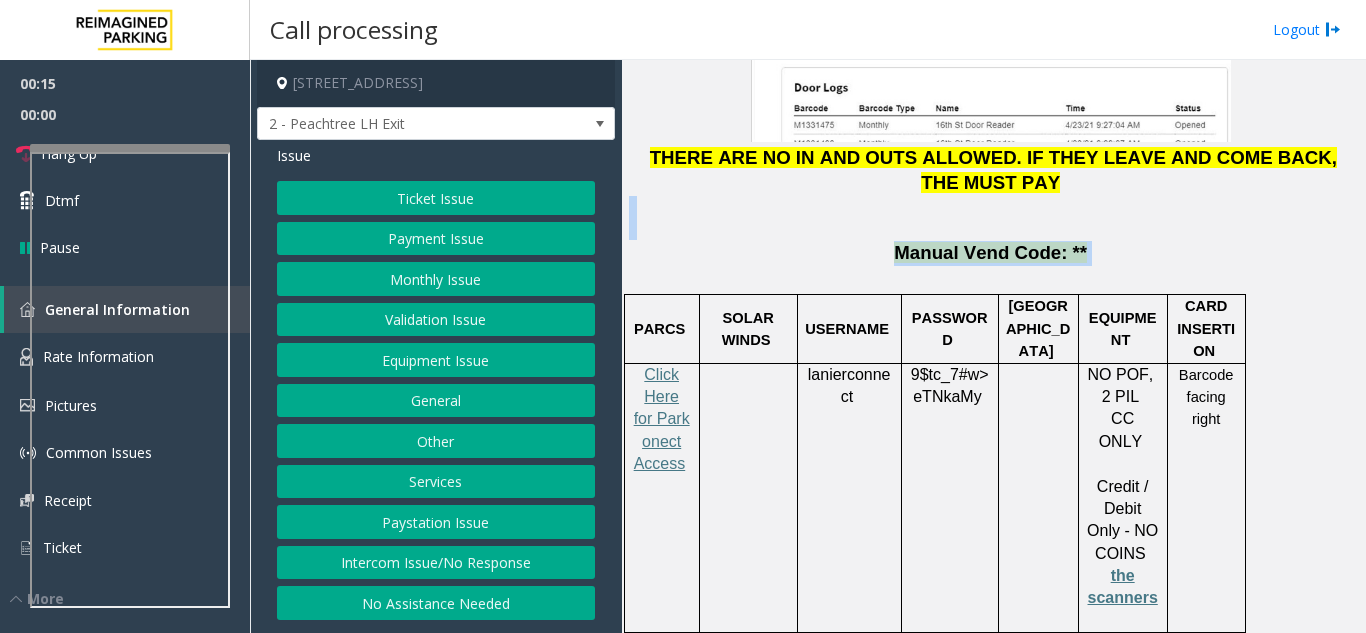click on "Validation Issue" 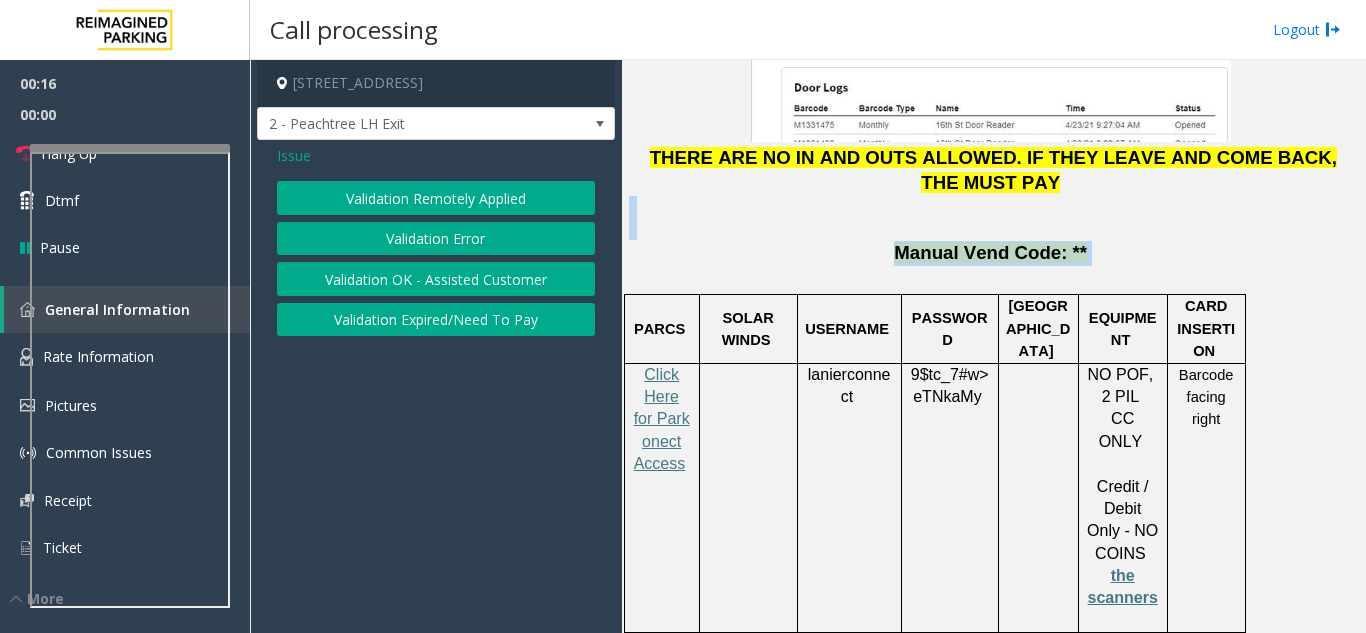 click on "Validation Error" 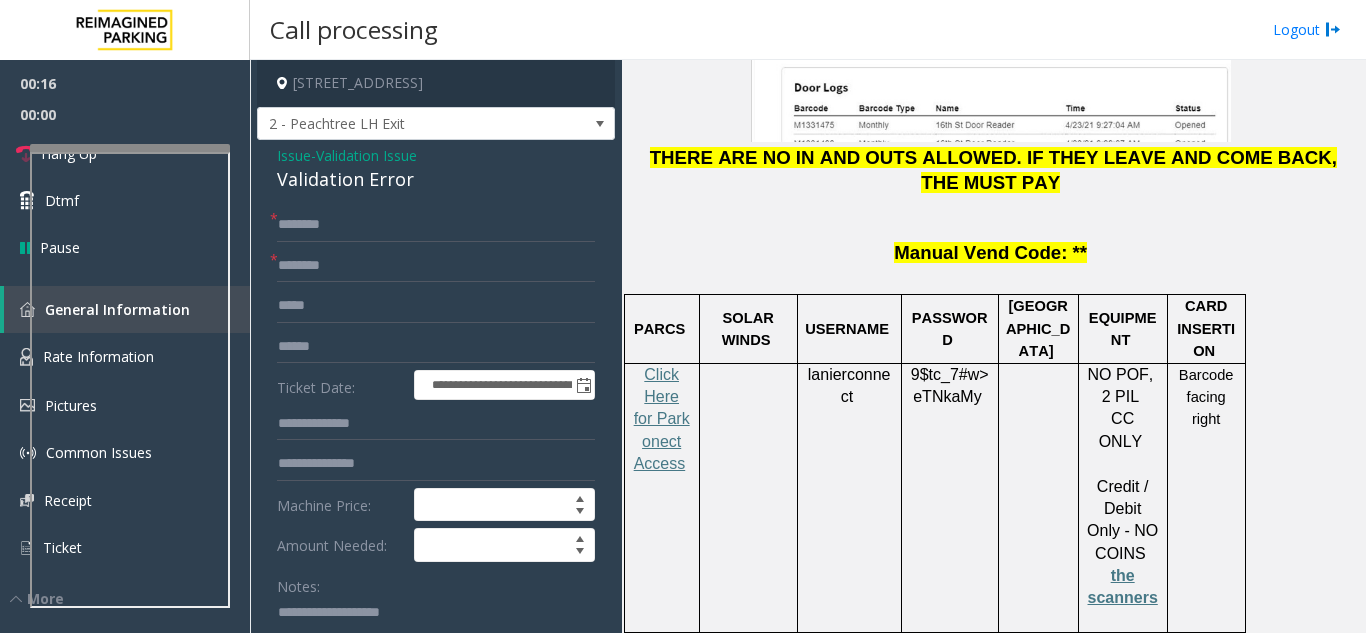 click on "Validation Error" 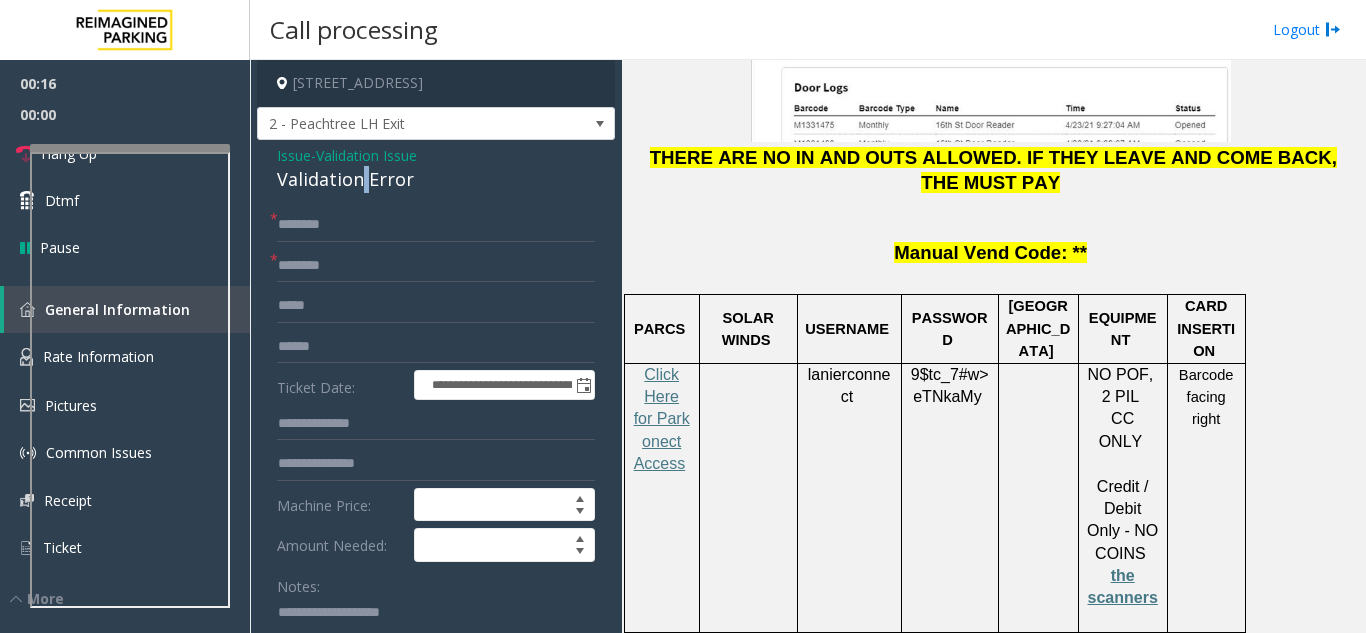 click on "Validation Error" 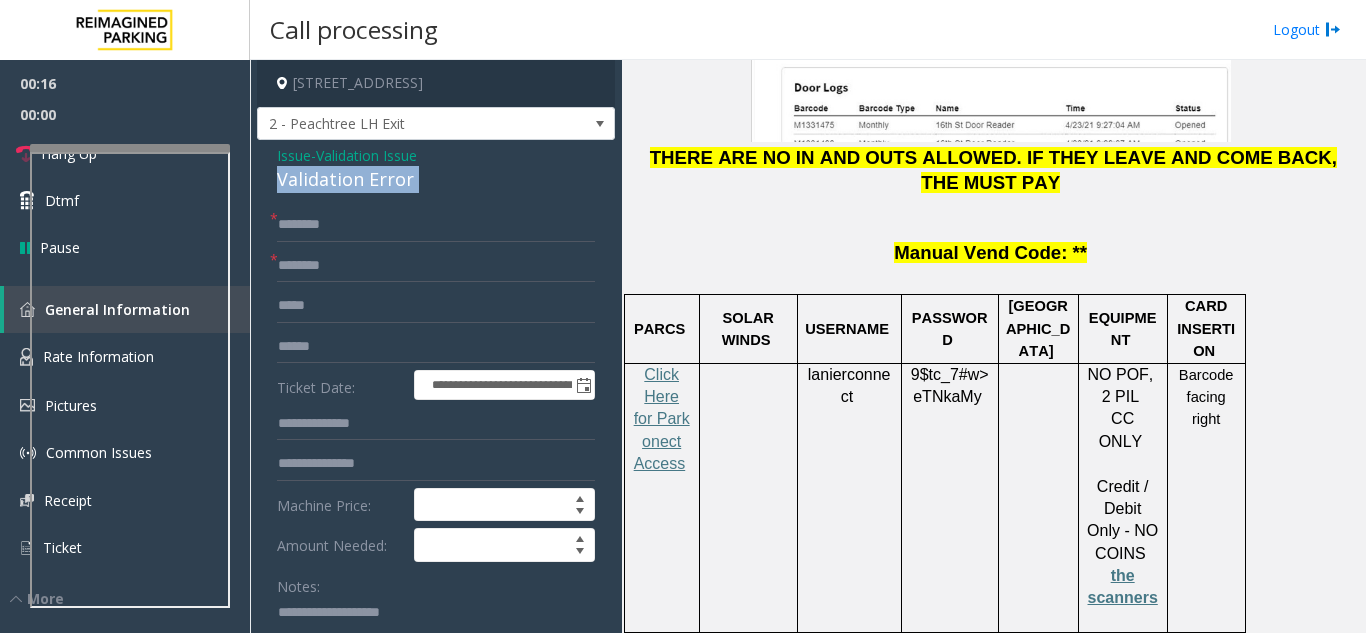 click on "Validation Error" 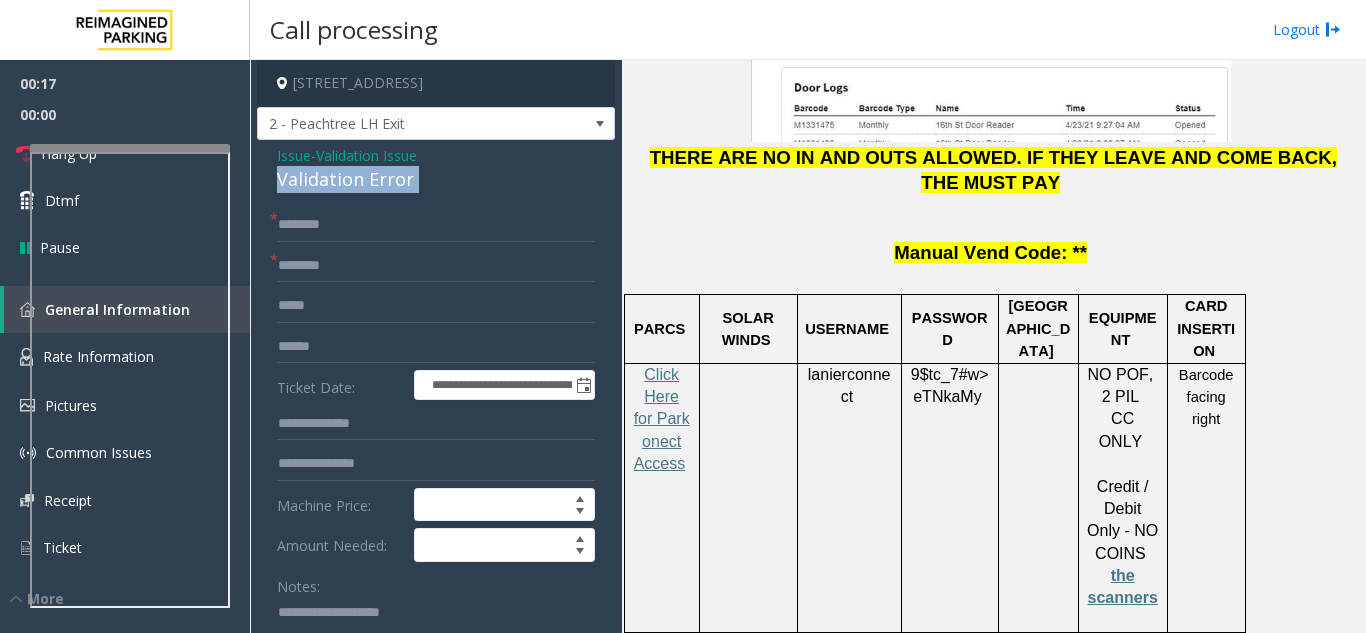 copy on "Validation Error" 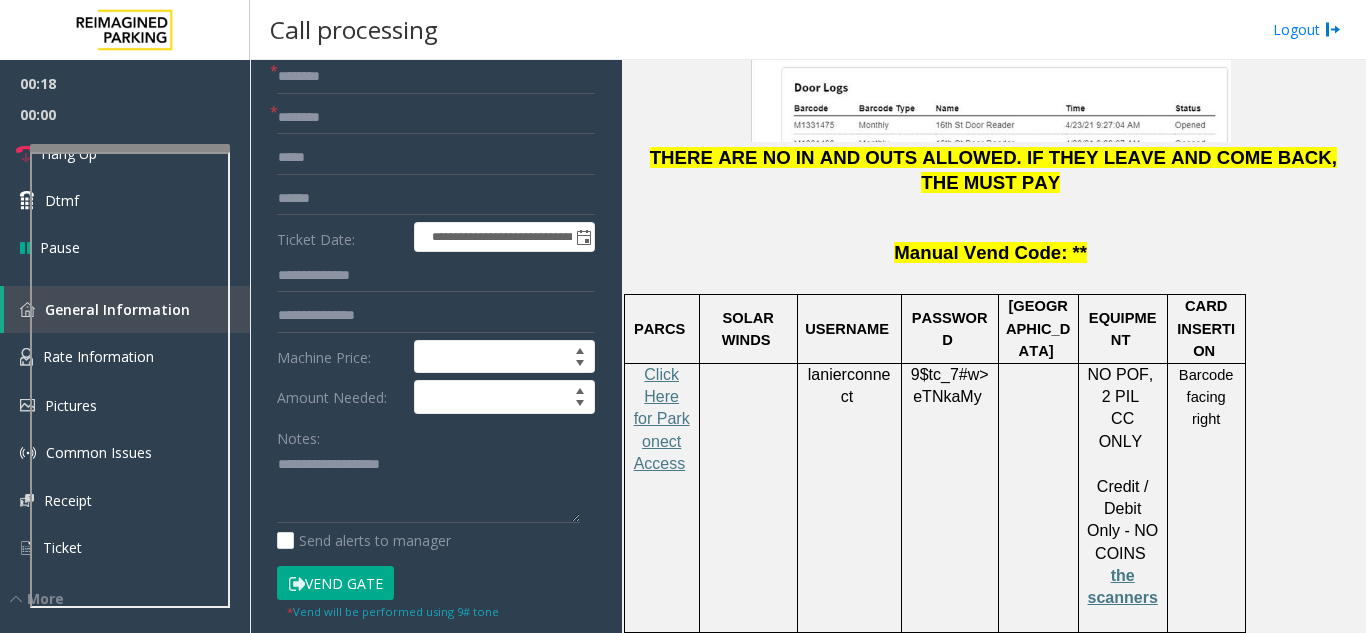 scroll, scrollTop: 300, scrollLeft: 0, axis: vertical 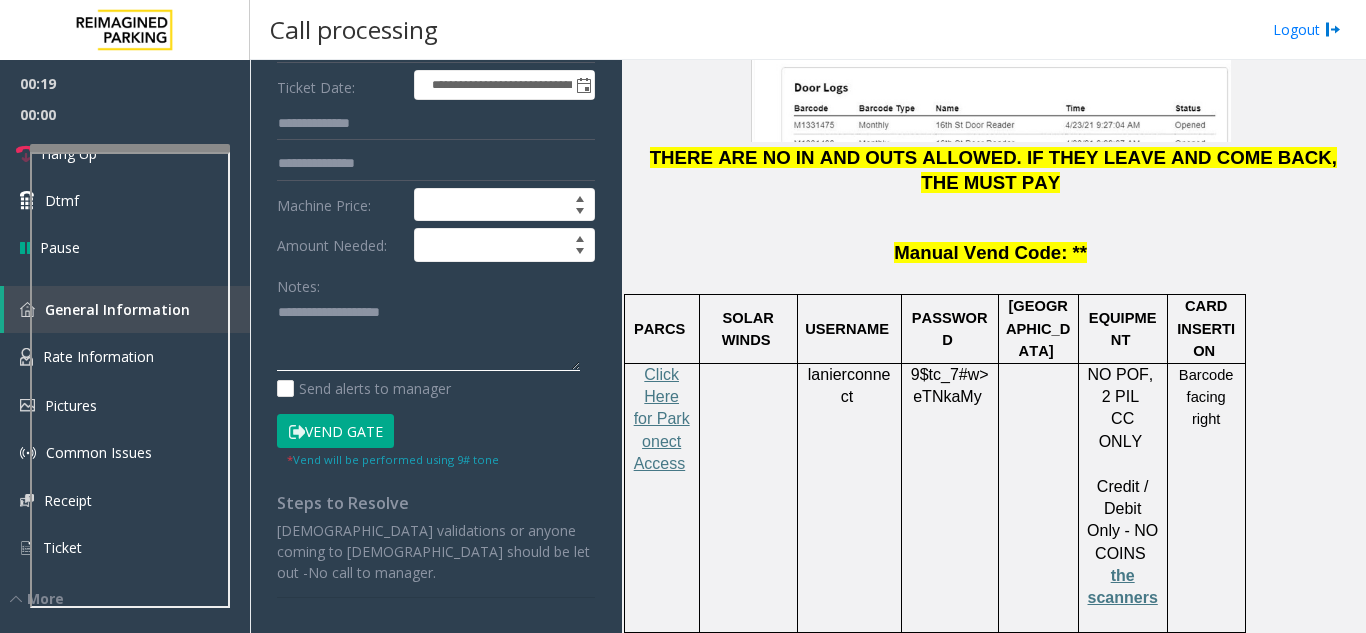 paste on "**********" 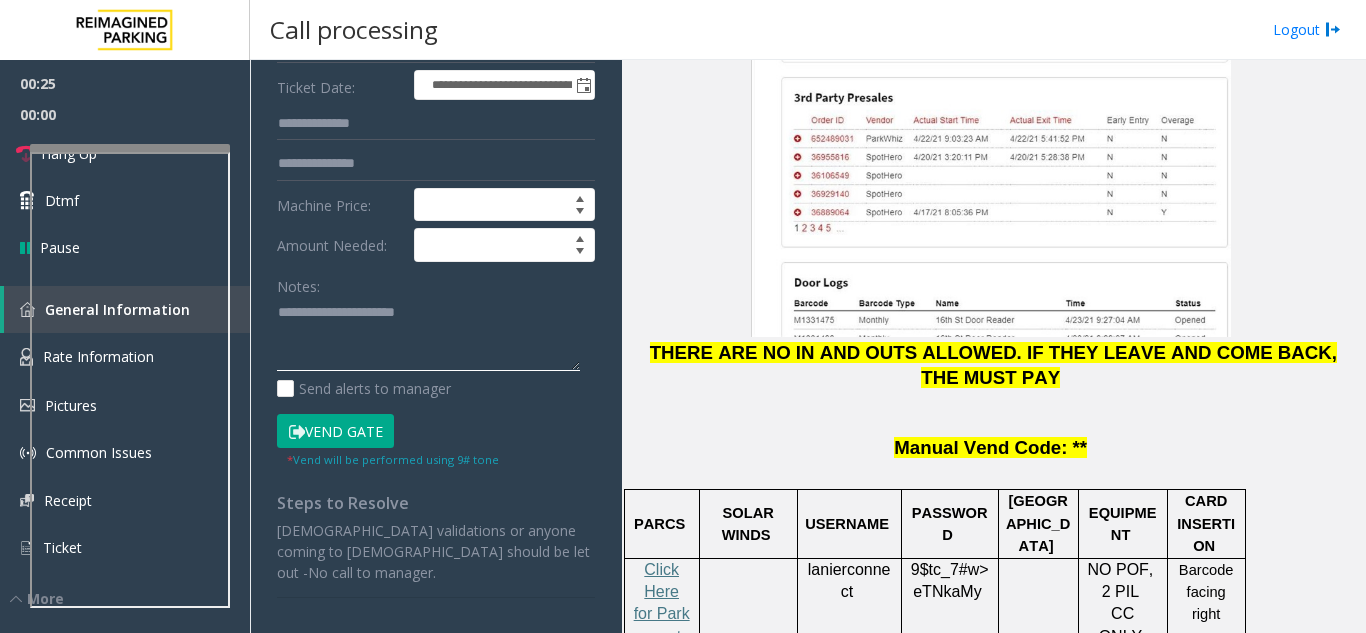 scroll, scrollTop: 3041, scrollLeft: 0, axis: vertical 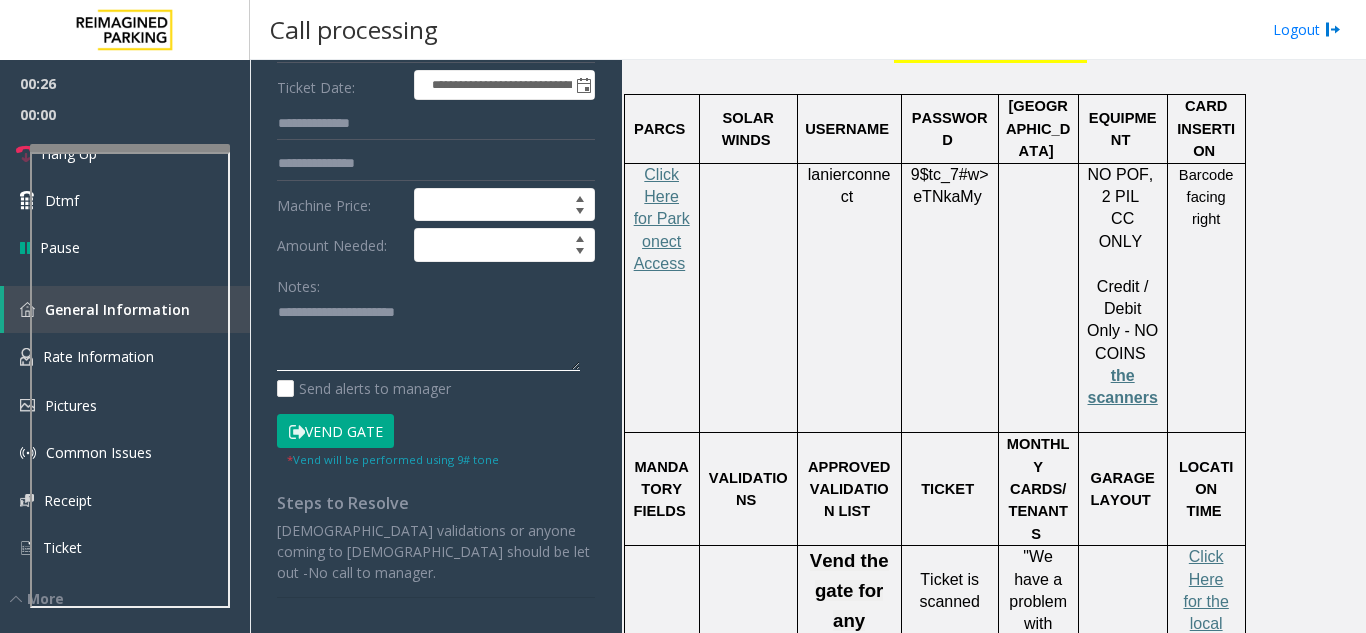 type on "**********" 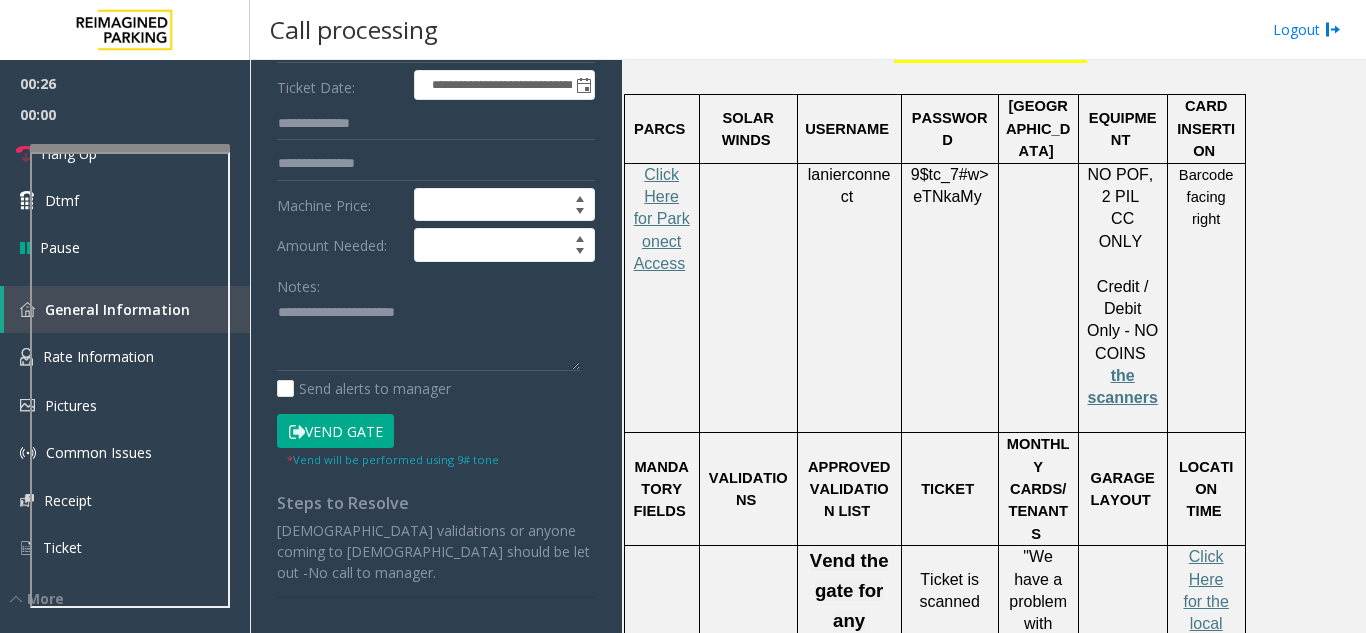 click on "Vend the gate for any [PERSON_NAME] as long as the validation sticker has First [DEMOGRAPHIC_DATA] printed on it ." 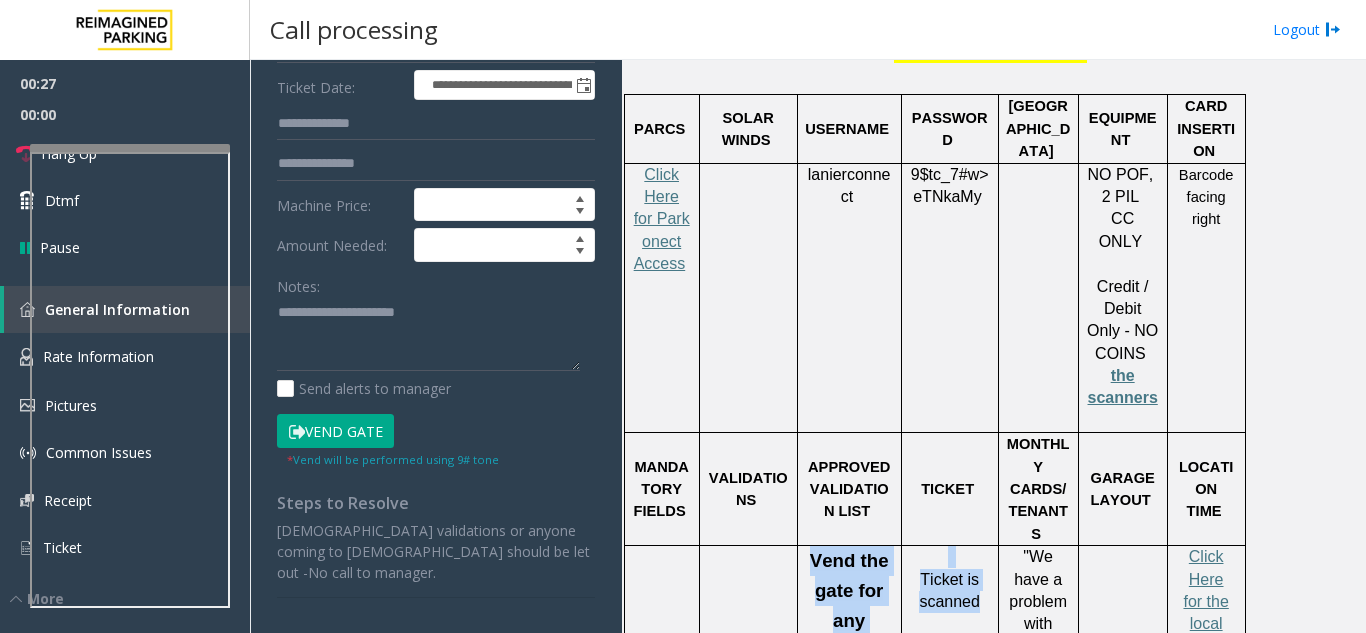 drag, startPoint x: 799, startPoint y: 339, endPoint x: 929, endPoint y: 469, distance: 183.84776 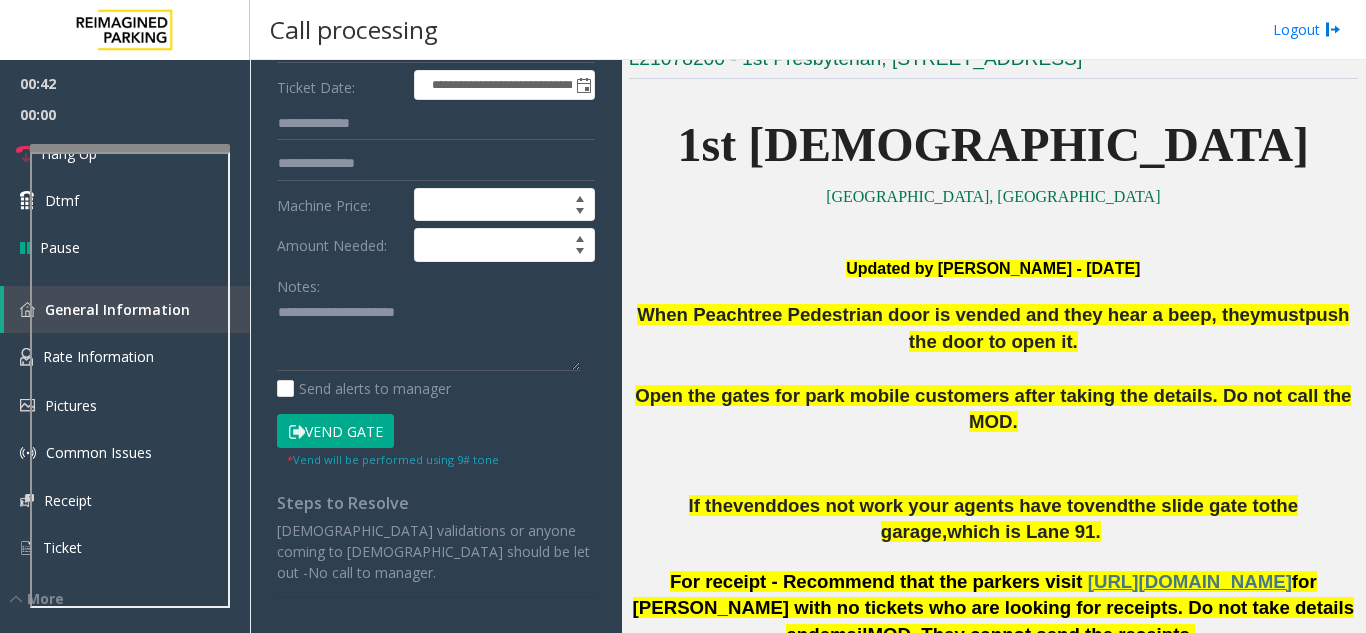 scroll, scrollTop: 241, scrollLeft: 0, axis: vertical 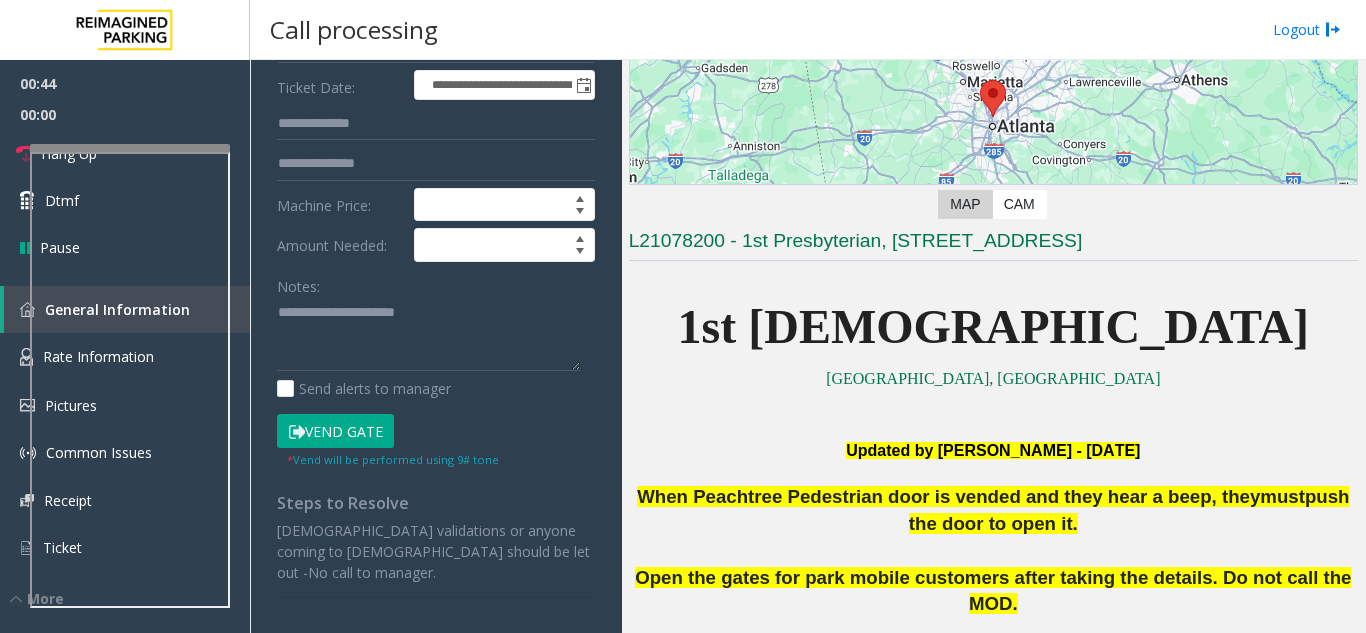 click on "L21078200 - 1st Presbyterian, [STREET_ADDRESS]" 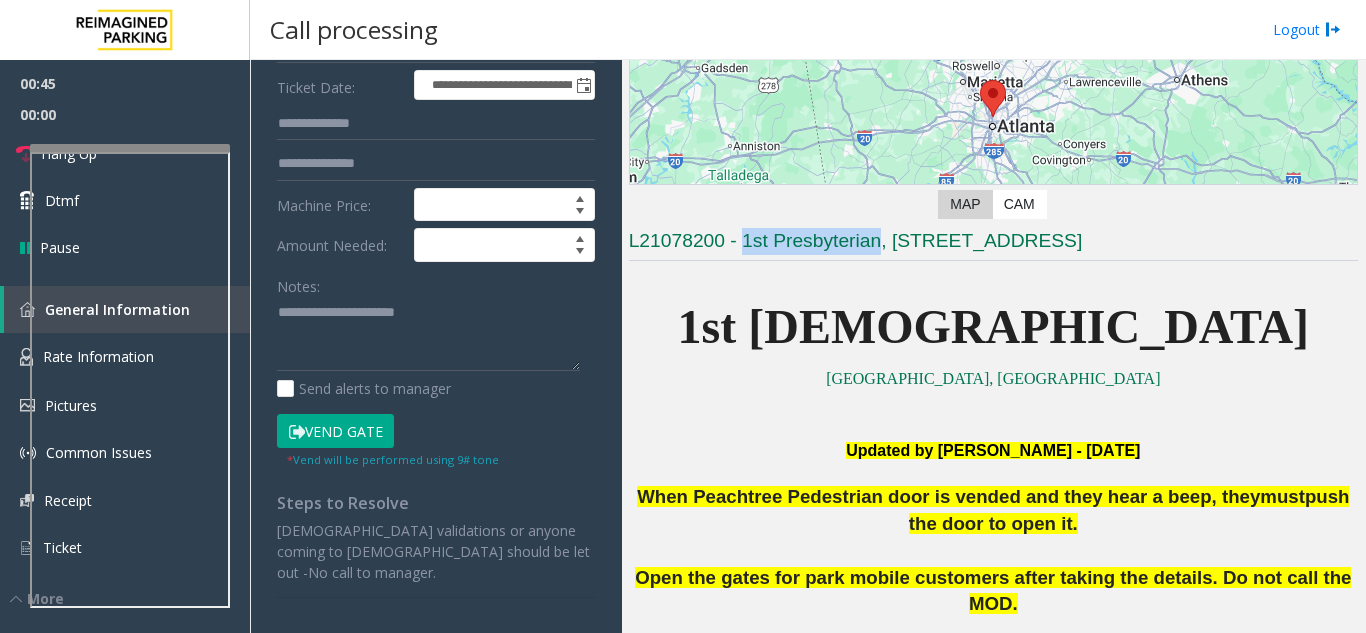 drag, startPoint x: 752, startPoint y: 240, endPoint x: 847, endPoint y: 243, distance: 95.047356 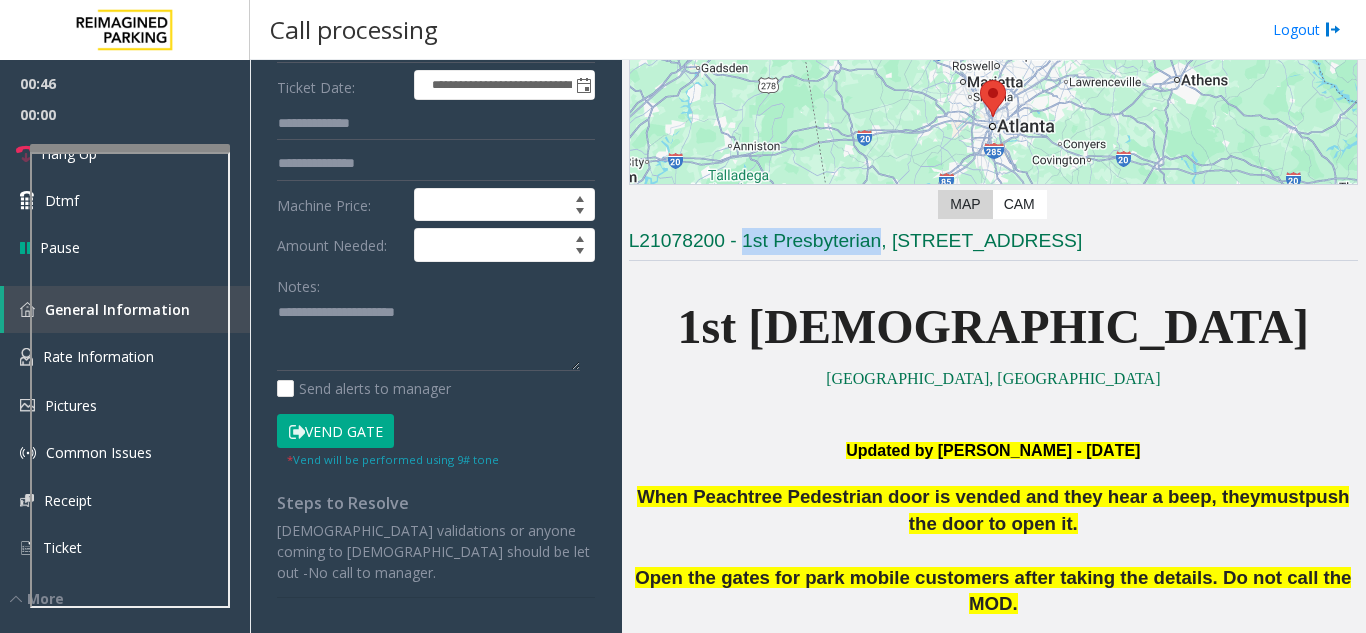 scroll, scrollTop: 100, scrollLeft: 0, axis: vertical 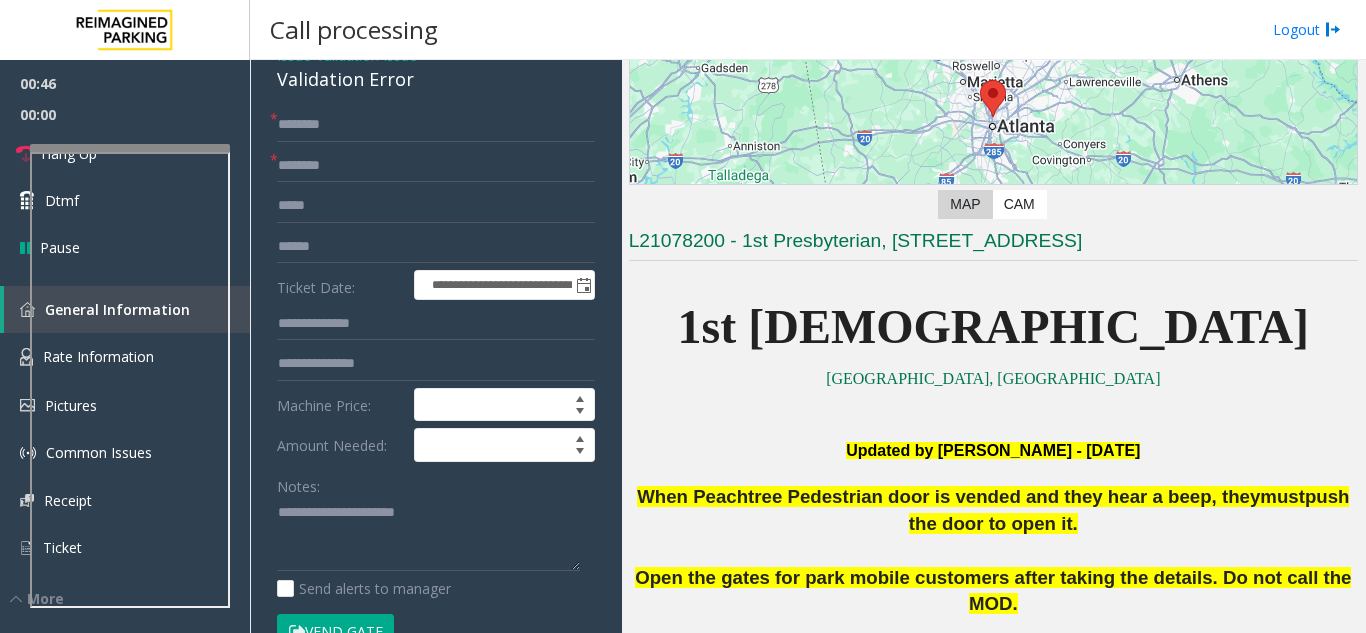 click on "**********" 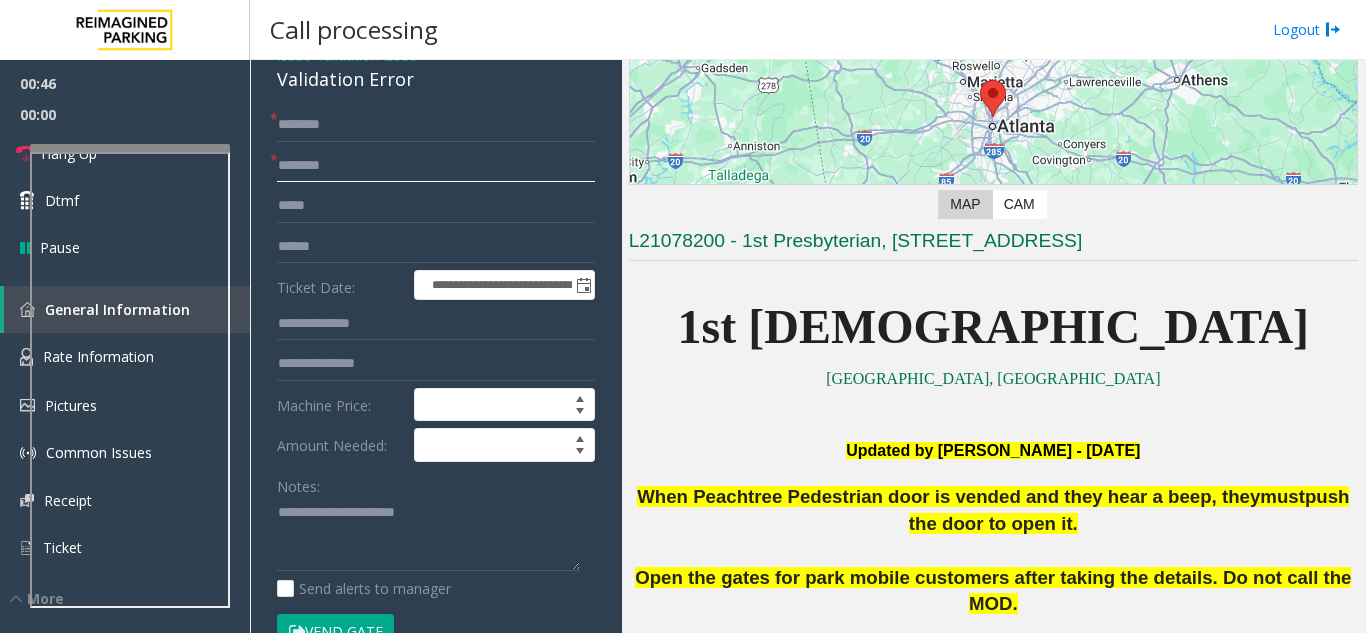 click 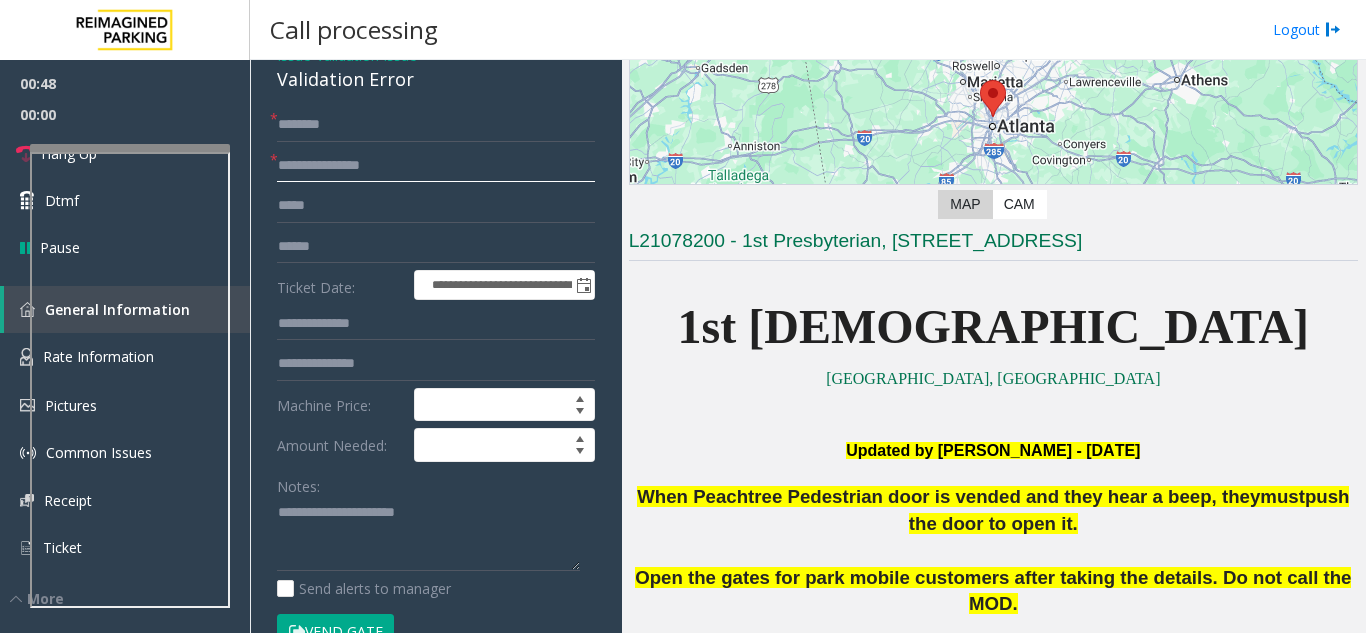 type on "**********" 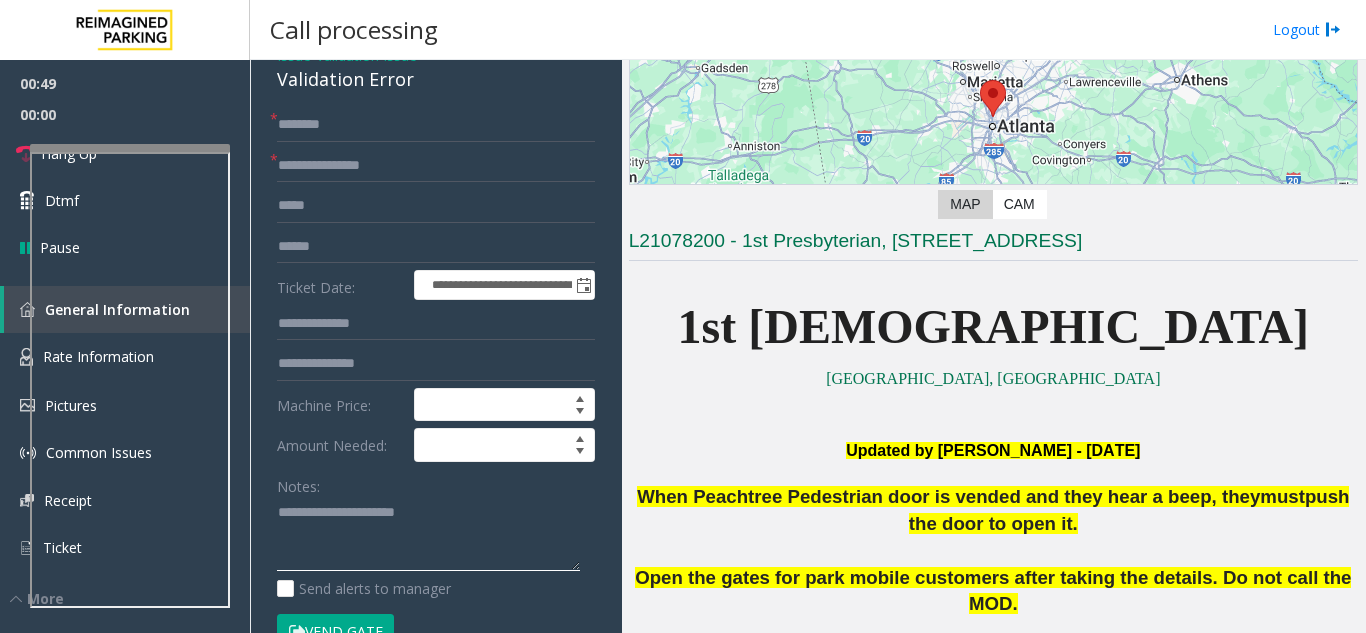click 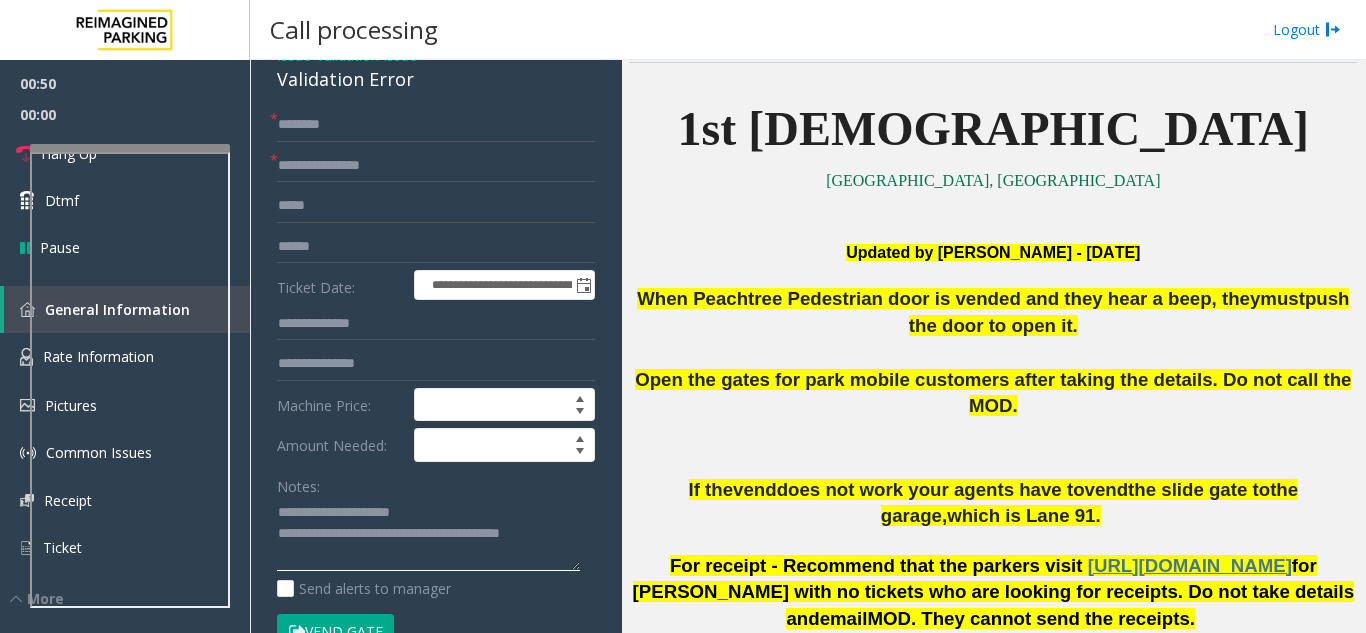 scroll, scrollTop: 441, scrollLeft: 0, axis: vertical 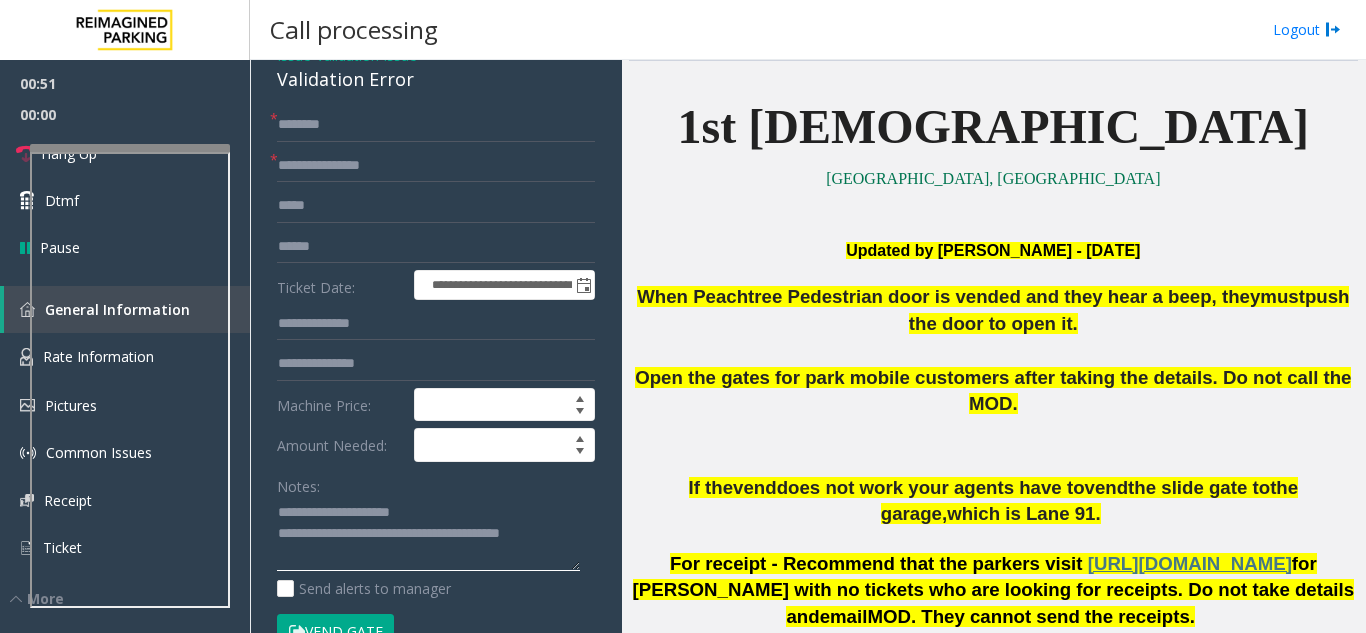 type on "**********" 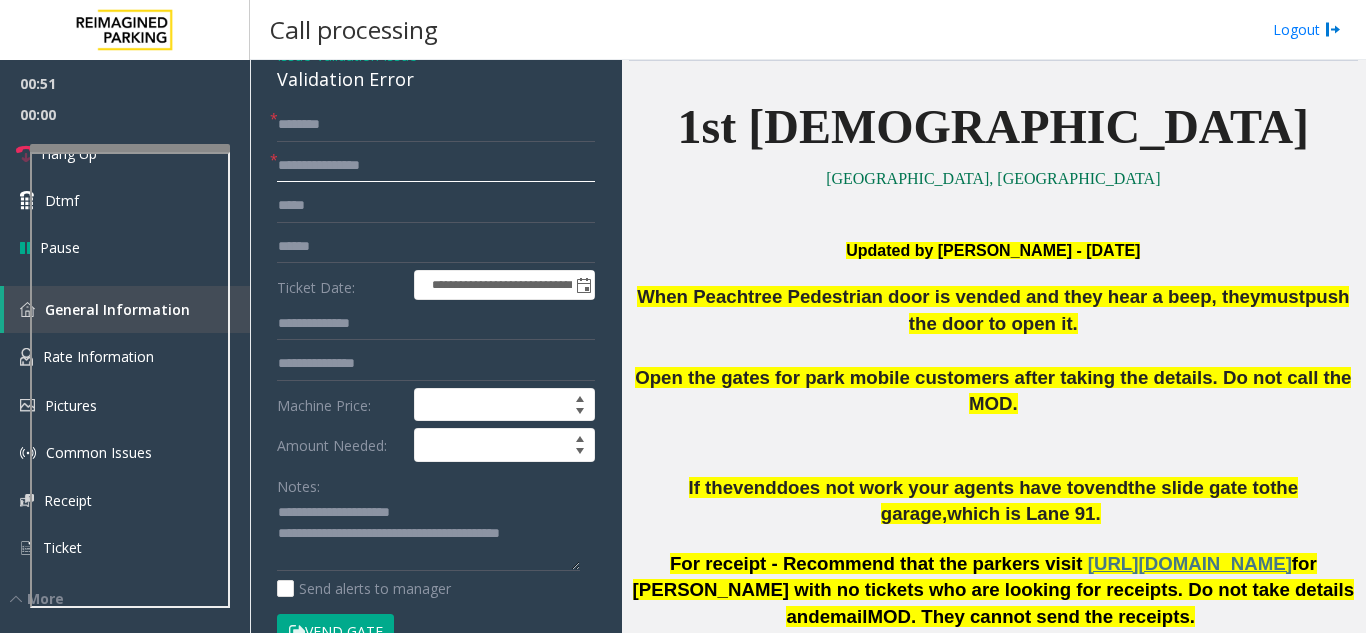 click on "**********" 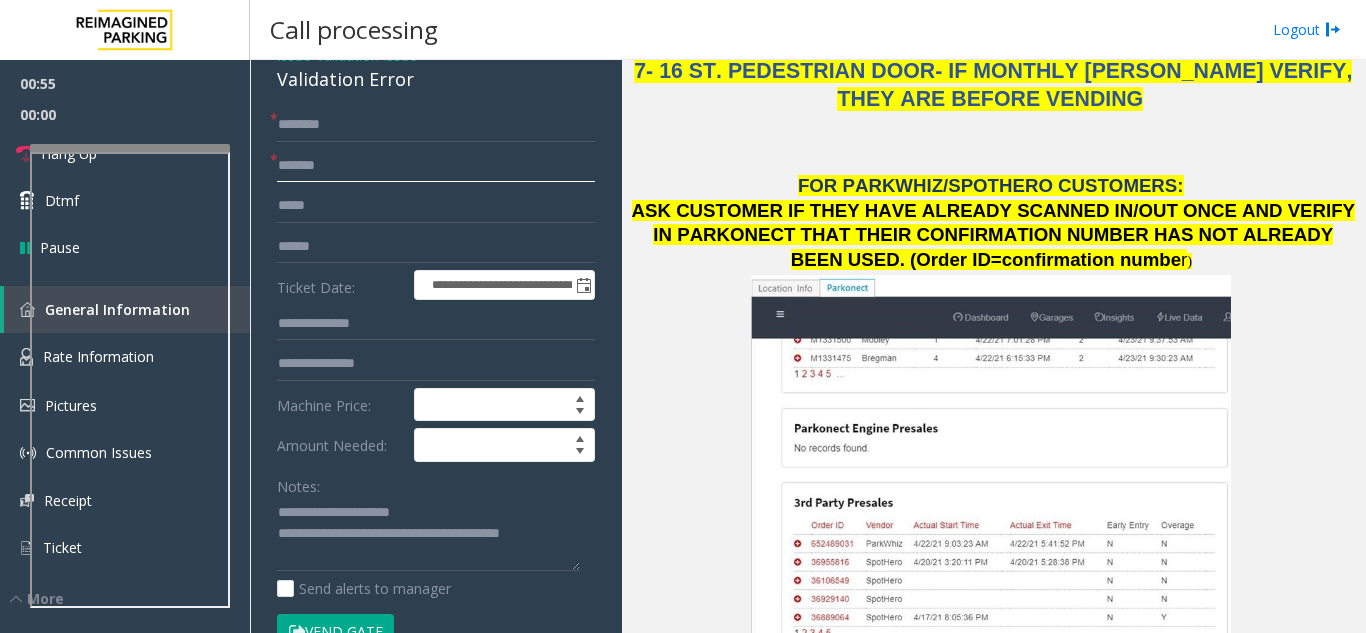 scroll, scrollTop: 2741, scrollLeft: 0, axis: vertical 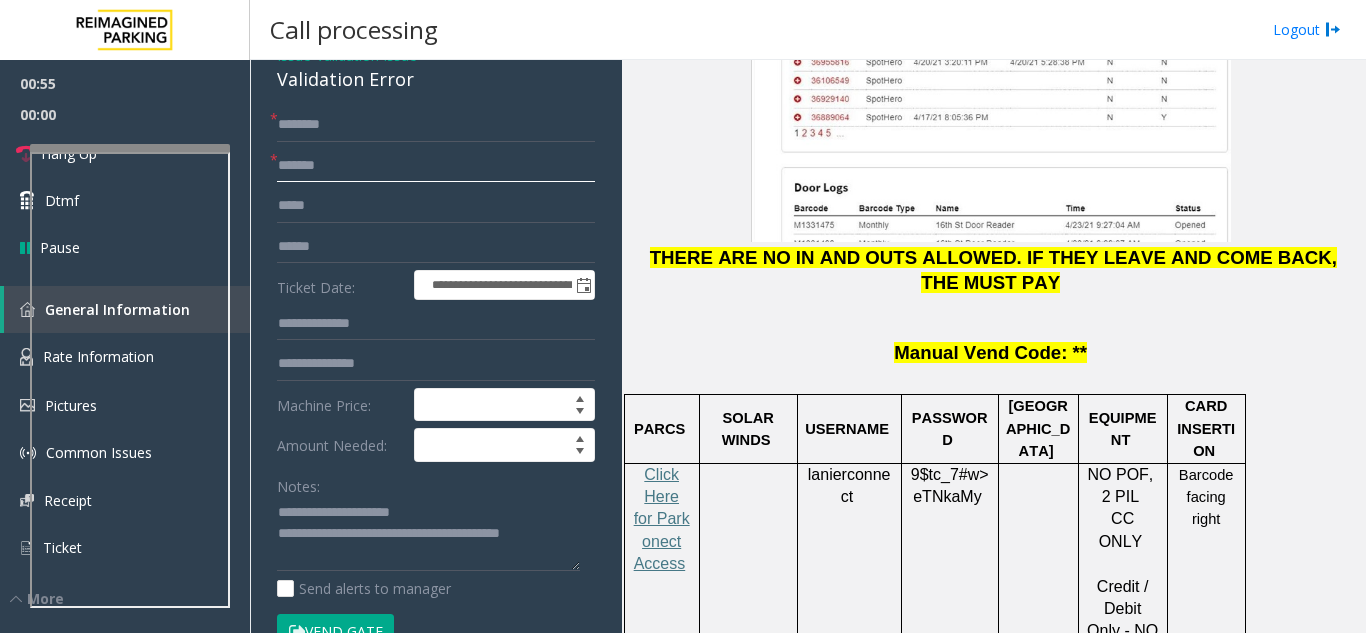 type on "******" 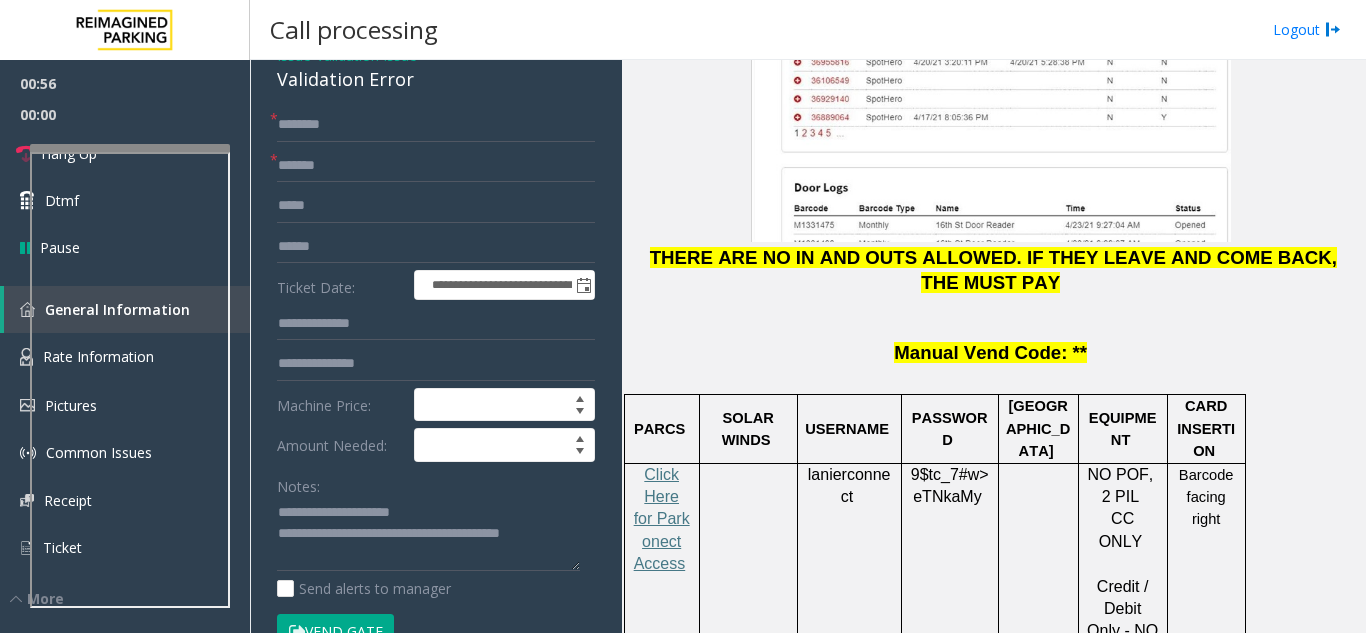 click on "Click Here for Parkonect Access" 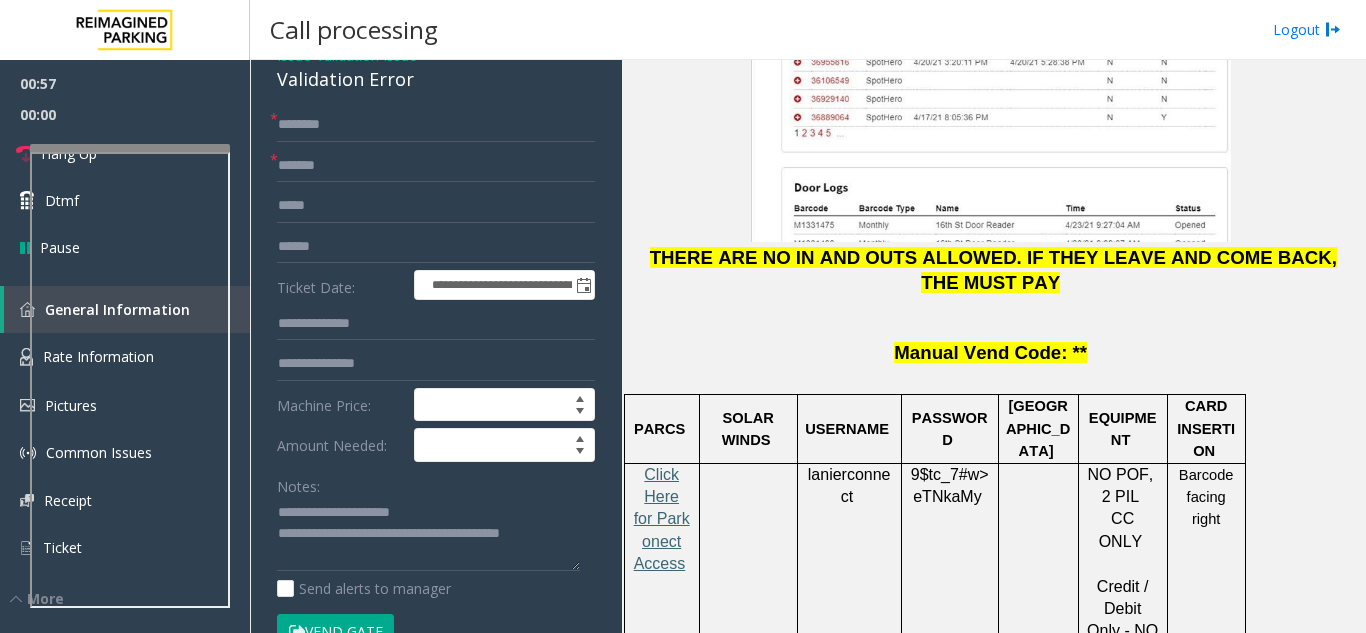 click on "Click Here for Parkonect Access" 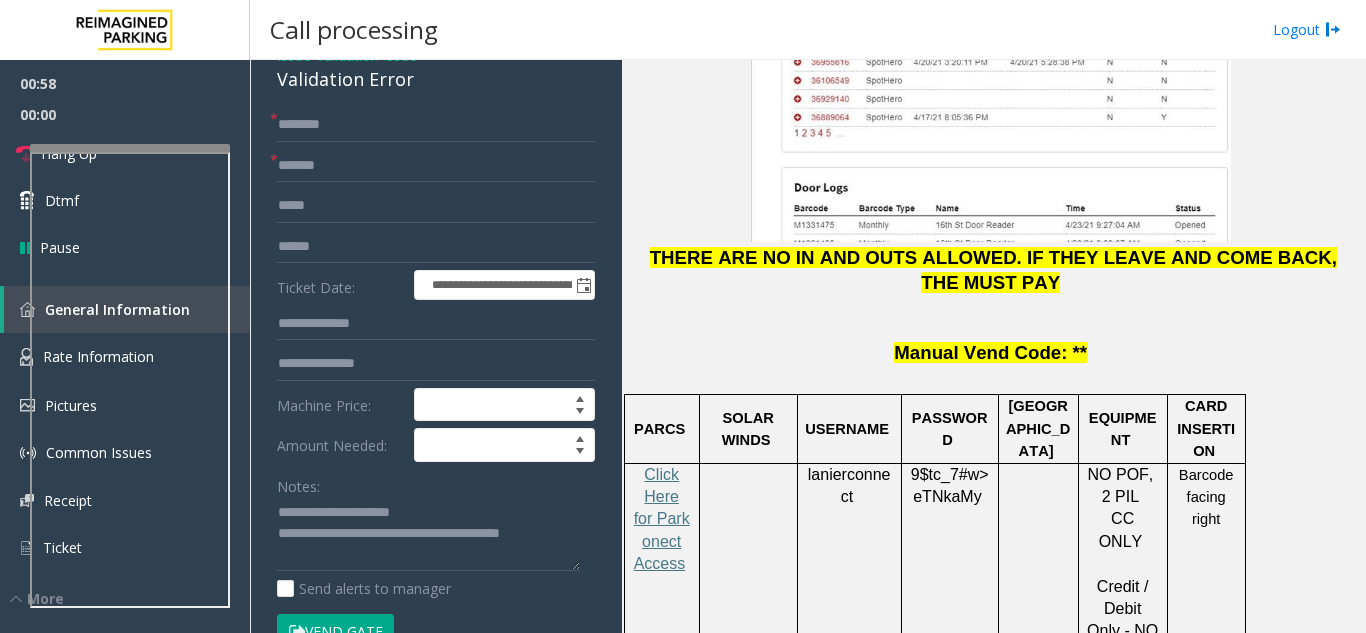 click on "lanierconnect" 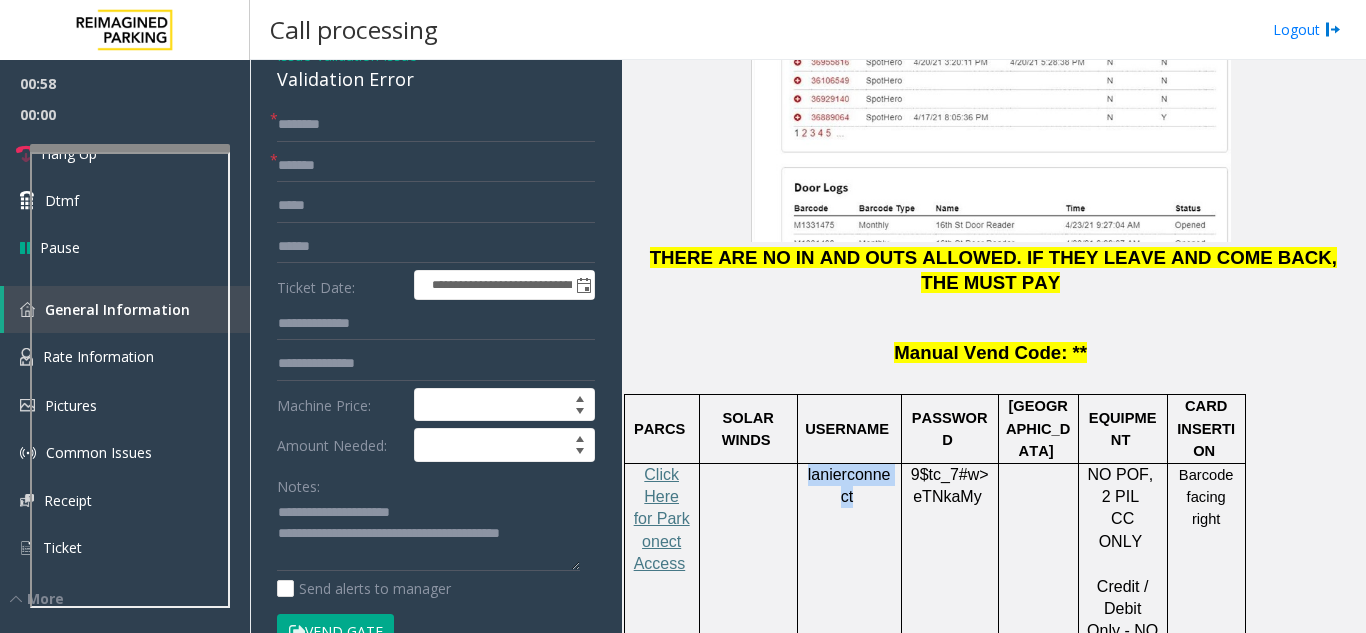 drag, startPoint x: 855, startPoint y: 357, endPoint x: 842, endPoint y: 351, distance: 14.3178215 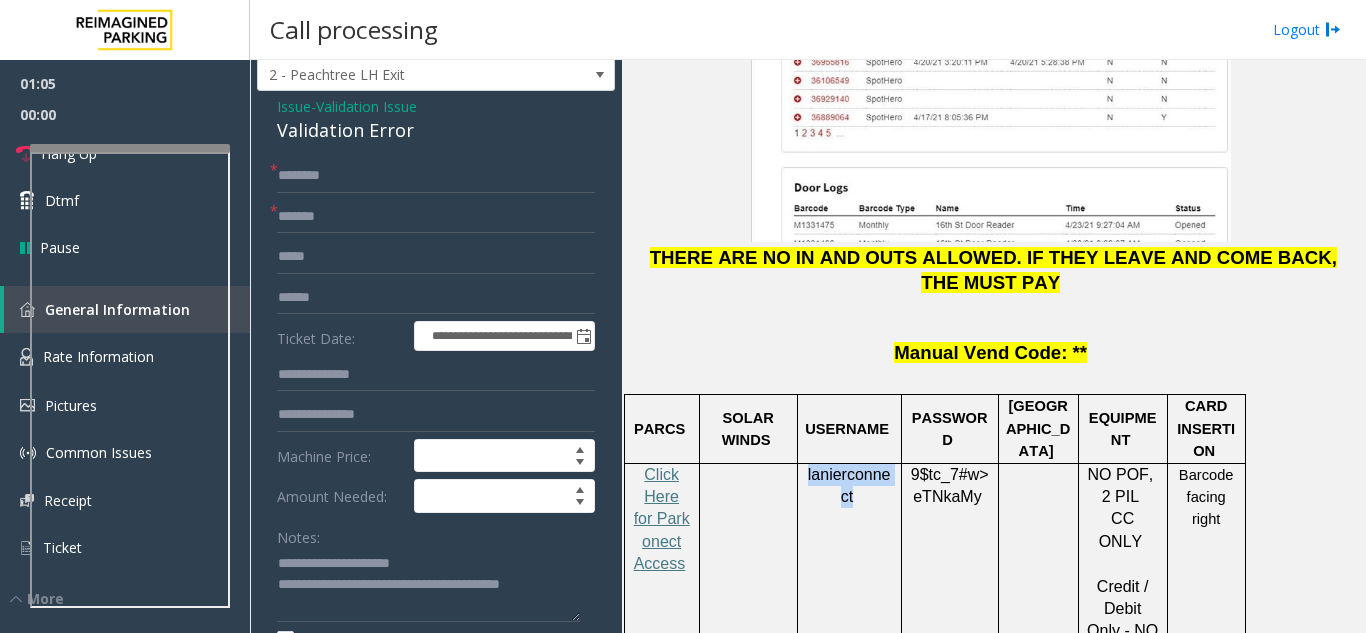 scroll, scrollTop: 0, scrollLeft: 0, axis: both 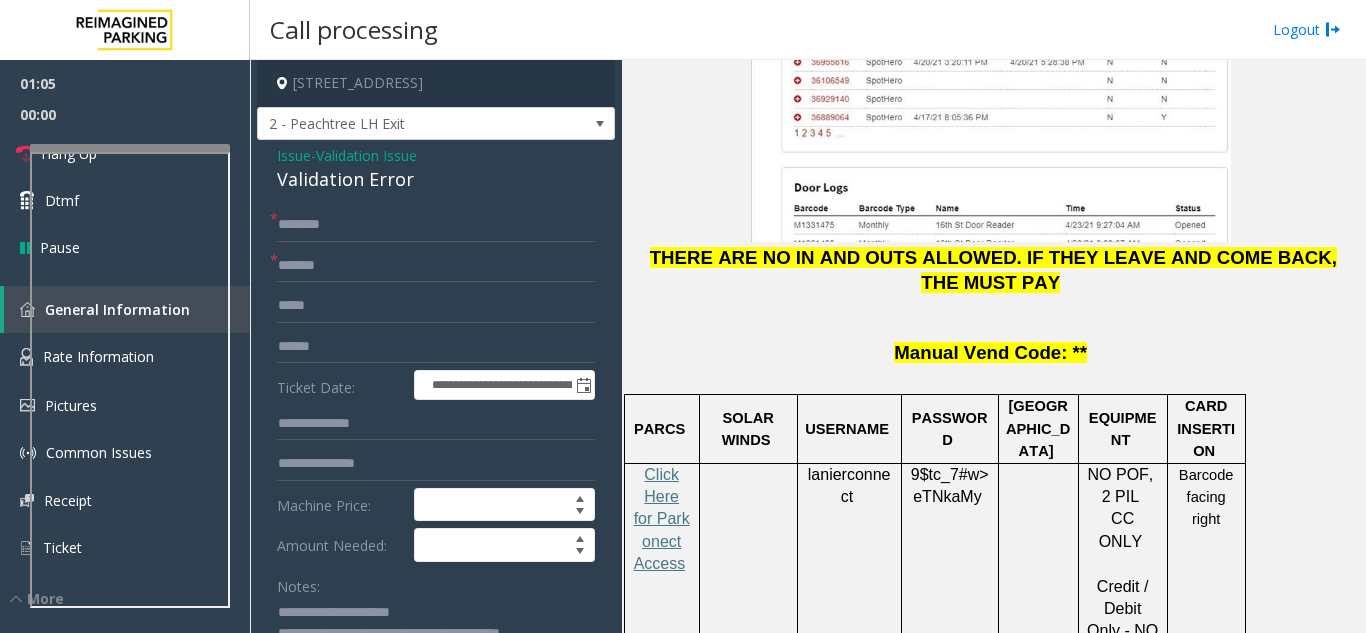 click on "**********" 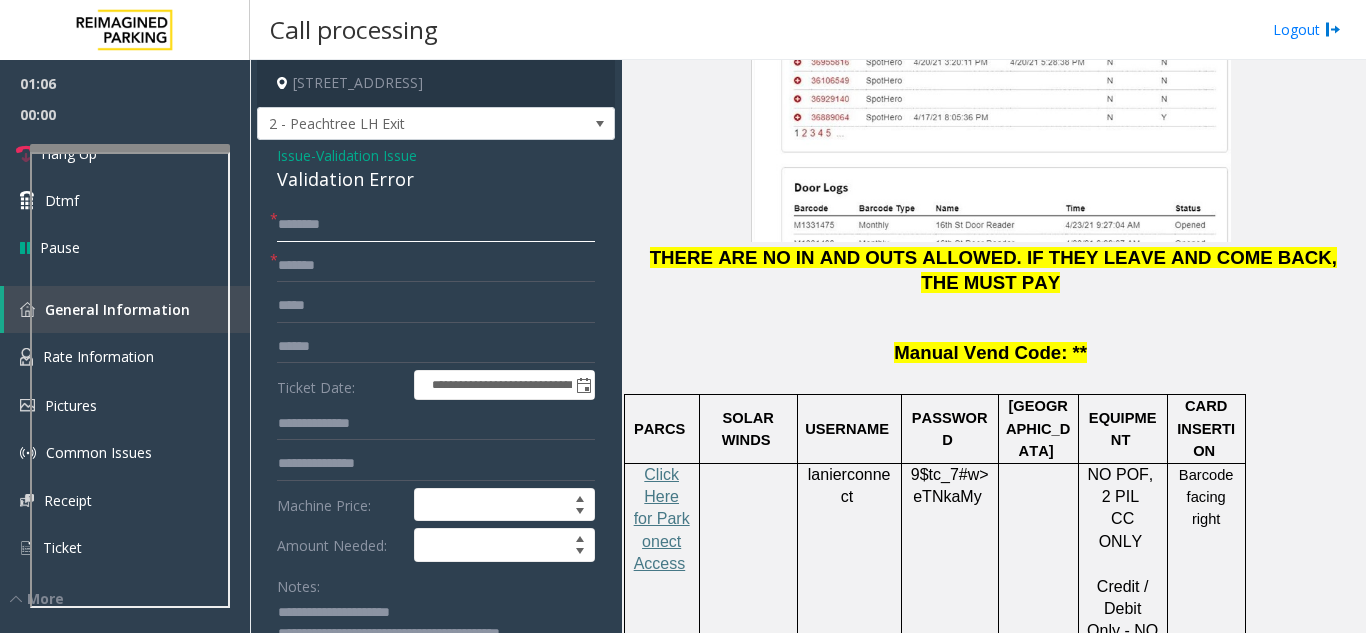 click 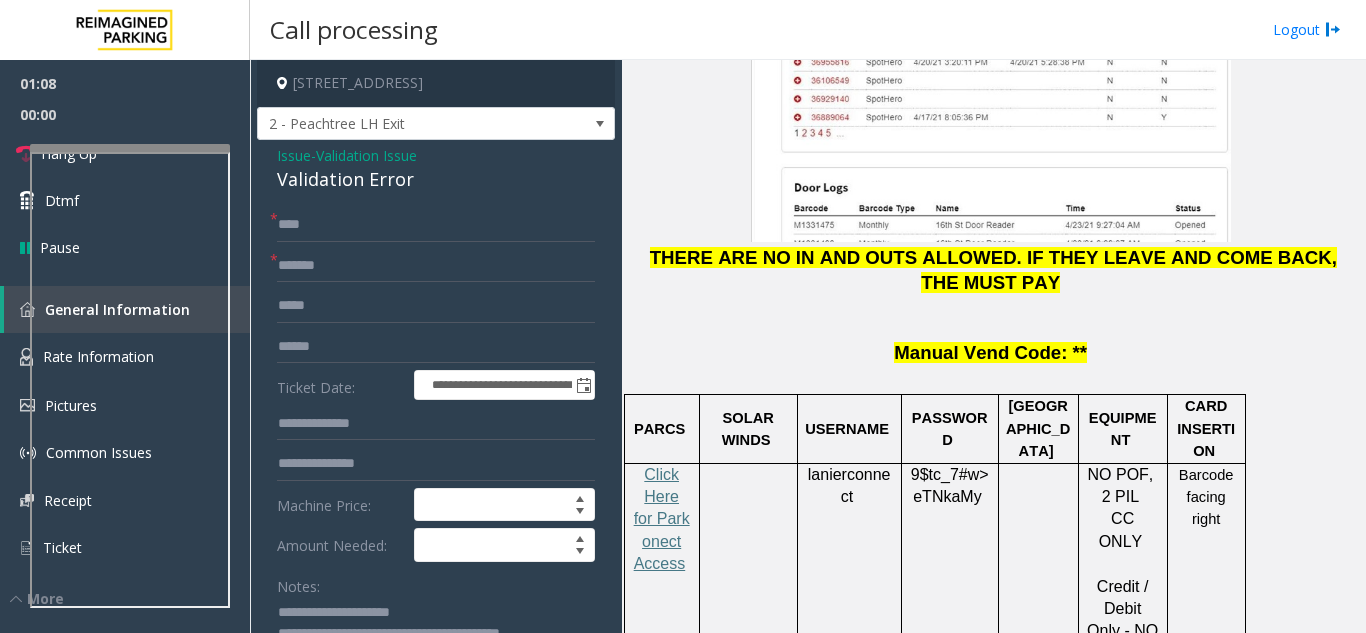 click on "9$tc_7#w>" 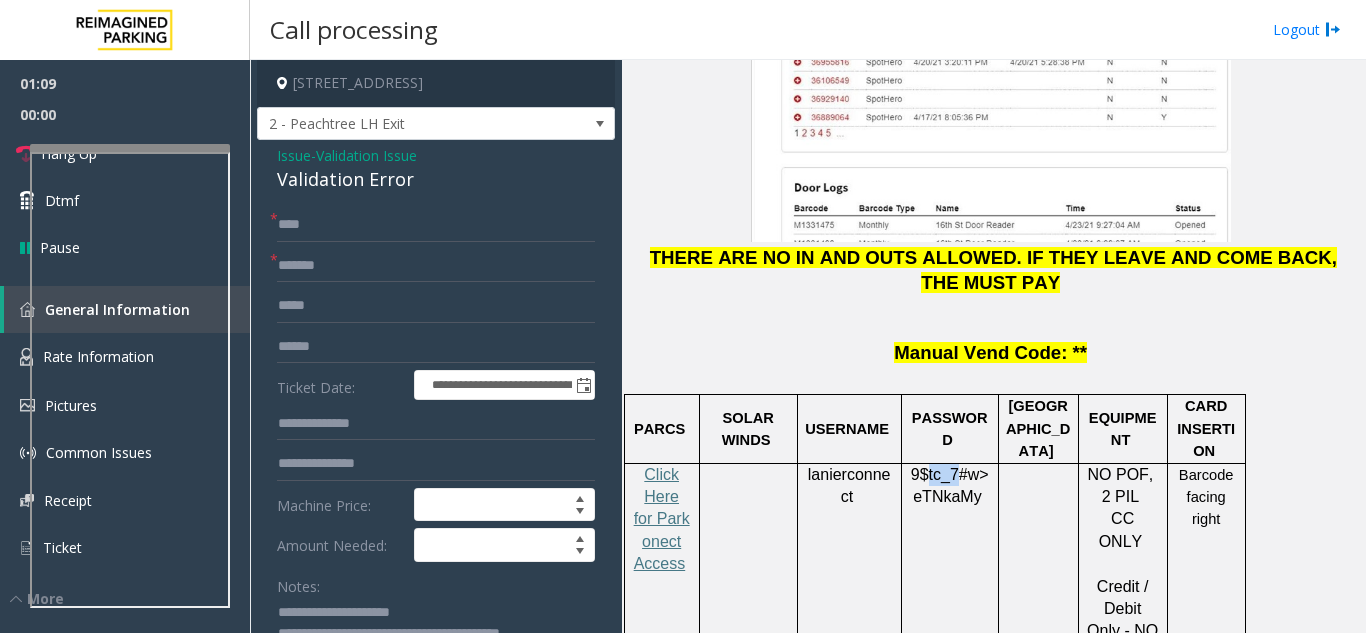 click on "9$tc_7#w>" 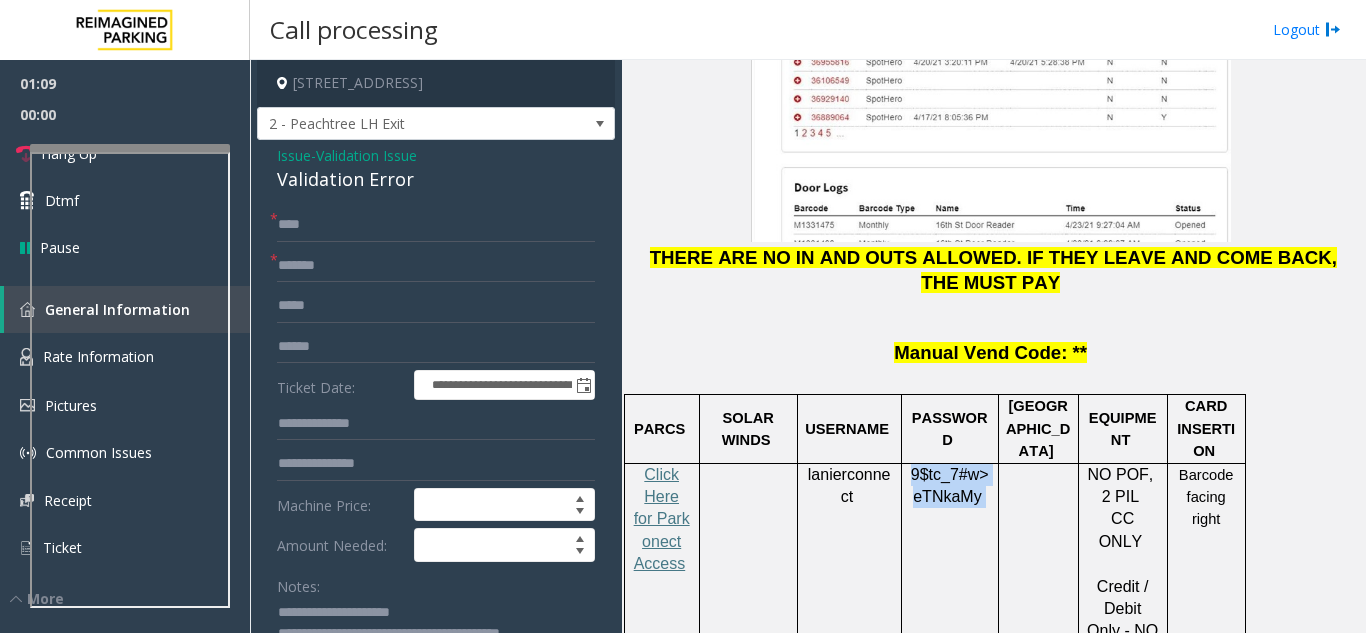click on "9$tc_7#w>" 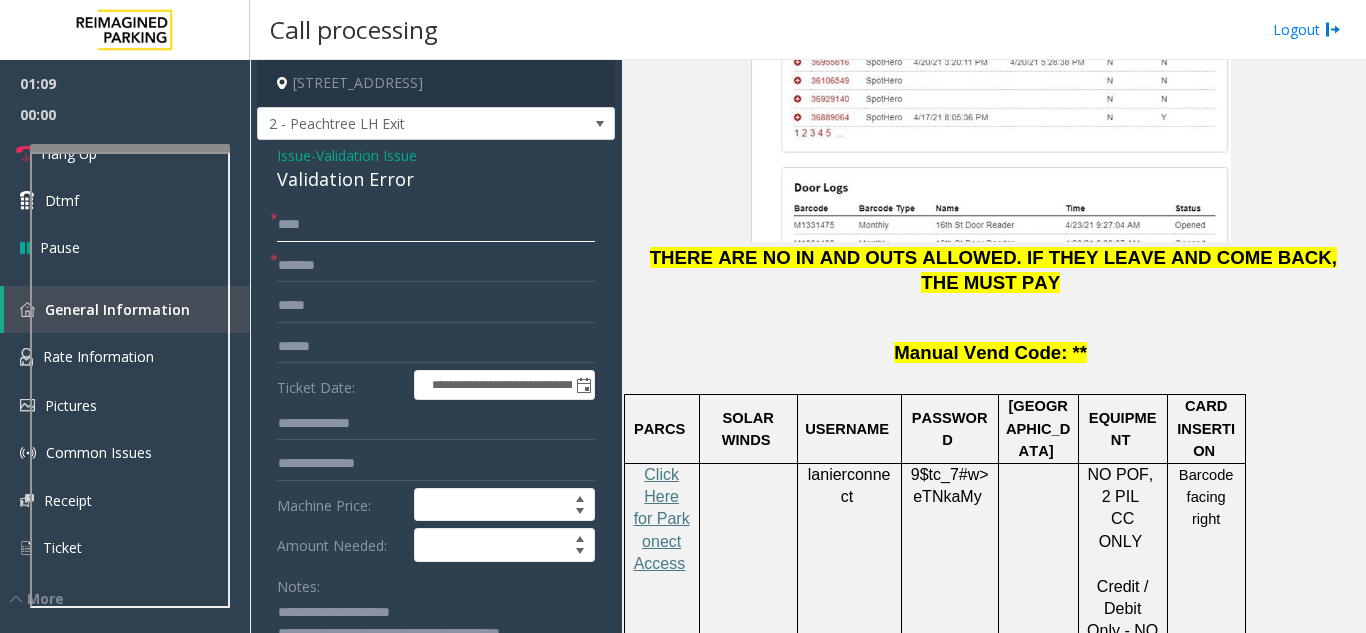 click on "****" 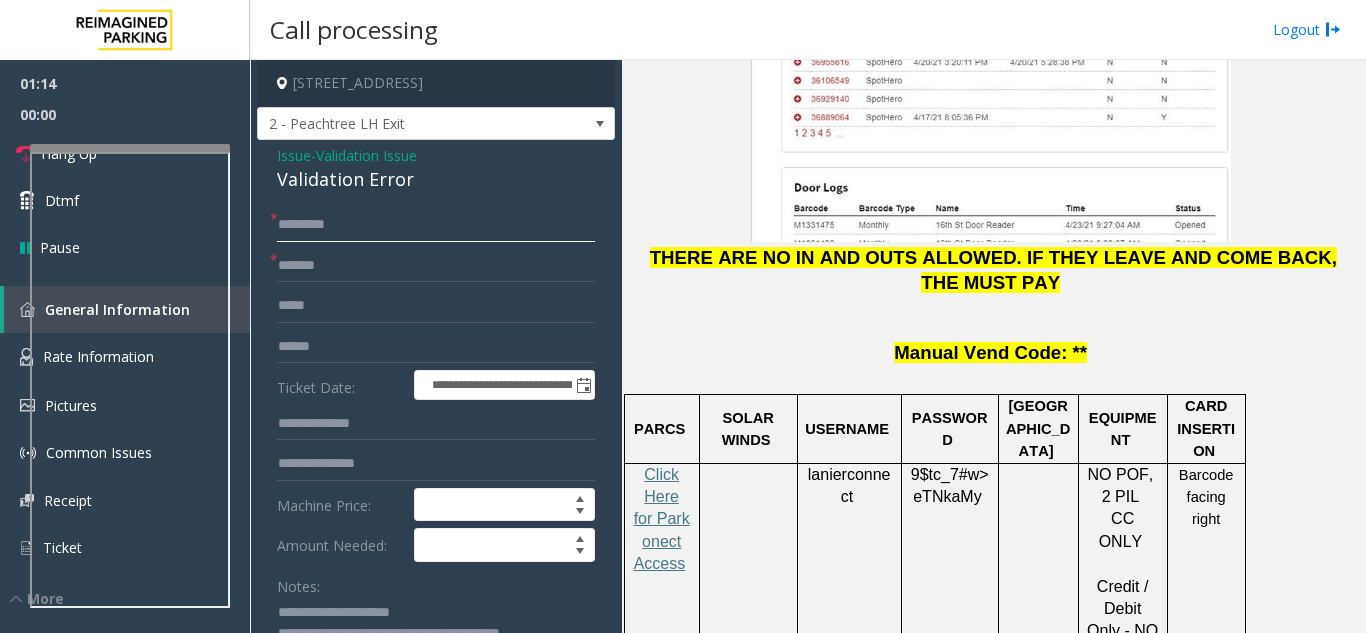 type on "*********" 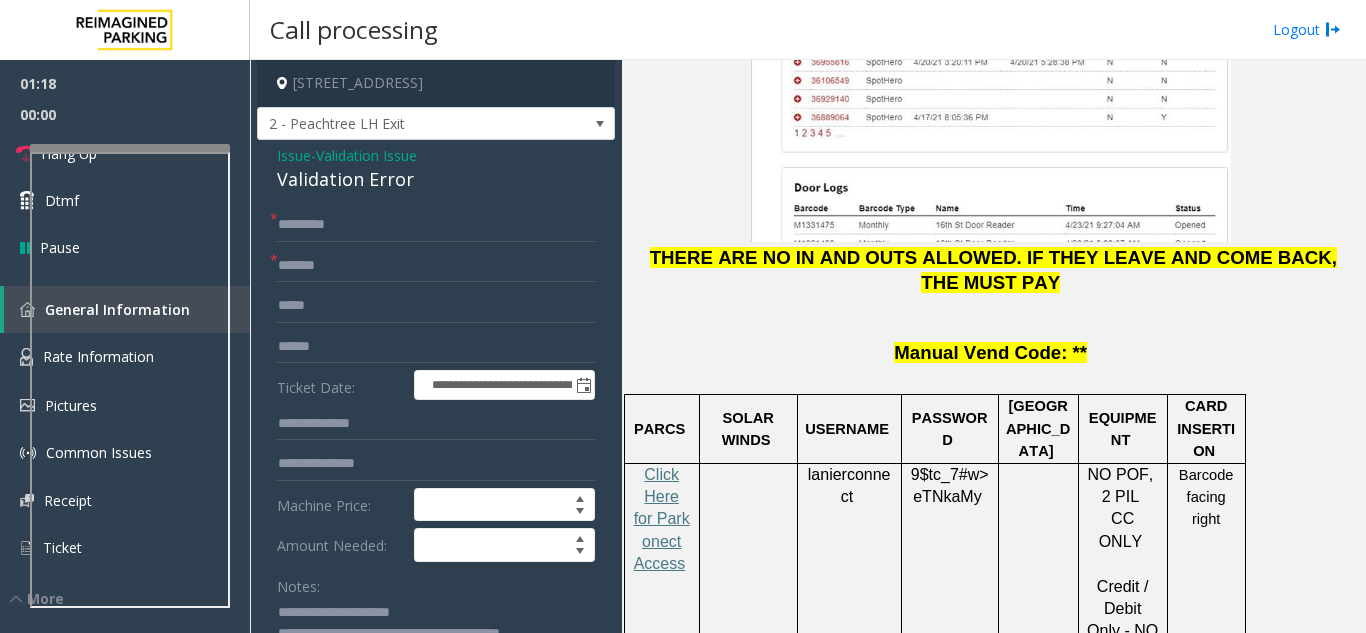 click on "**********" 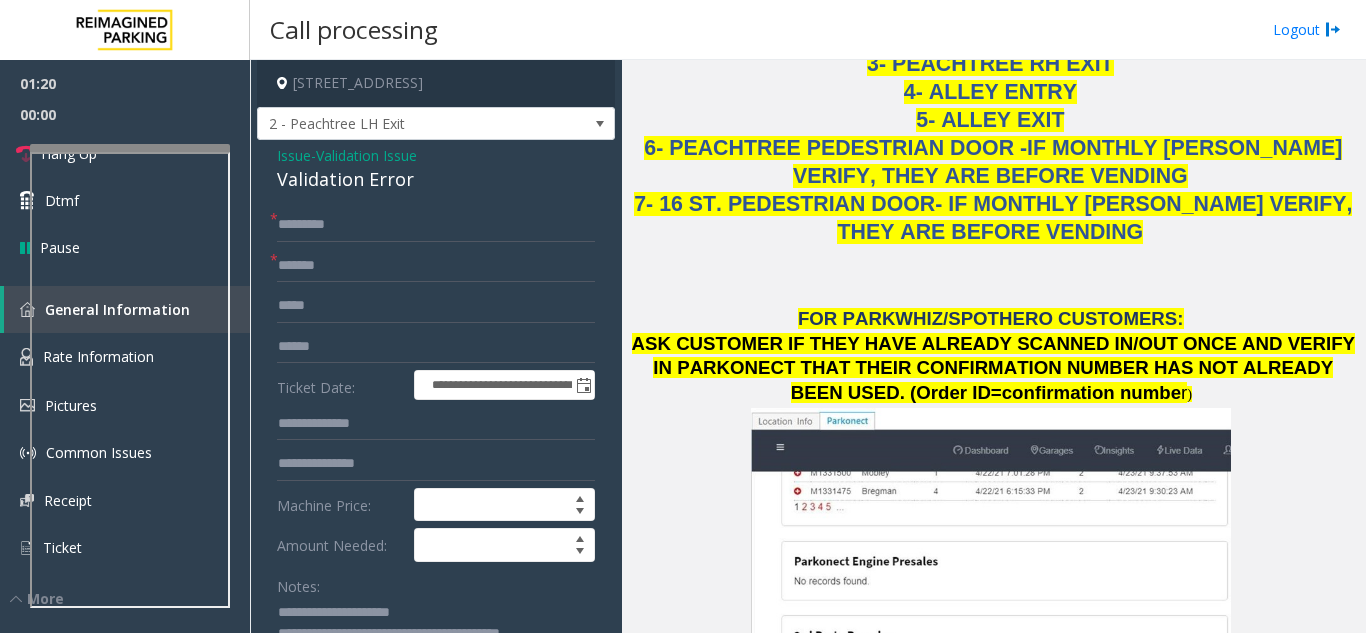 scroll, scrollTop: 2041, scrollLeft: 0, axis: vertical 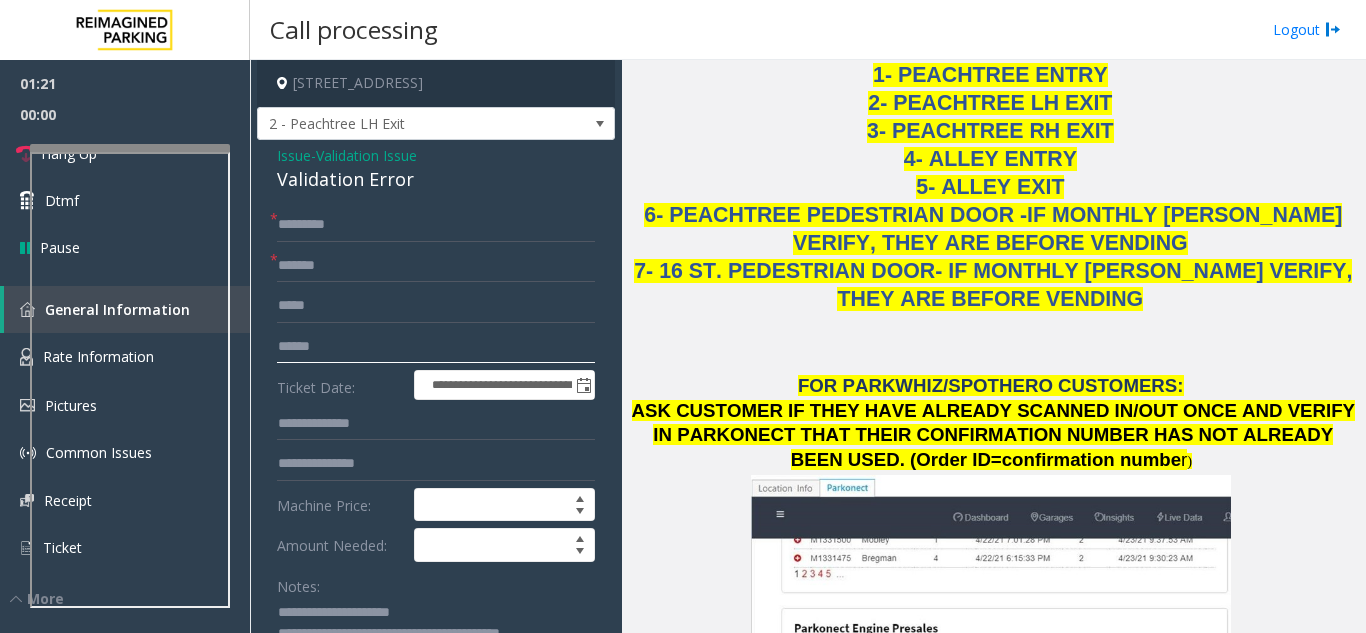click 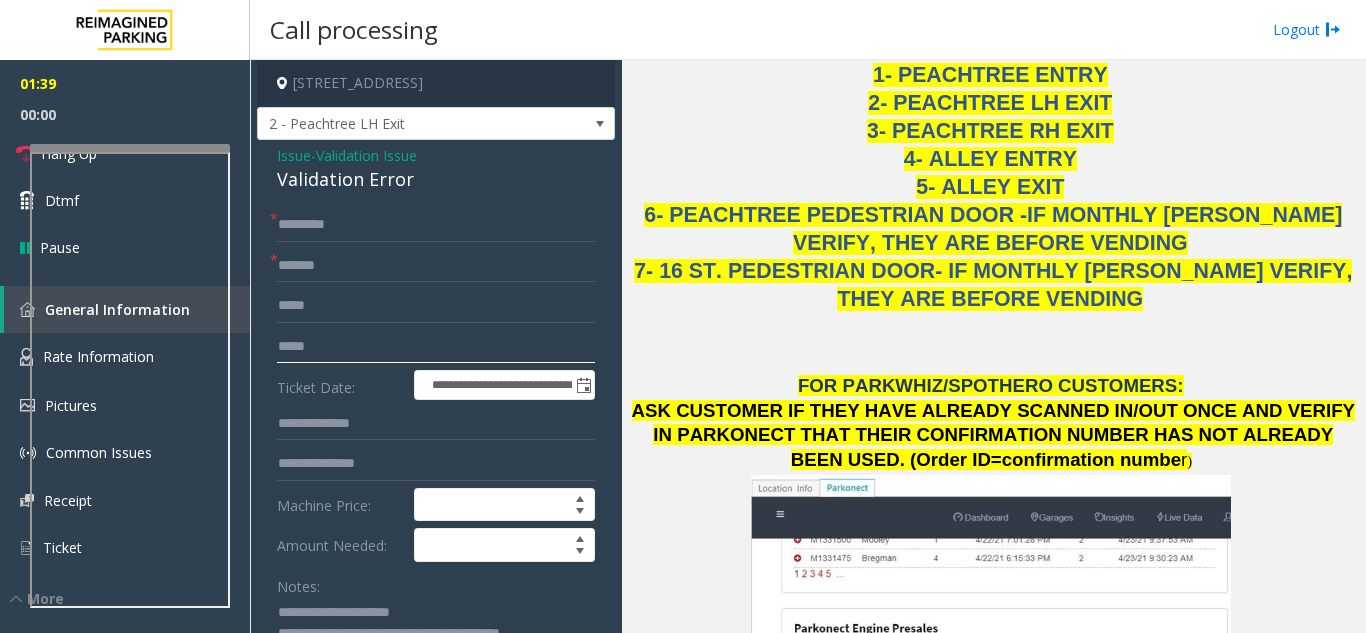 click on "*****" 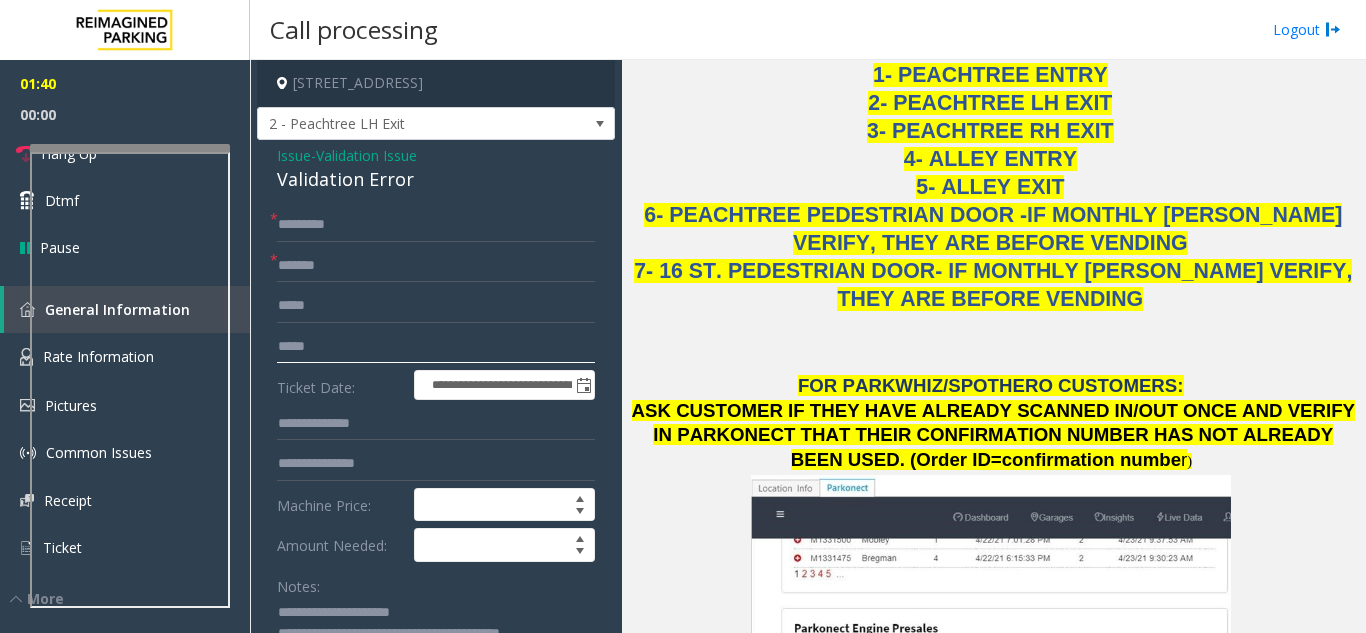 paste on "******" 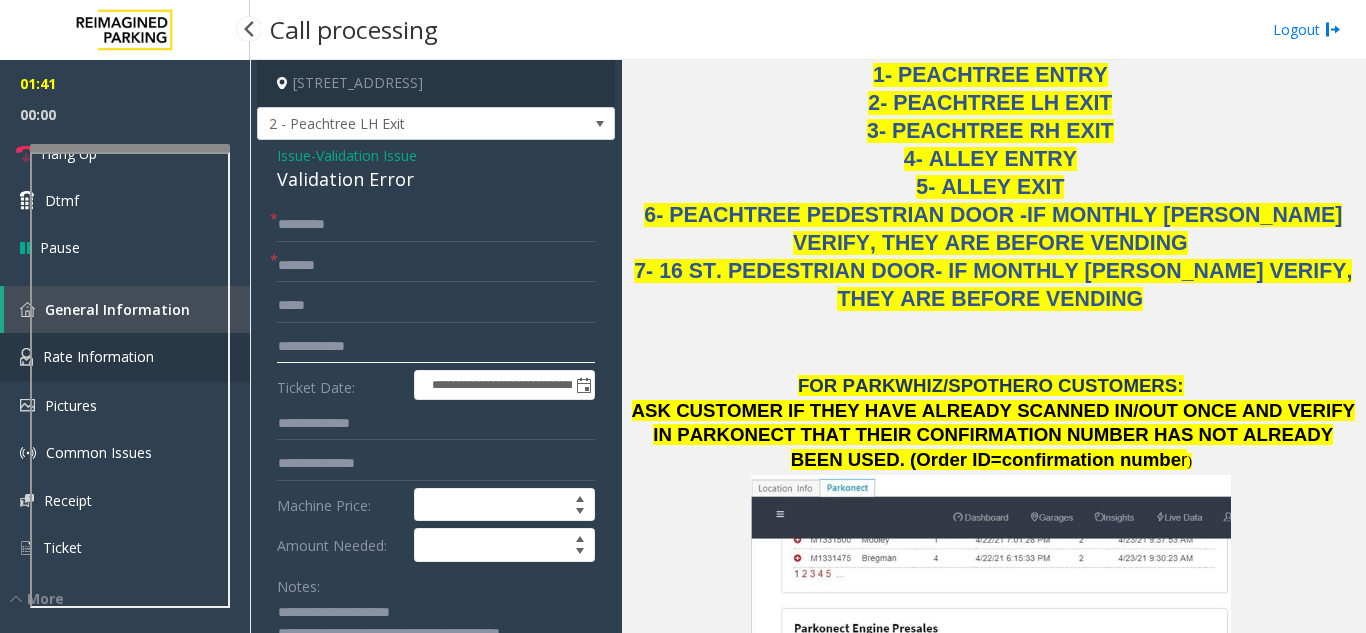 drag, startPoint x: 306, startPoint y: 369, endPoint x: 240, endPoint y: 369, distance: 66 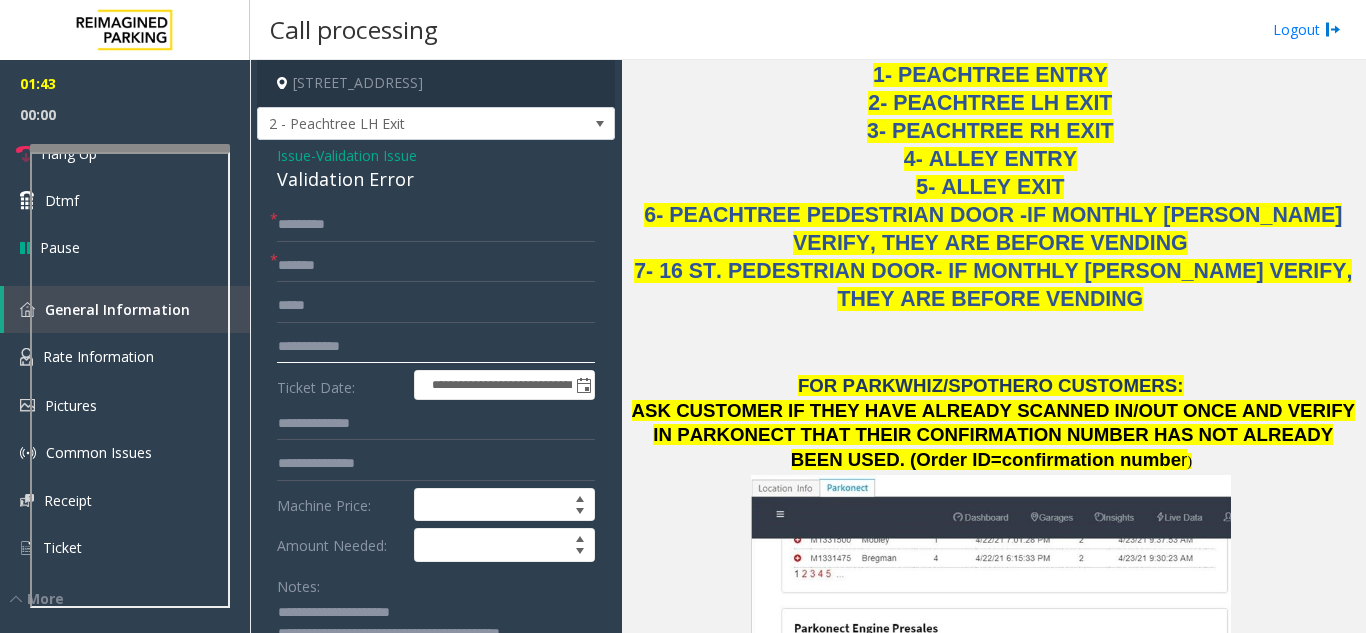 click on "**********" 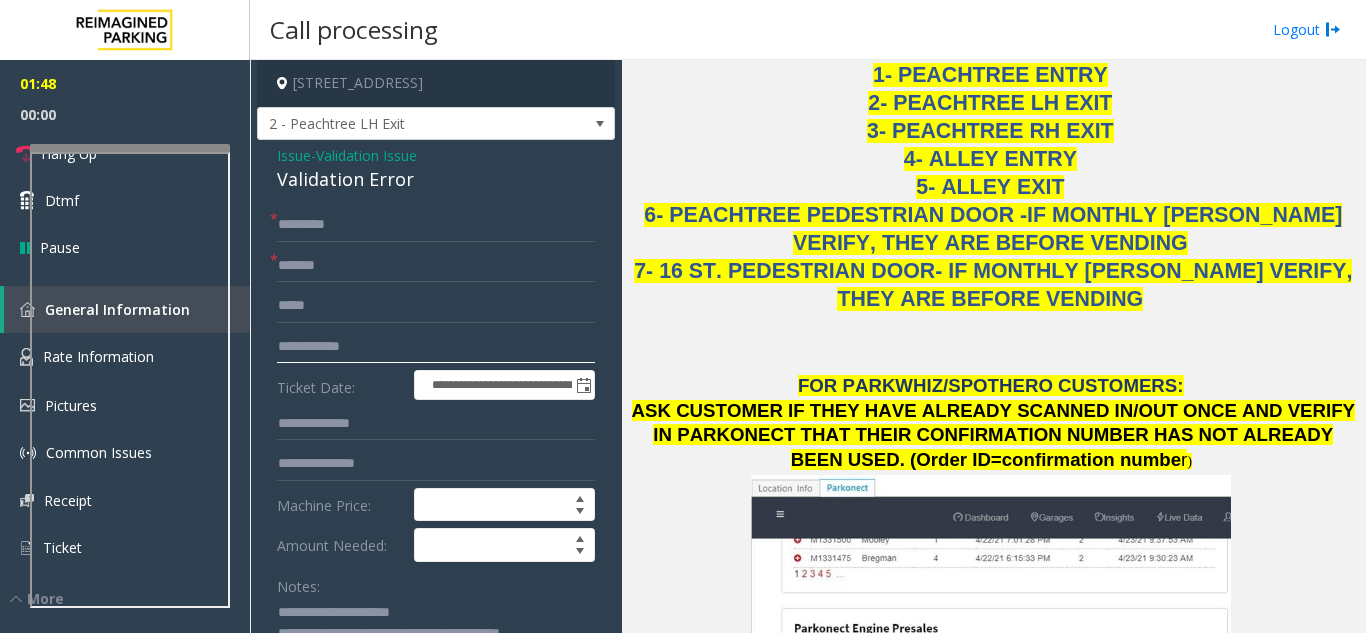 click on "**********" 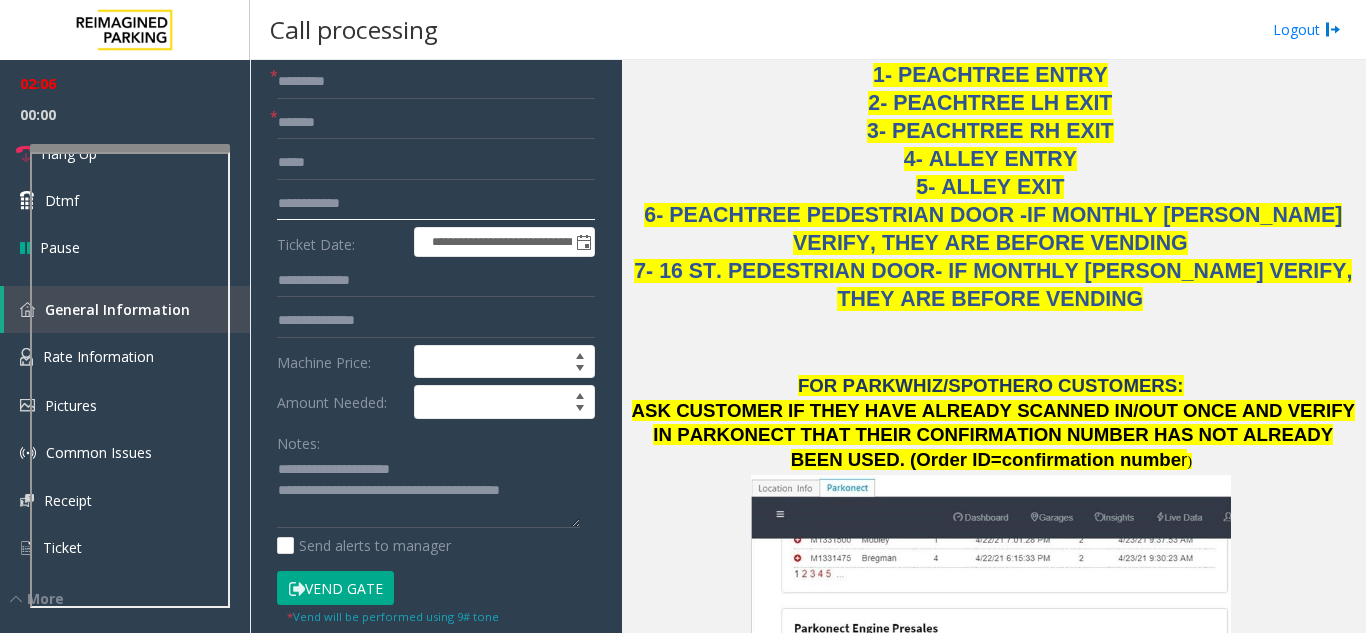 scroll, scrollTop: 300, scrollLeft: 0, axis: vertical 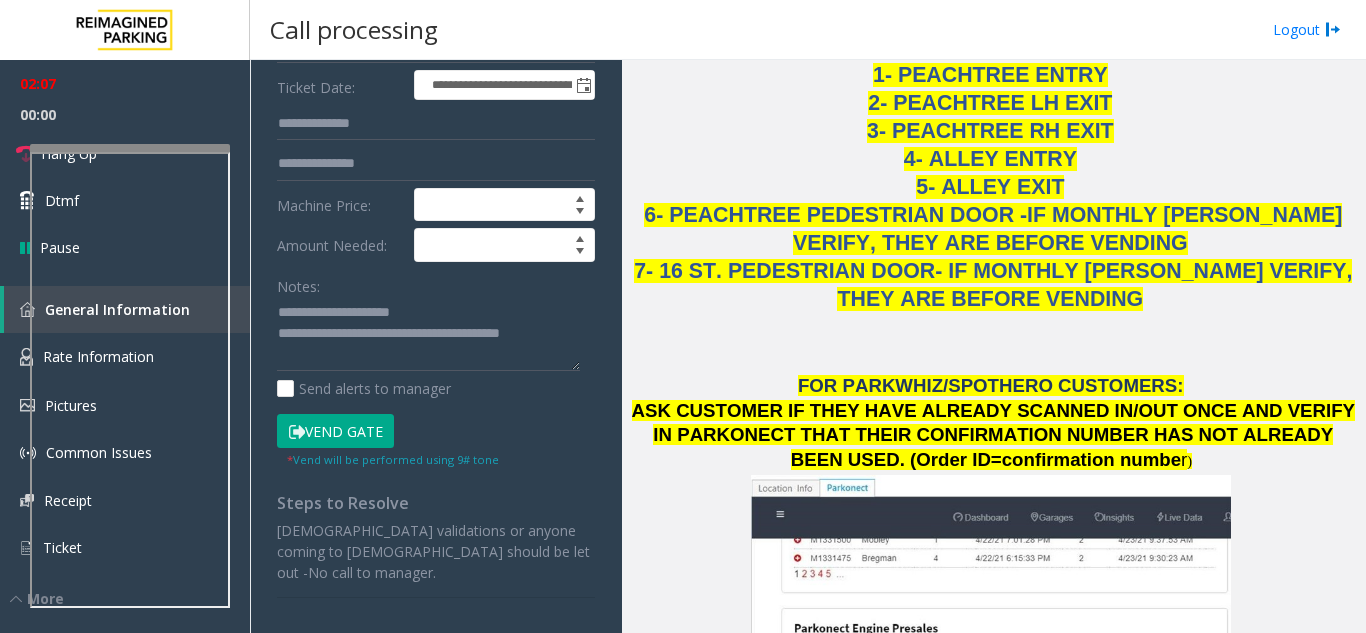 click on "**********" 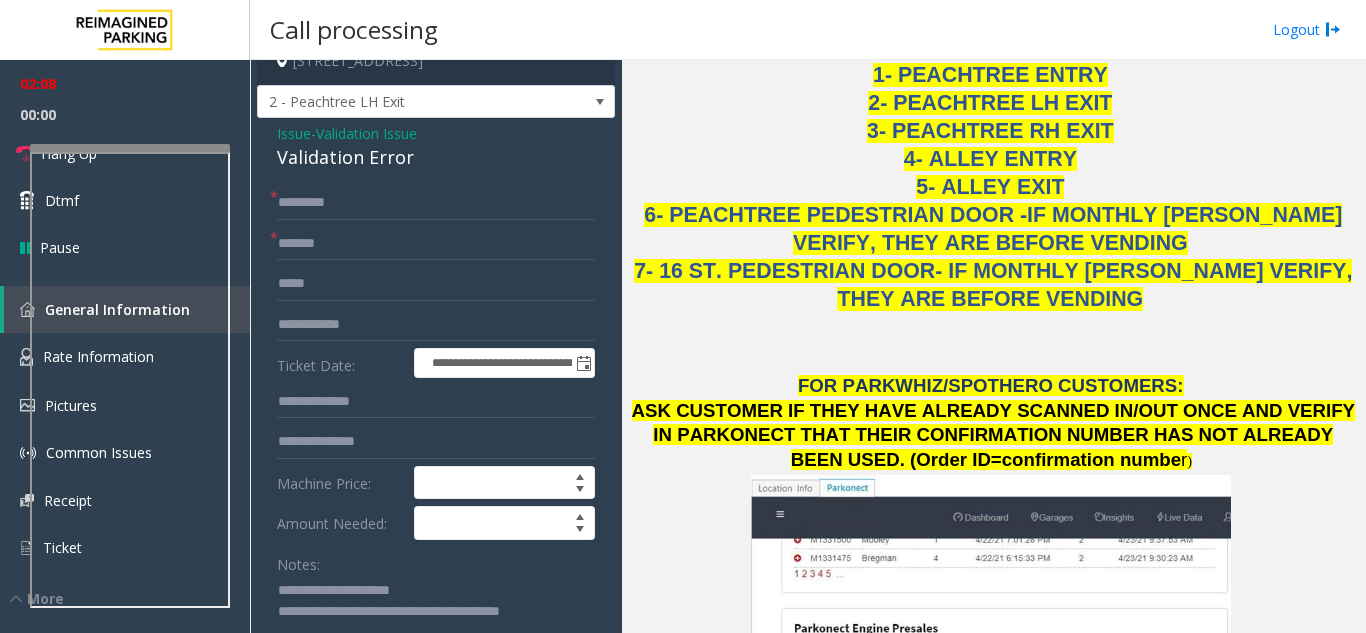 scroll, scrollTop: 0, scrollLeft: 0, axis: both 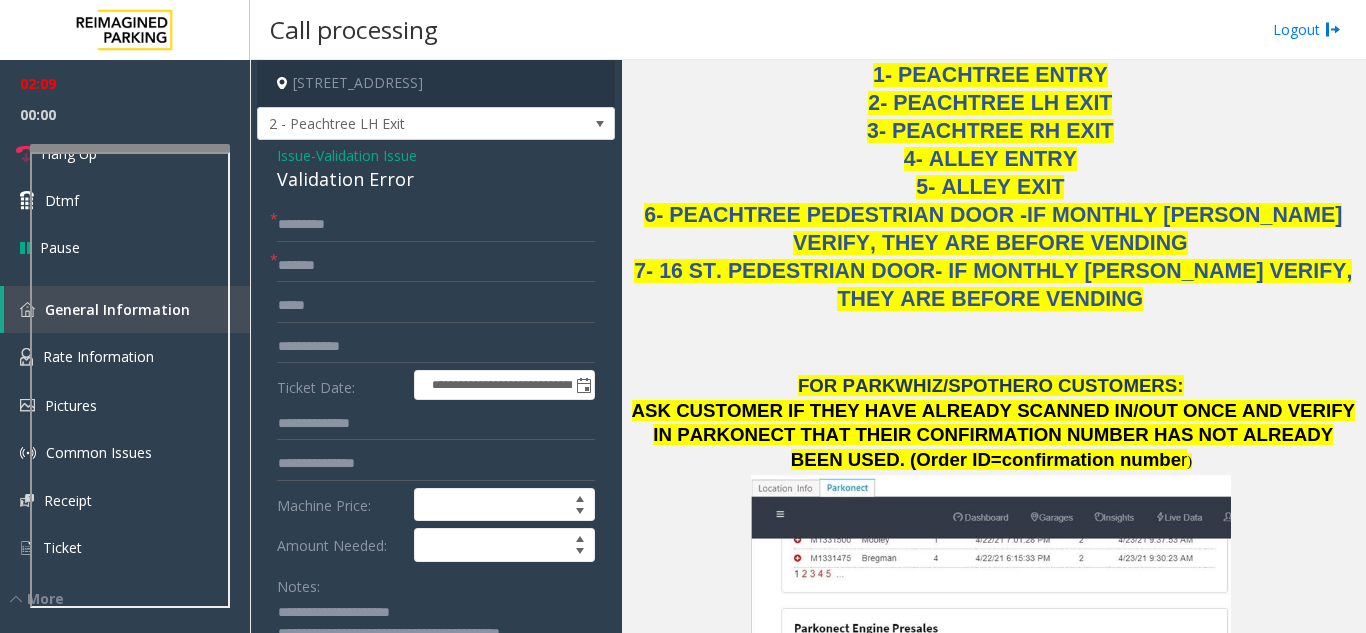click on "**********" 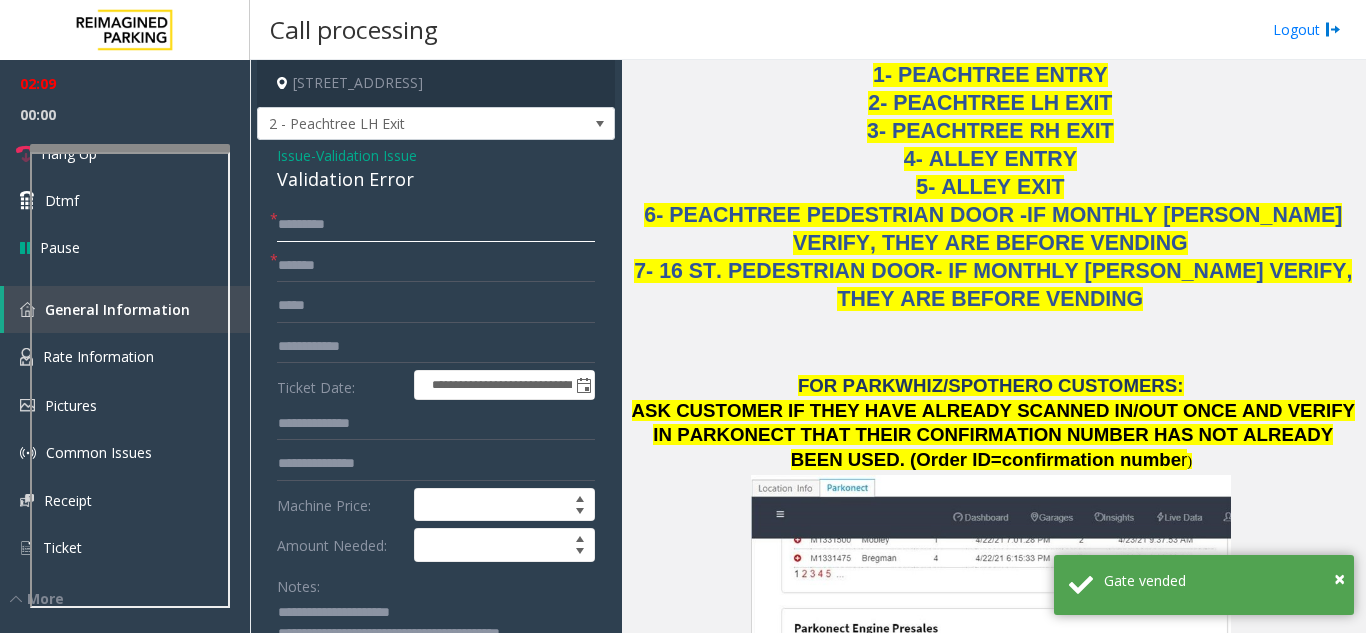 click on "*********" 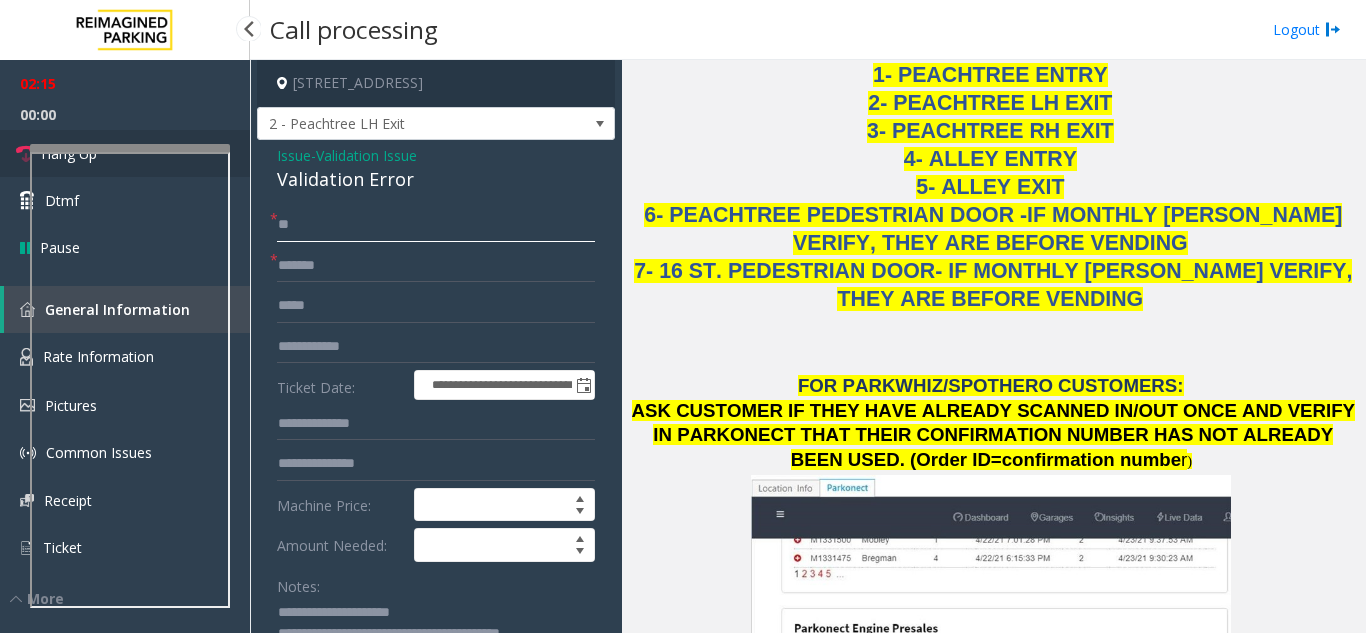 type on "**" 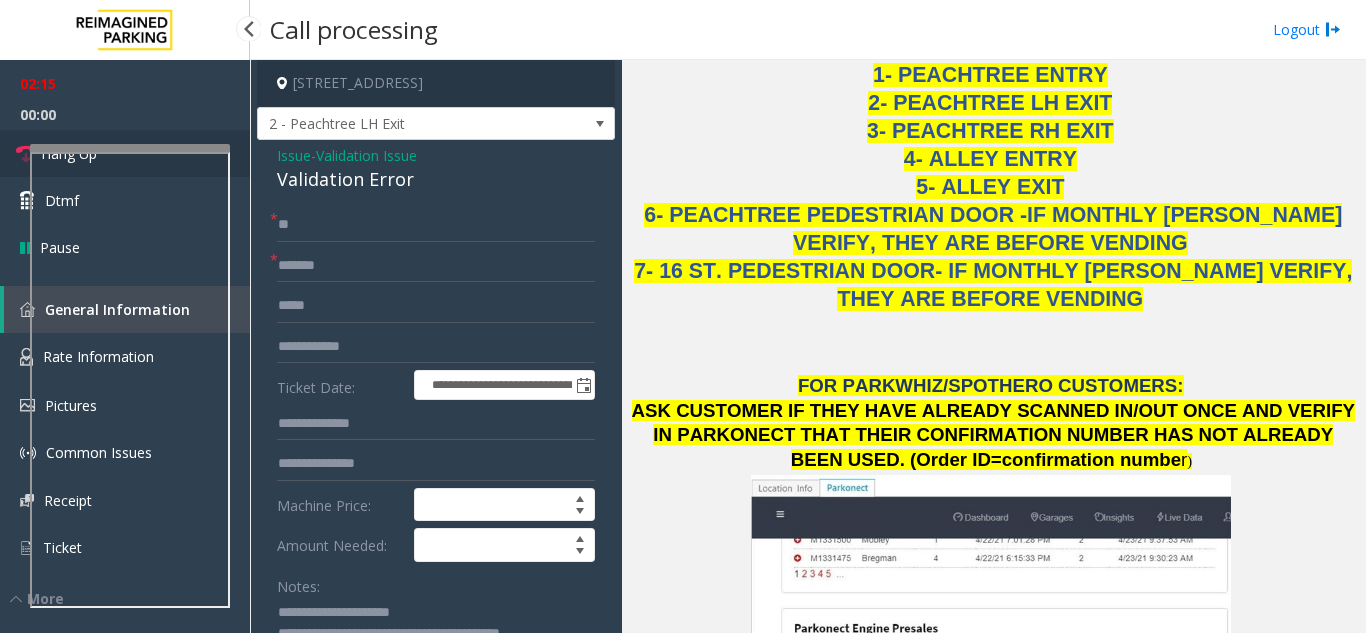 click at bounding box center (26, 154) 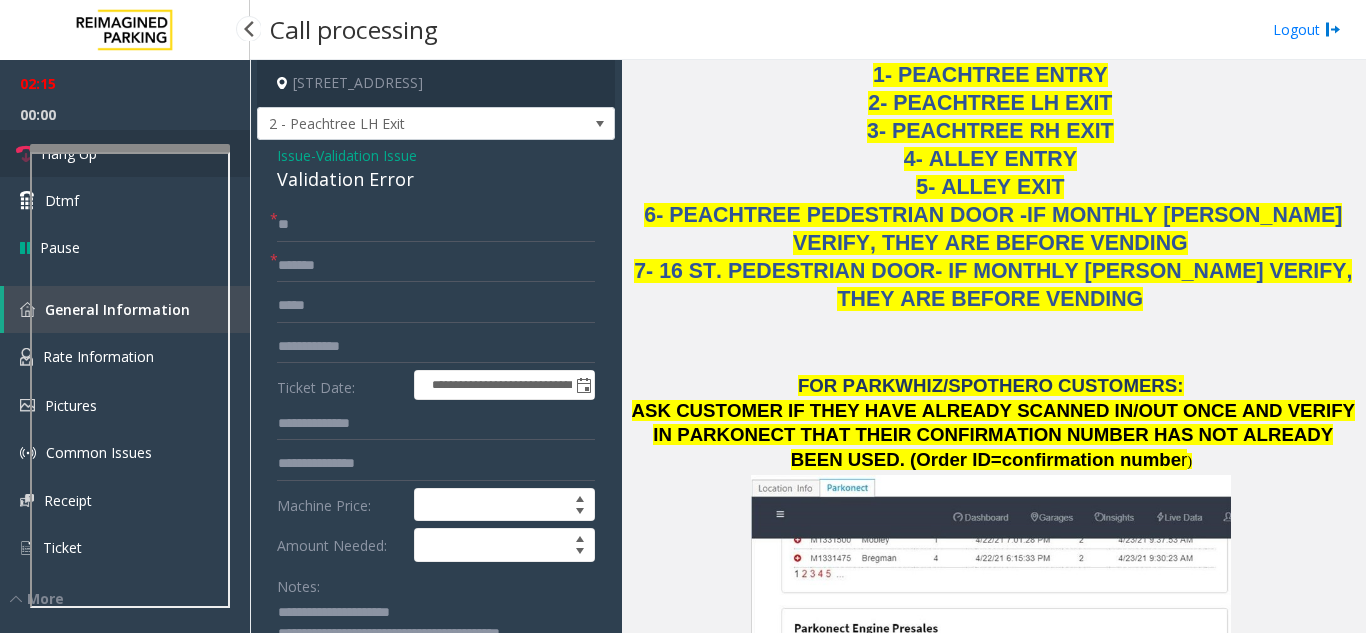 click at bounding box center [26, 154] 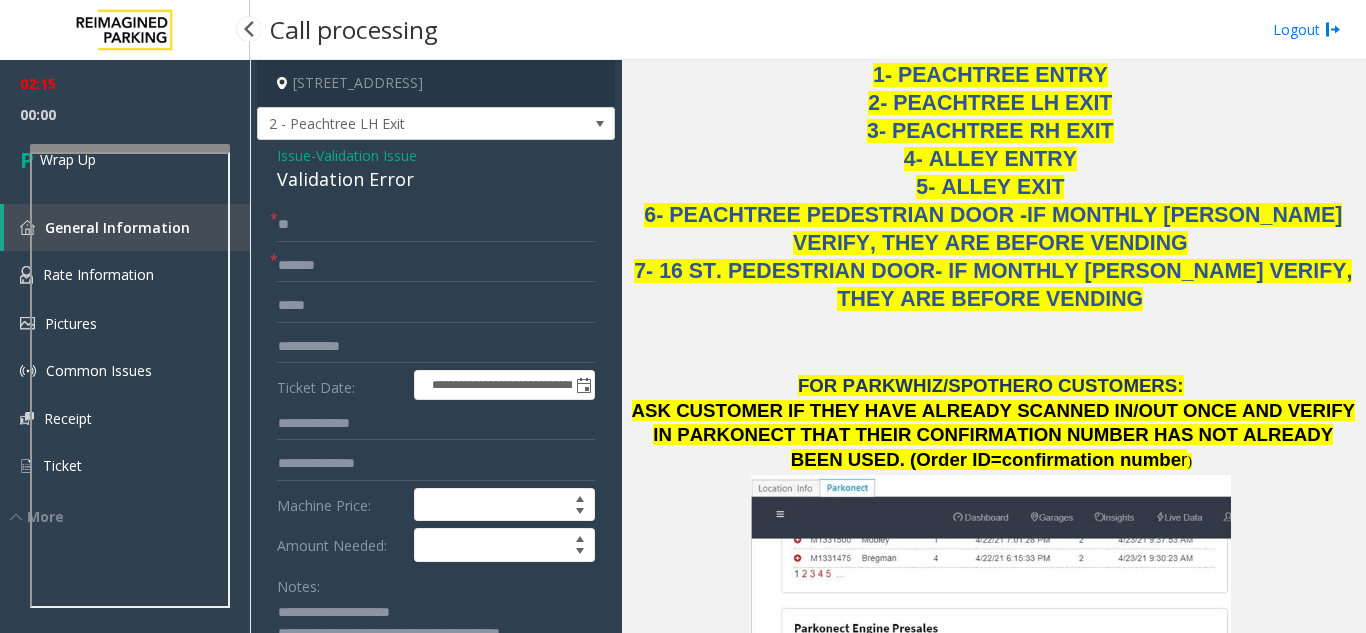 click at bounding box center [30, 159] 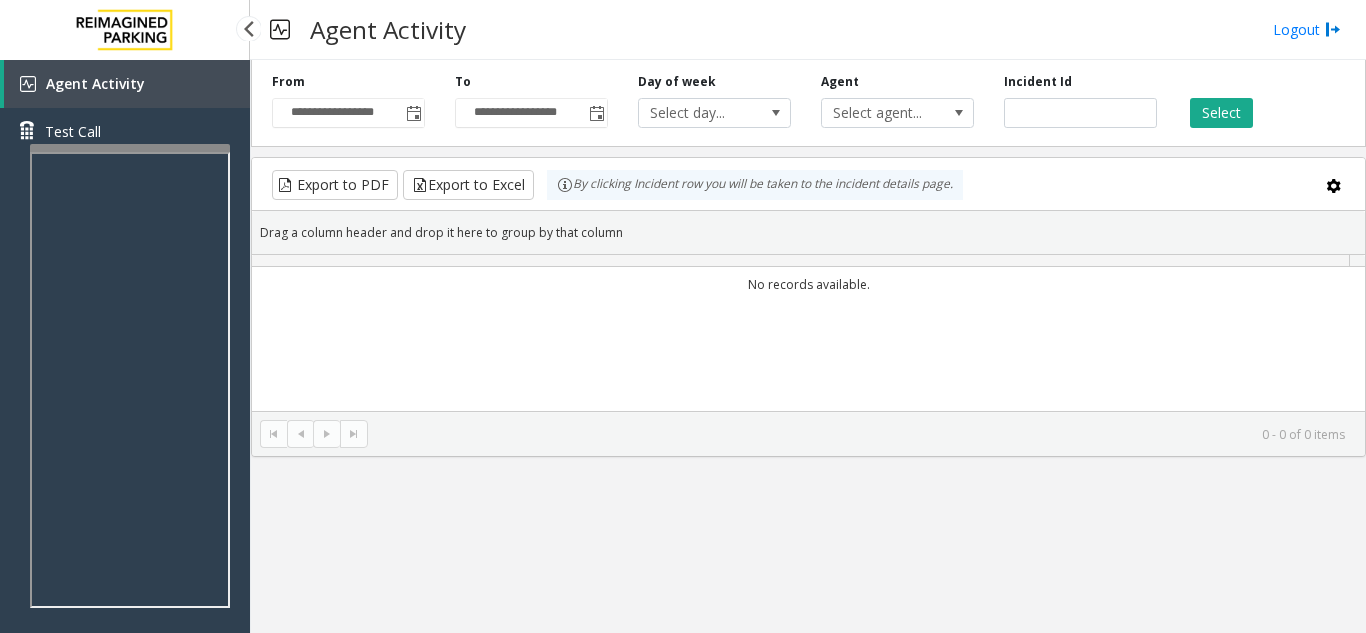 click on "Agent Activity Test Call" at bounding box center (125, 115) 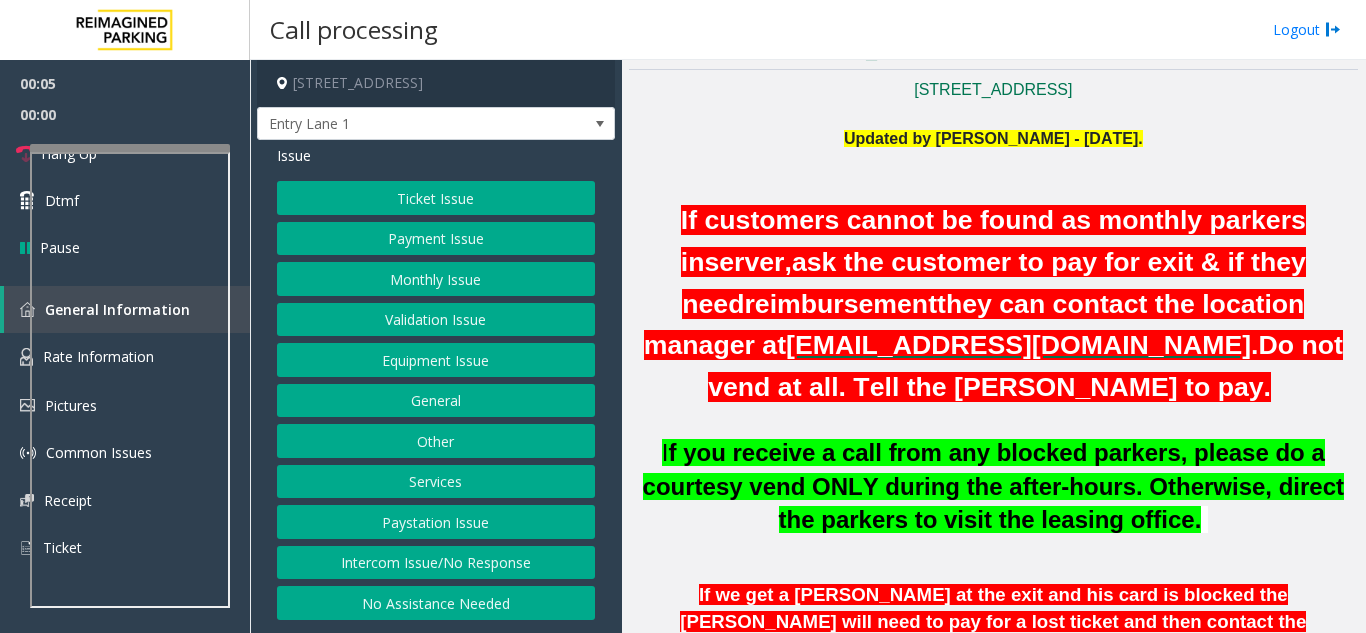 scroll, scrollTop: 500, scrollLeft: 0, axis: vertical 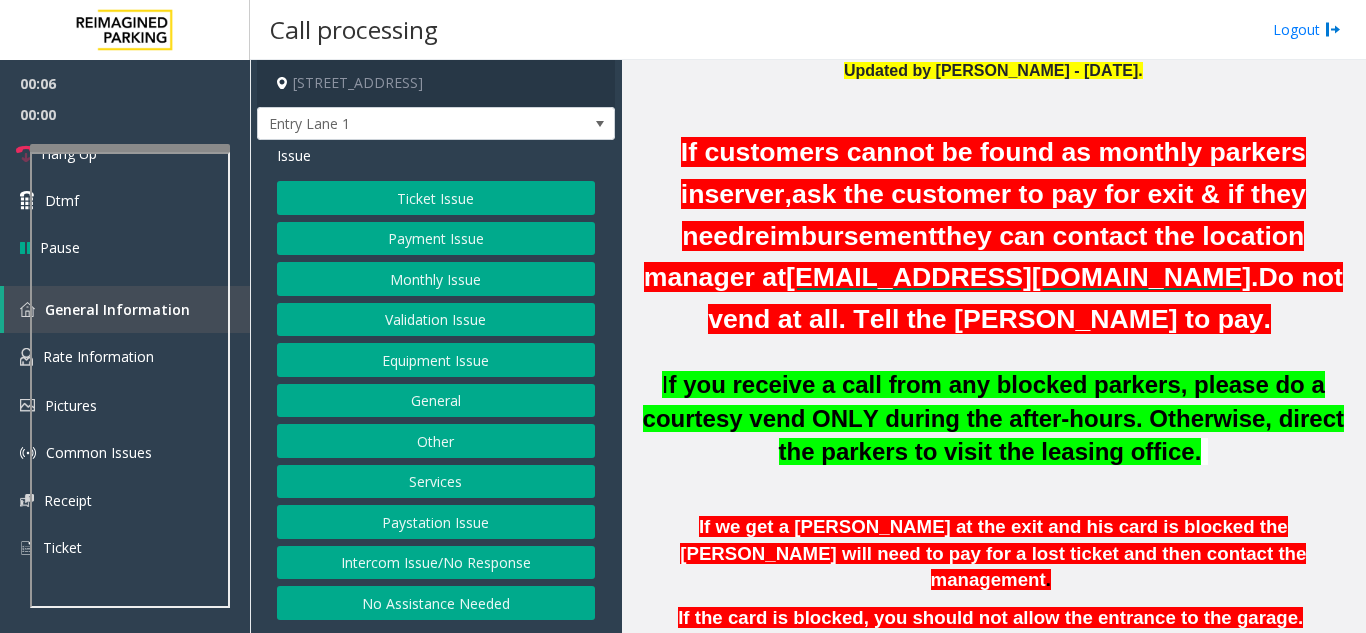 click on "If customers cannot be found as monthly parkers in" 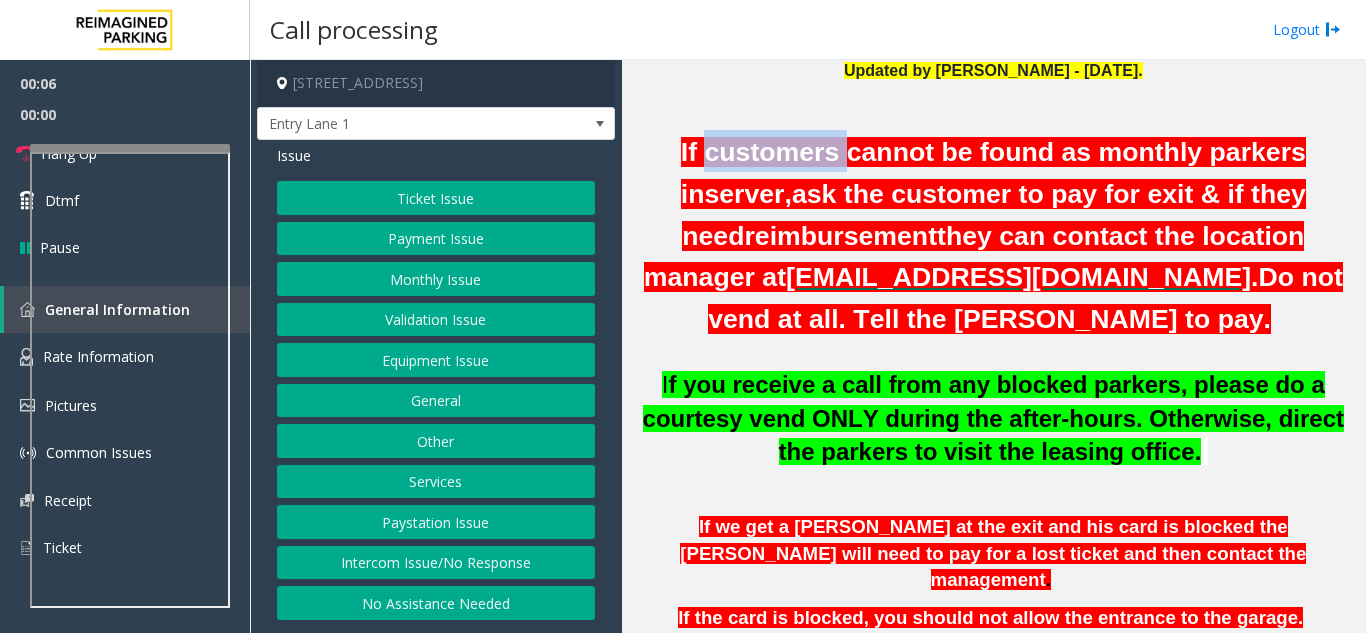 click on "If customers cannot be found as monthly parkers in" 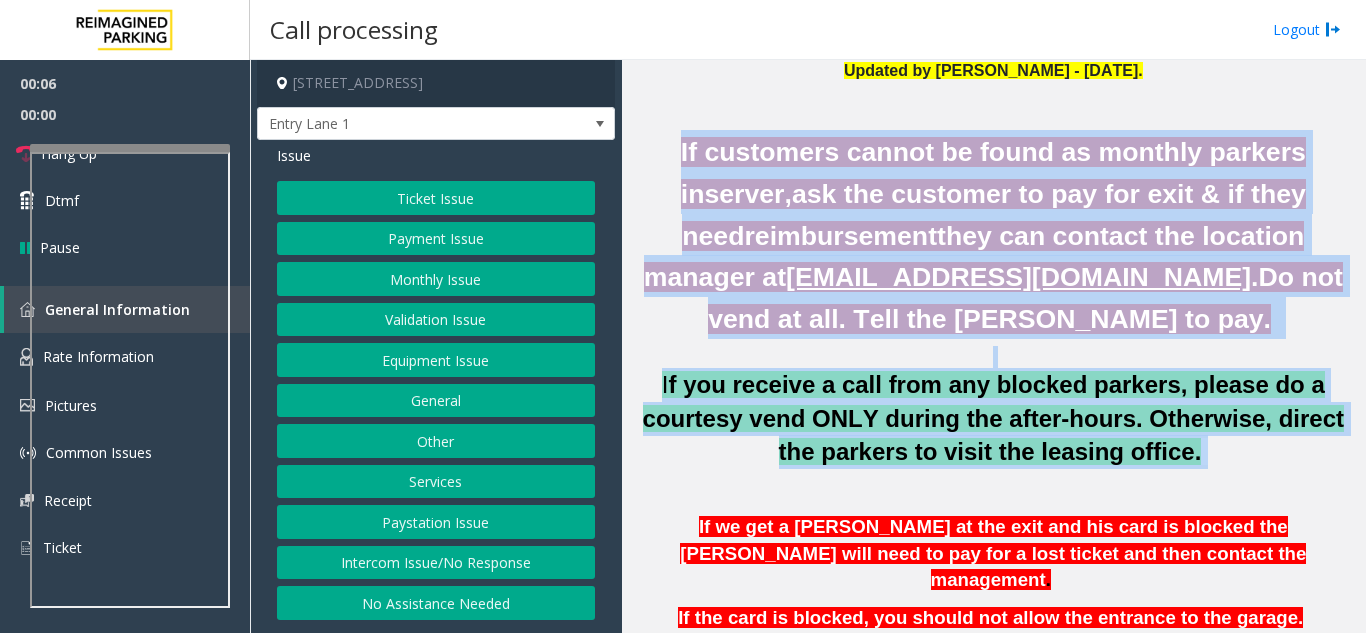 drag, startPoint x: 746, startPoint y: 156, endPoint x: 1027, endPoint y: 445, distance: 403.09055 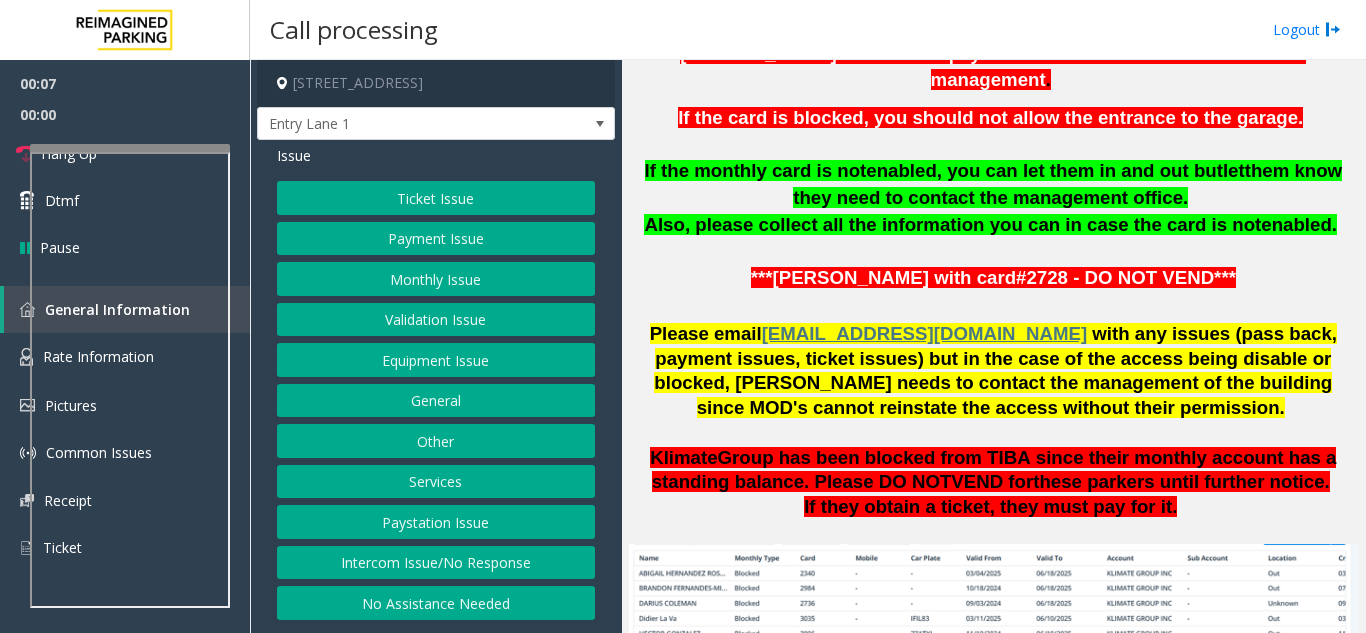 scroll, scrollTop: 1500, scrollLeft: 0, axis: vertical 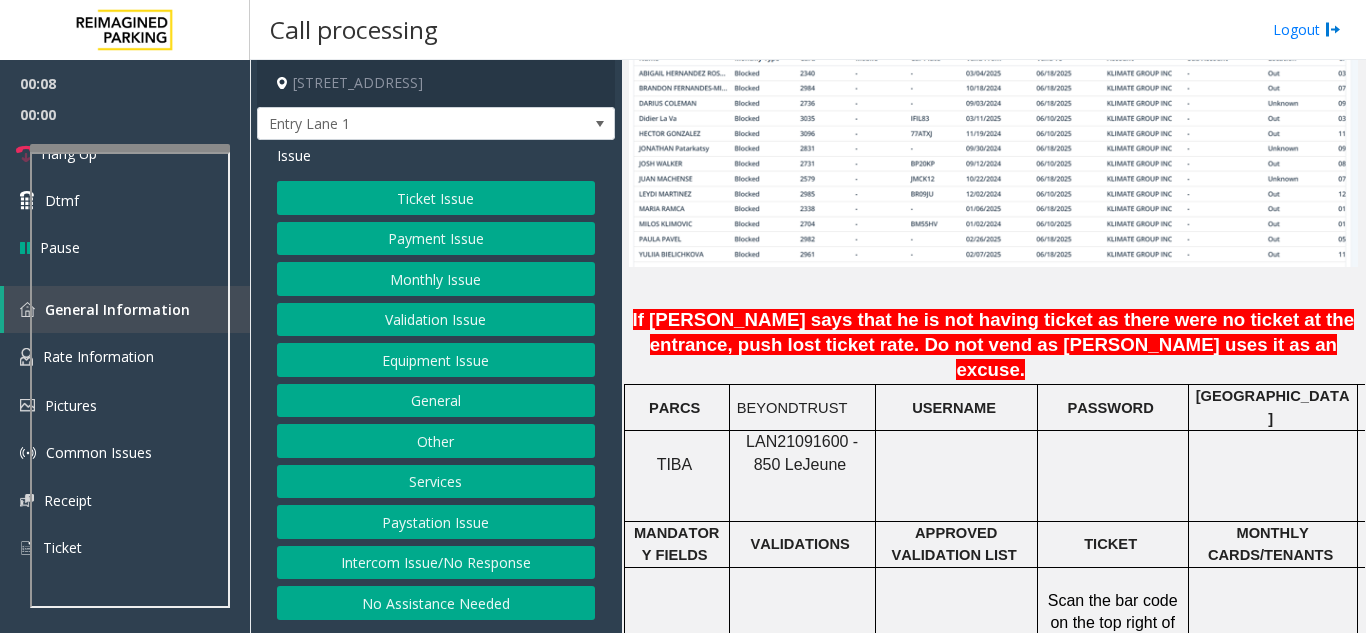 click on "LAN21091600 - 850 Le" 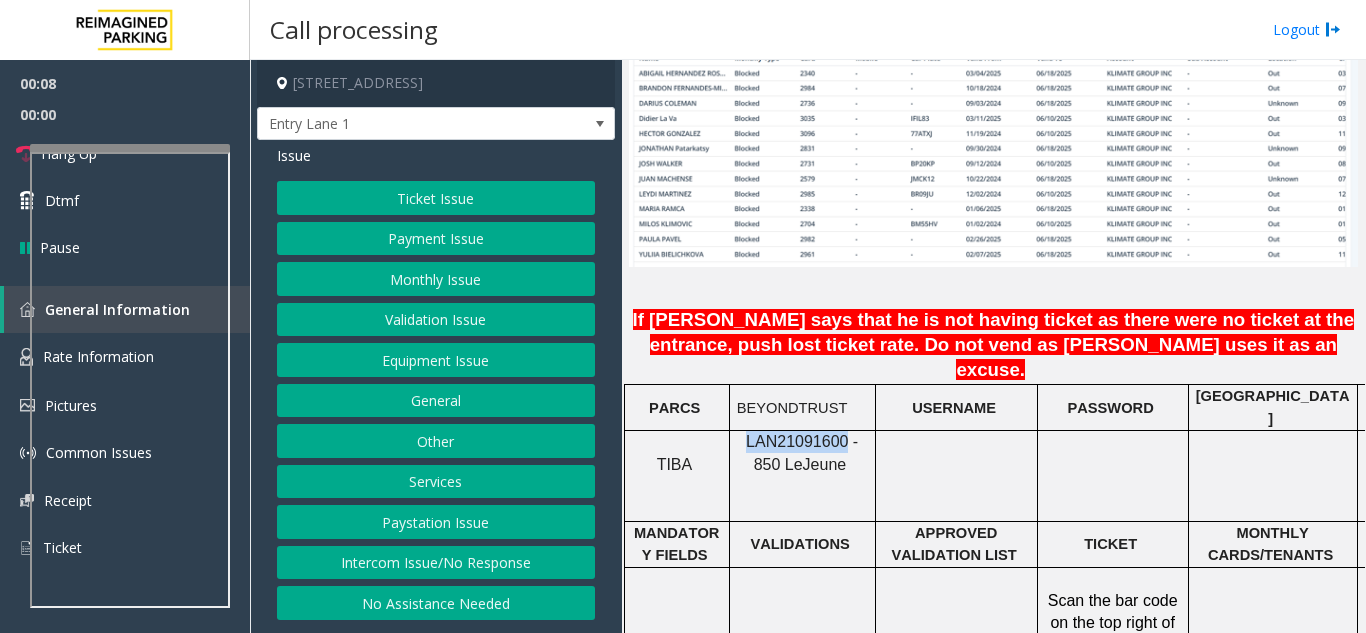 drag, startPoint x: 774, startPoint y: 379, endPoint x: 758, endPoint y: 386, distance: 17.464249 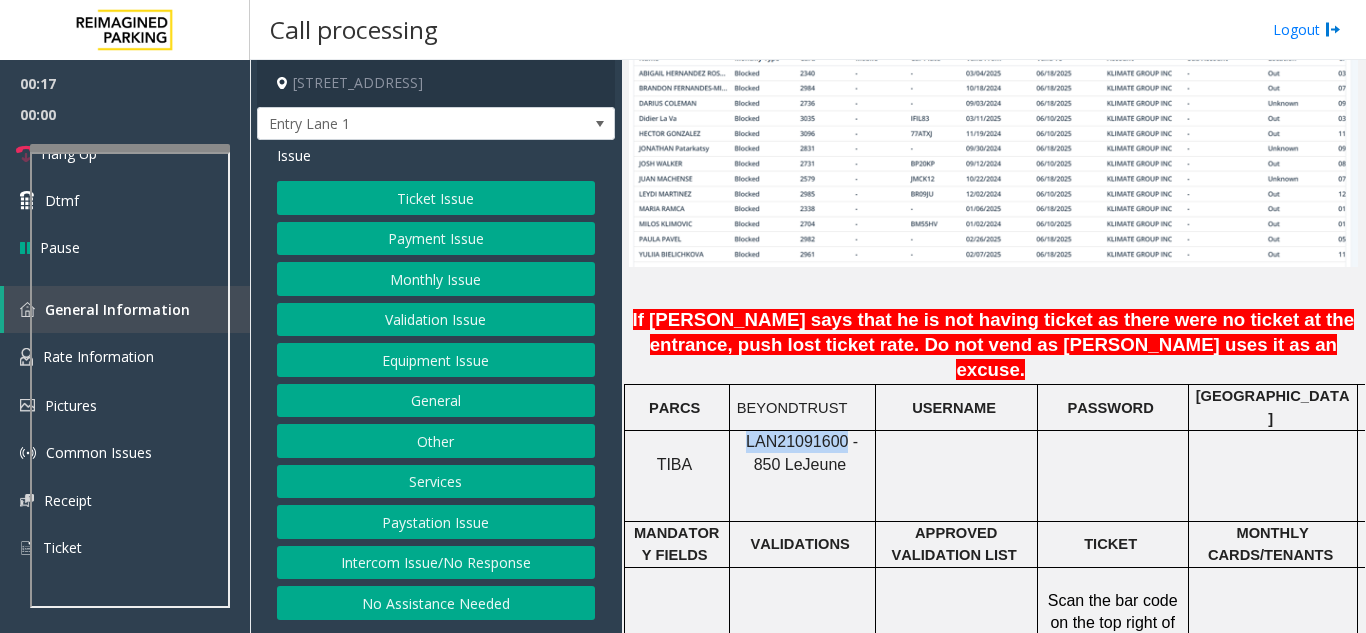 click on "Equipment Issue" 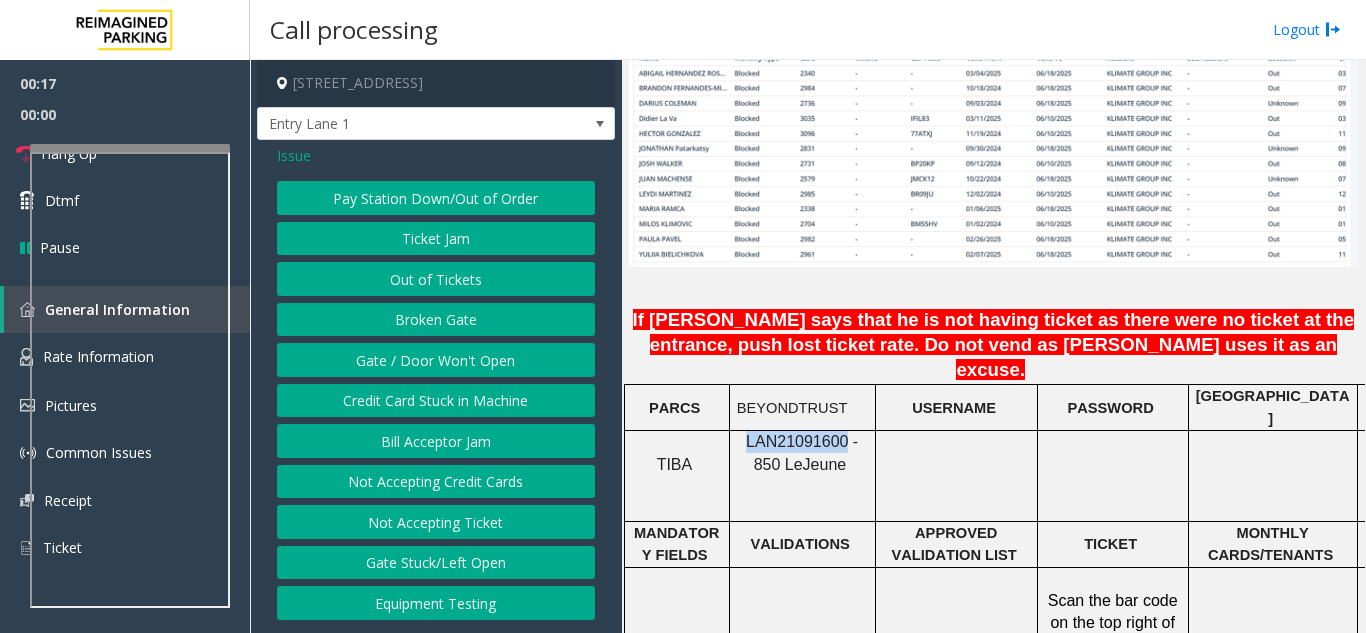 click on "Gate / Door Won't Open" 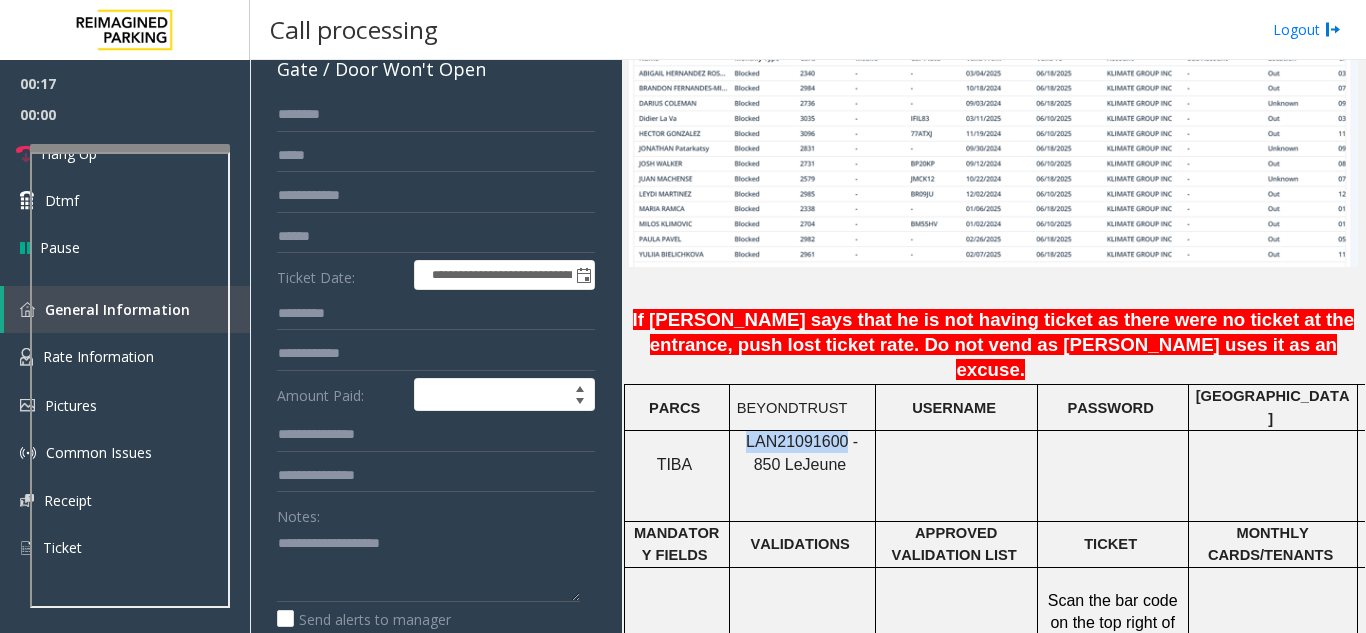 scroll, scrollTop: 300, scrollLeft: 0, axis: vertical 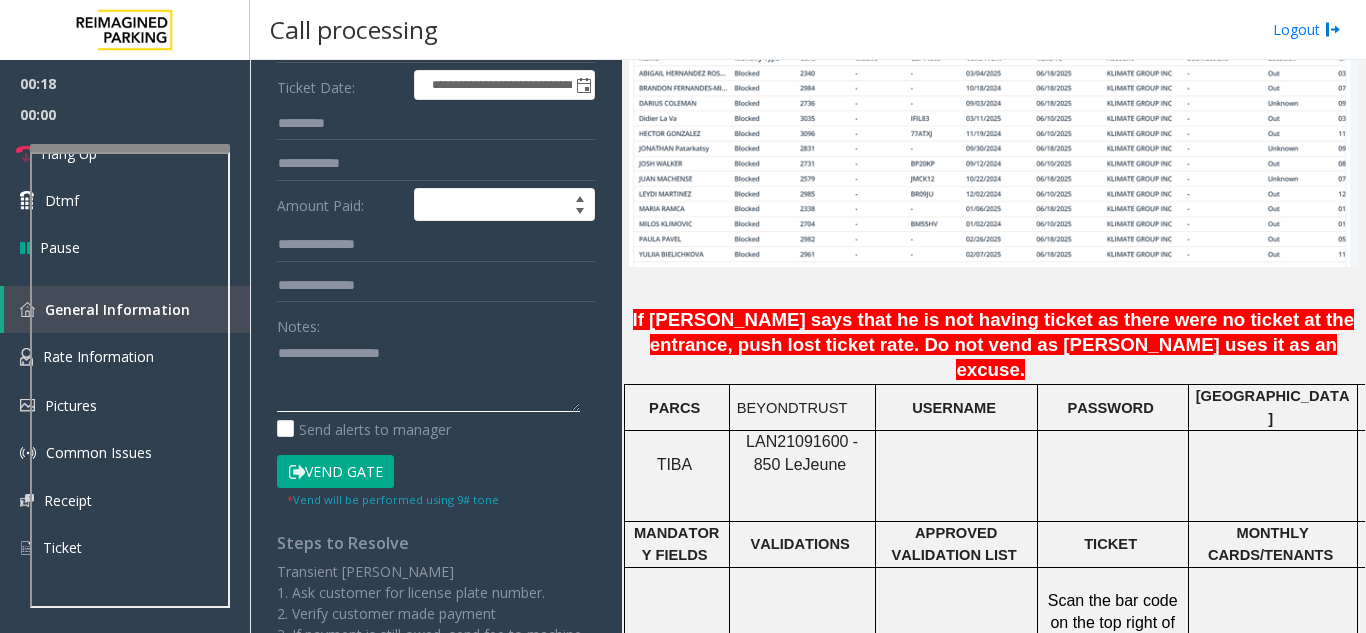 click 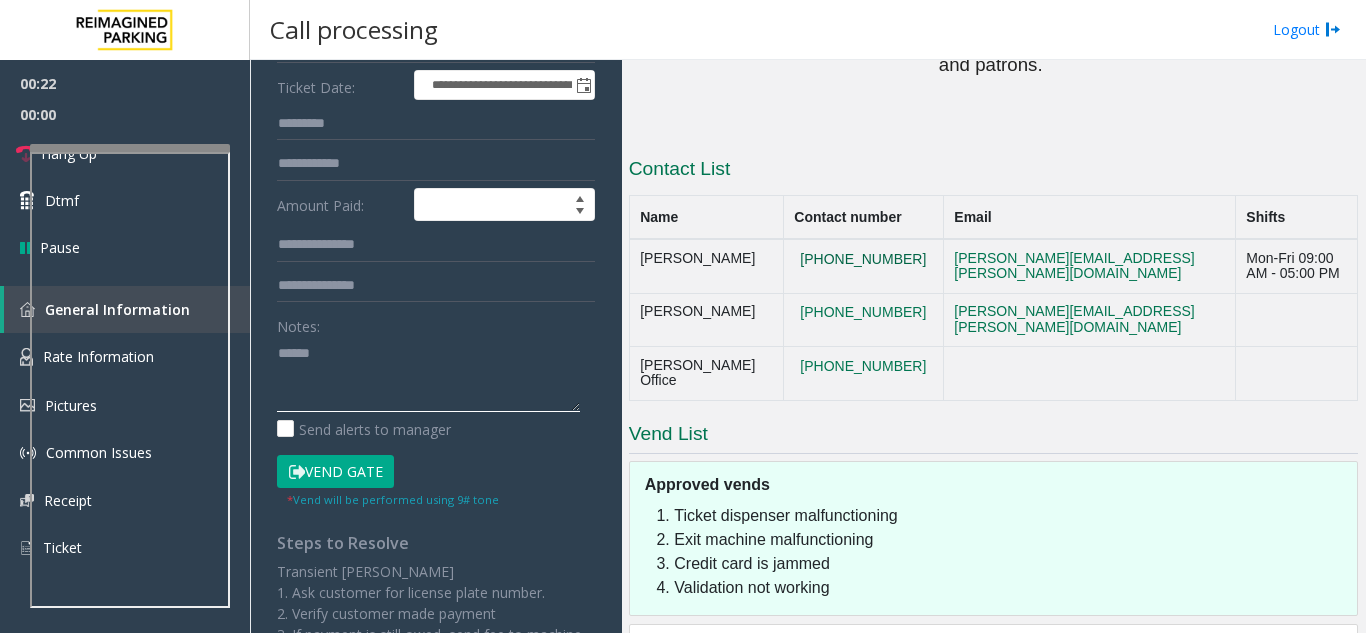 scroll, scrollTop: 2520, scrollLeft: 0, axis: vertical 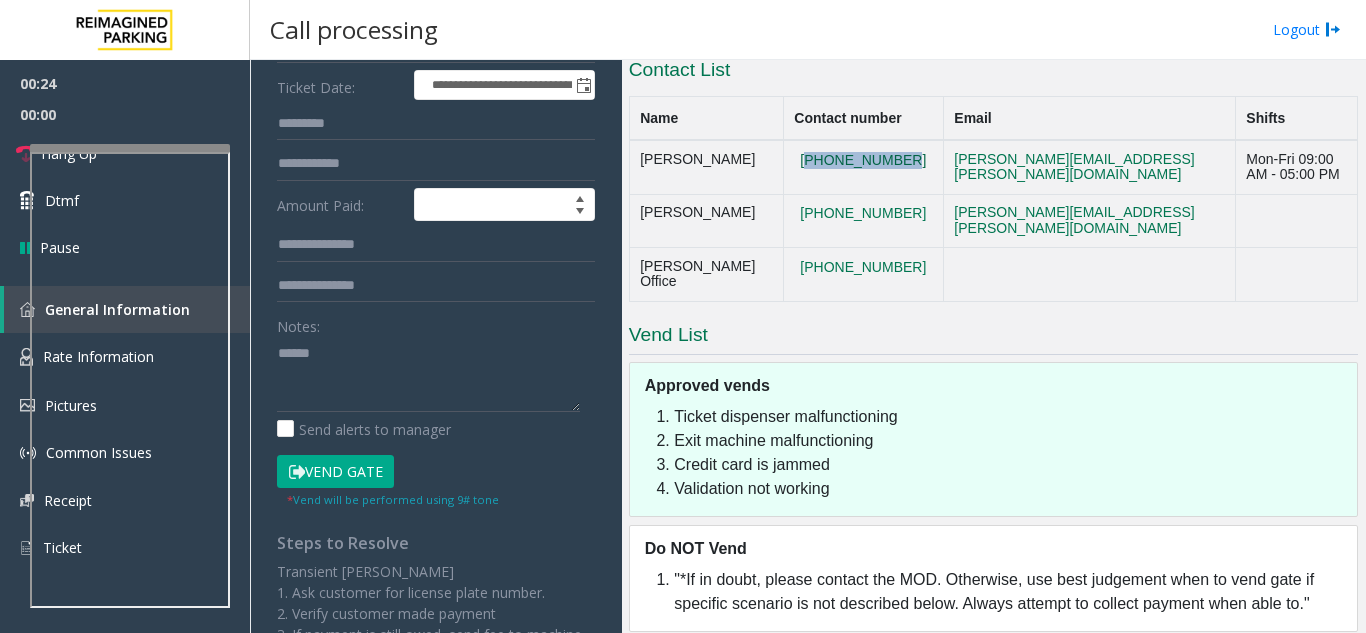 drag, startPoint x: 789, startPoint y: 127, endPoint x: 853, endPoint y: 132, distance: 64.195015 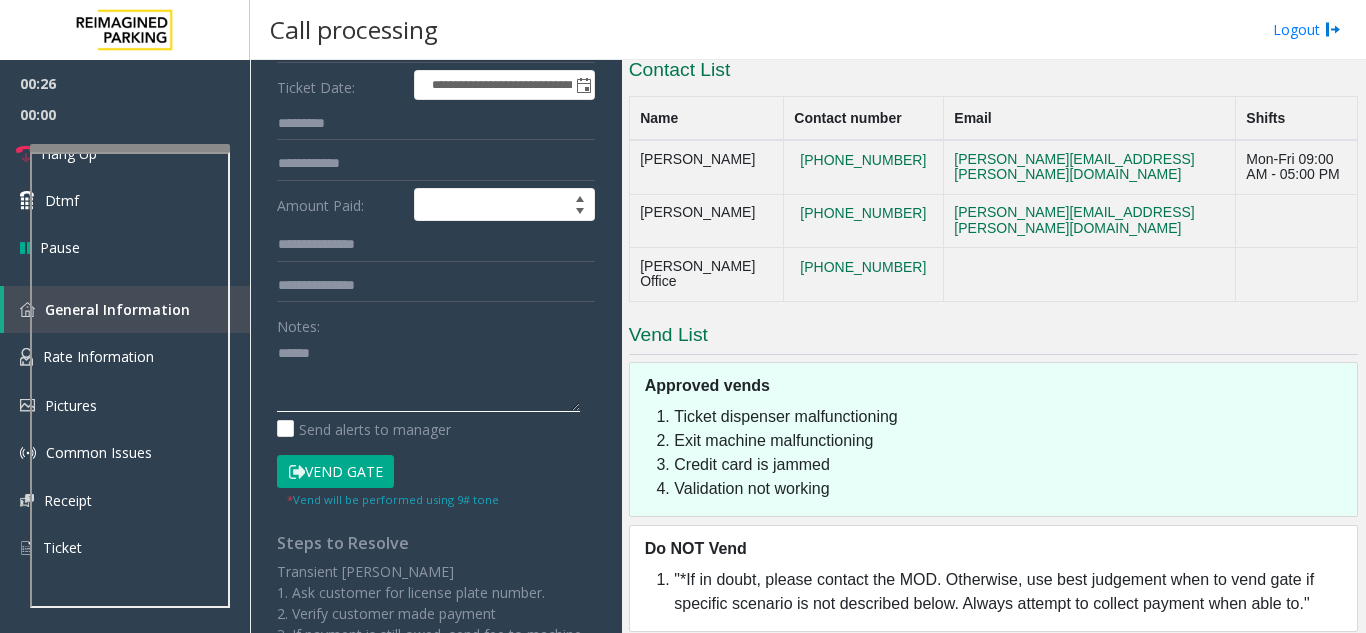 click 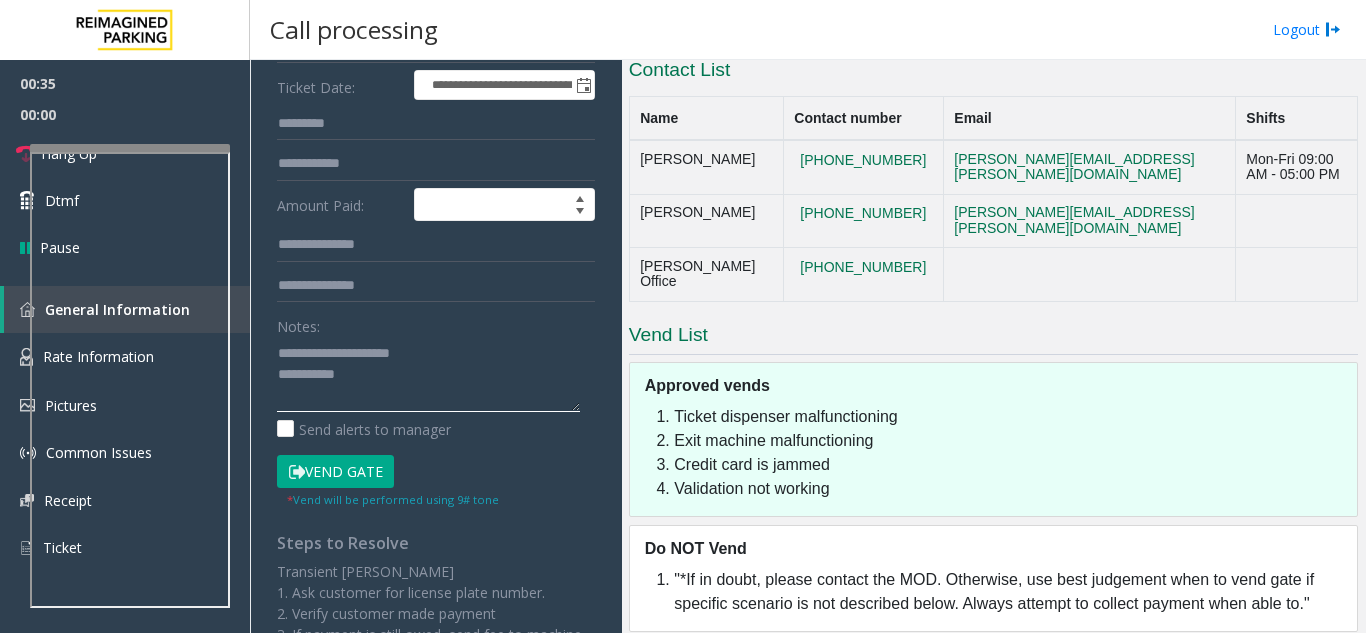 click 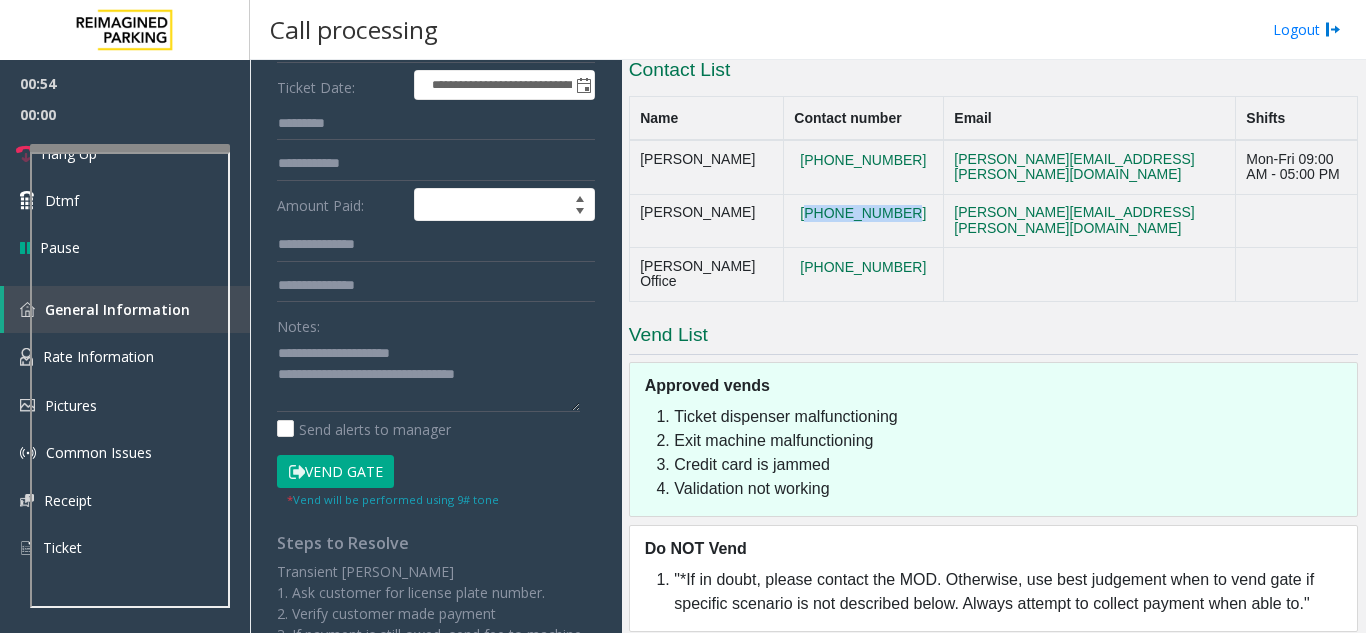 drag, startPoint x: 766, startPoint y: 161, endPoint x: 856, endPoint y: 206, distance: 100.62306 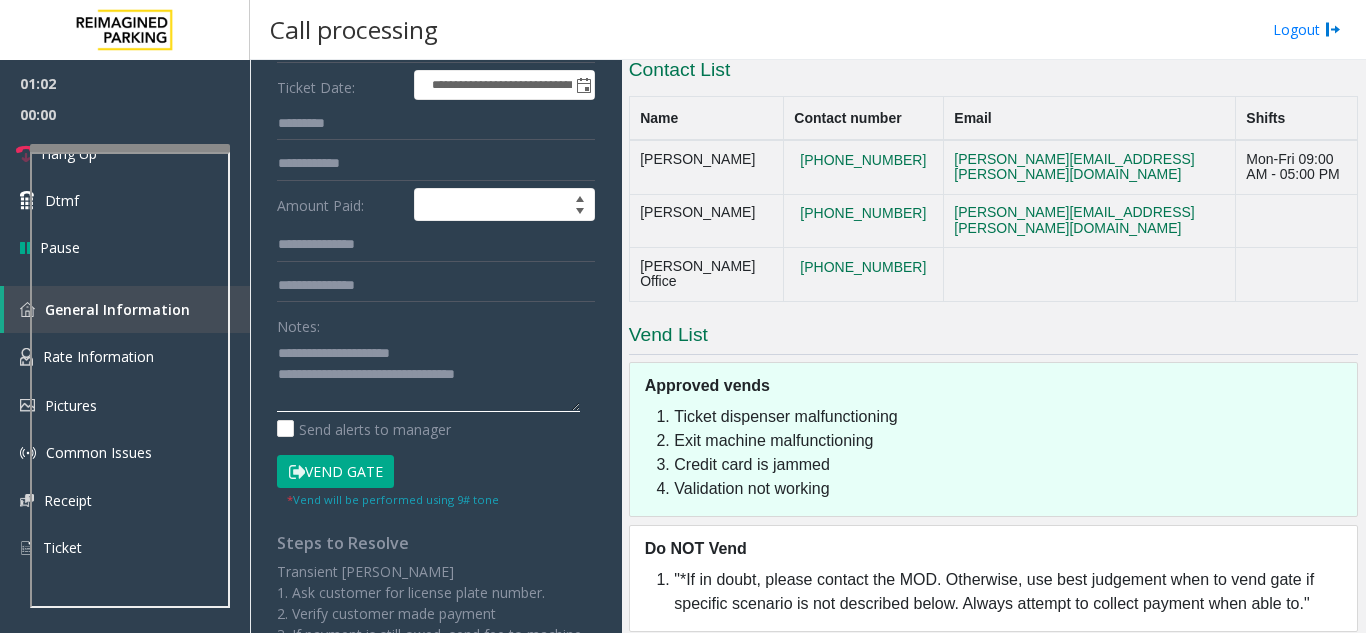 click 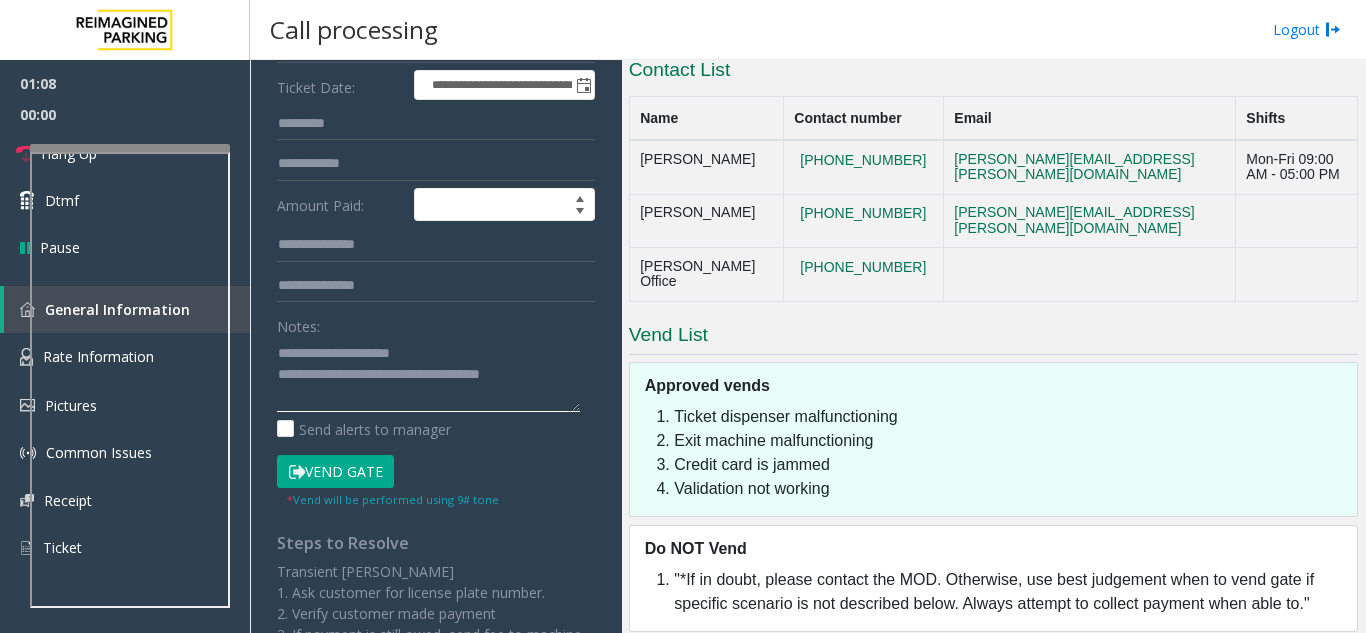 drag, startPoint x: 539, startPoint y: 380, endPoint x: 330, endPoint y: 355, distance: 210.4899 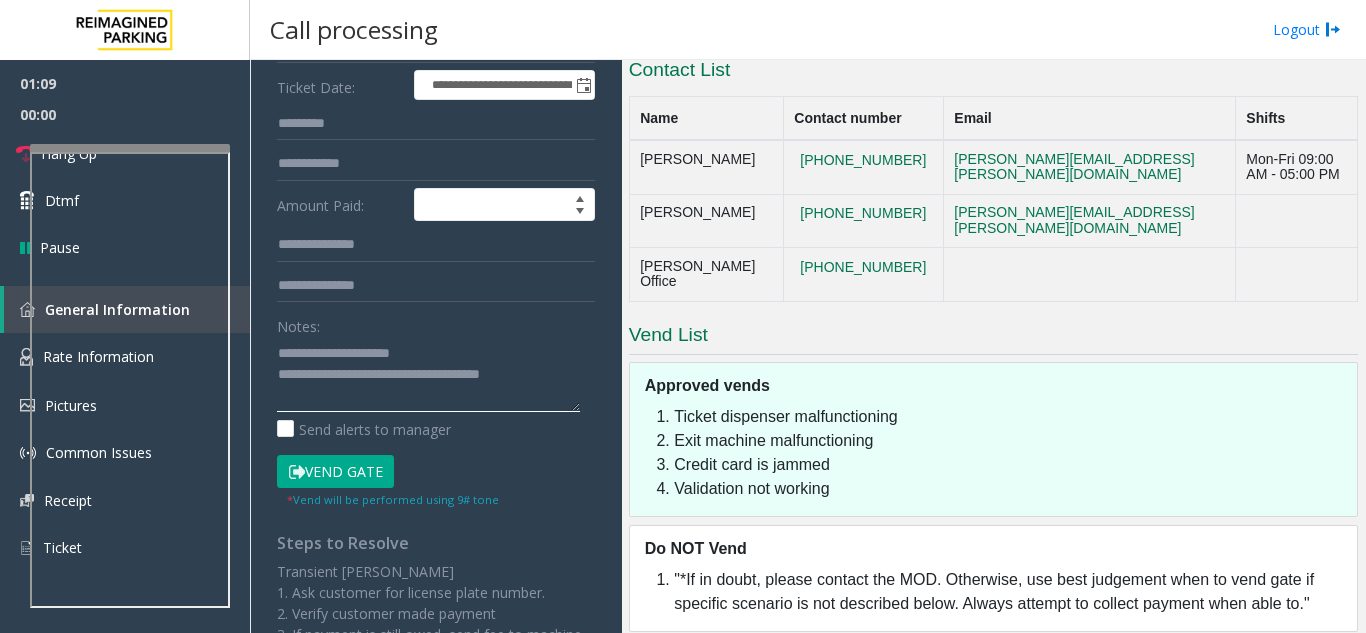 click 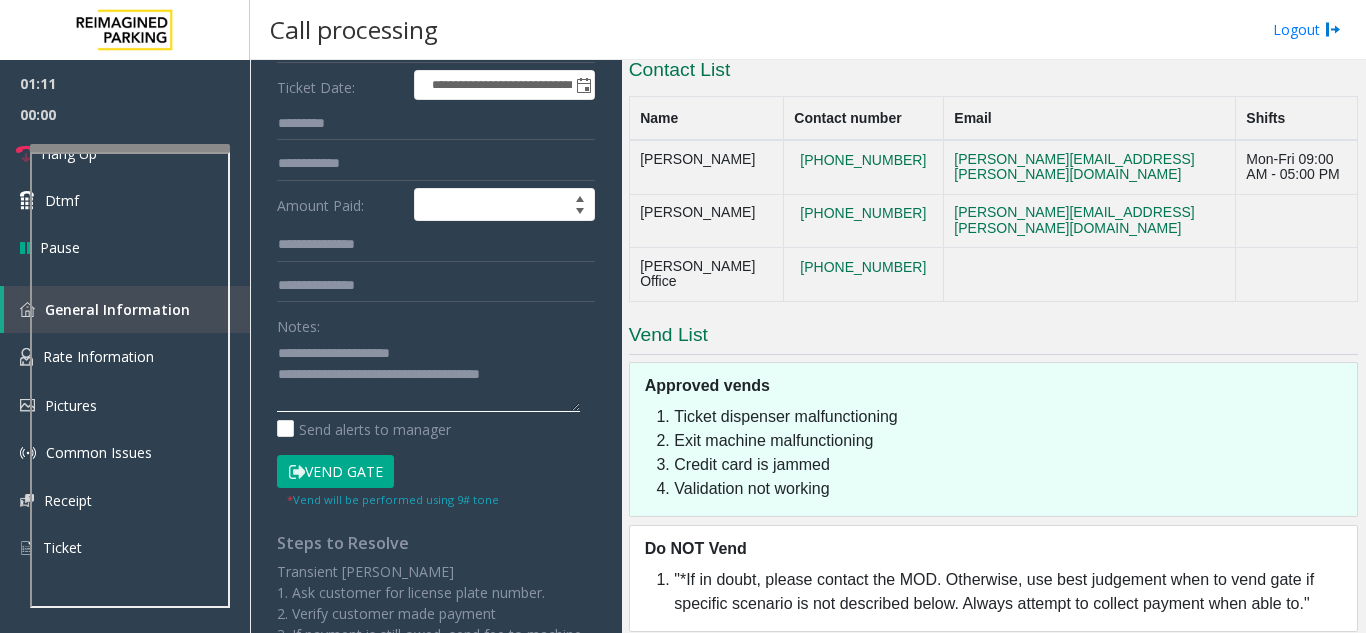 click 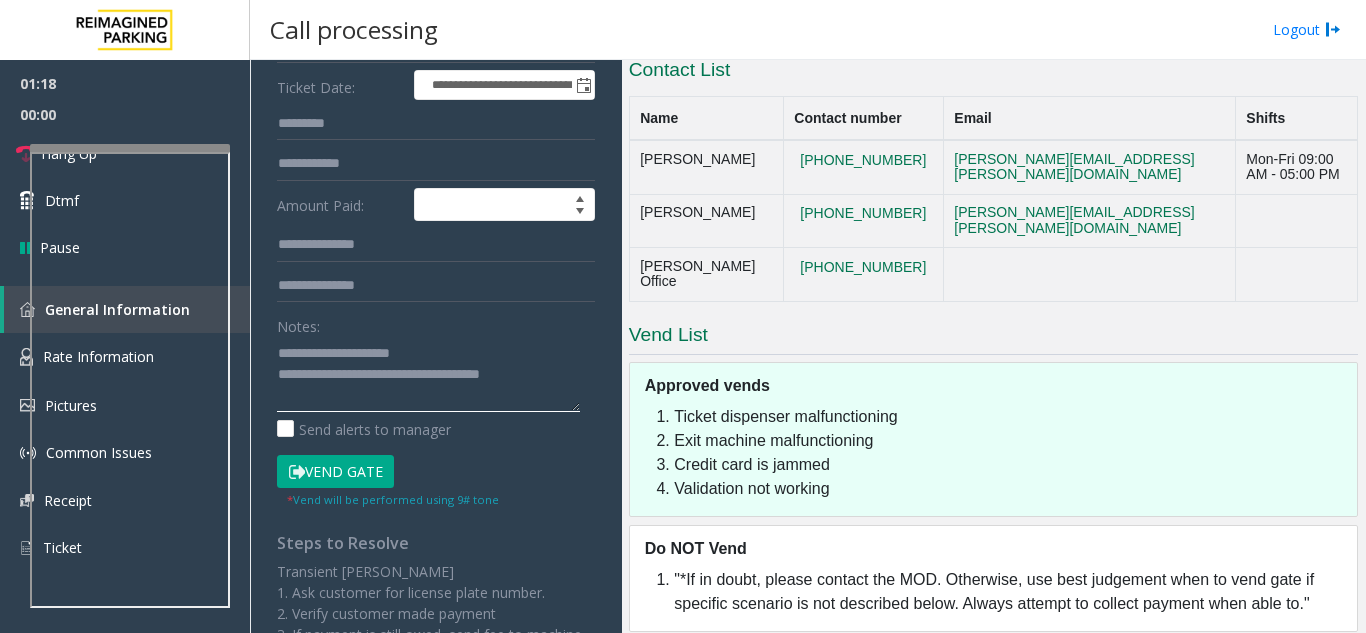 click 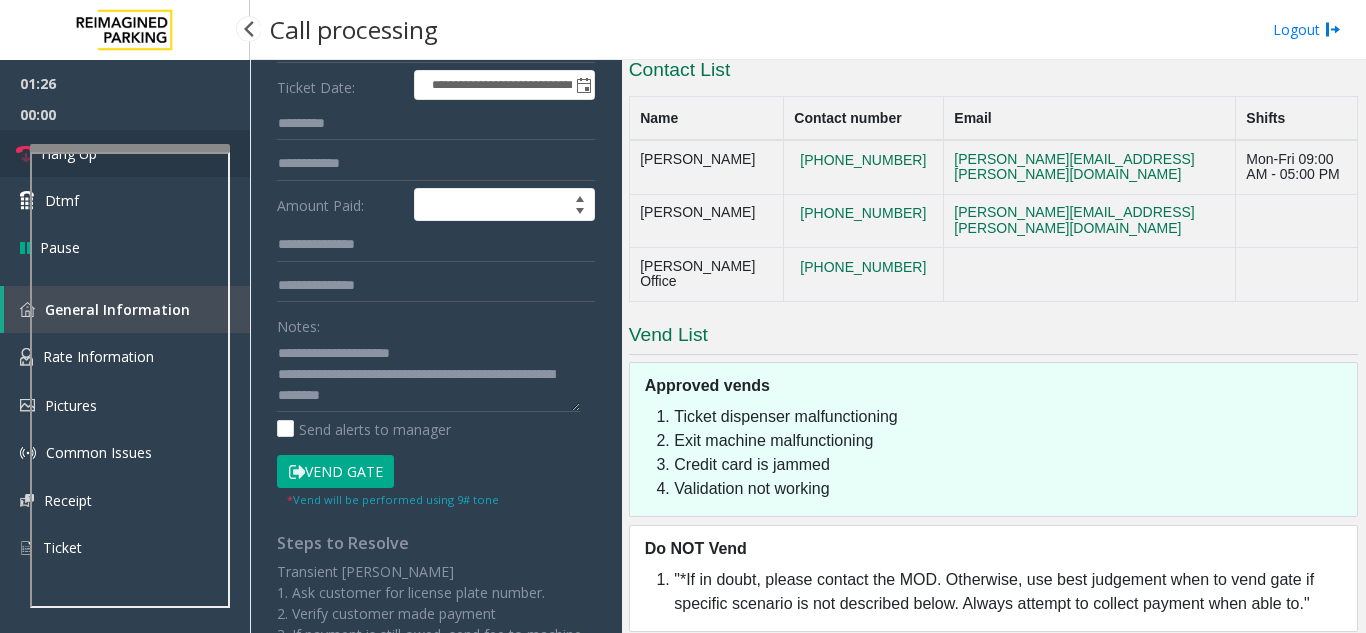 click on "Hang Up" at bounding box center (125, 153) 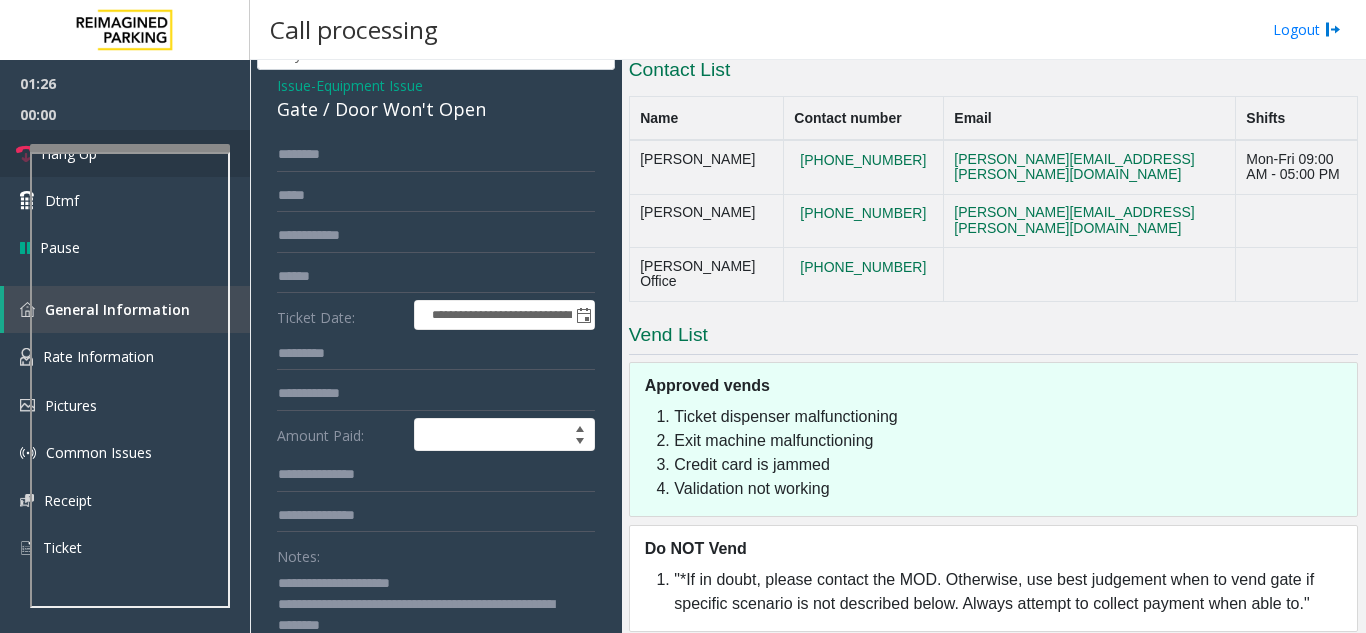 scroll, scrollTop: 0, scrollLeft: 0, axis: both 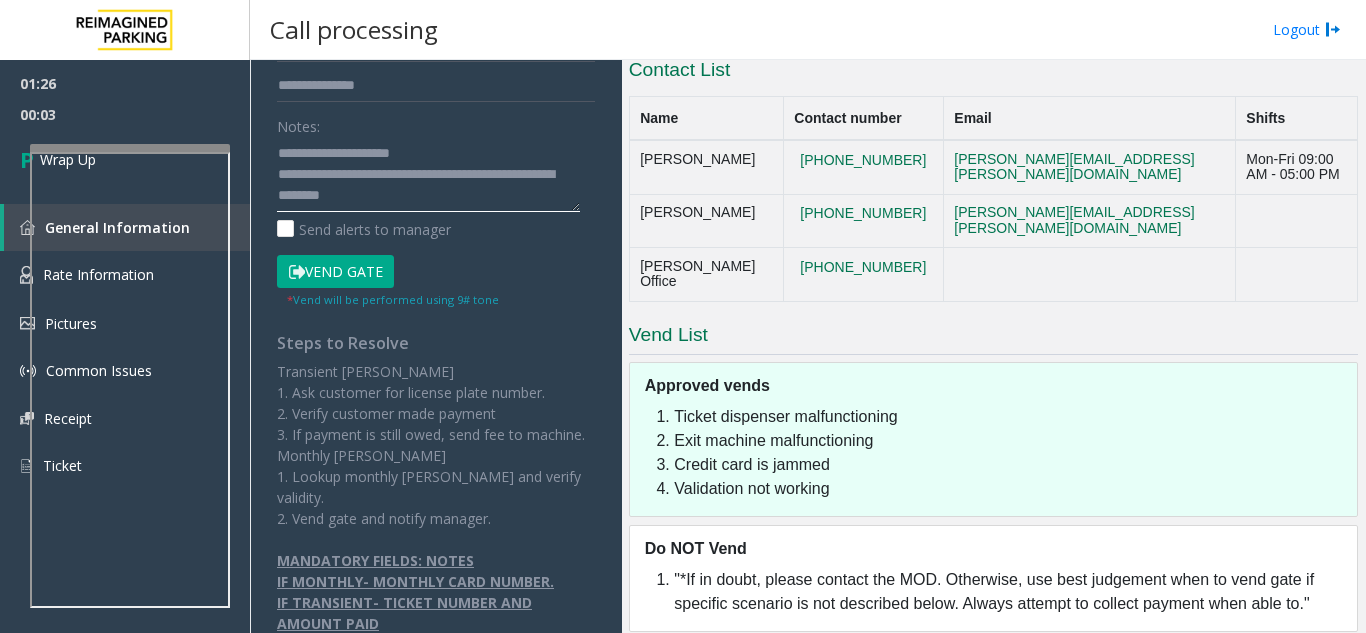 click 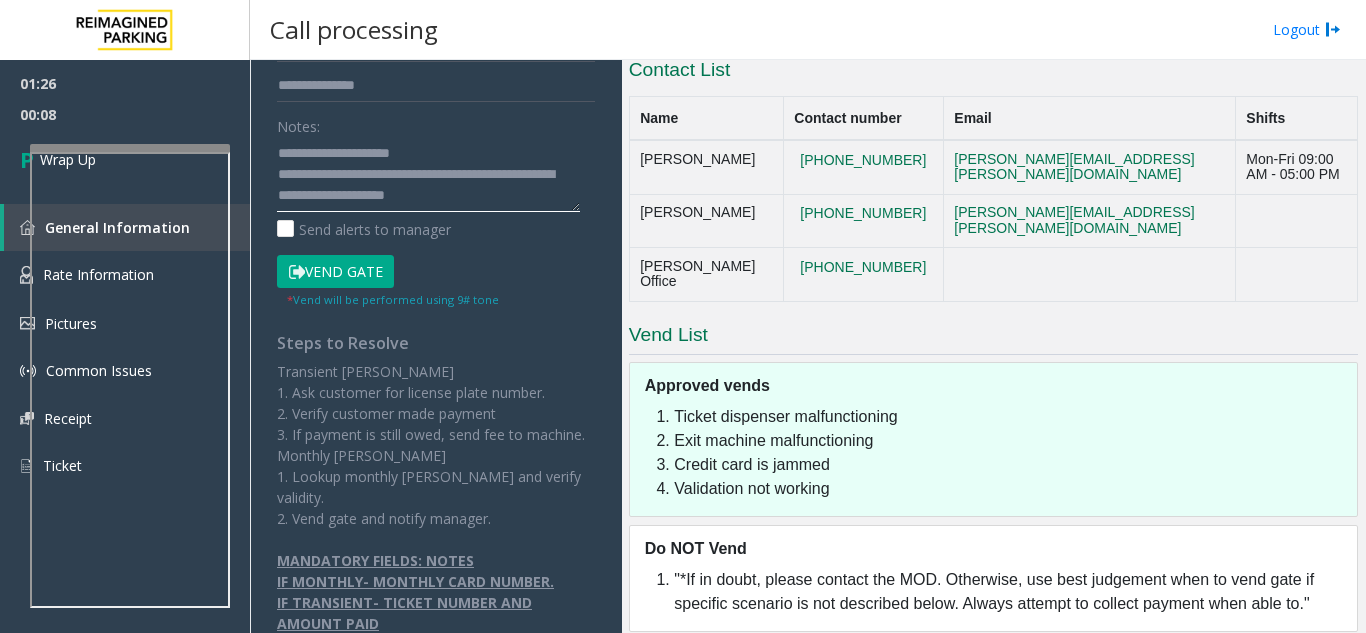 click 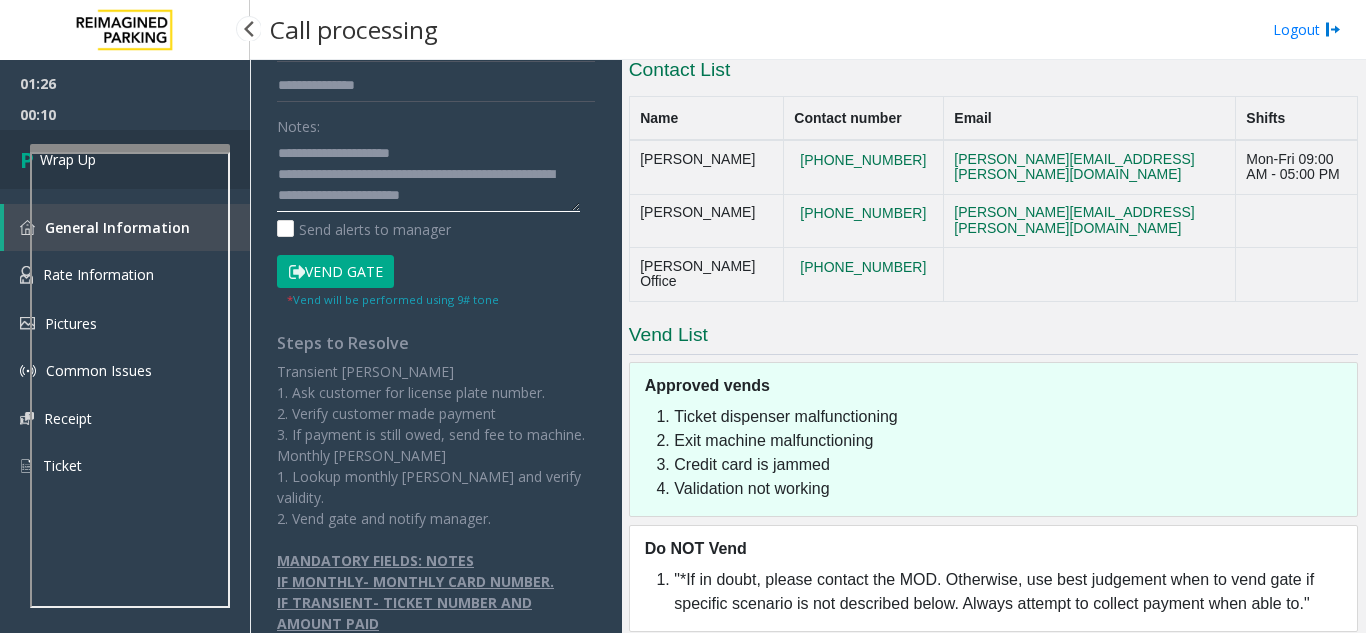 type on "**********" 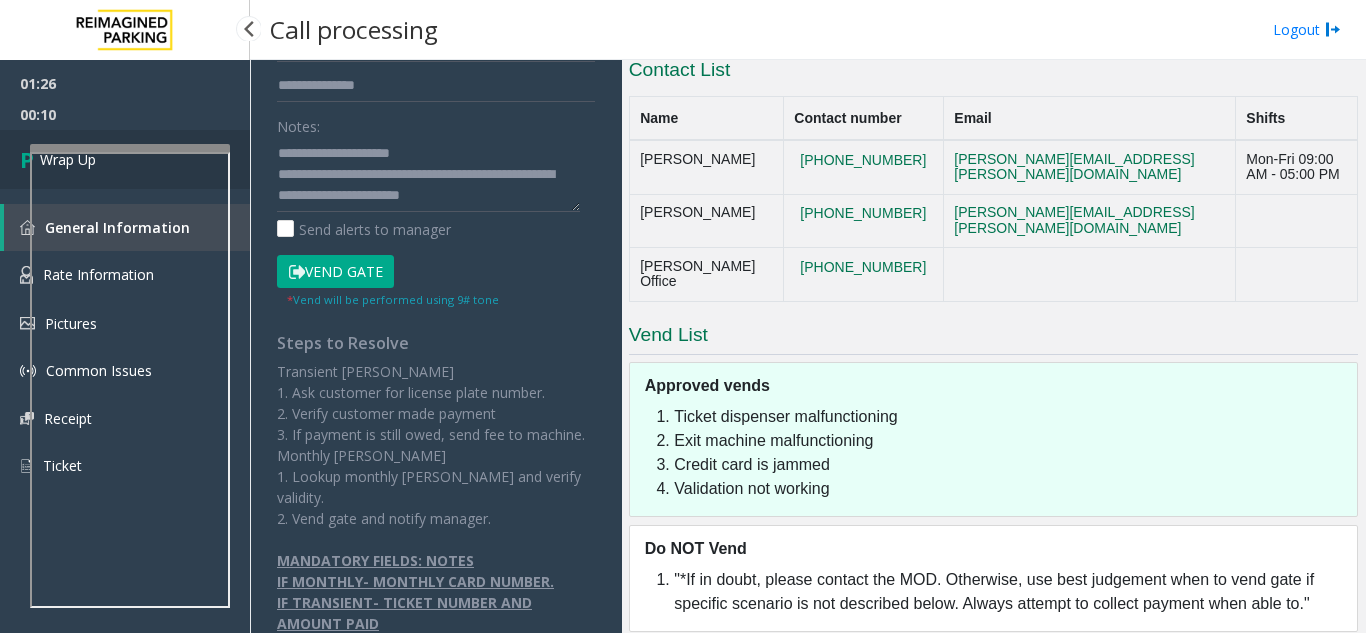 click at bounding box center [30, 159] 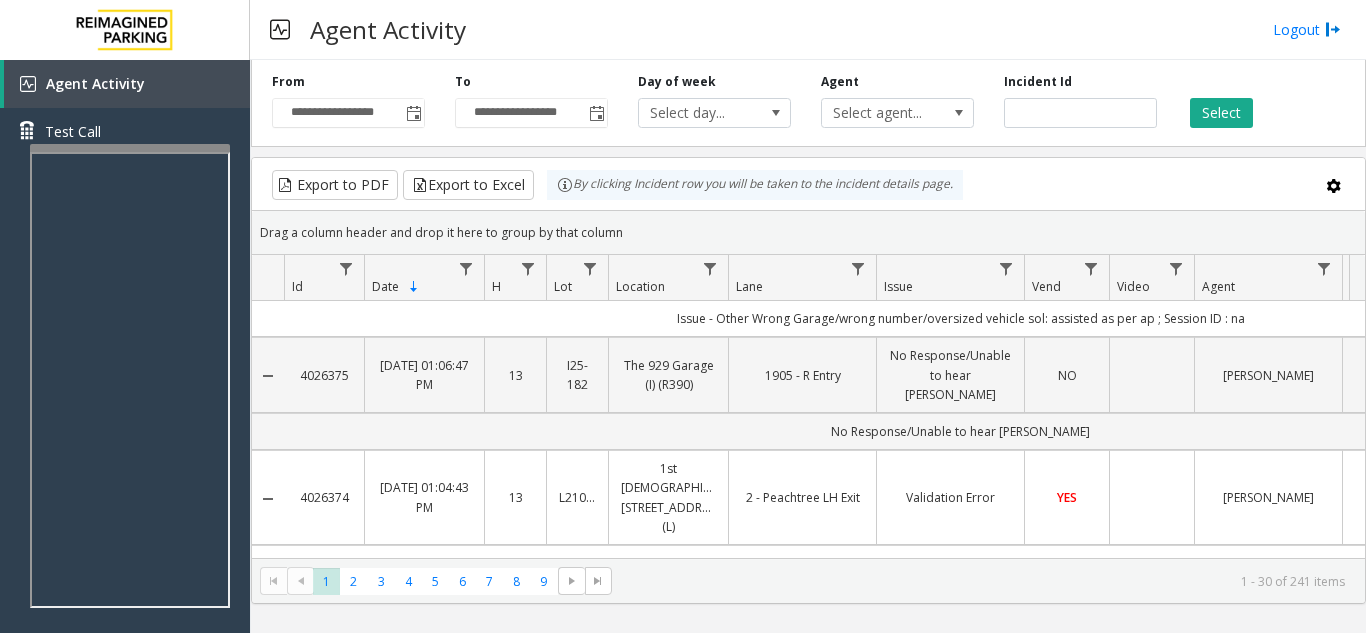 scroll, scrollTop: 300, scrollLeft: 0, axis: vertical 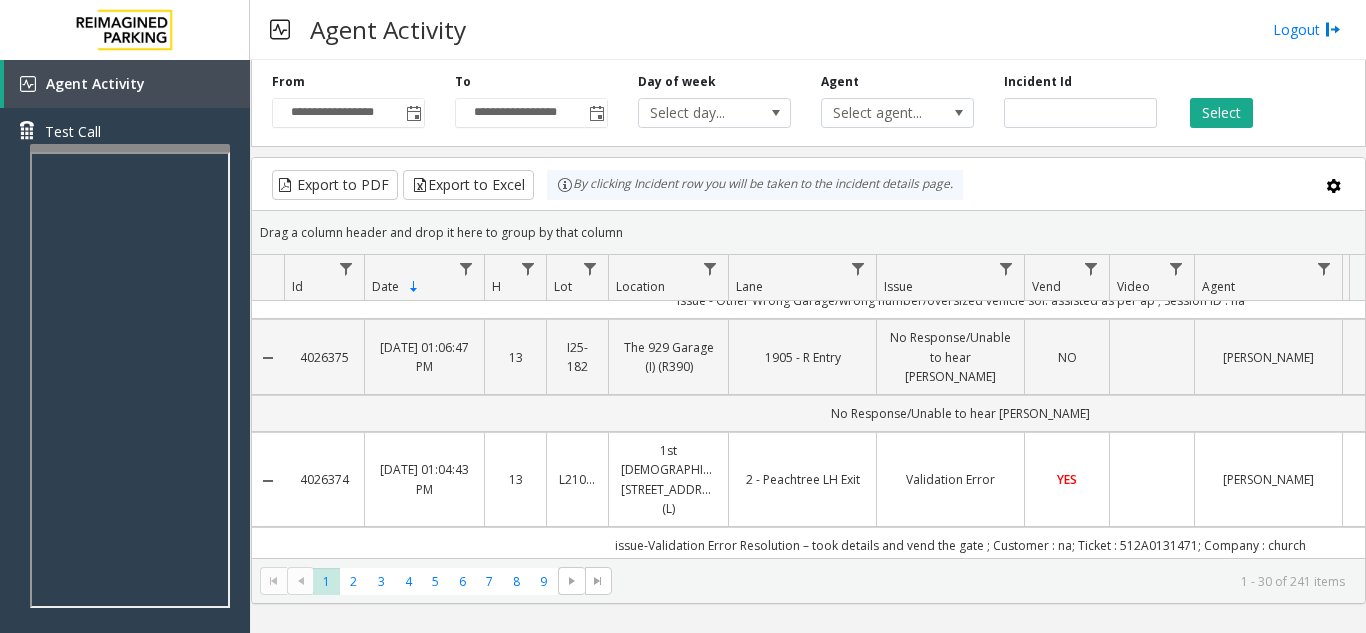 click on "Validation Error" 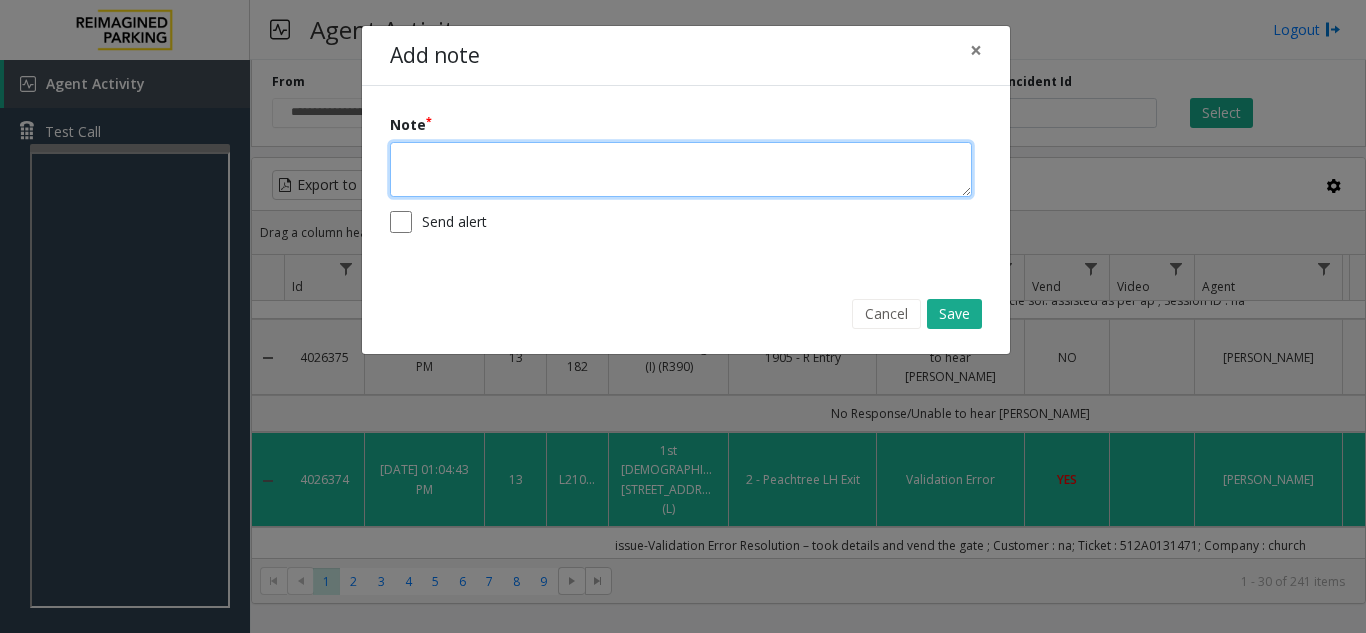 click 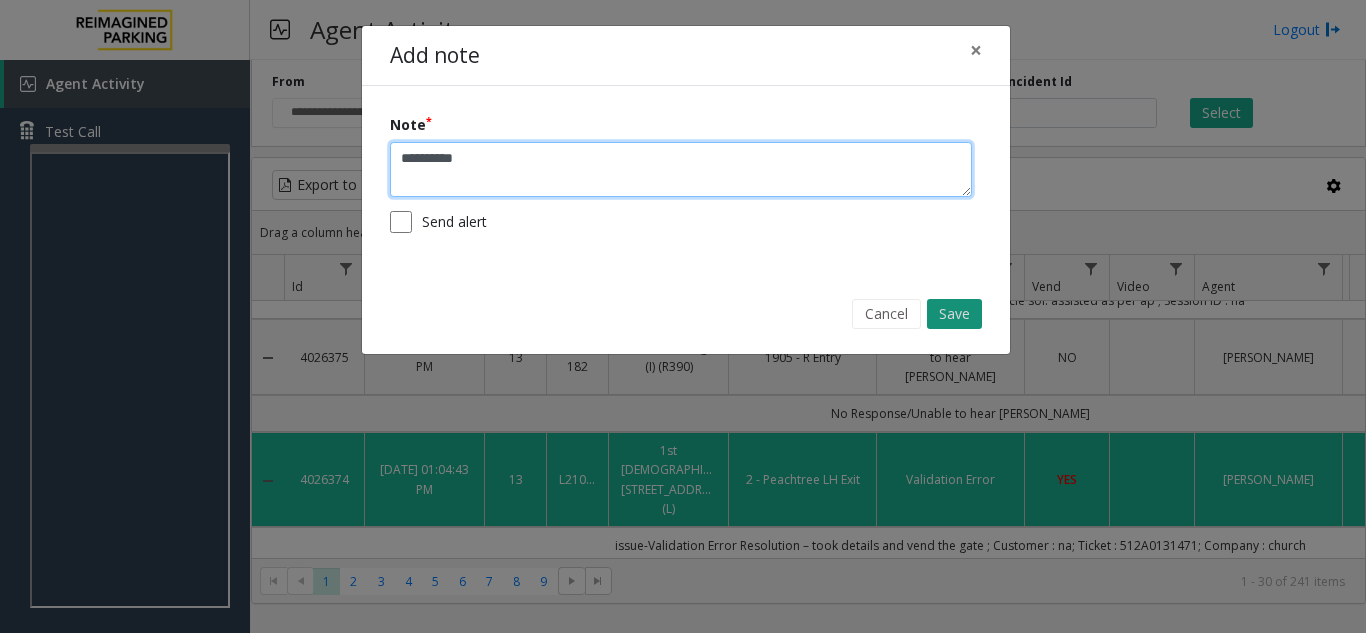 type on "*********" 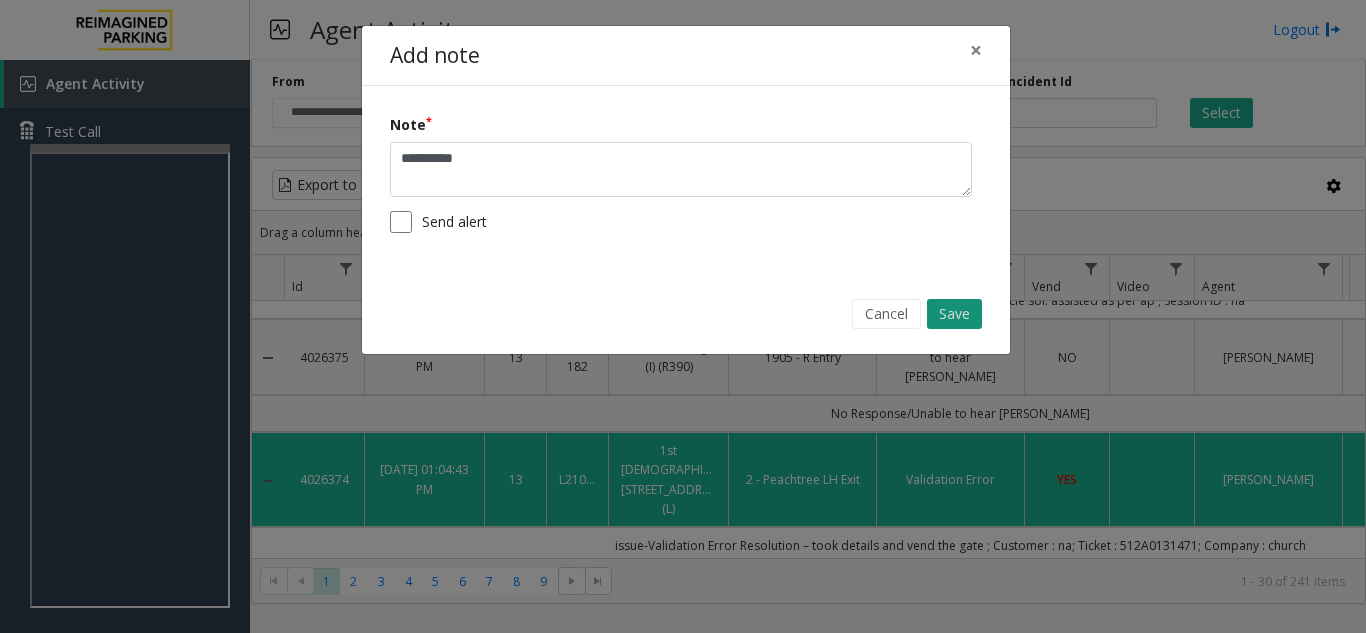 click on "Save" 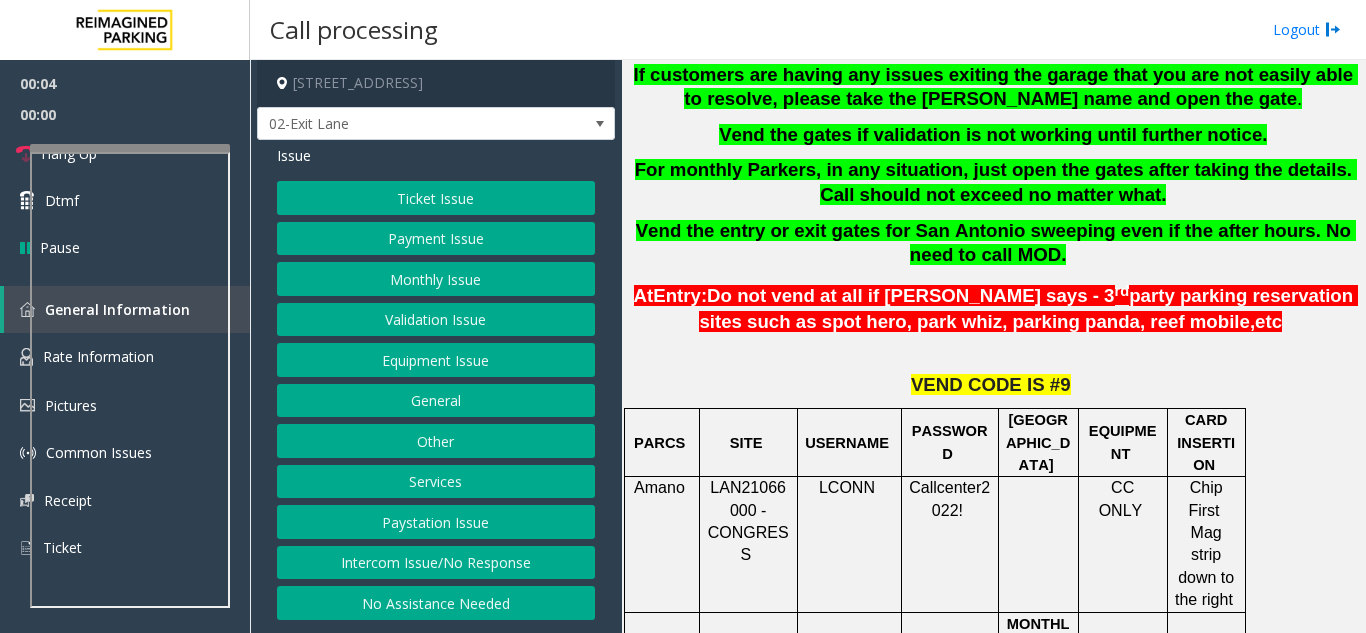 scroll, scrollTop: 600, scrollLeft: 0, axis: vertical 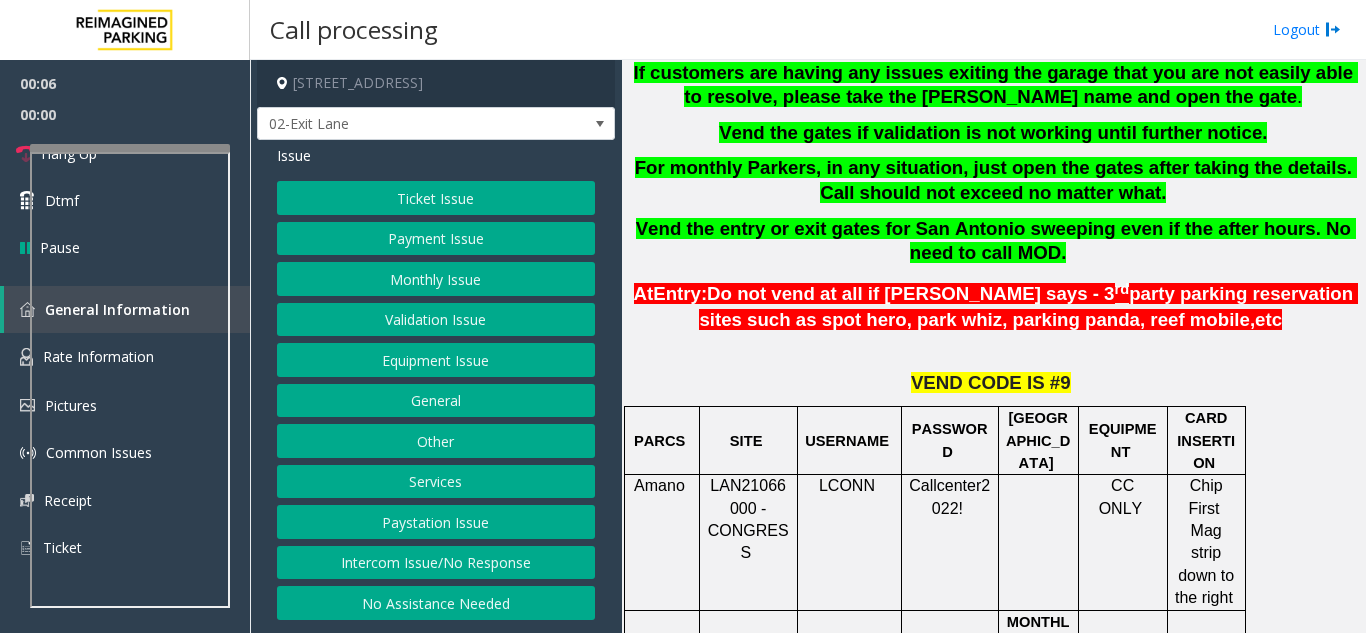 click on "Callcenter2022!" 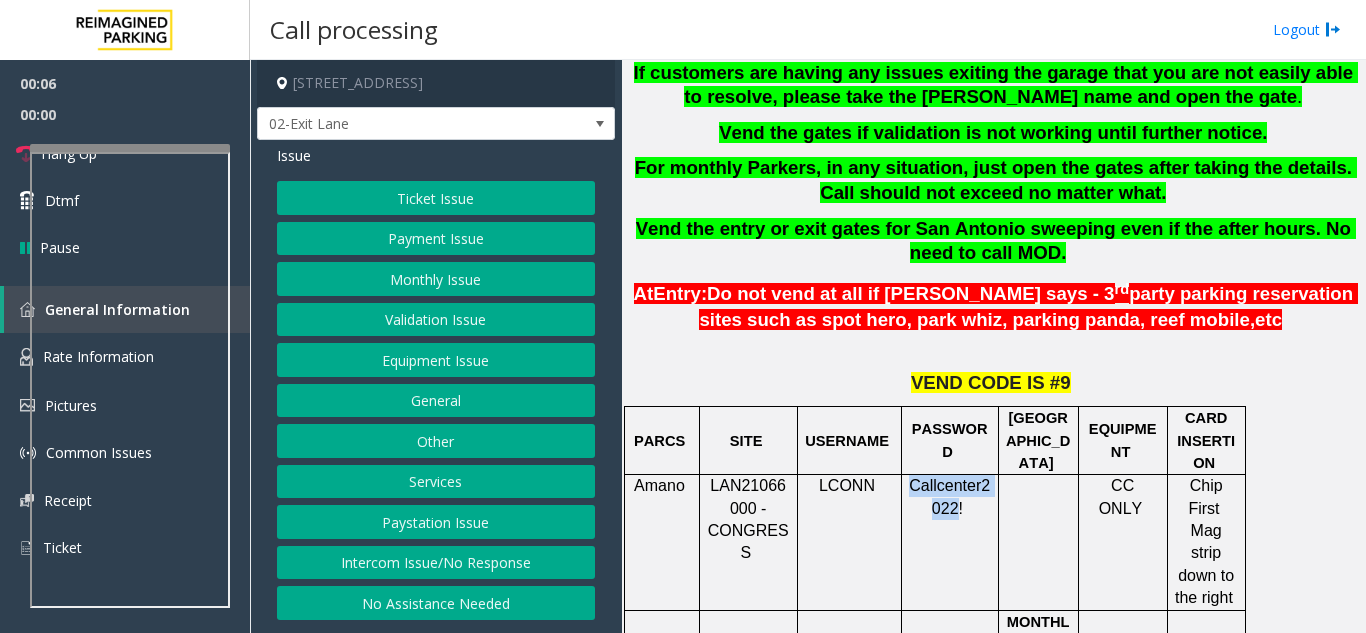 click on "Callcenter2022!" 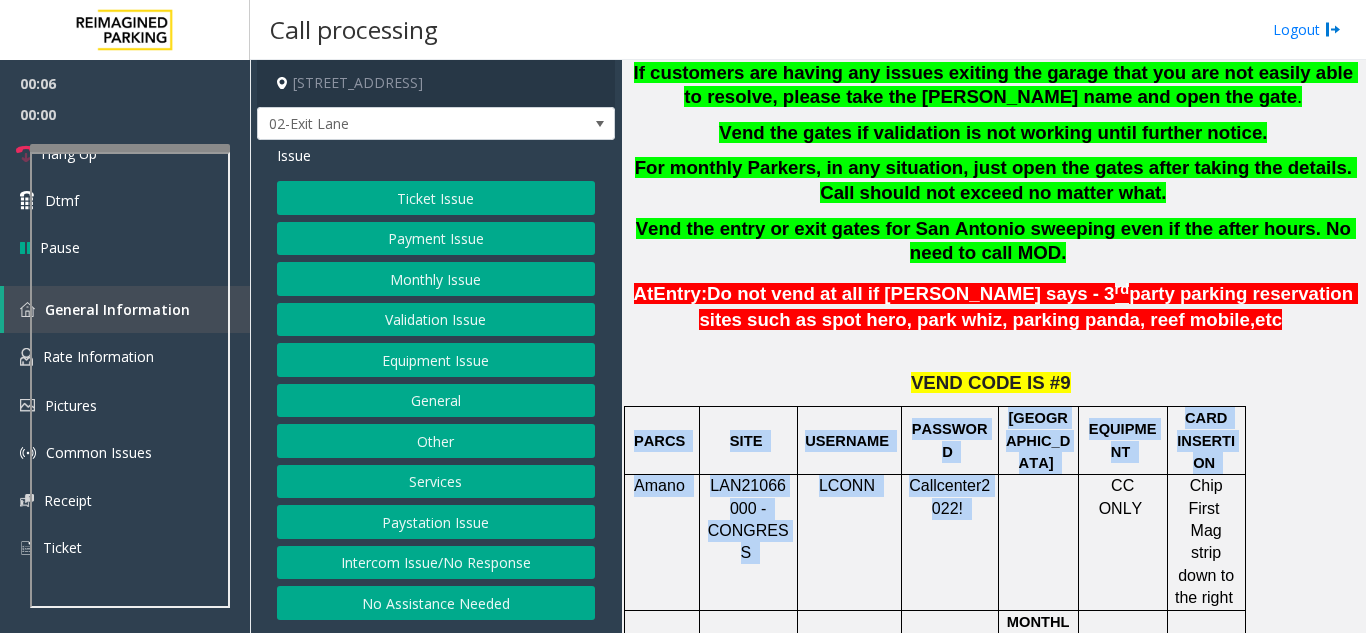 drag, startPoint x: 946, startPoint y: 502, endPoint x: 662, endPoint y: 430, distance: 292.98465 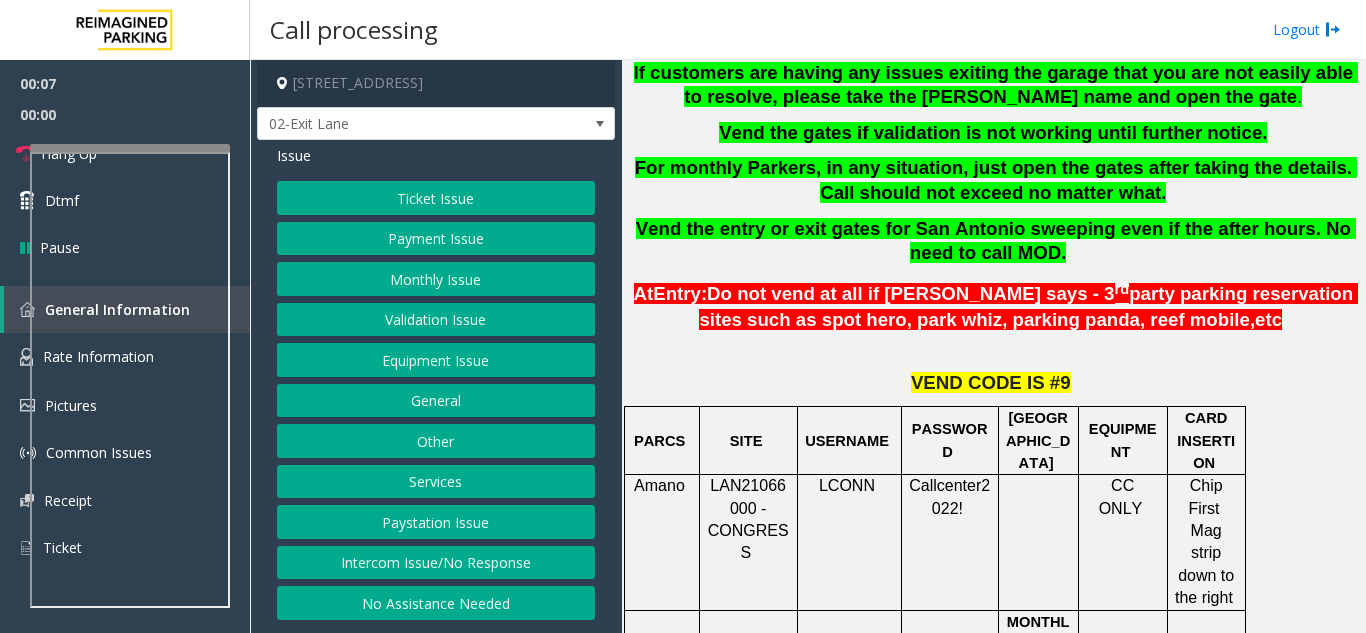 click on "Intercom Issue/No Response" 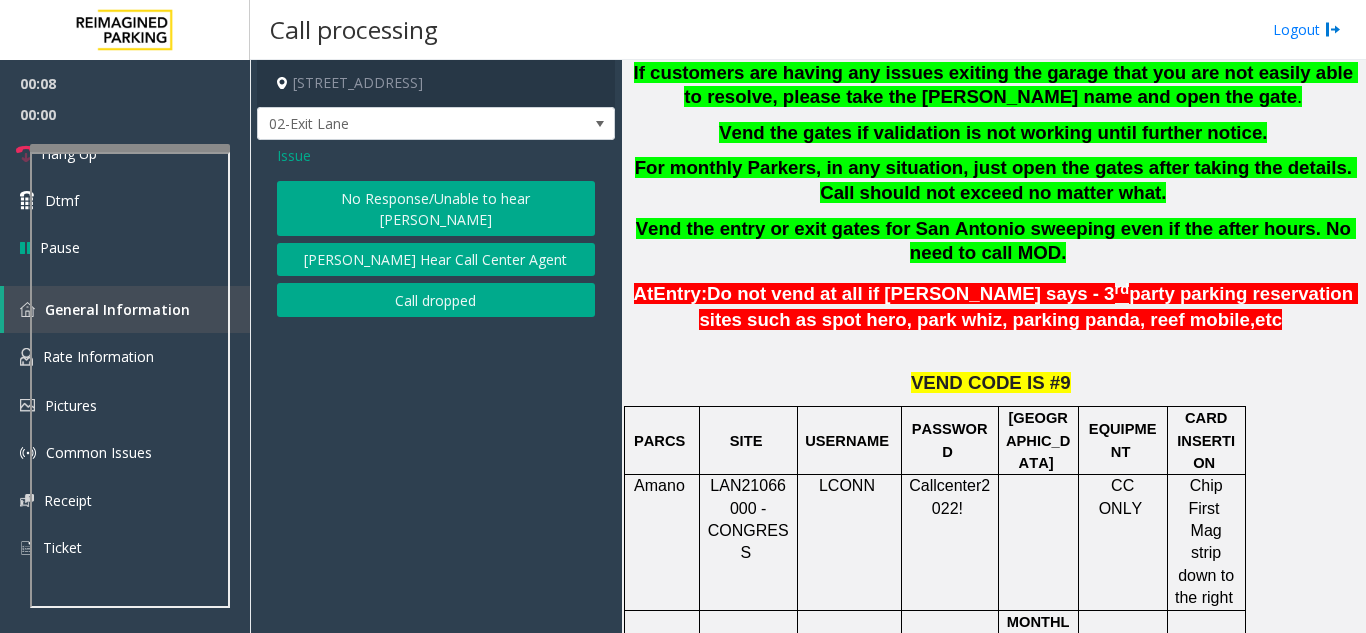 drag, startPoint x: 465, startPoint y: 155, endPoint x: 480, endPoint y: 179, distance: 28.301943 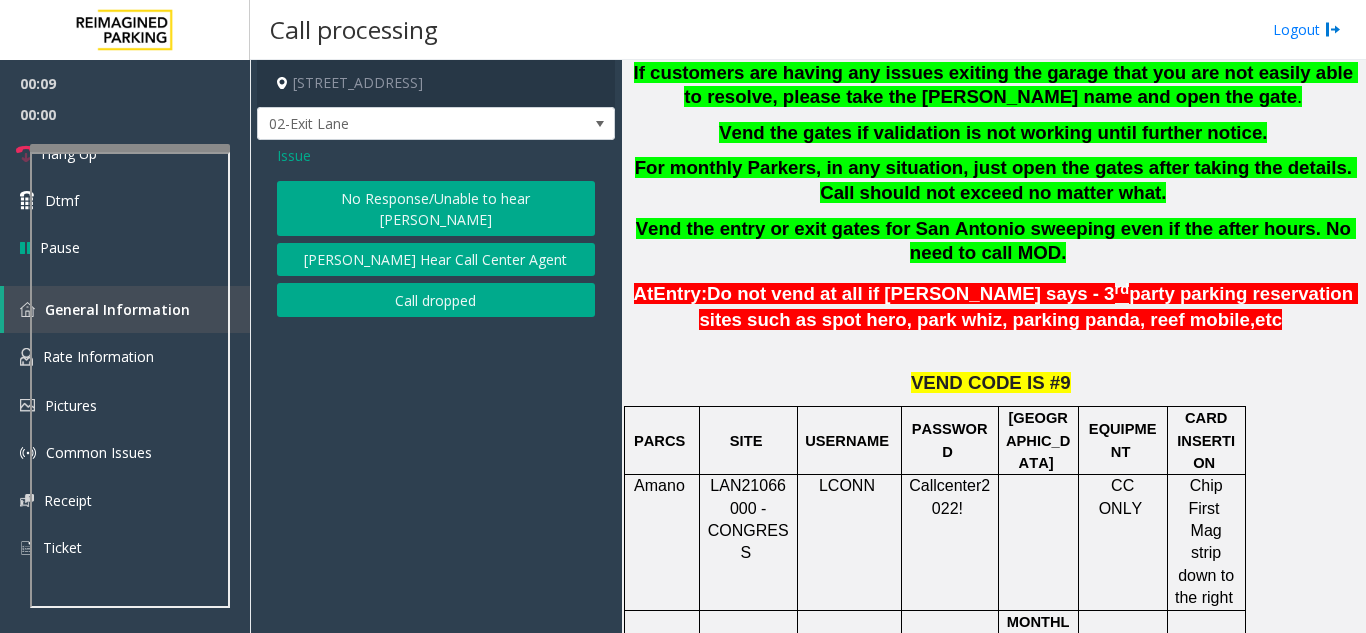 click on "Issue  No Response/Unable to hear [PERSON_NAME] Cannot Hear Call Center Agent   Call dropped" 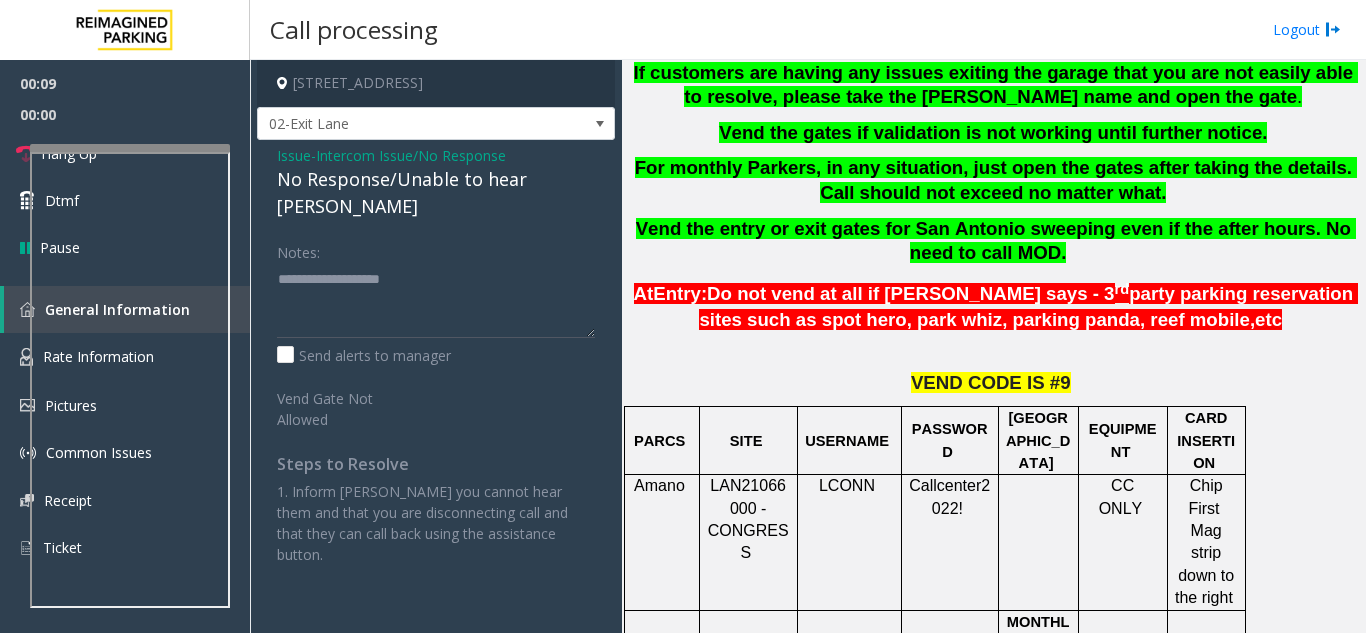 click on "No Response/Unable to hear [PERSON_NAME]" 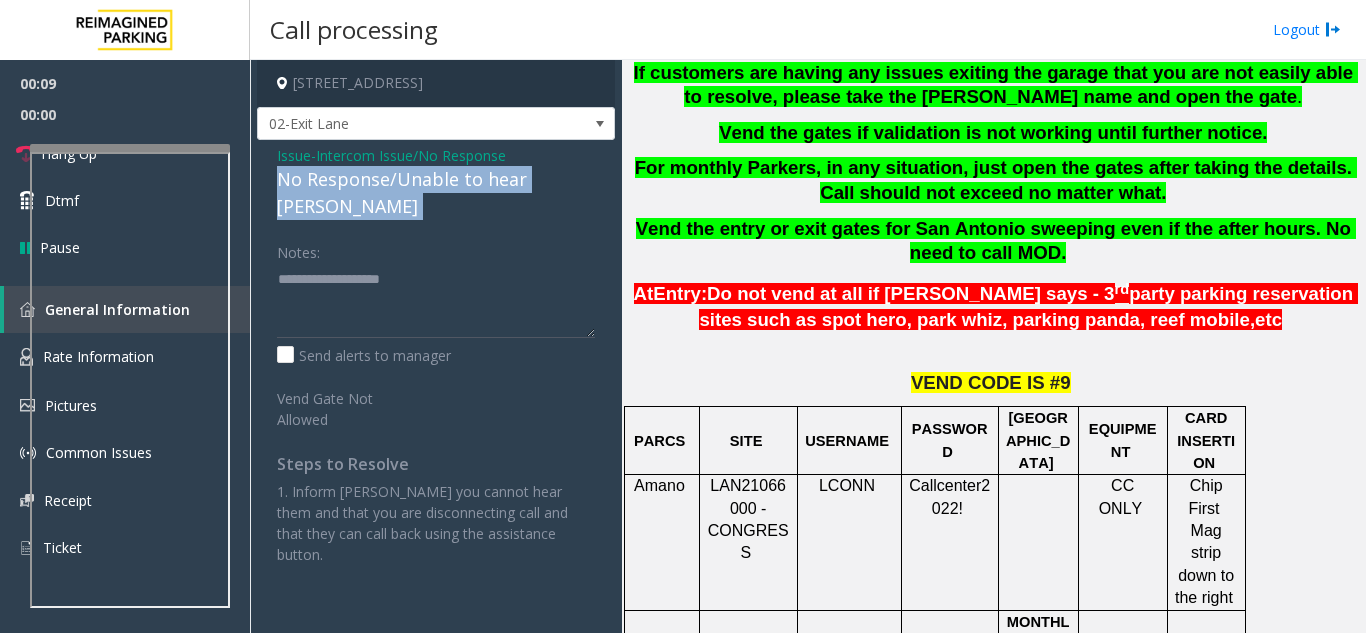 click on "No Response/Unable to hear [PERSON_NAME]" 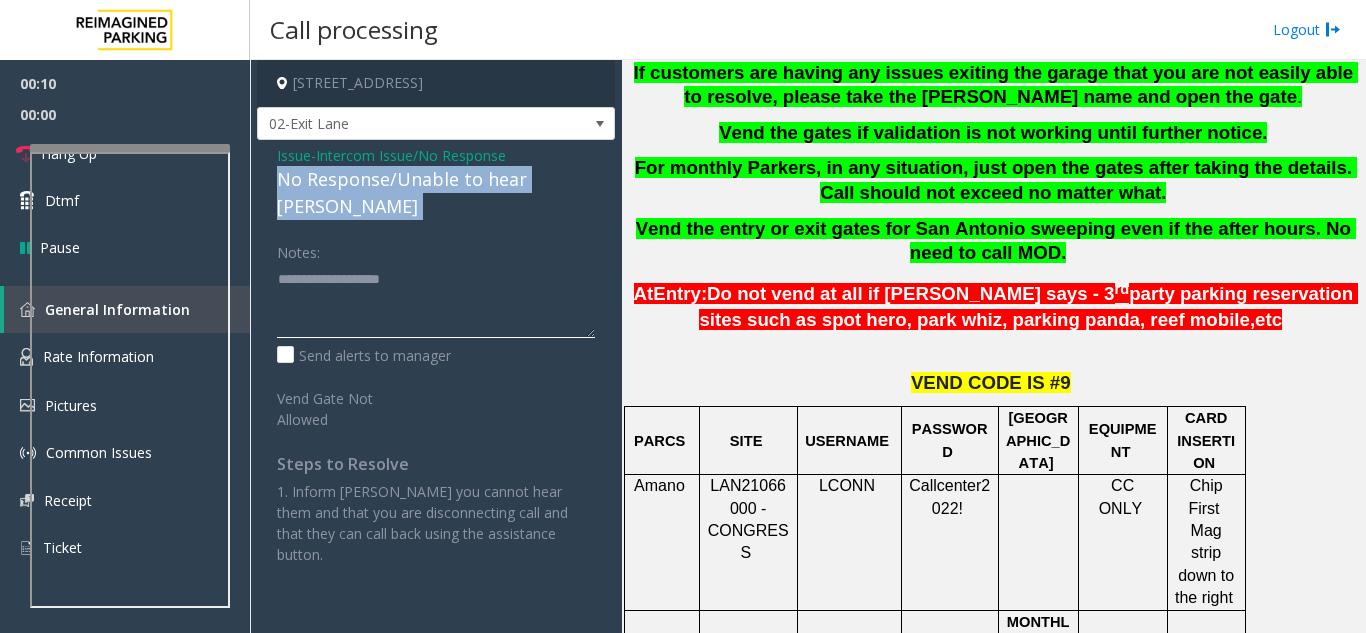 type on "**********" 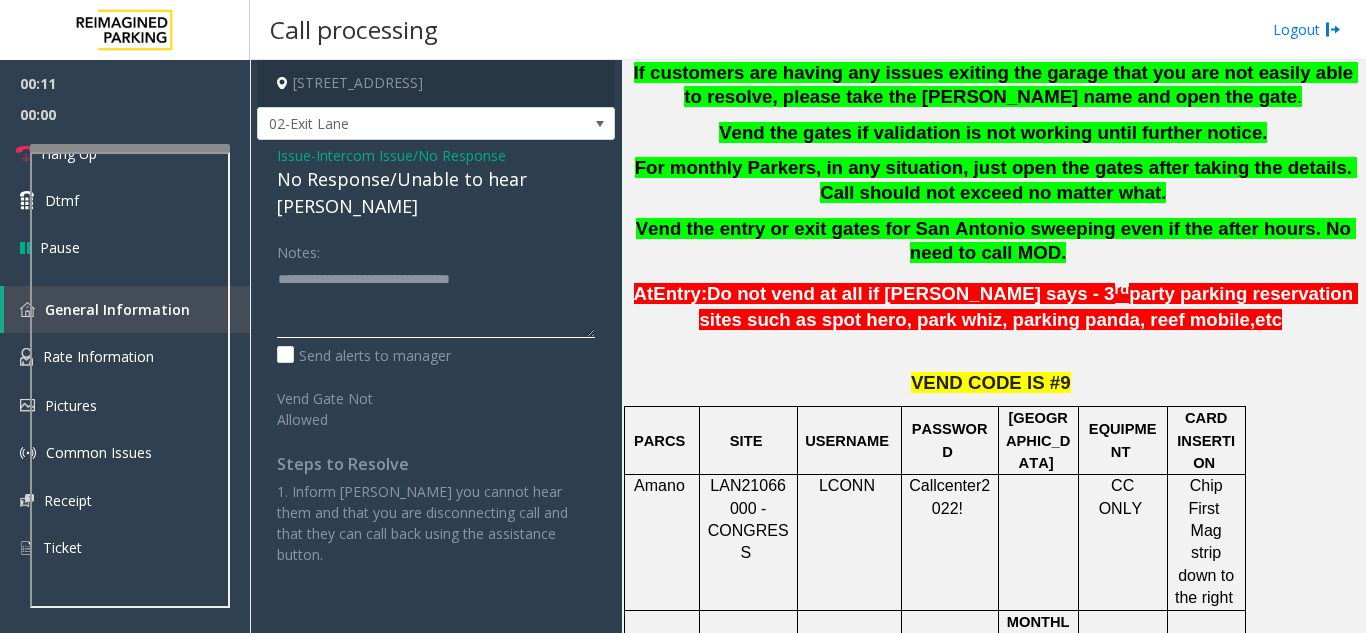 type 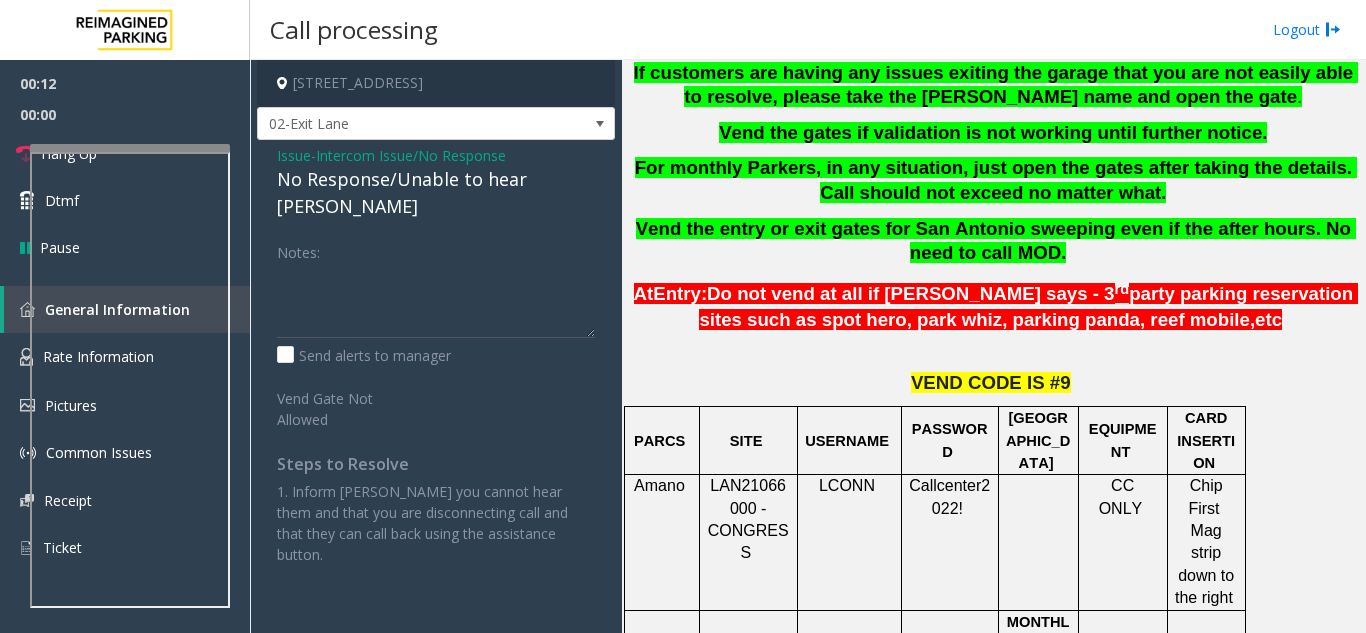click on "Issue" 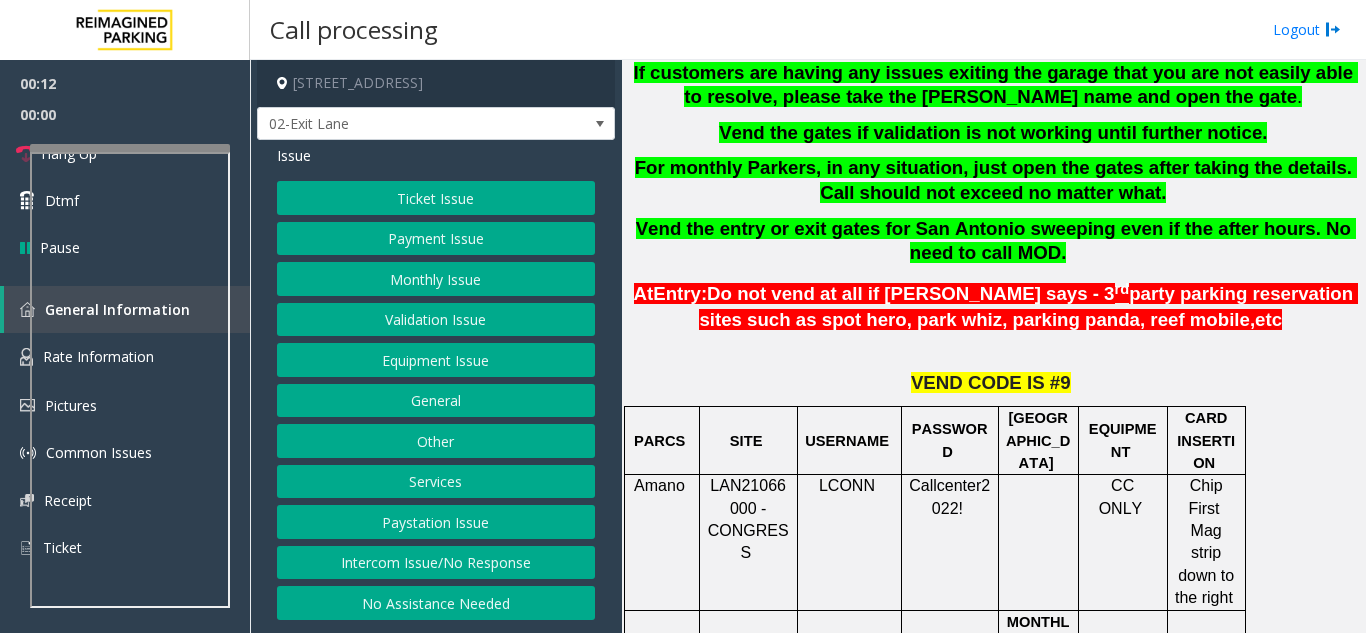 click on "Issue" 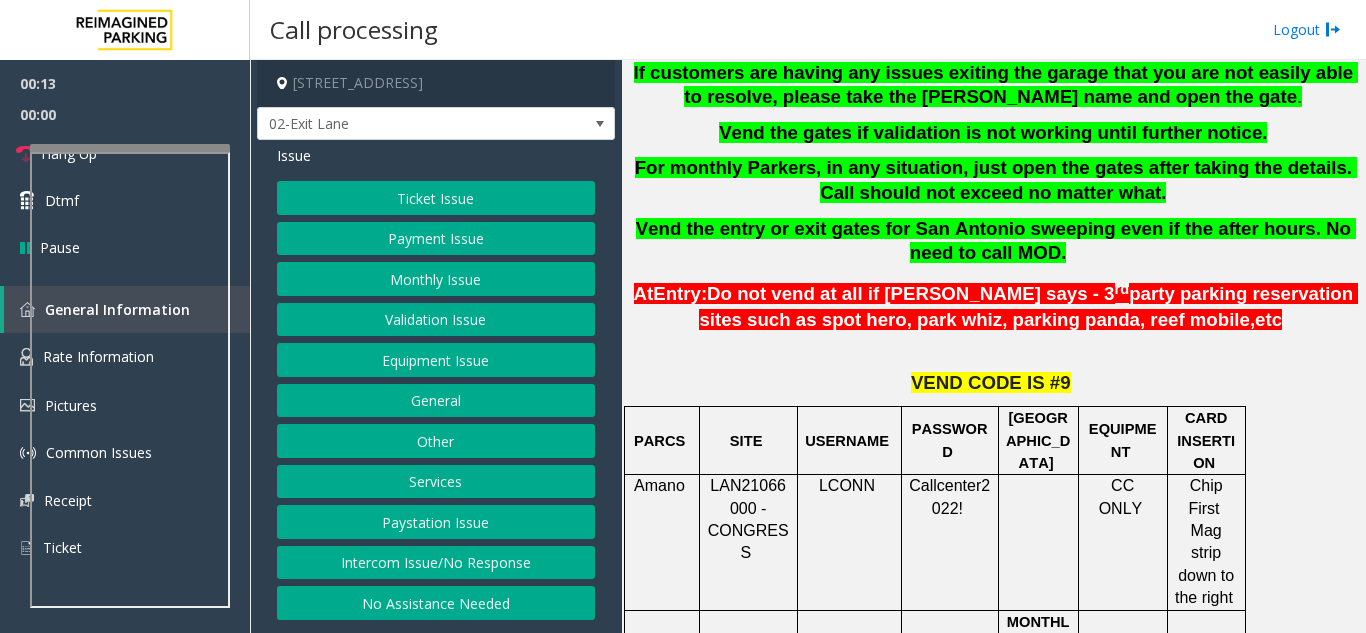 click on "Ticket Issue" 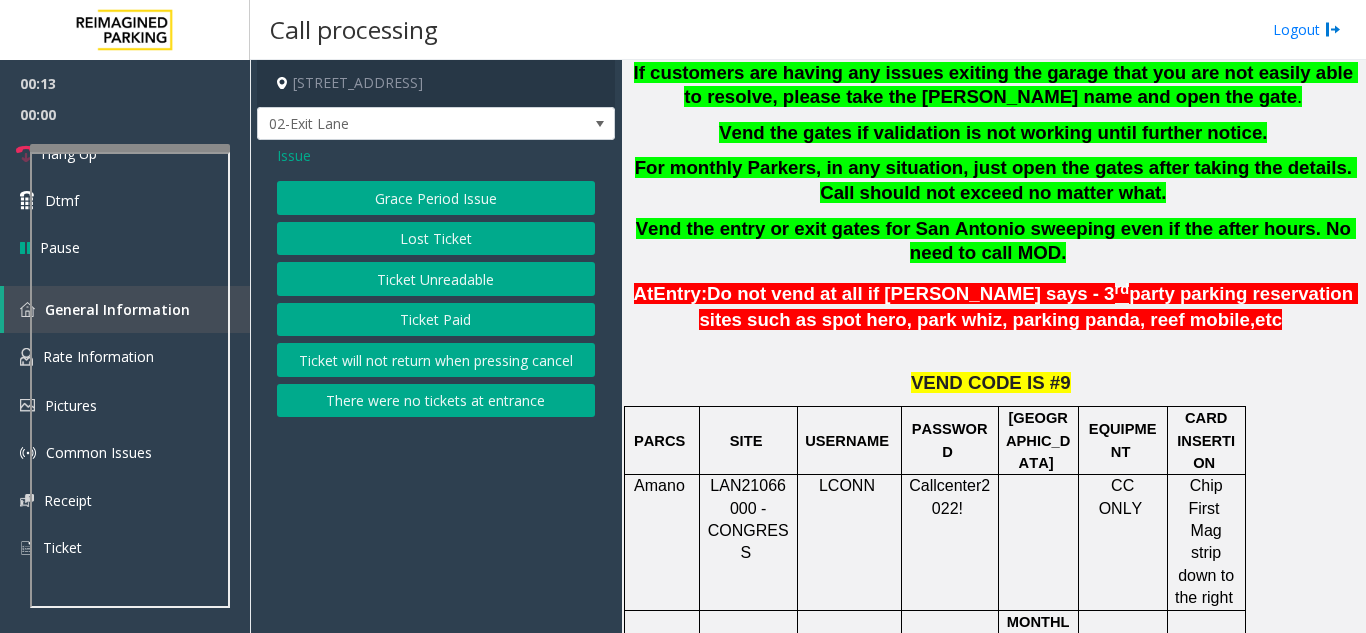 click on "Grace Period Issue   Lost Ticket   Ticket Unreadable   Ticket Paid   Ticket will not return when pressing cancel   There were no tickets at entrance" 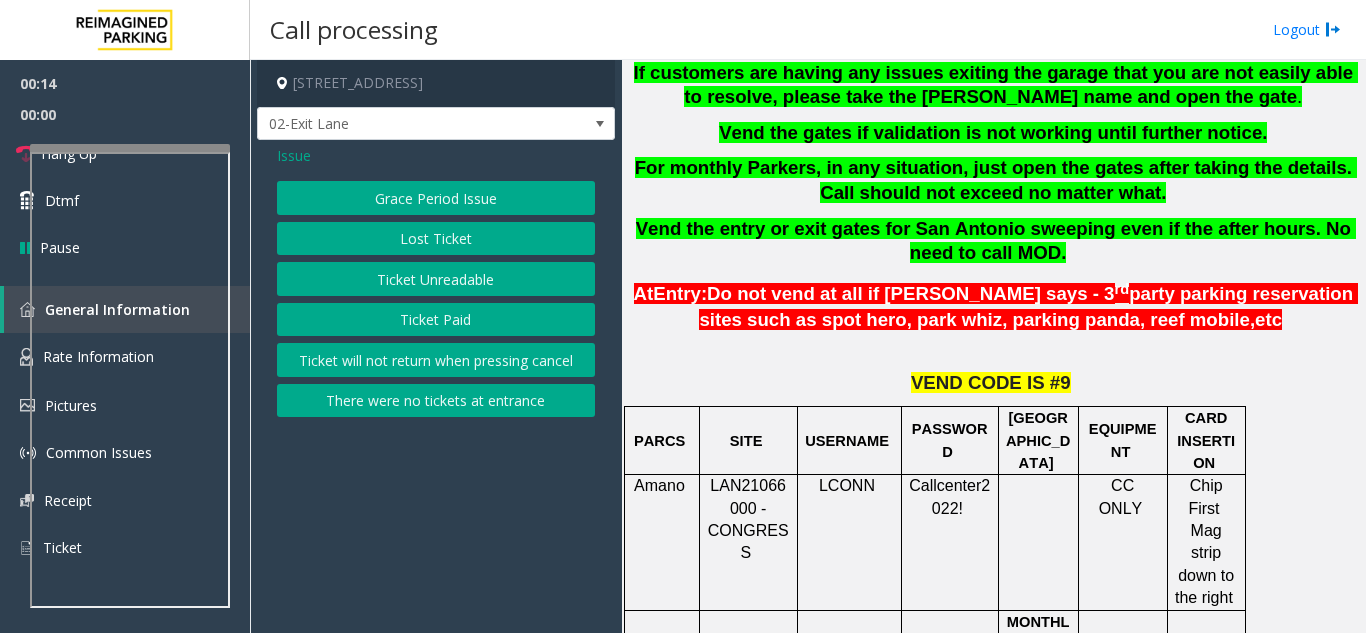 click on "Ticket Unreadable" 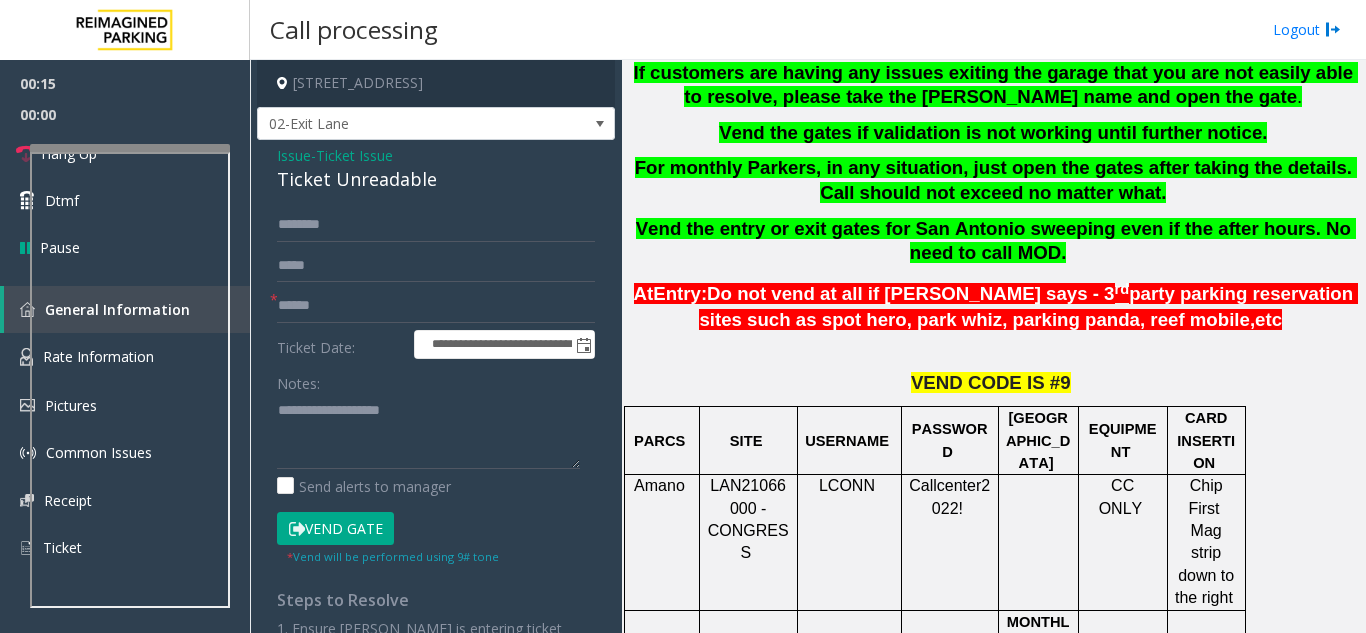 click on "Ticket Unreadable" 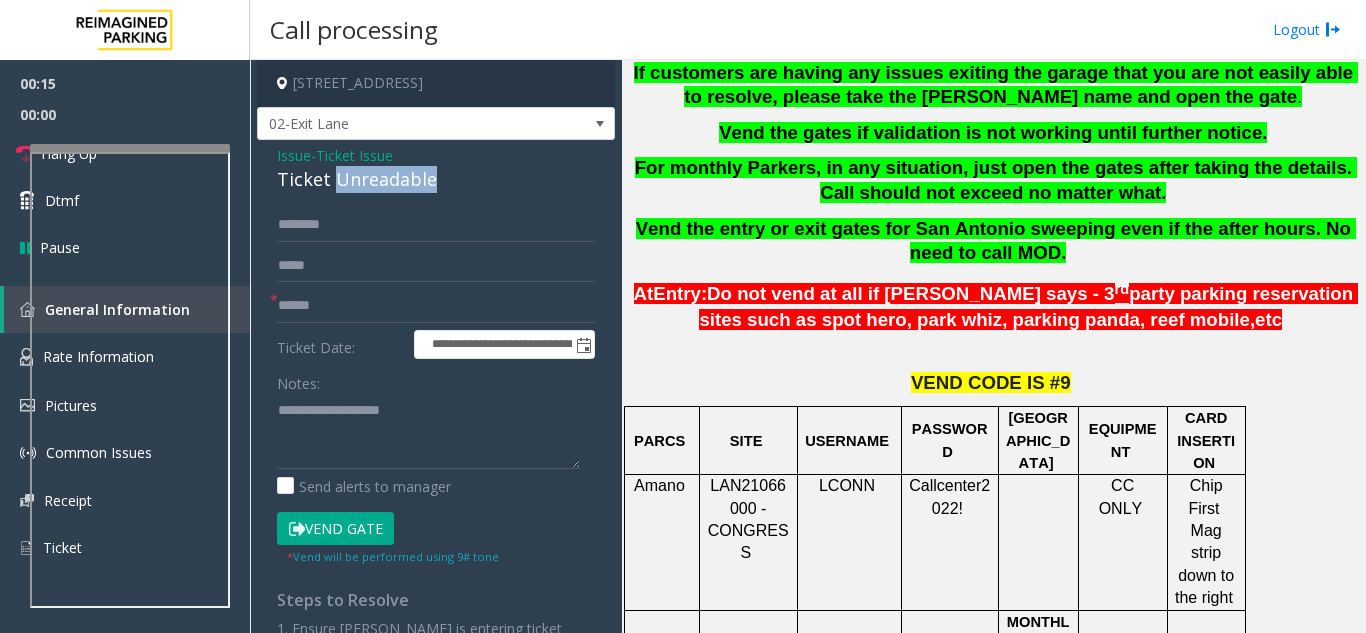 click on "Ticket Unreadable" 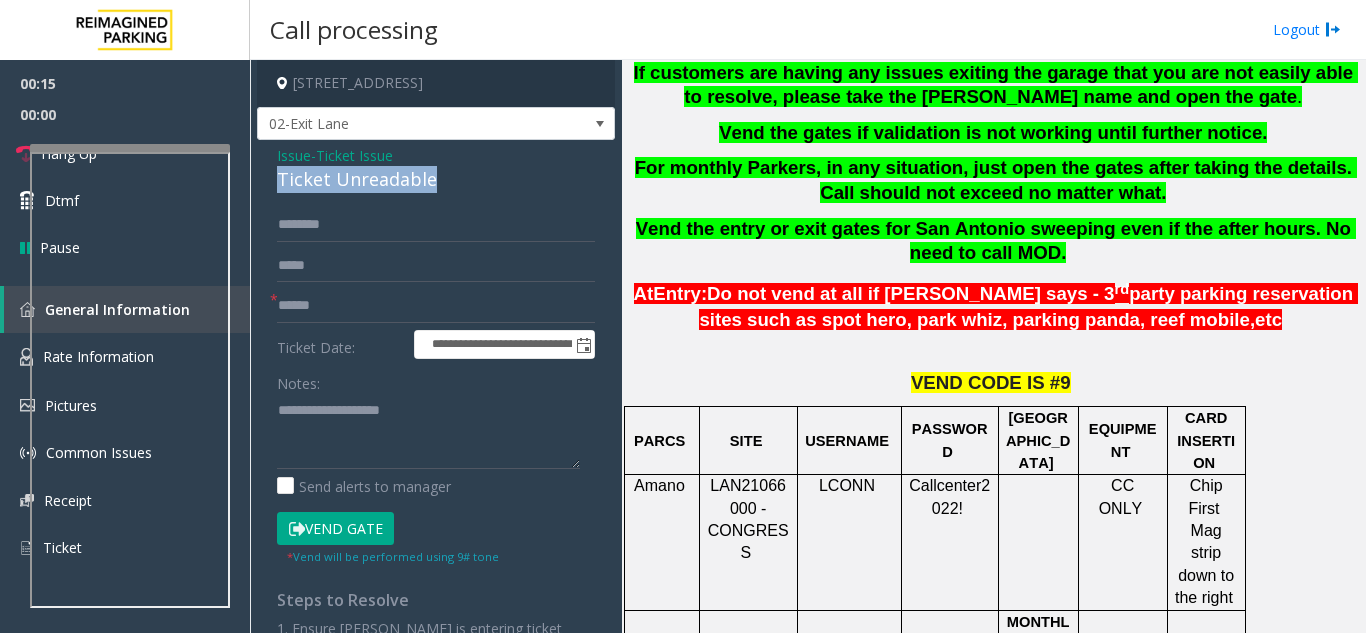 click on "Ticket Unreadable" 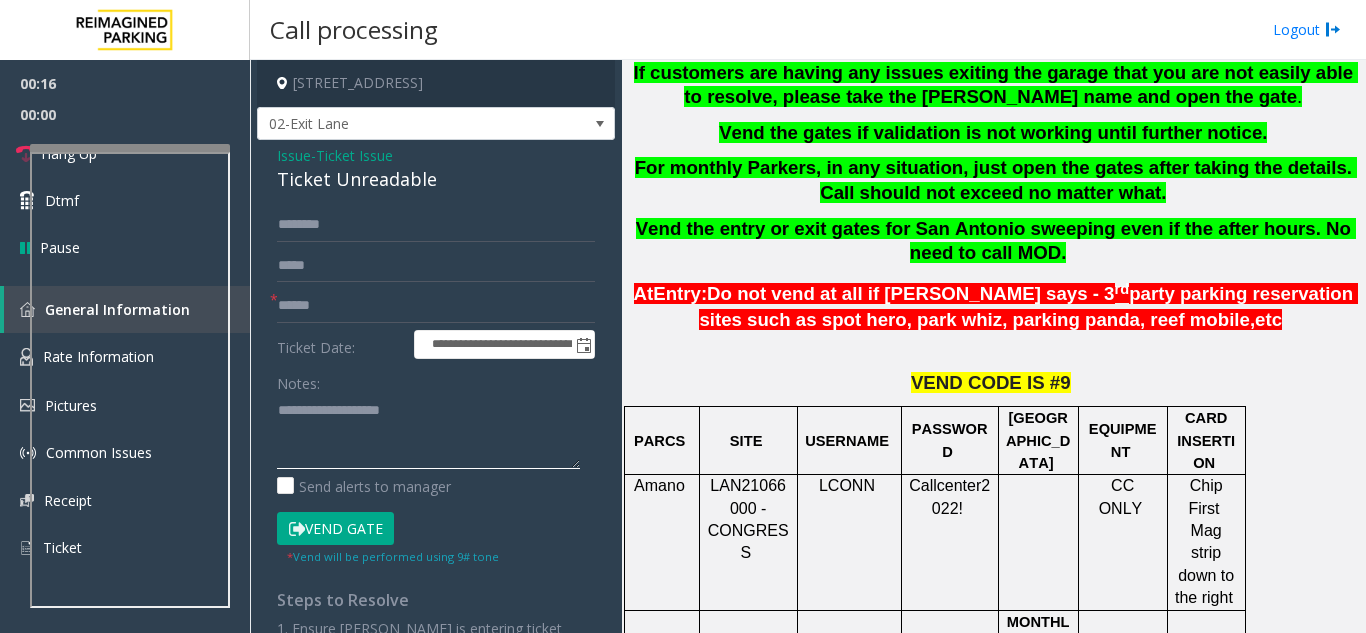 click 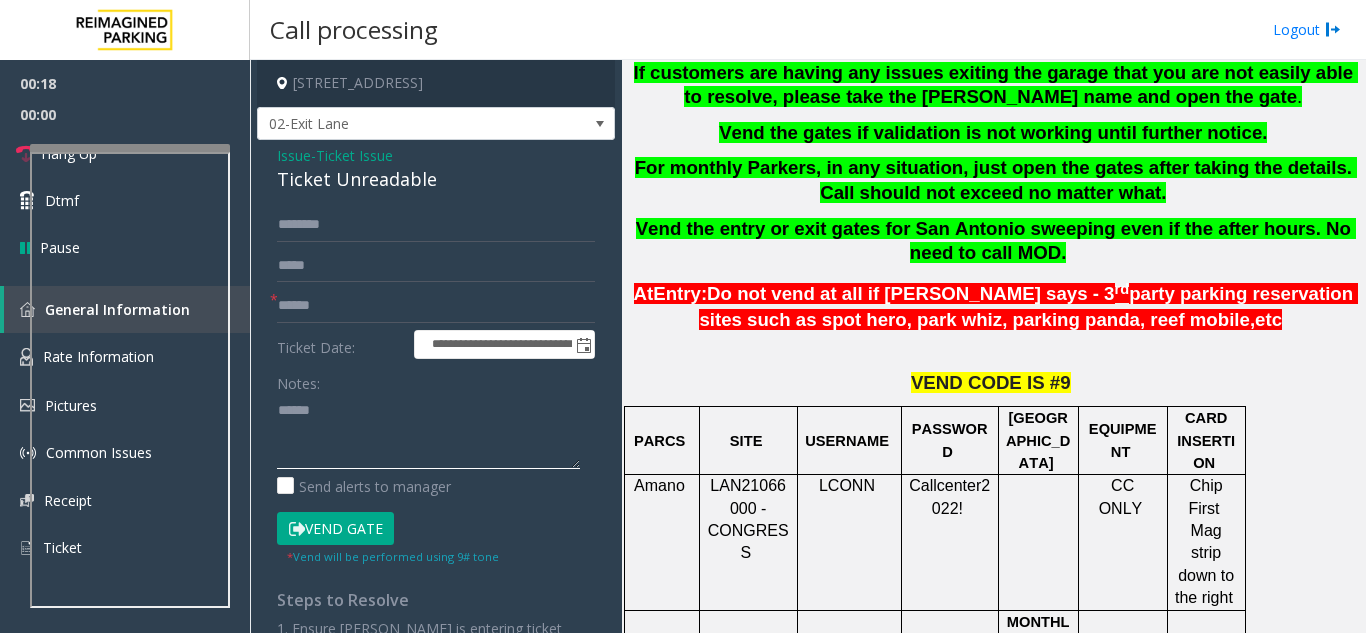 paste on "**********" 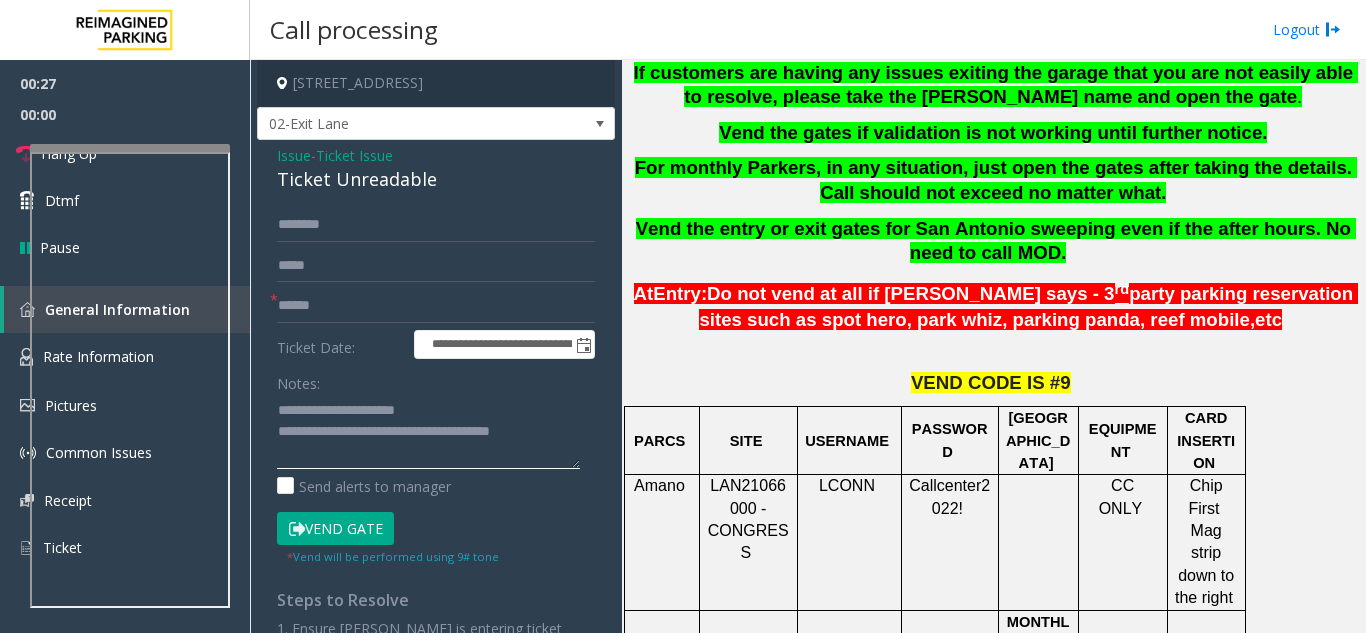 type on "**********" 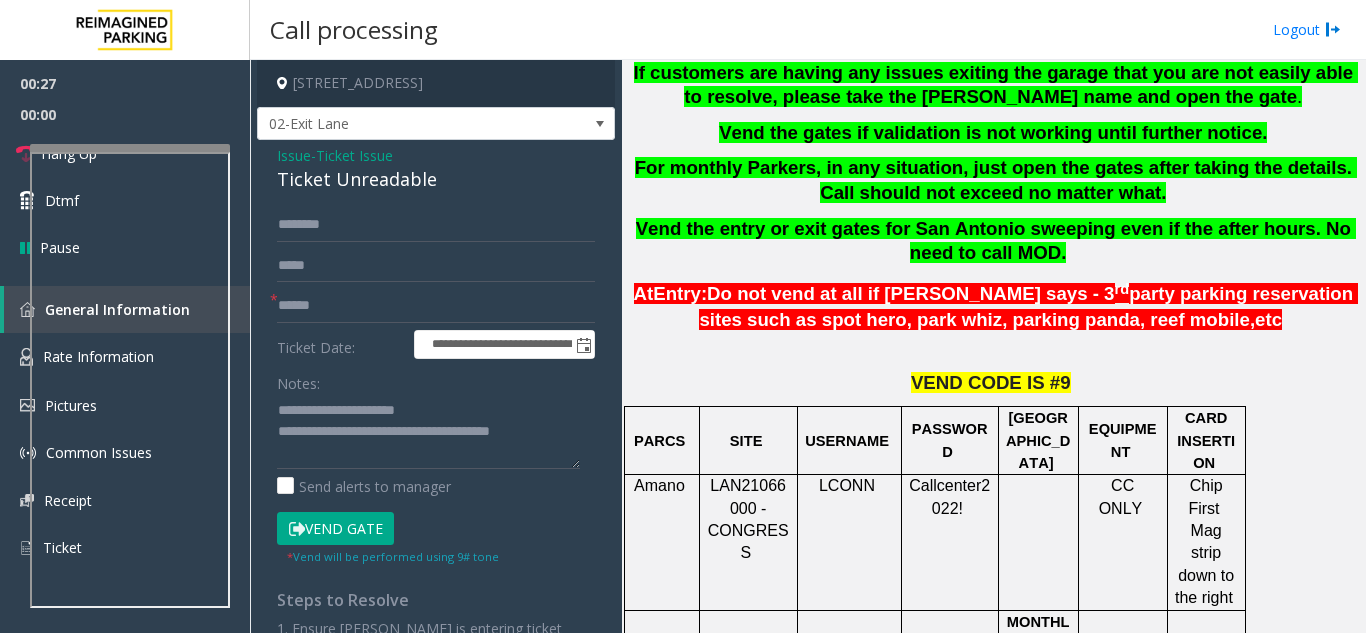 click on "At" 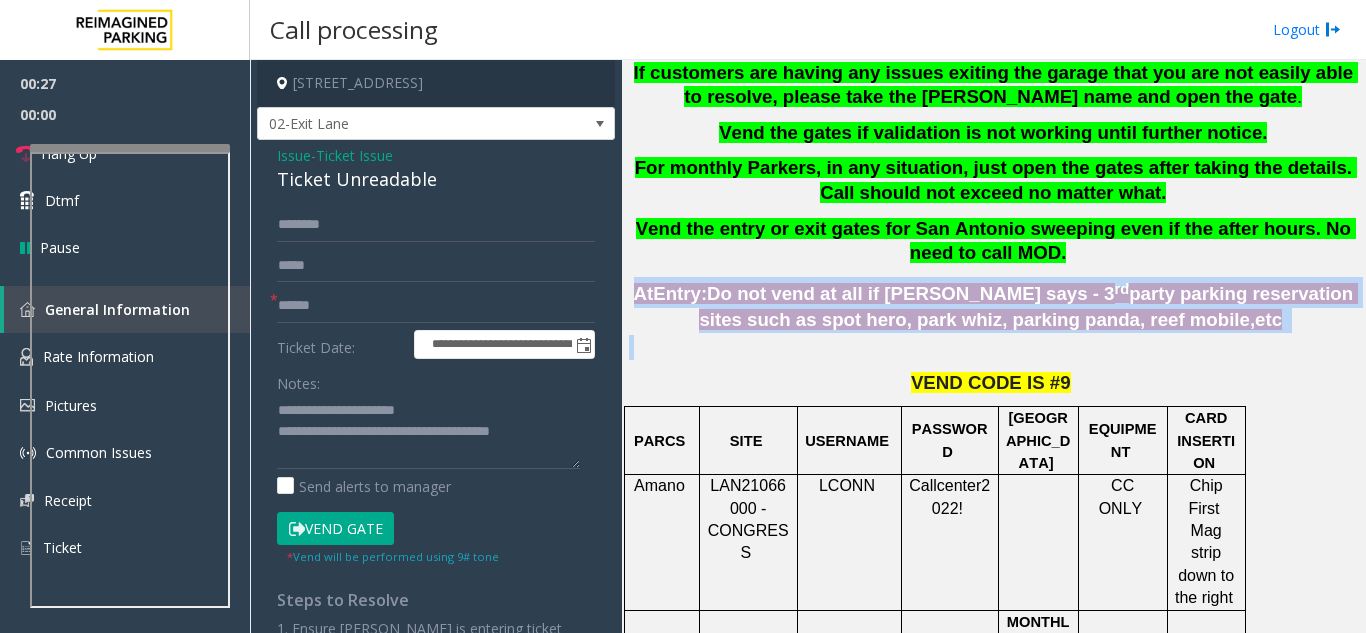 drag, startPoint x: 645, startPoint y: 301, endPoint x: 1147, endPoint y: 336, distance: 503.21863 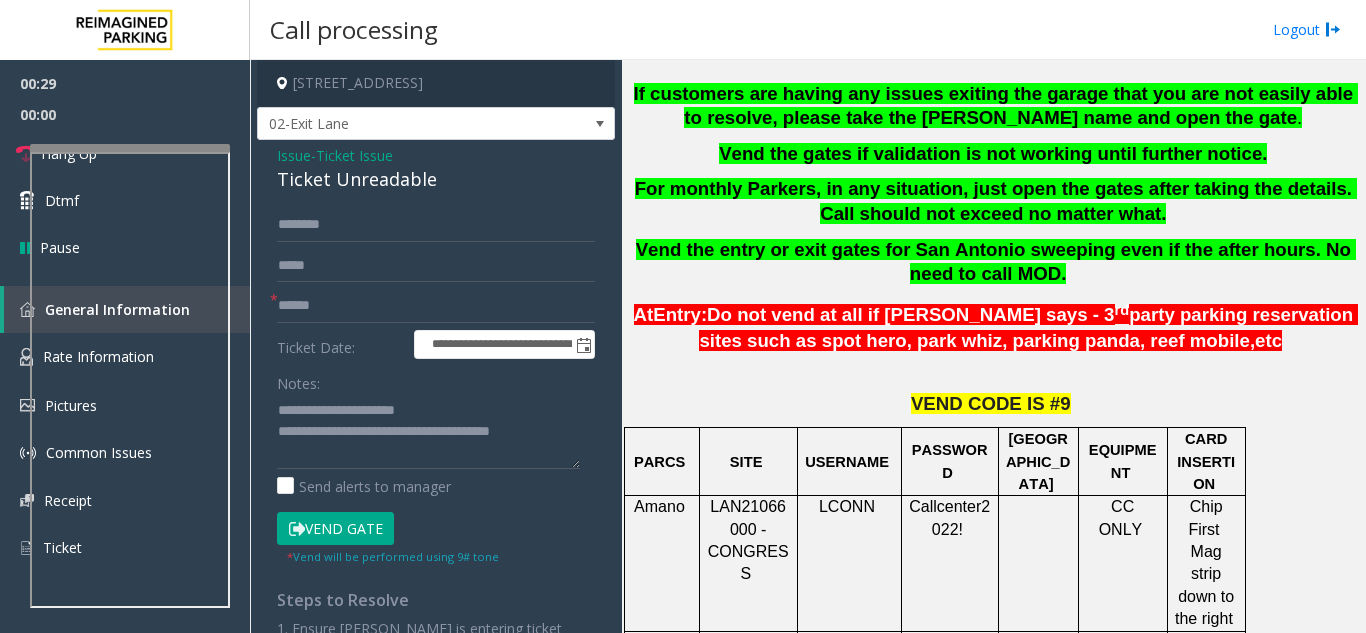 scroll, scrollTop: 600, scrollLeft: 0, axis: vertical 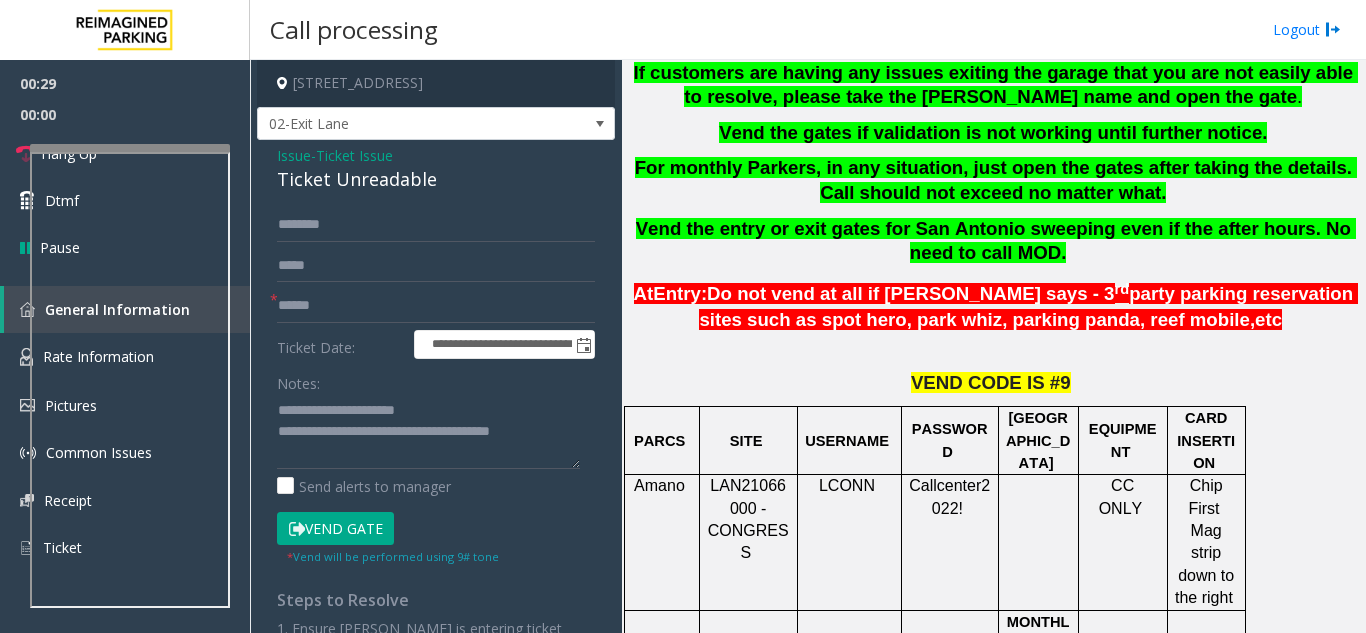 click on "Vend the entry or exit gates for San Antonio sweeping even if the after hours. No need to call MOD." 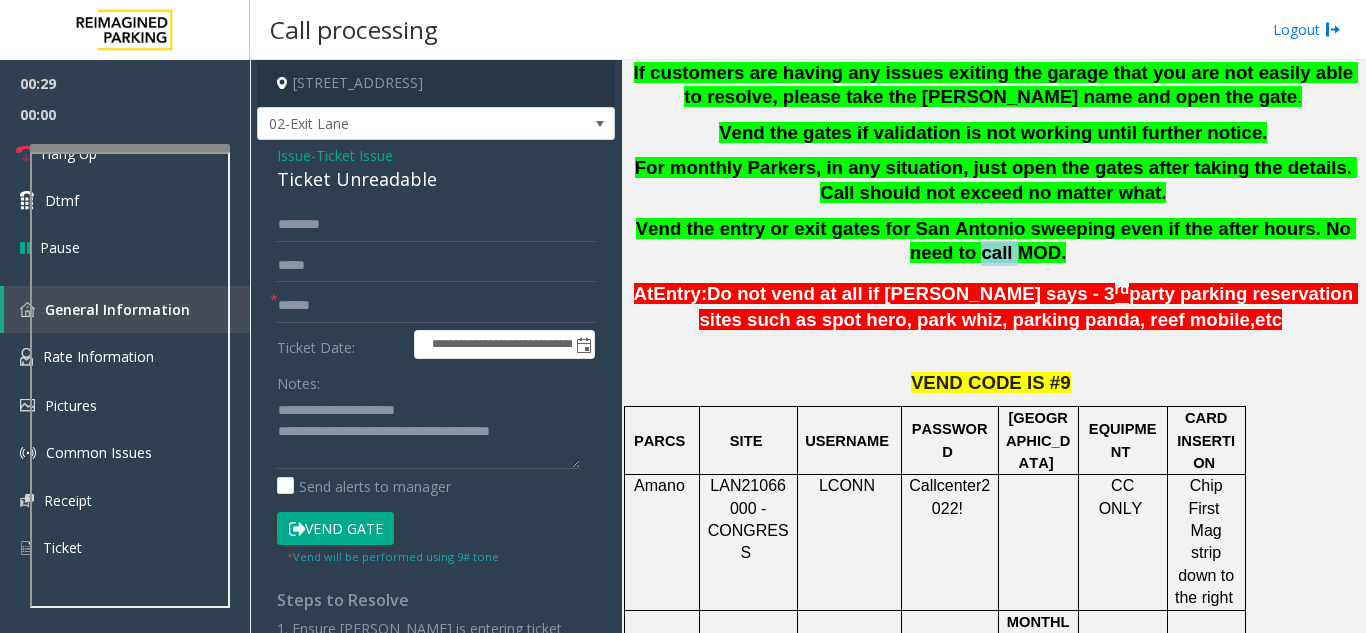 click on "Vend the entry or exit gates for San Antonio sweeping even if the after hours. No need to call MOD." 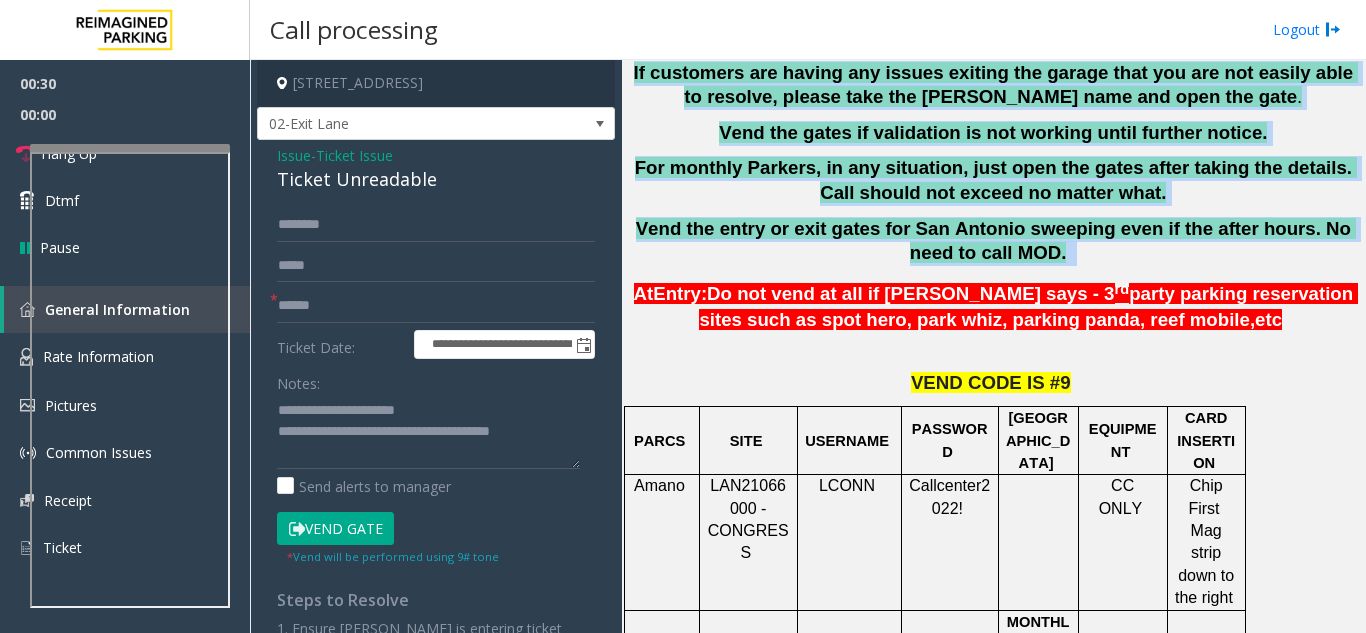 drag, startPoint x: 790, startPoint y: 253, endPoint x: 695, endPoint y: 80, distance: 197.36768 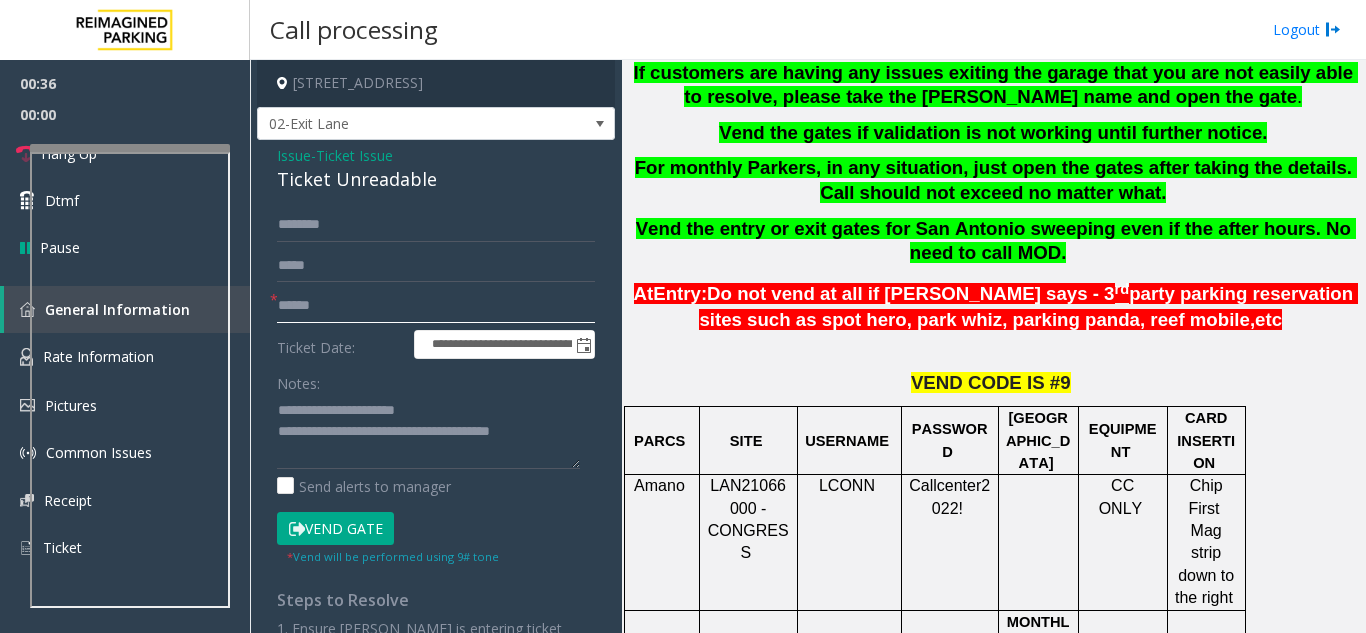 click 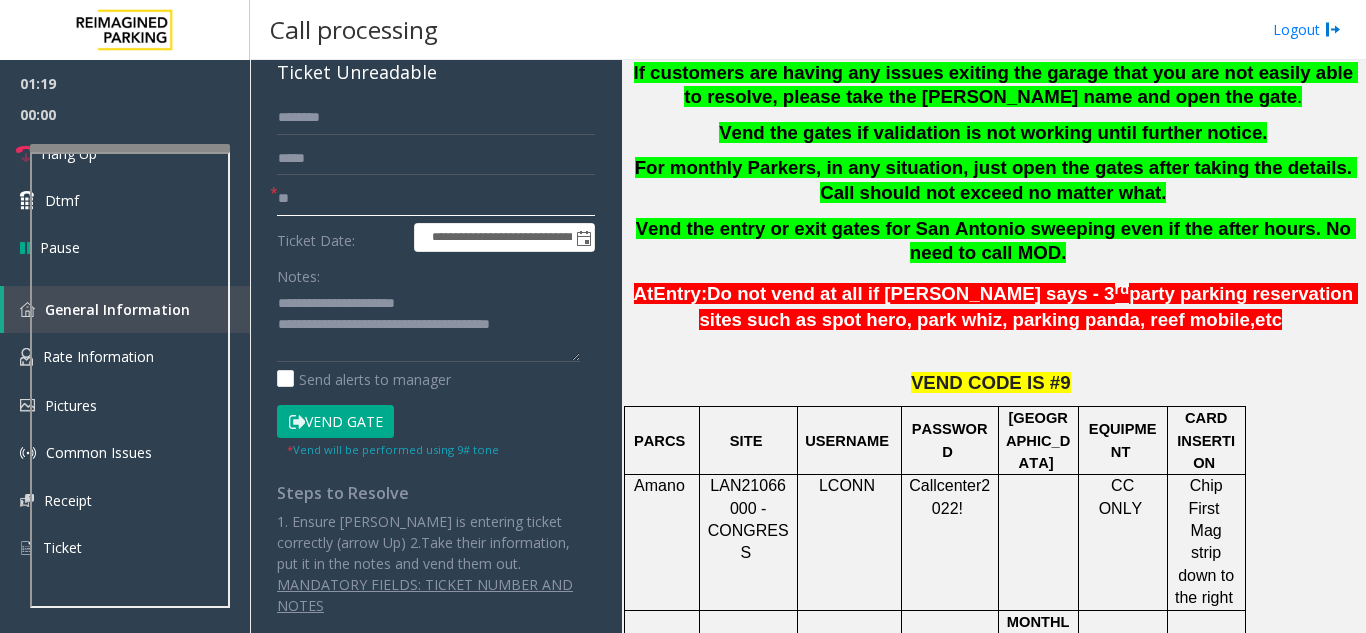 scroll, scrollTop: 110, scrollLeft: 0, axis: vertical 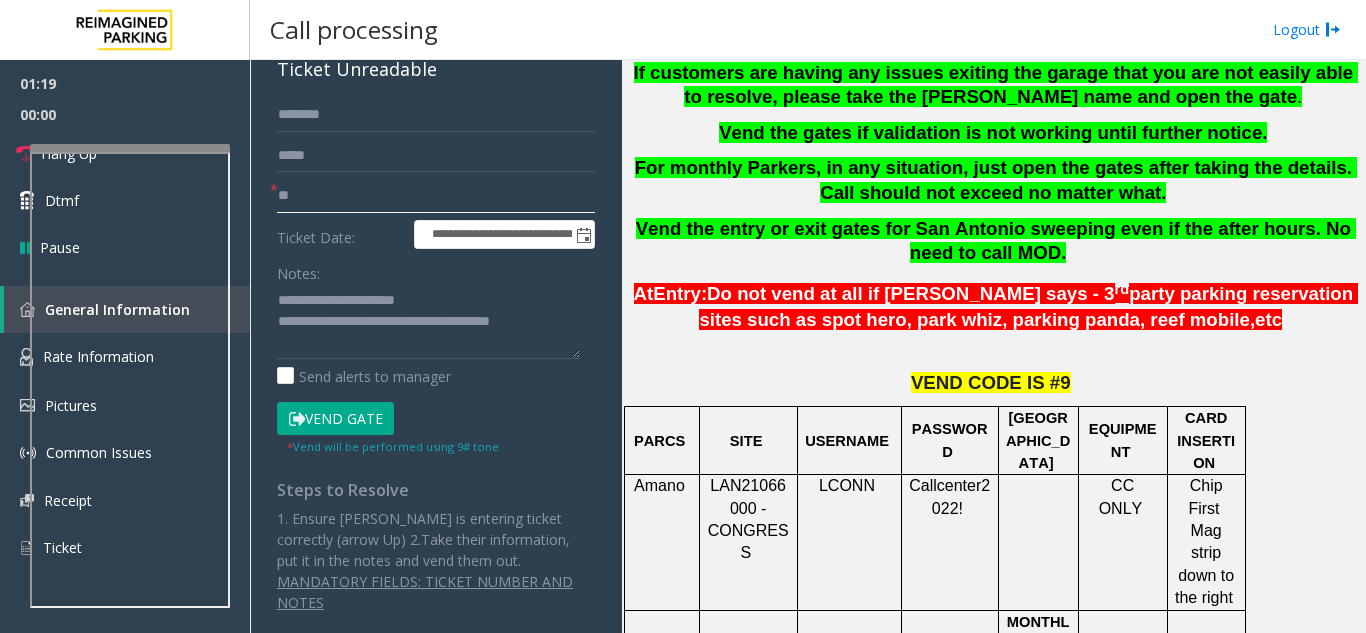 type on "**" 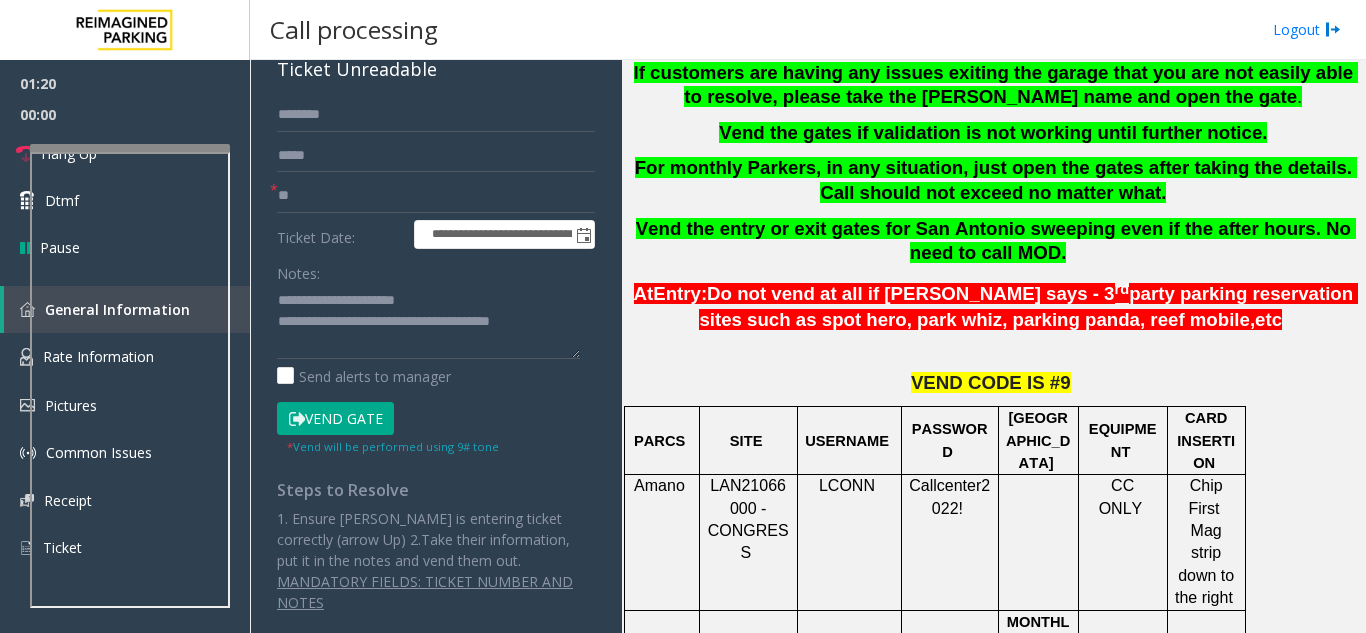 click on "**********" 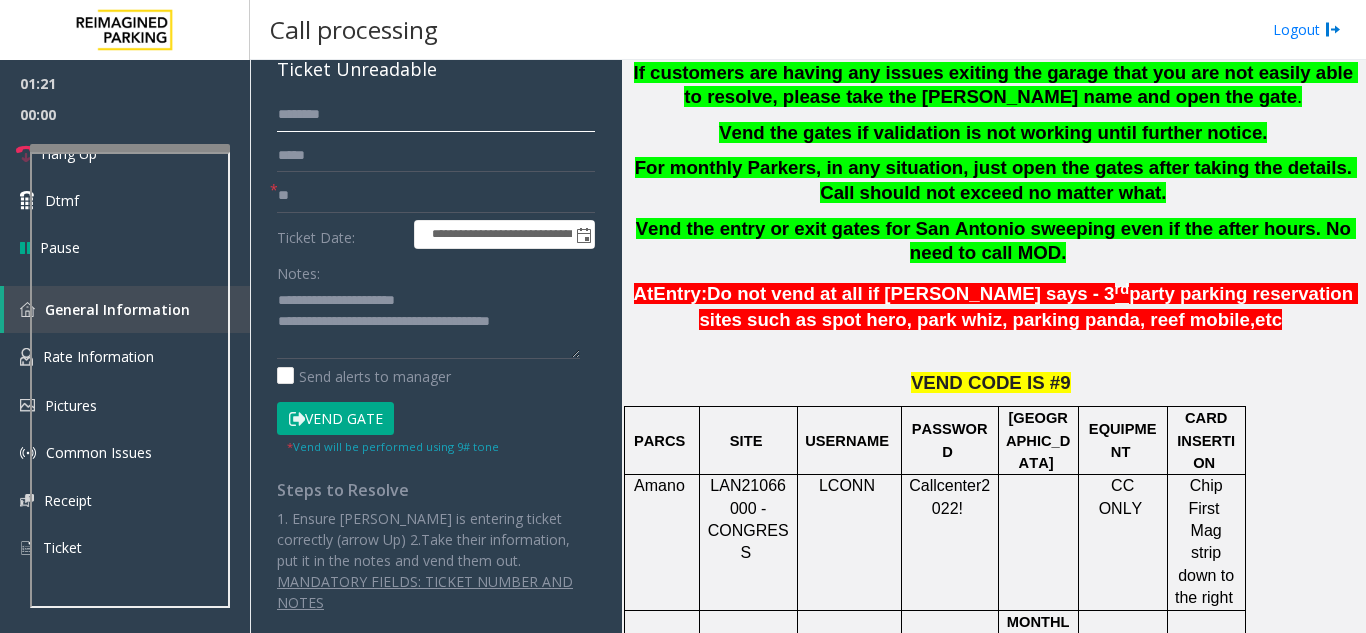 click 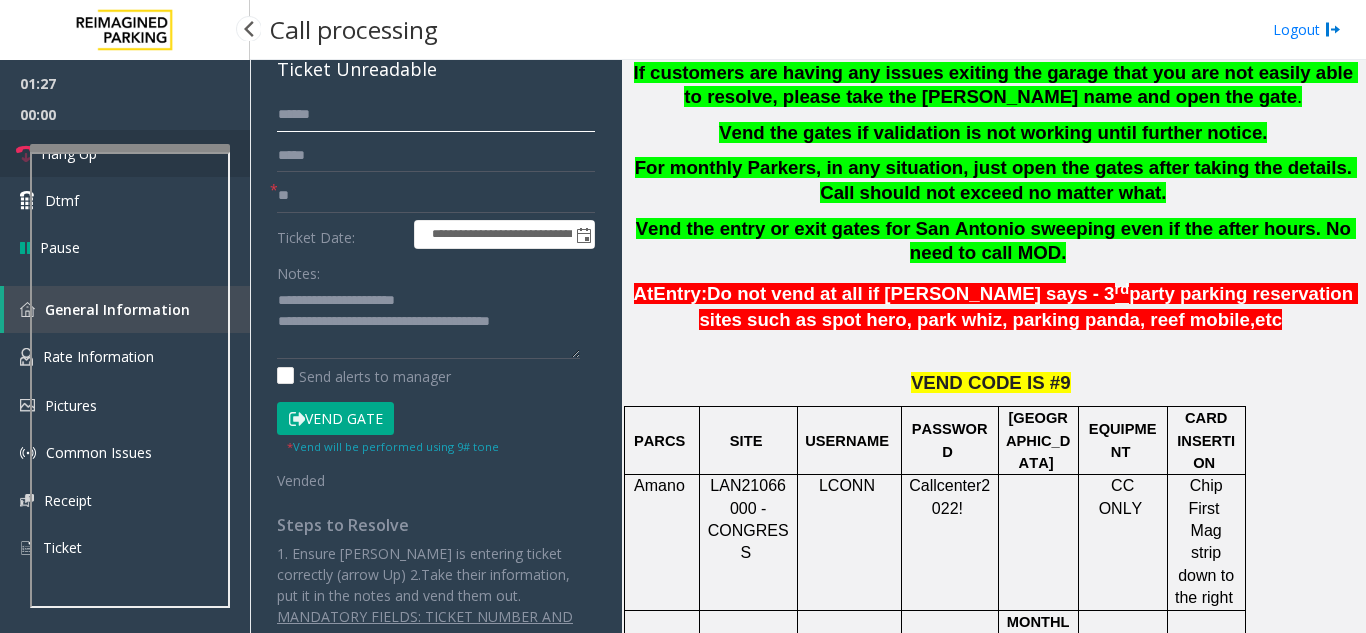 type on "*****" 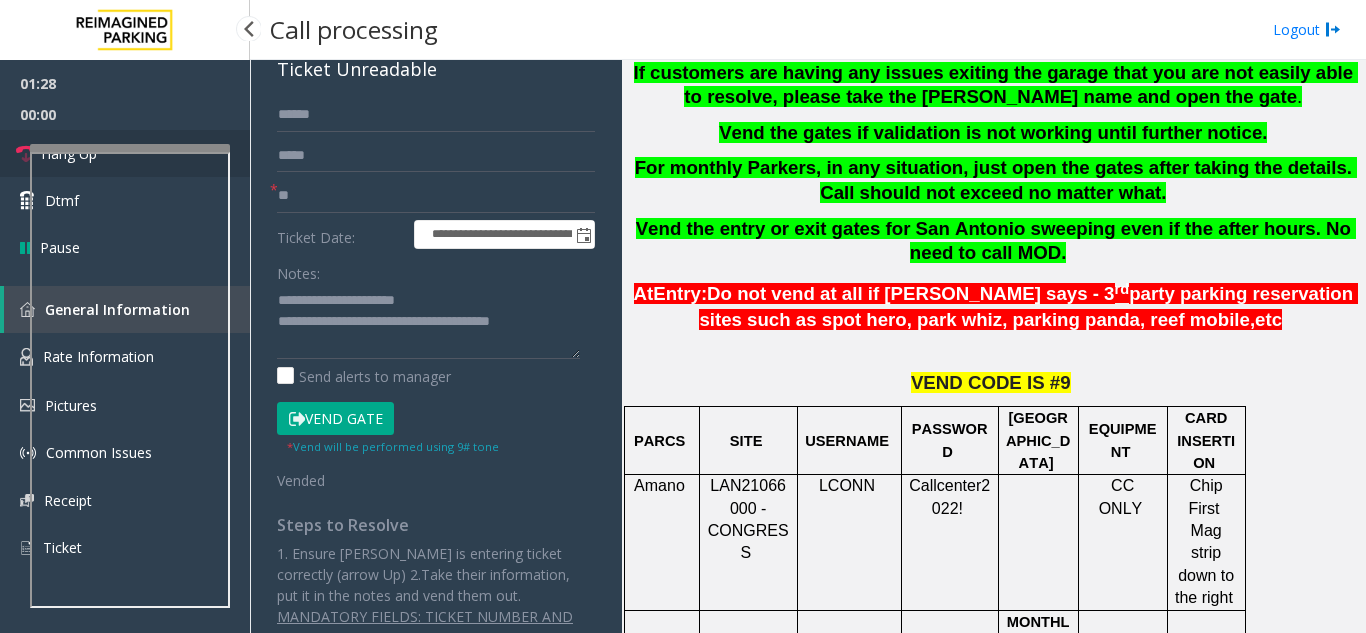 click on "Hang Up" at bounding box center [125, 153] 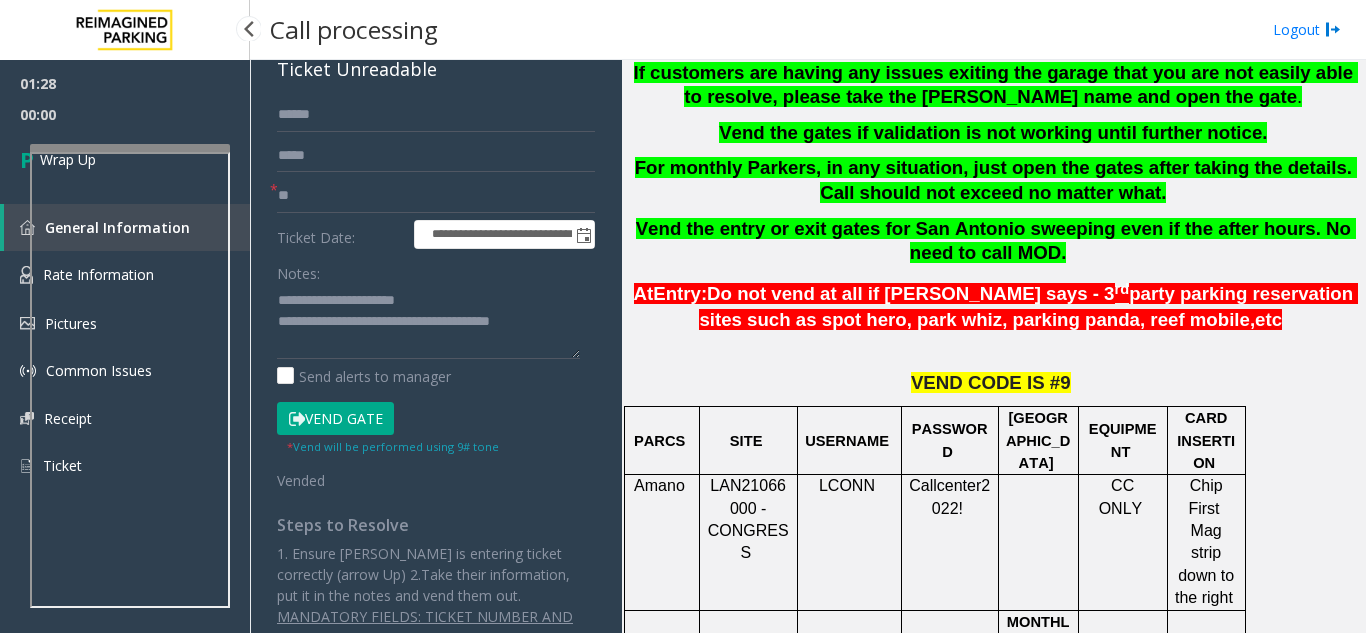 click on "Wrap Up" at bounding box center (125, 159) 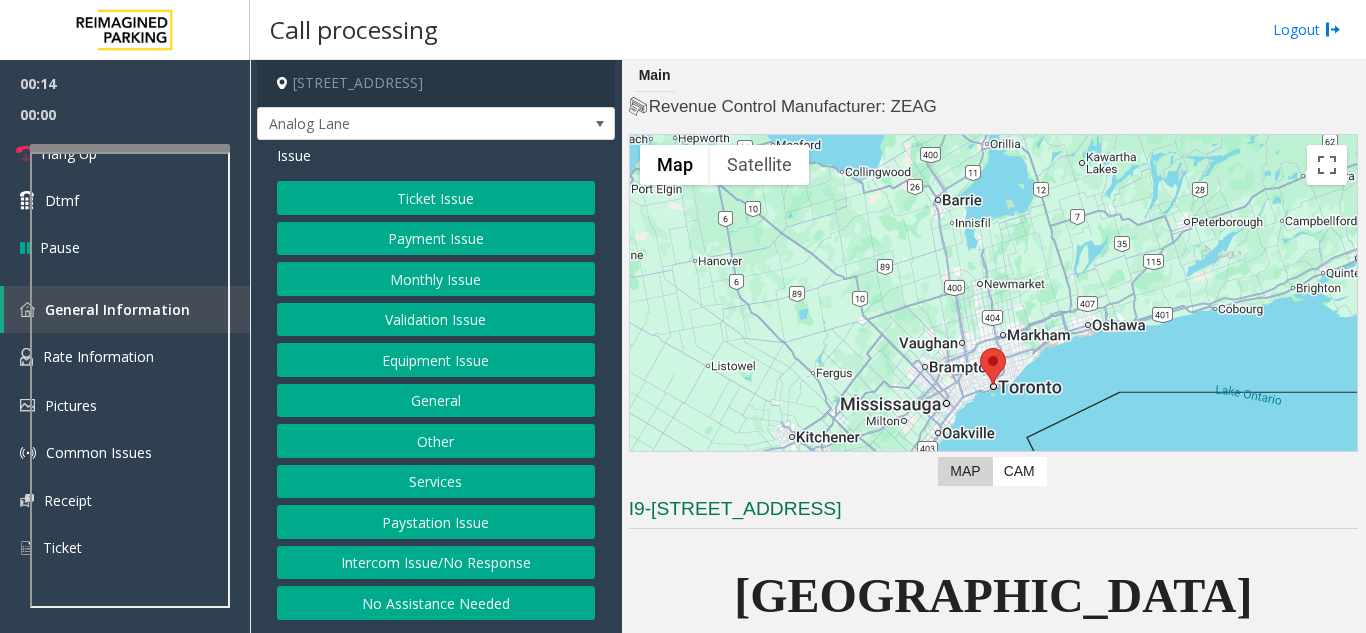 click on "Ticket Issue" 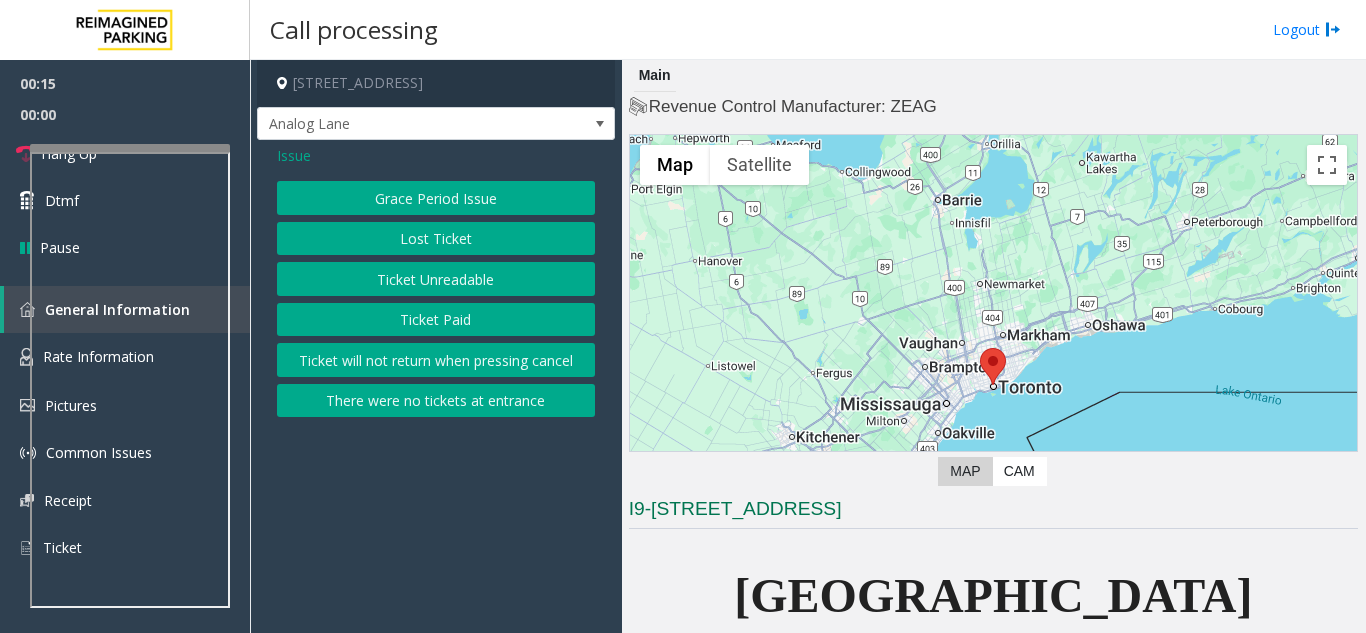 drag, startPoint x: 500, startPoint y: 320, endPoint x: 481, endPoint y: 310, distance: 21.470911 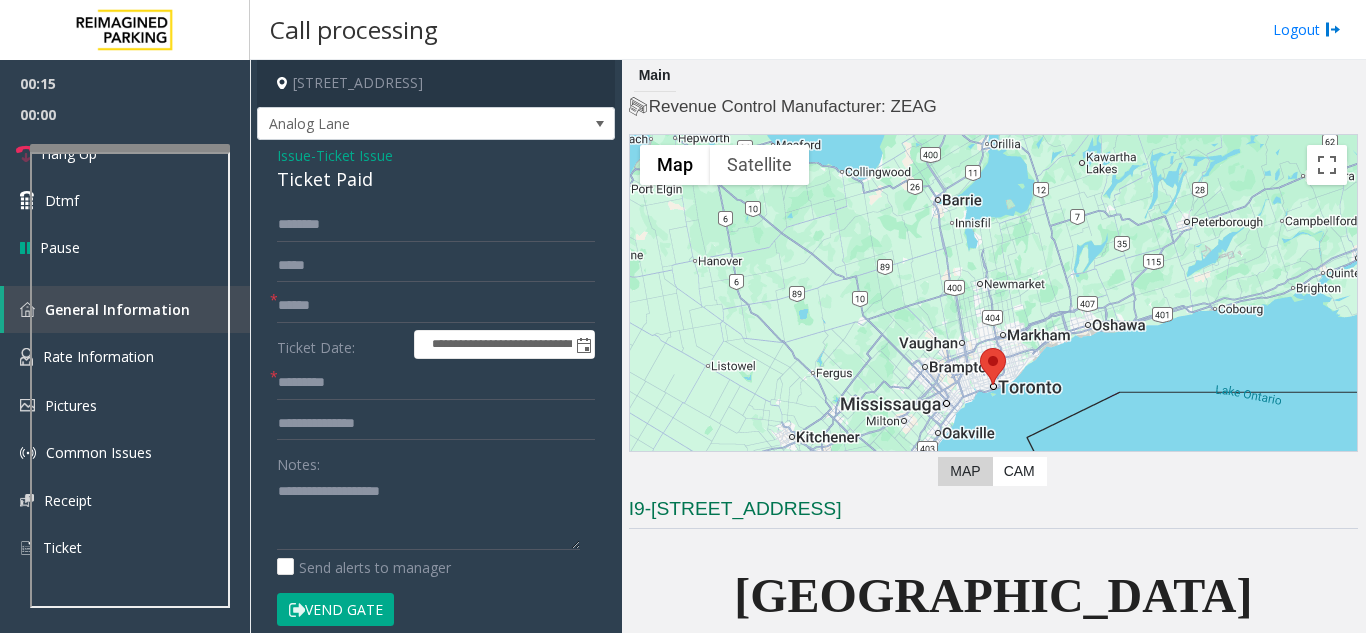 click on "Ticket Paid" 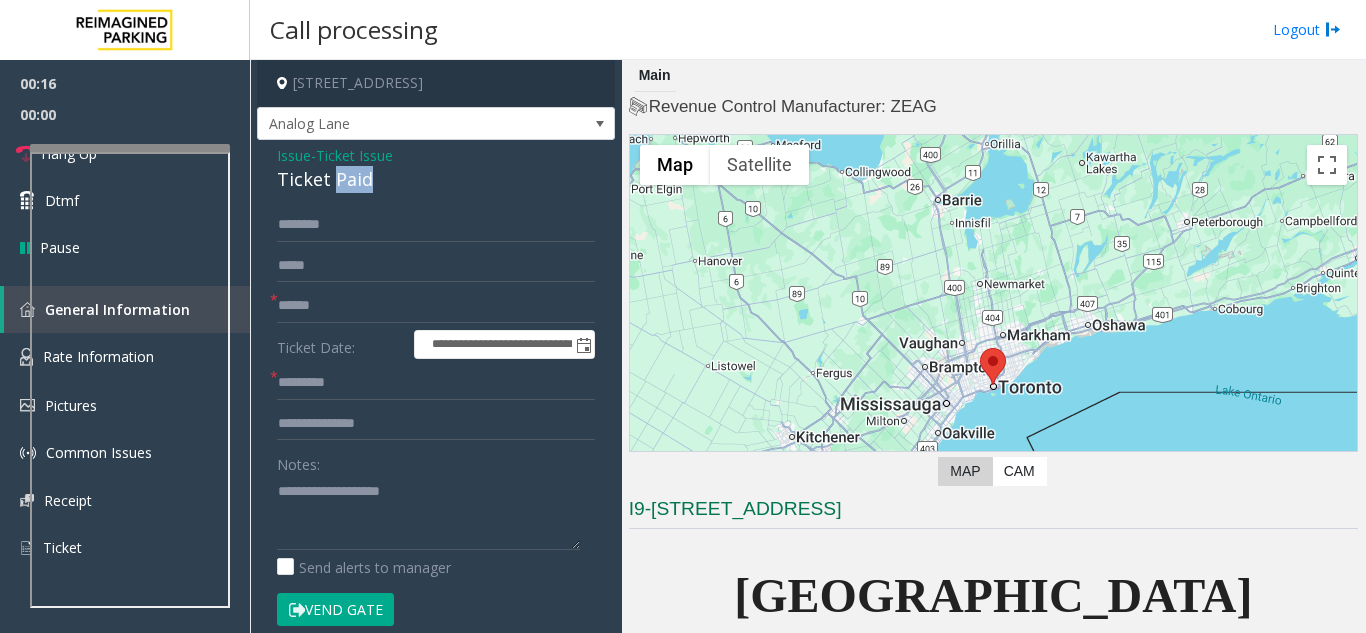 click on "Ticket Paid" 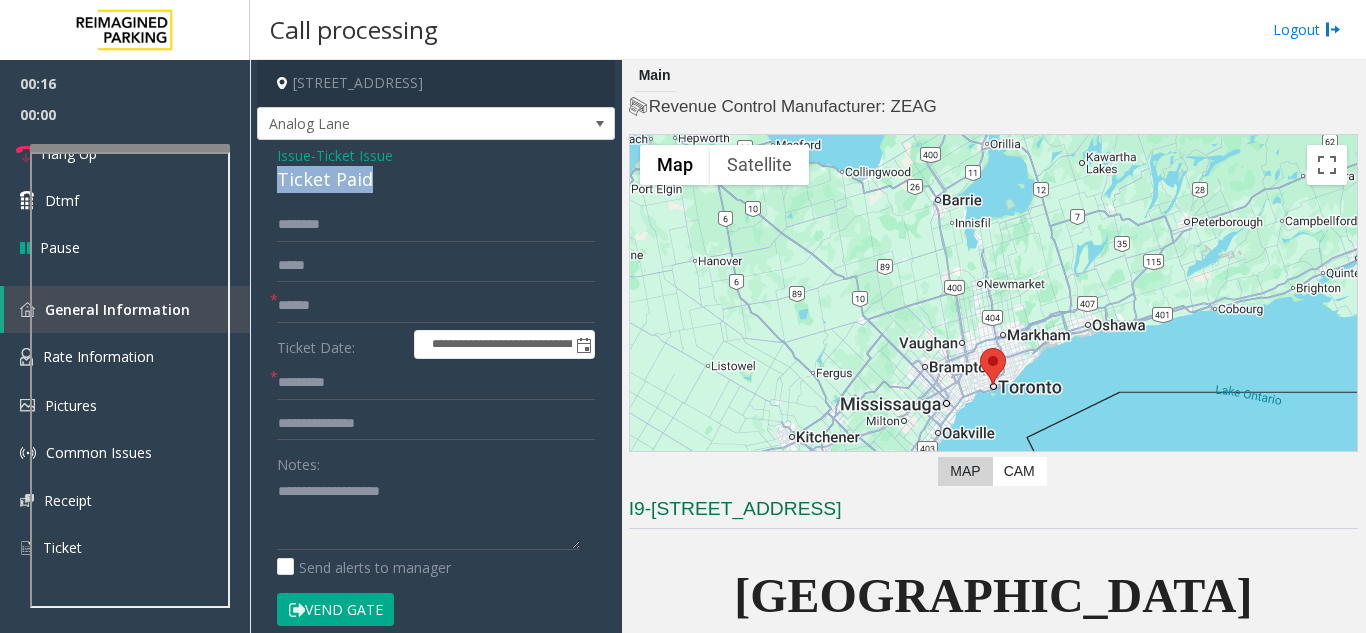 click on "Ticket Paid" 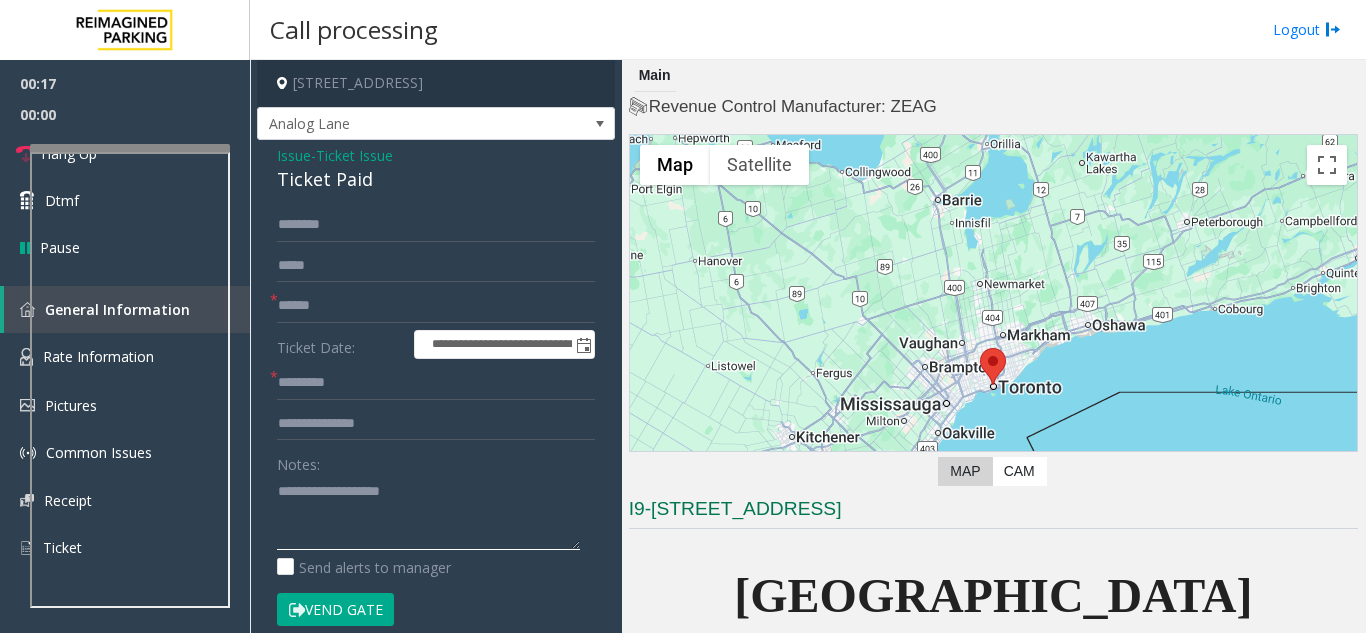click 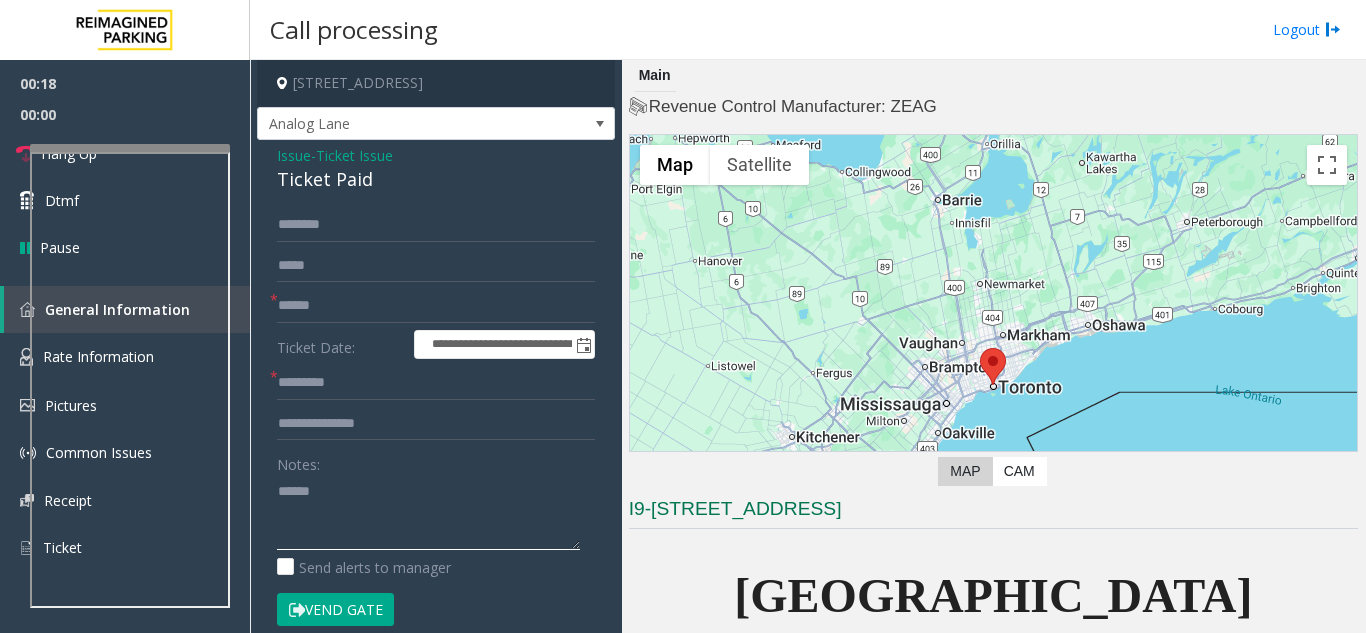 paste on "**********" 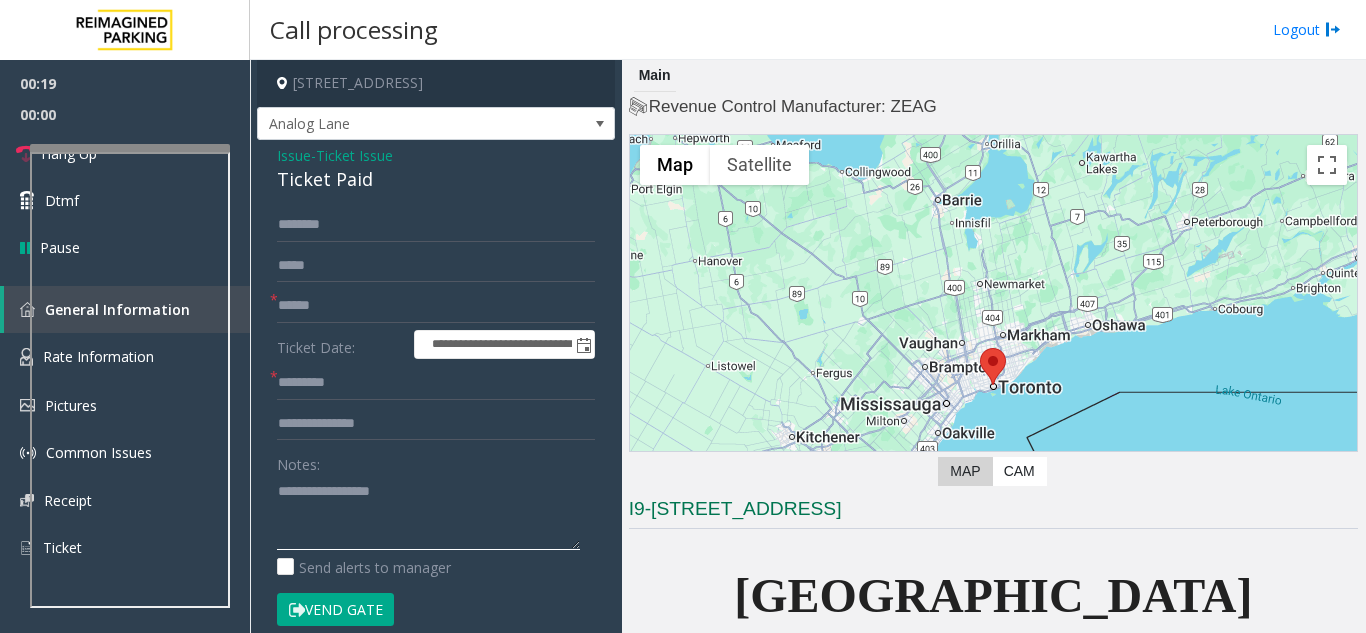 type on "**********" 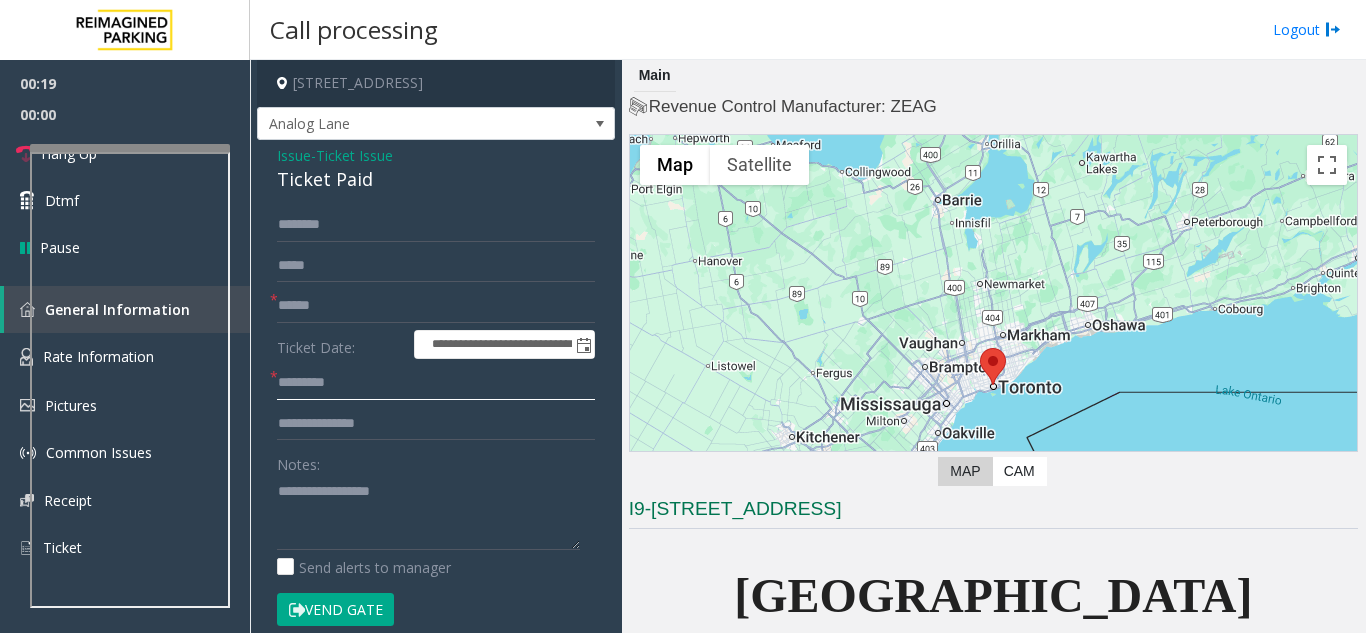 click 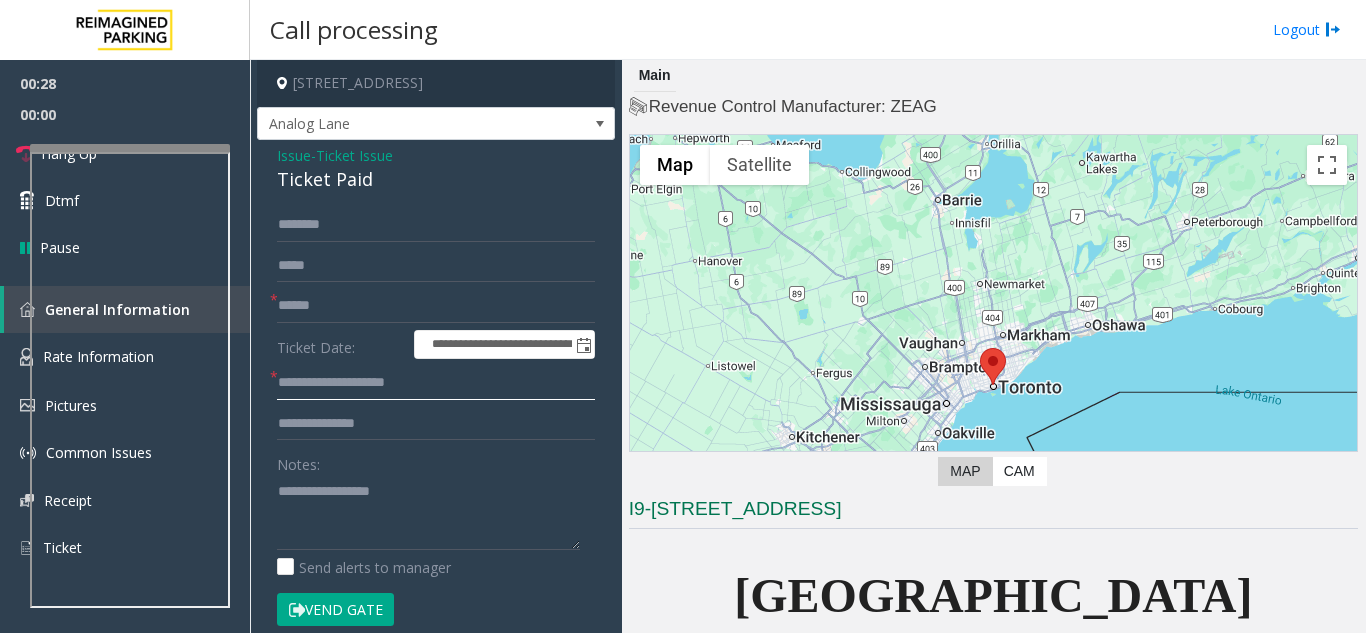 type on "**********" 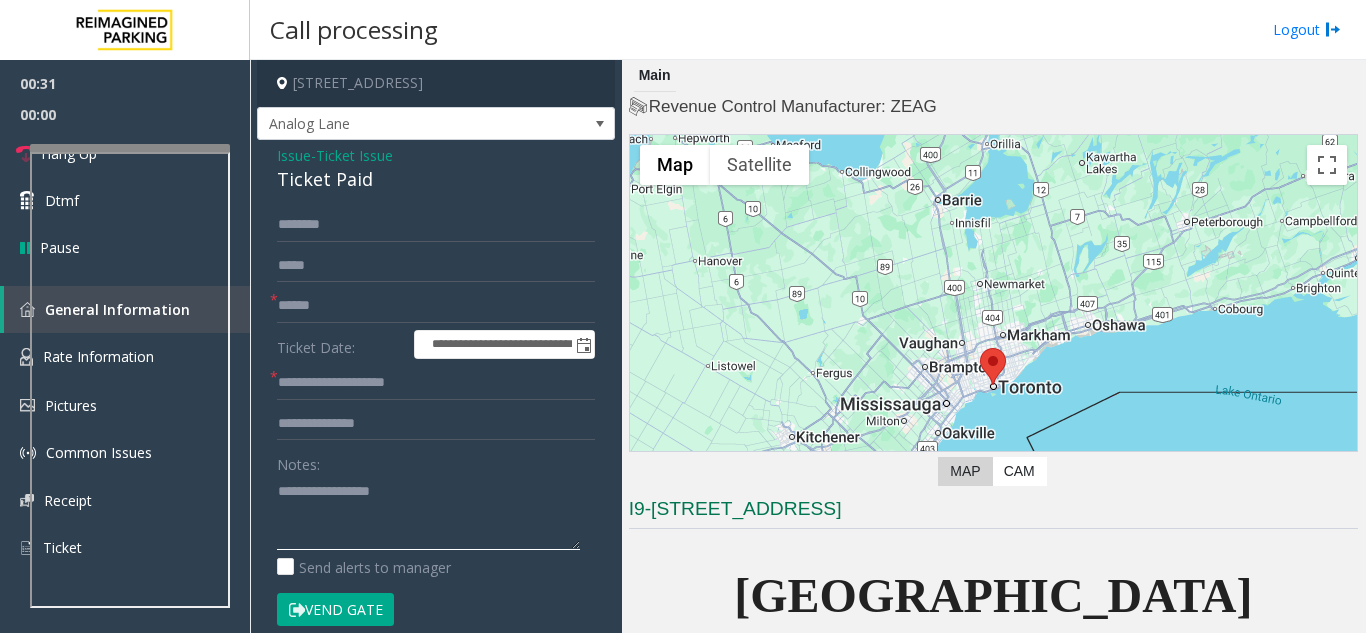 click 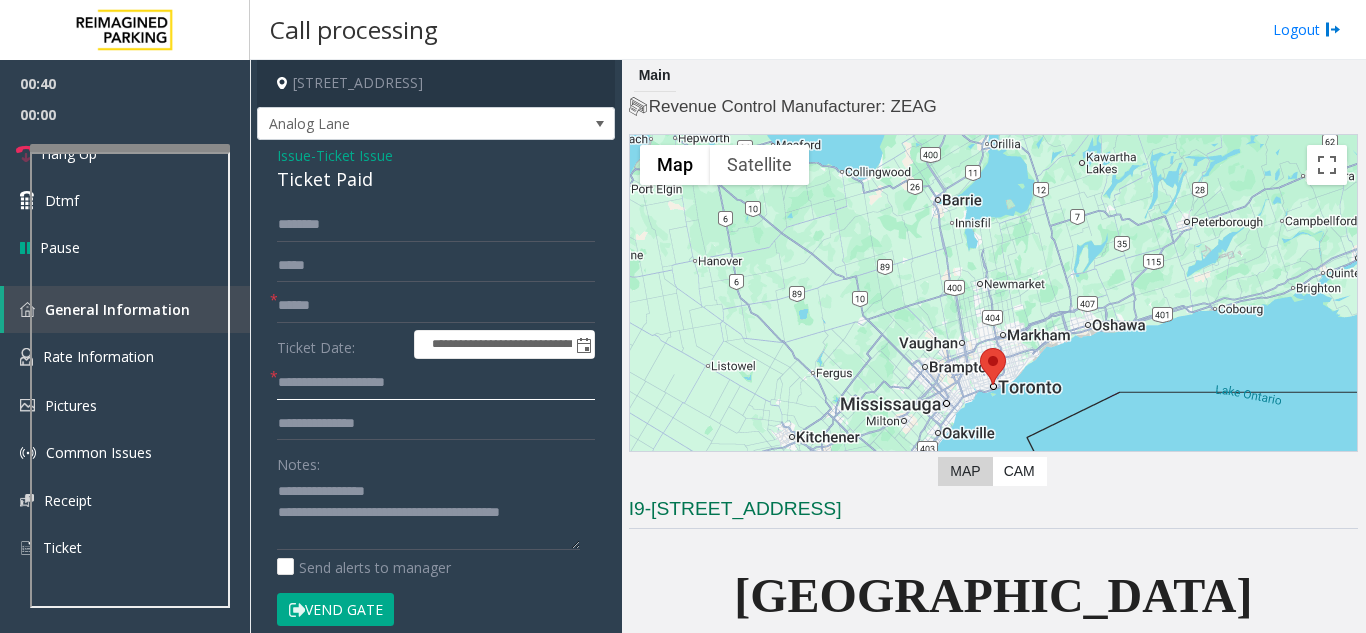 click on "**********" 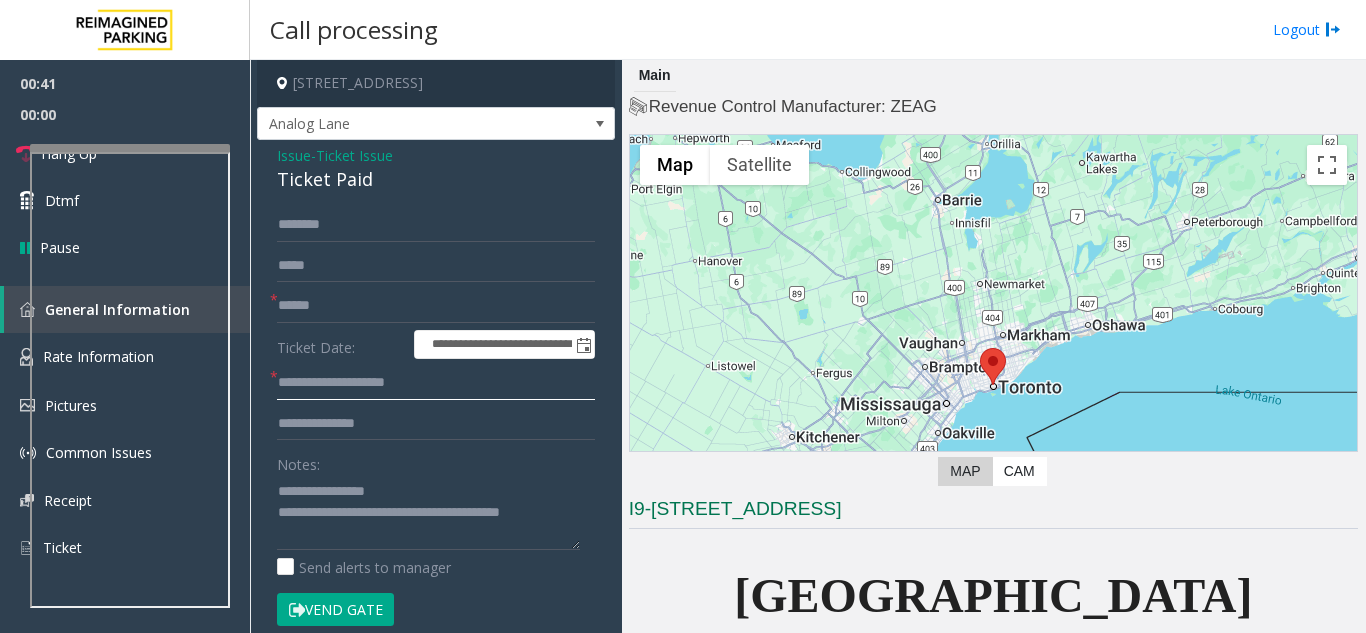 click on "**********" 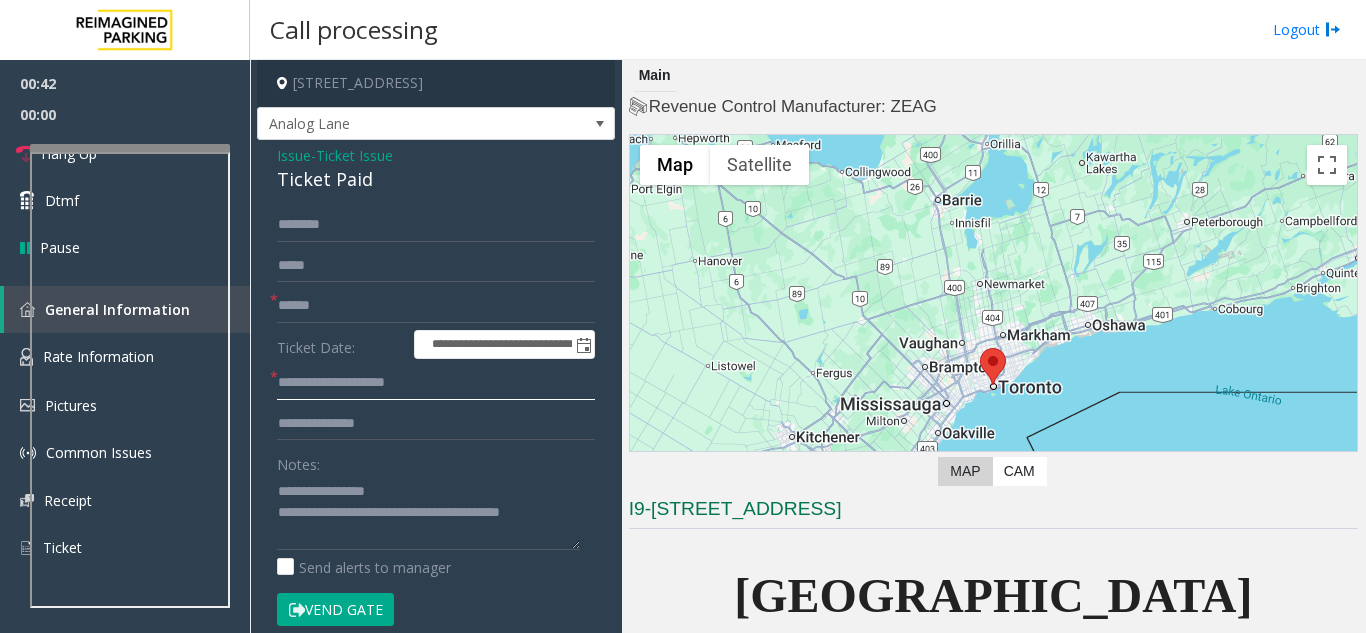drag, startPoint x: 426, startPoint y: 385, endPoint x: 281, endPoint y: 298, distance: 169.09761 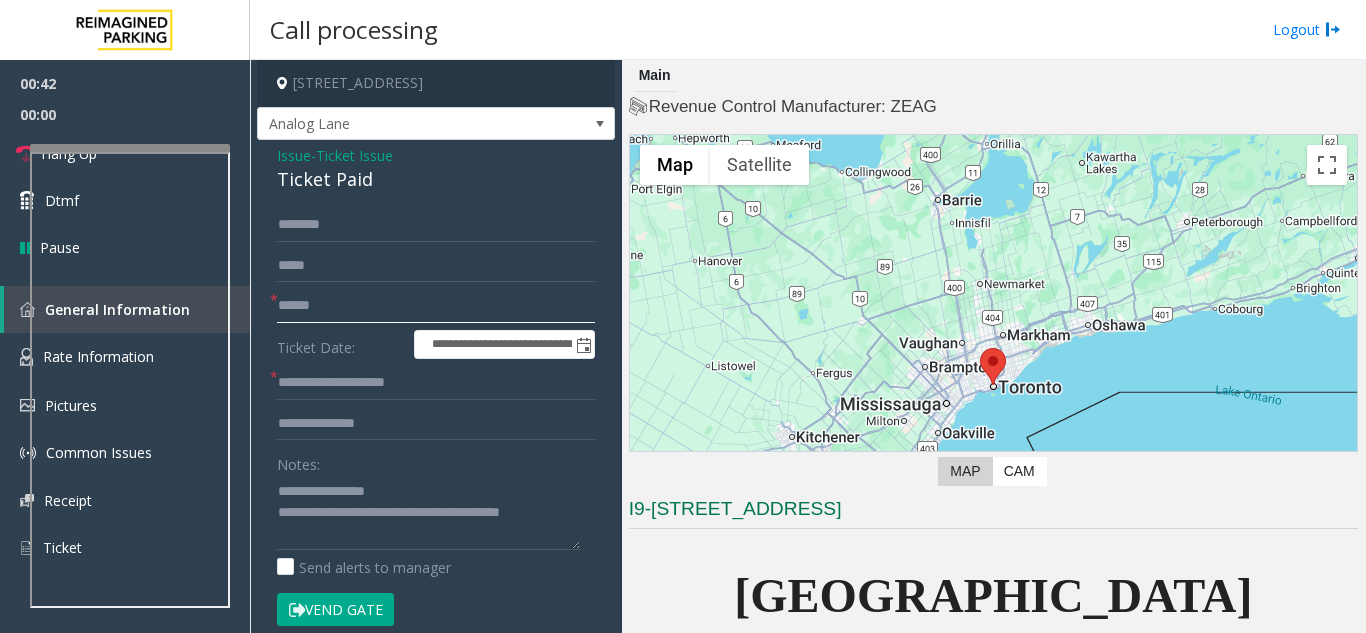 click 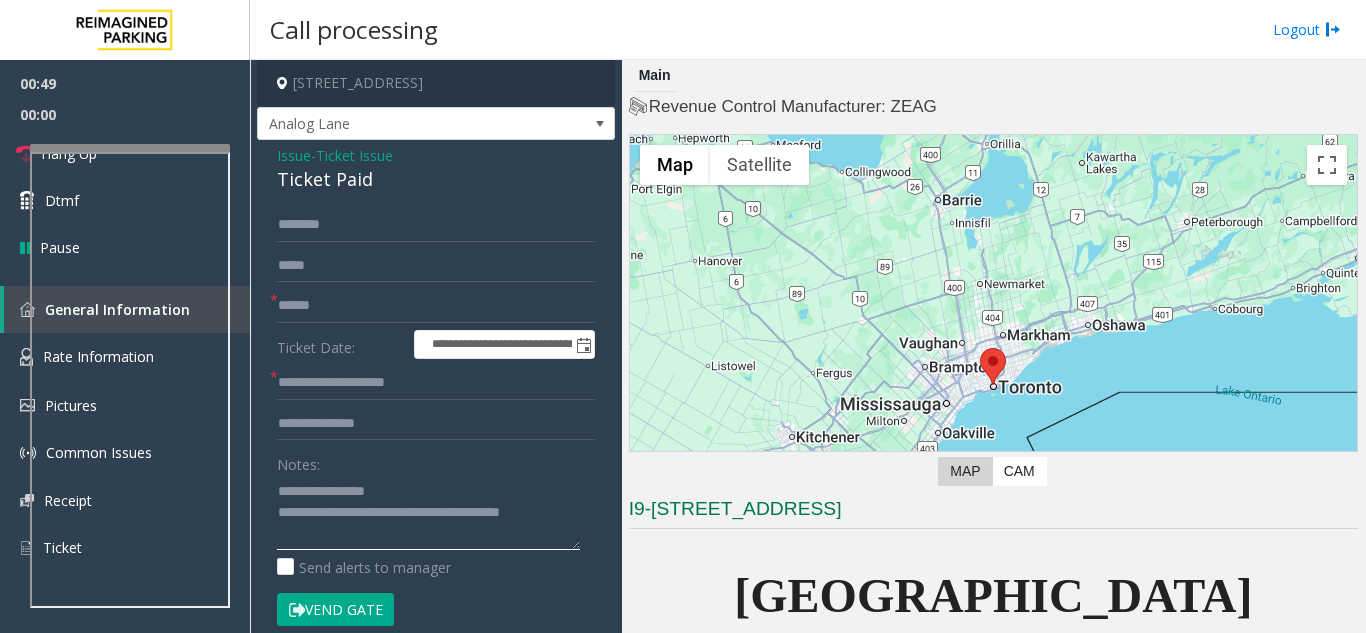 click 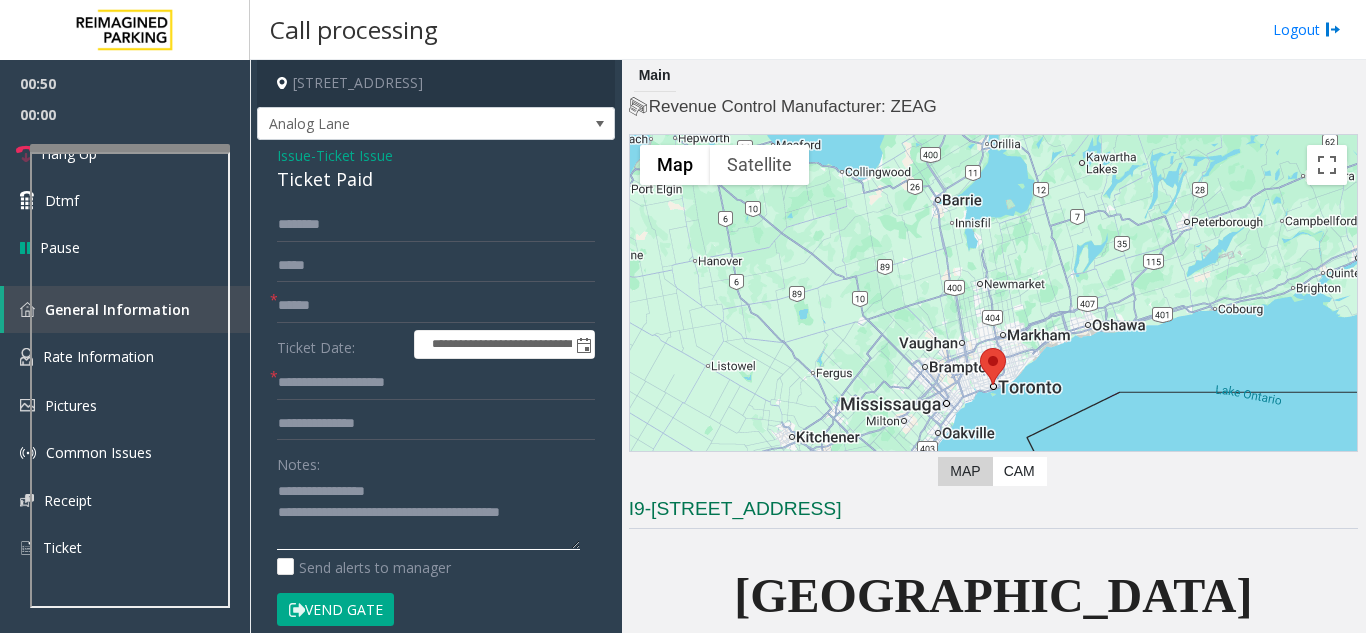 click 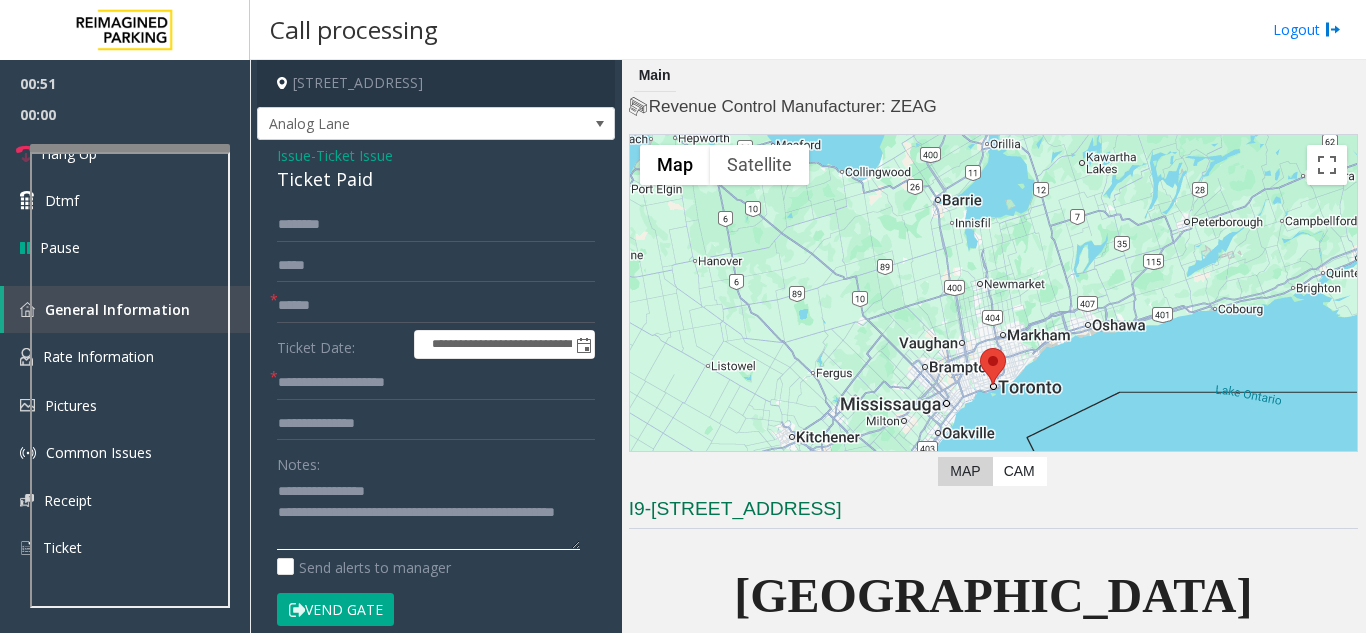 type on "**********" 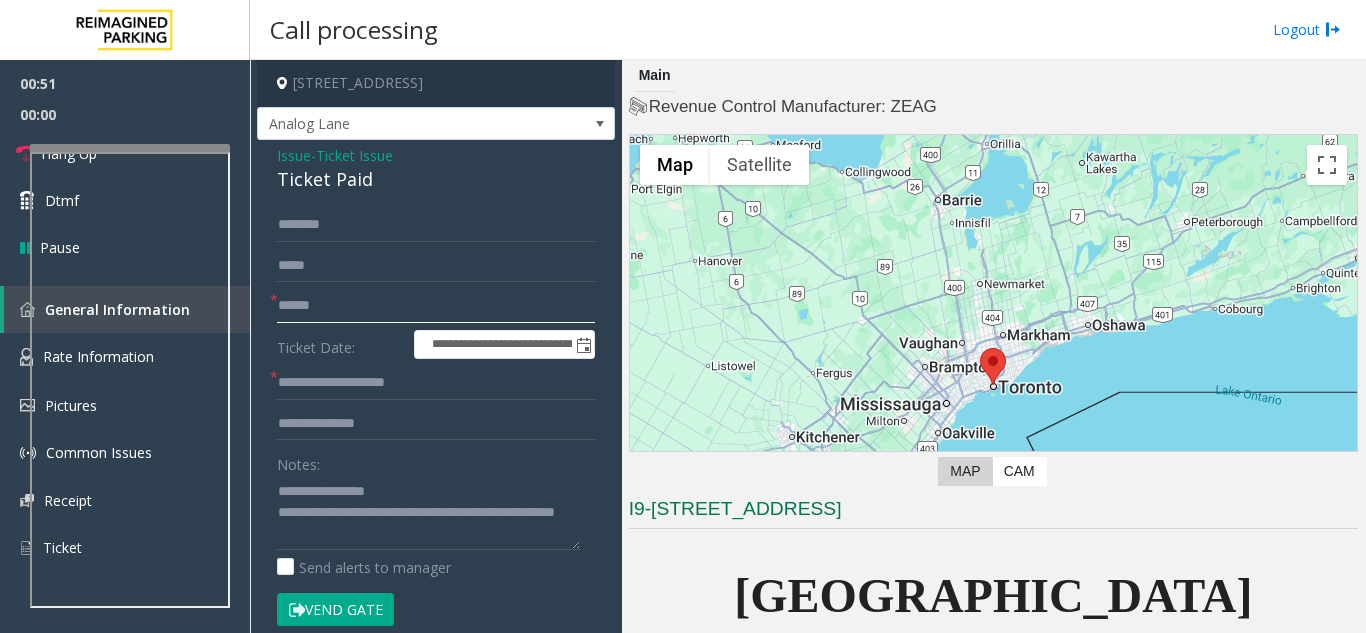 click 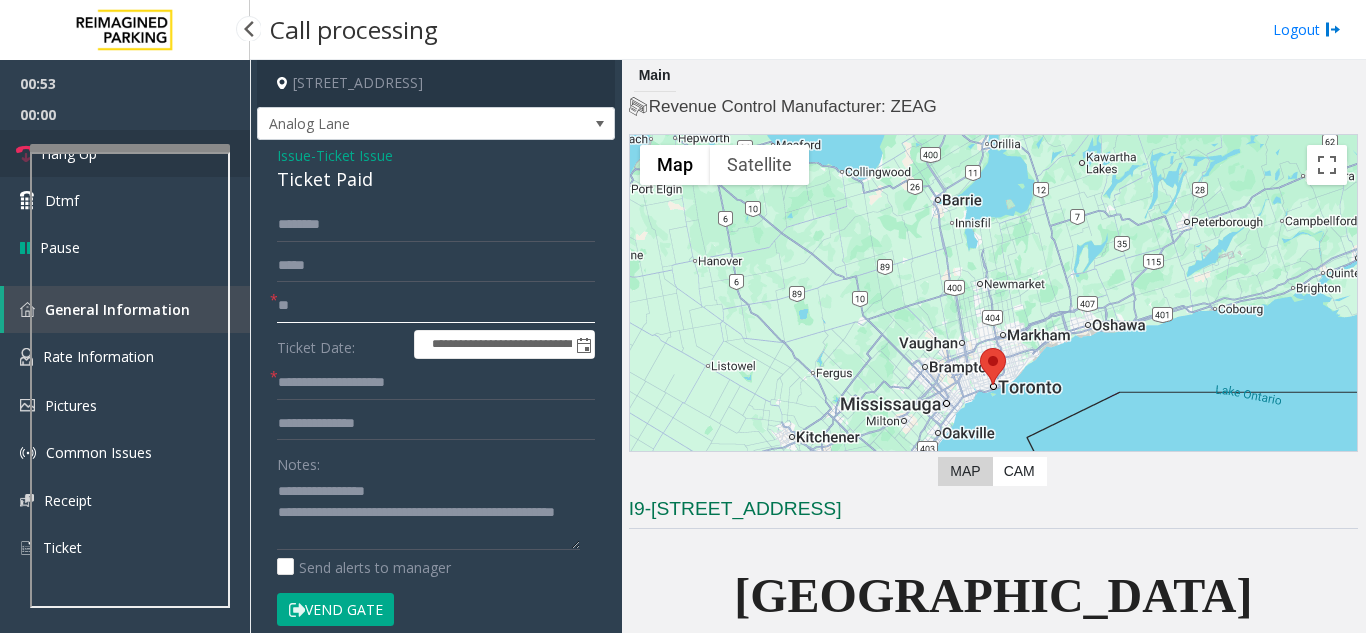 type on "**" 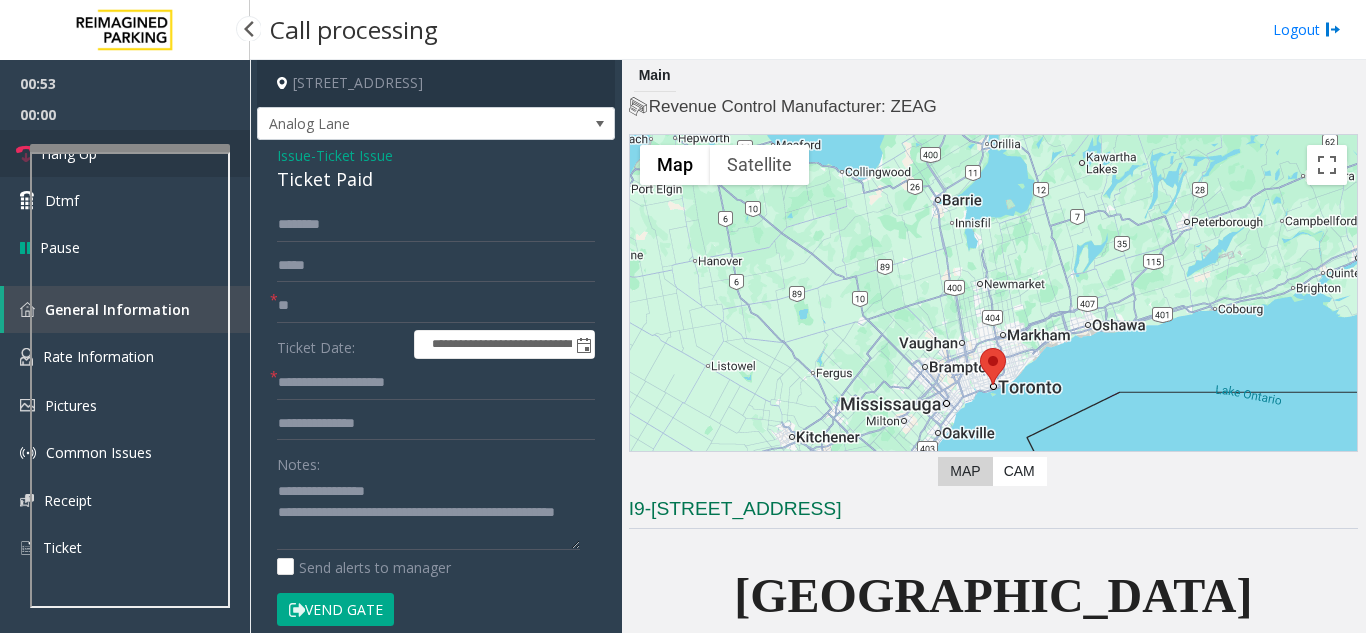 click on "Hang Up" at bounding box center (125, 153) 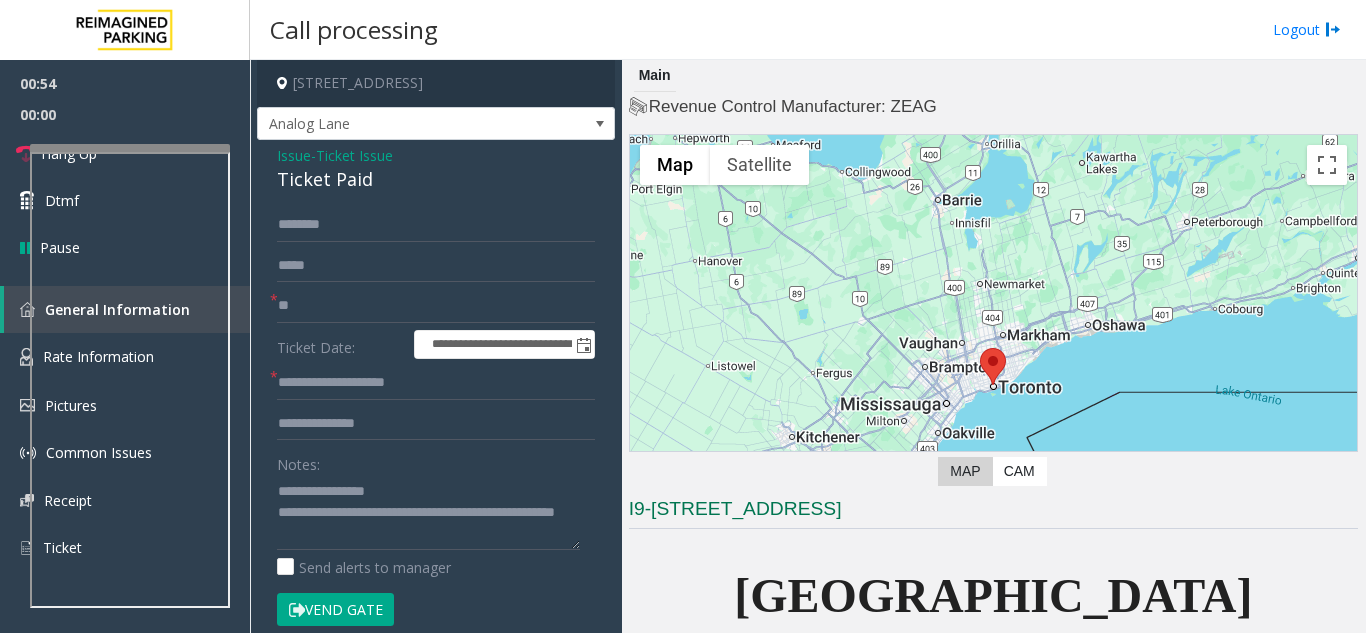 click on "**********" 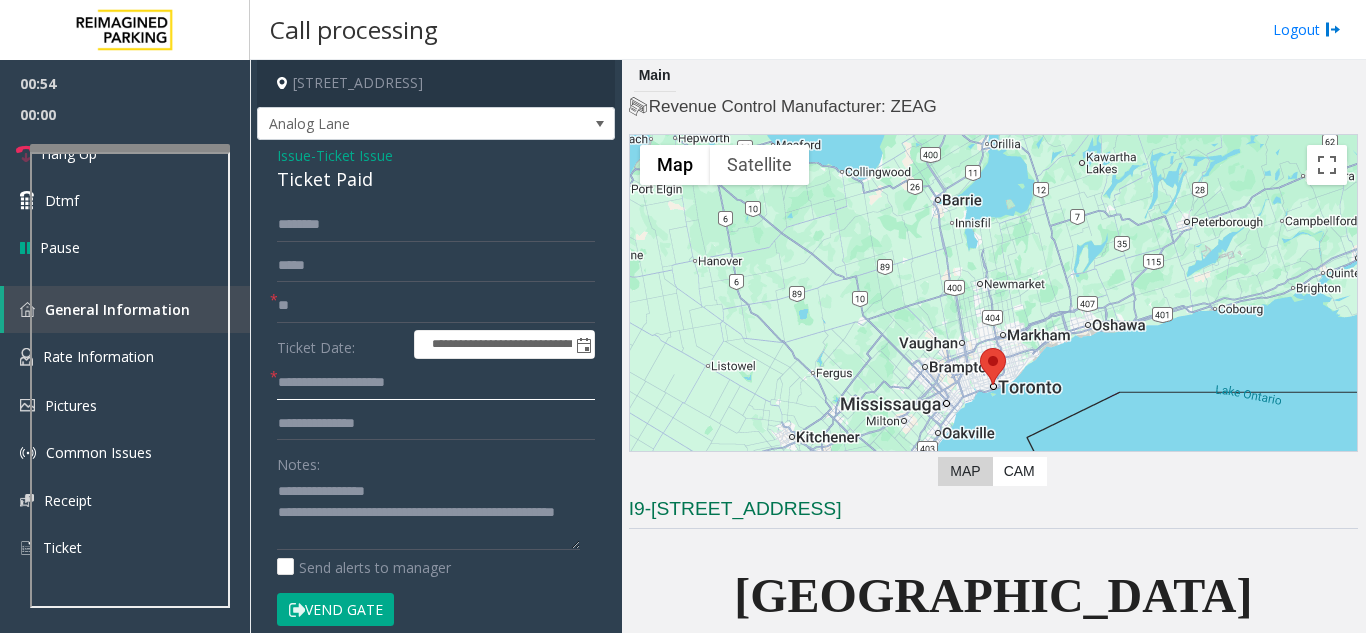 click on "**********" 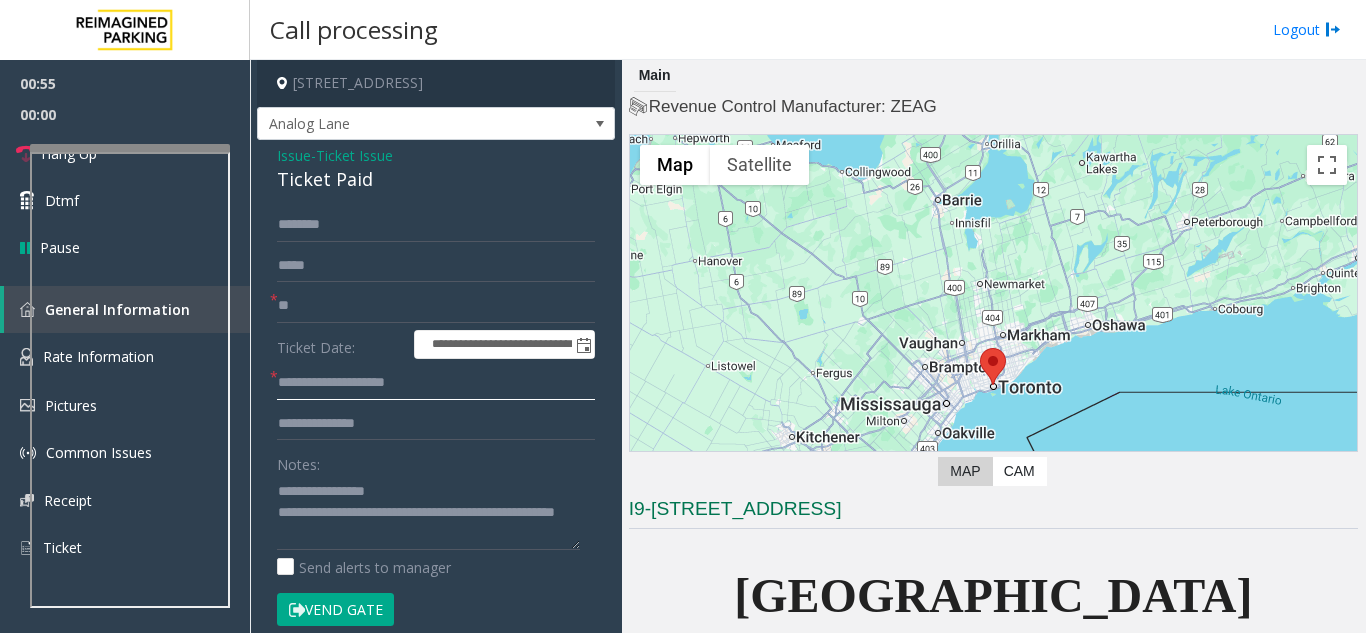 drag, startPoint x: 372, startPoint y: 376, endPoint x: 559, endPoint y: 390, distance: 187.52333 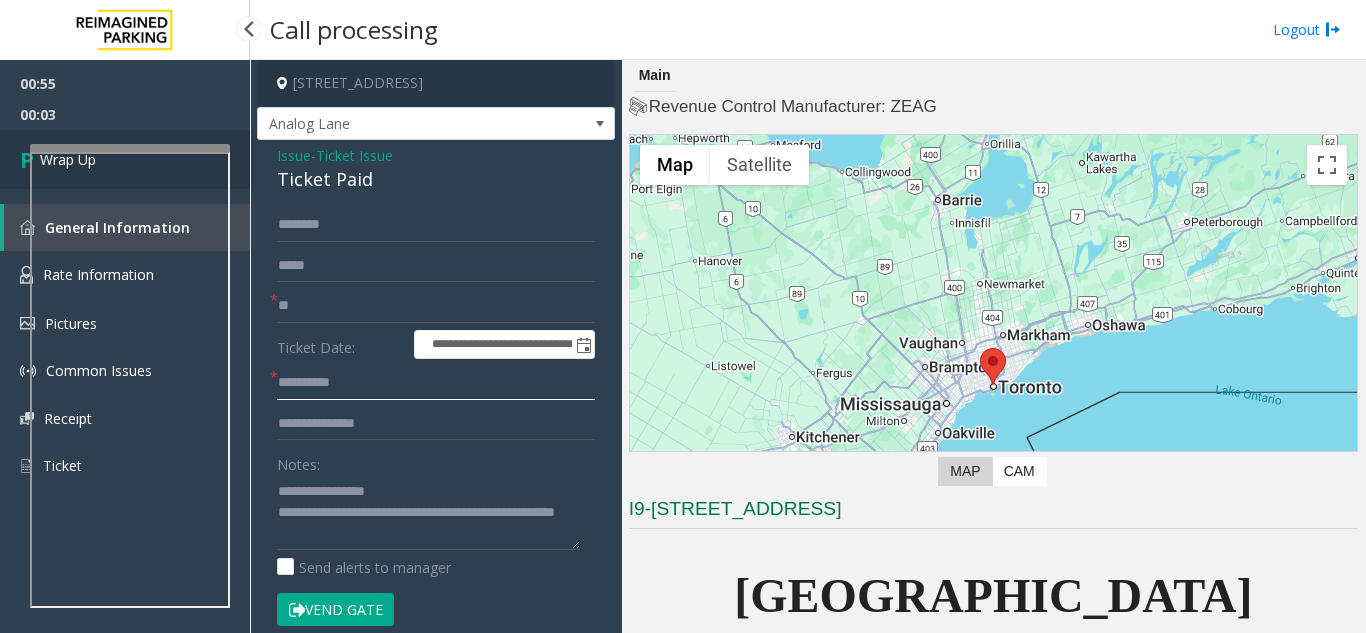 type on "**********" 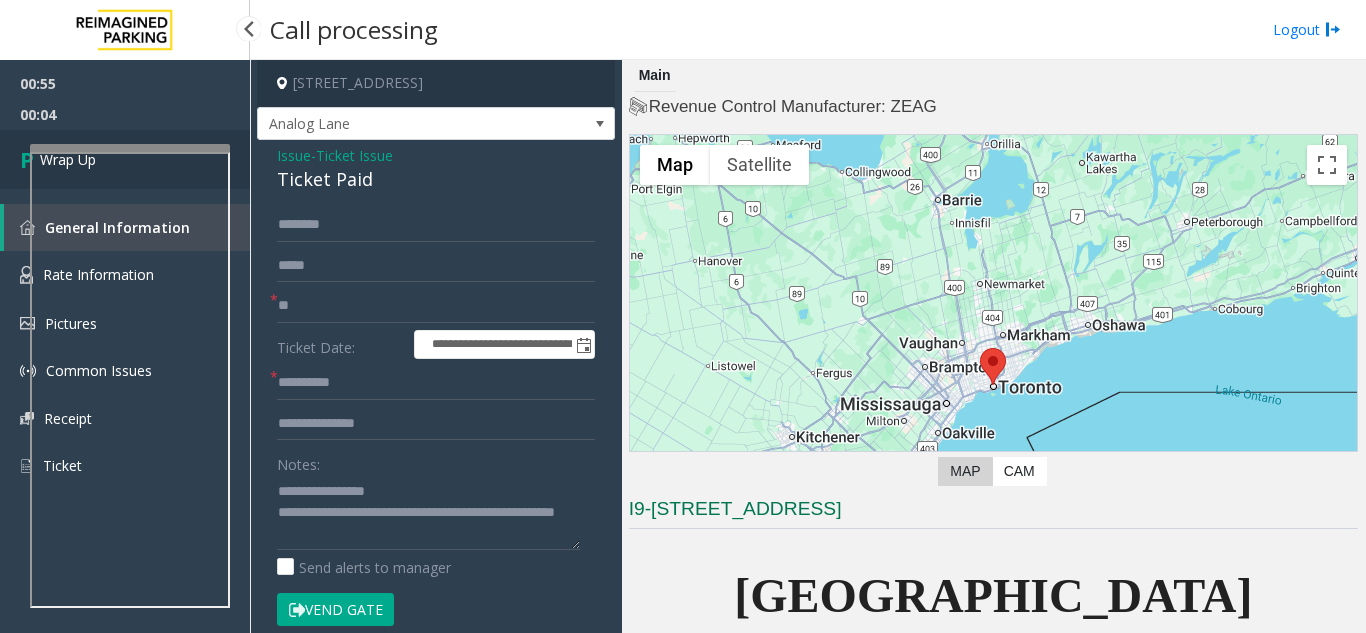 click on "Wrap Up" at bounding box center [125, 159] 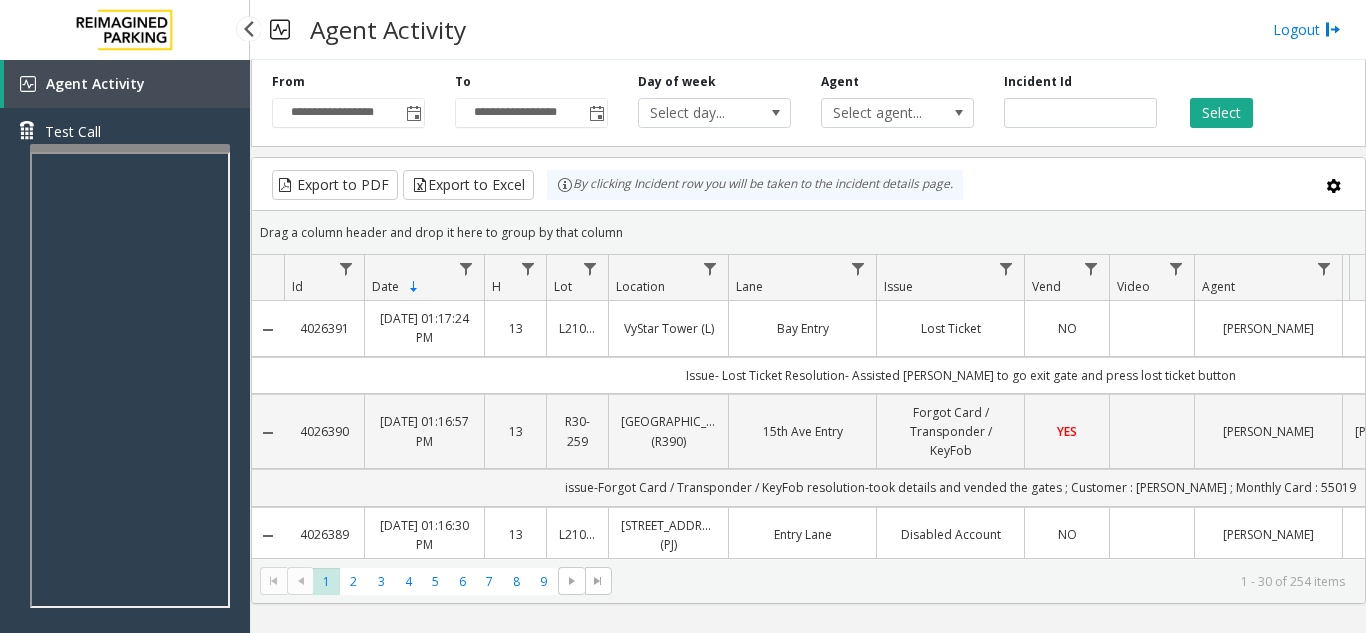 click on "Agent Activity Test Call" at bounding box center (125, 376) 